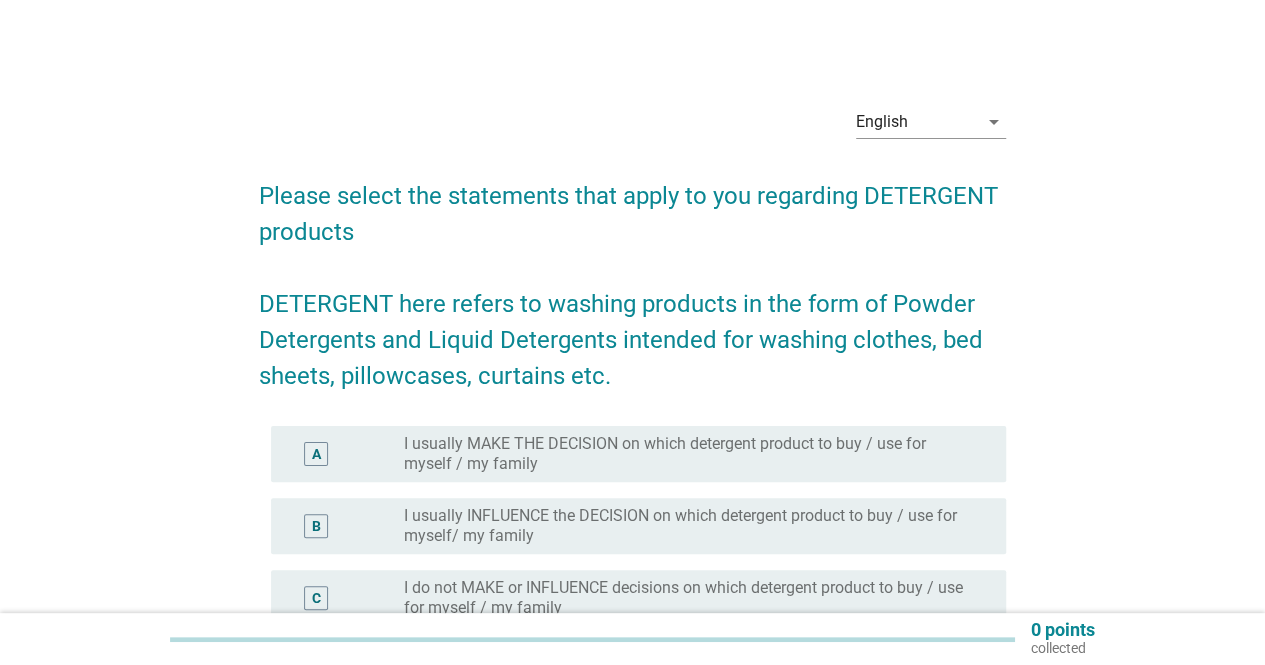 scroll, scrollTop: 100, scrollLeft: 0, axis: vertical 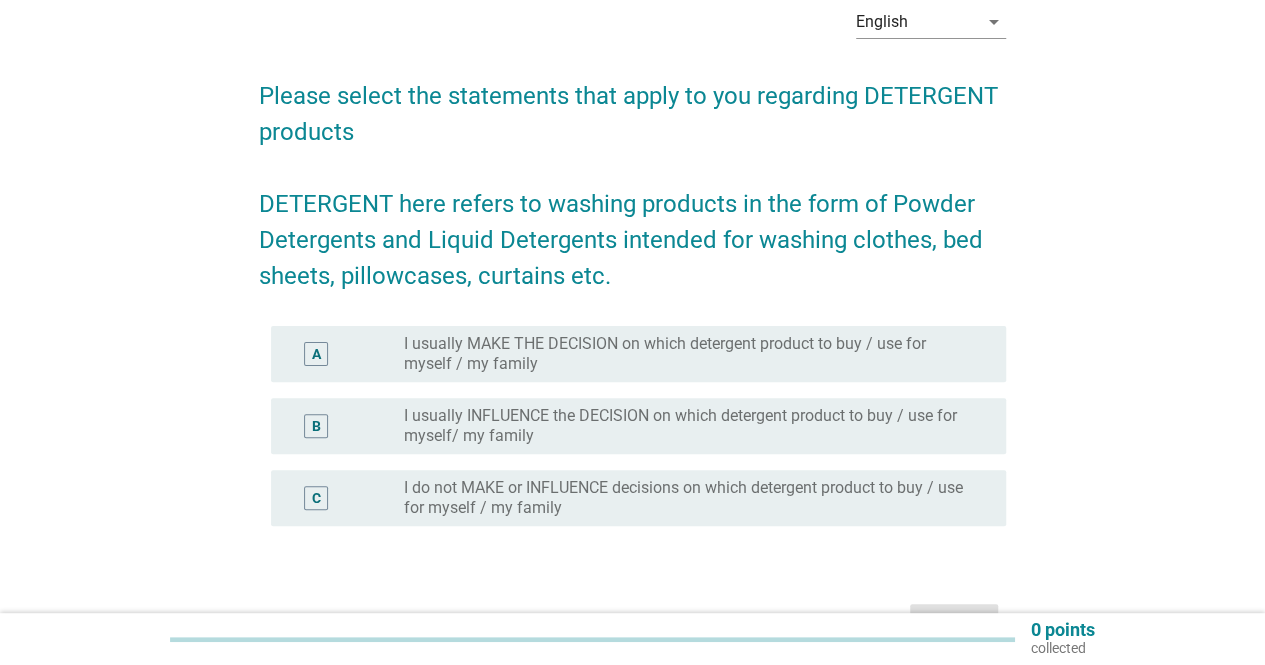 click on "I usually MAKE THE DECISION on which detergent product to buy / use for myself / my family" at bounding box center [689, 354] 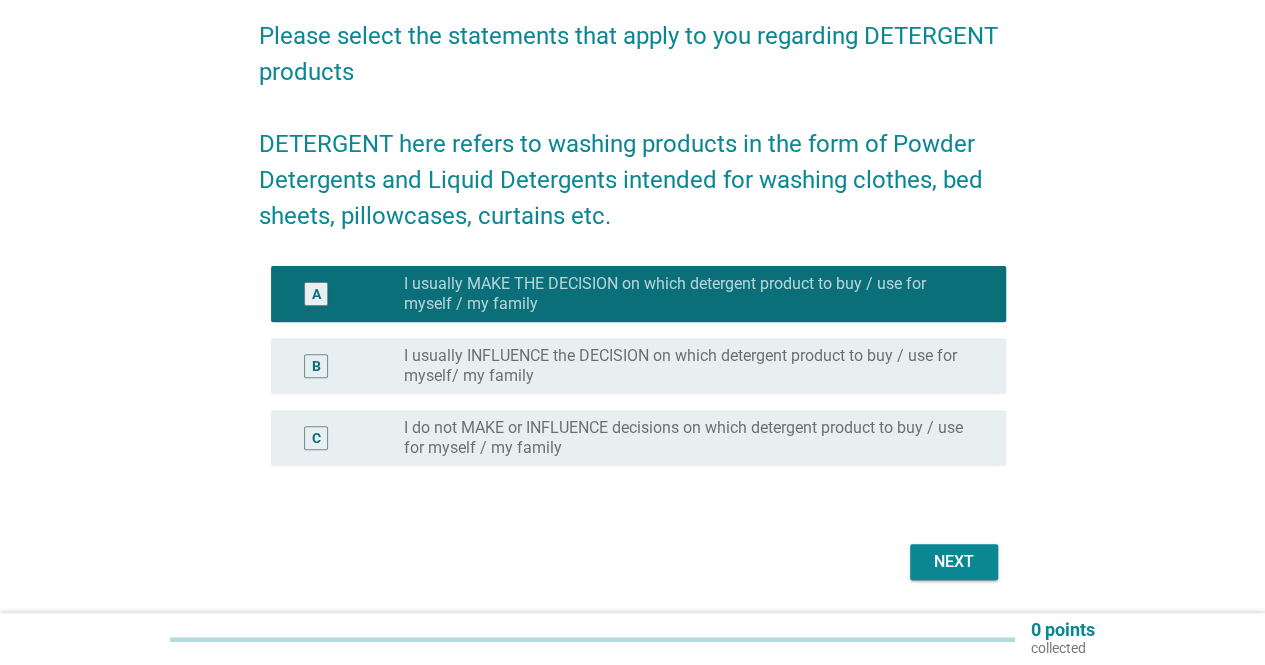scroll, scrollTop: 200, scrollLeft: 0, axis: vertical 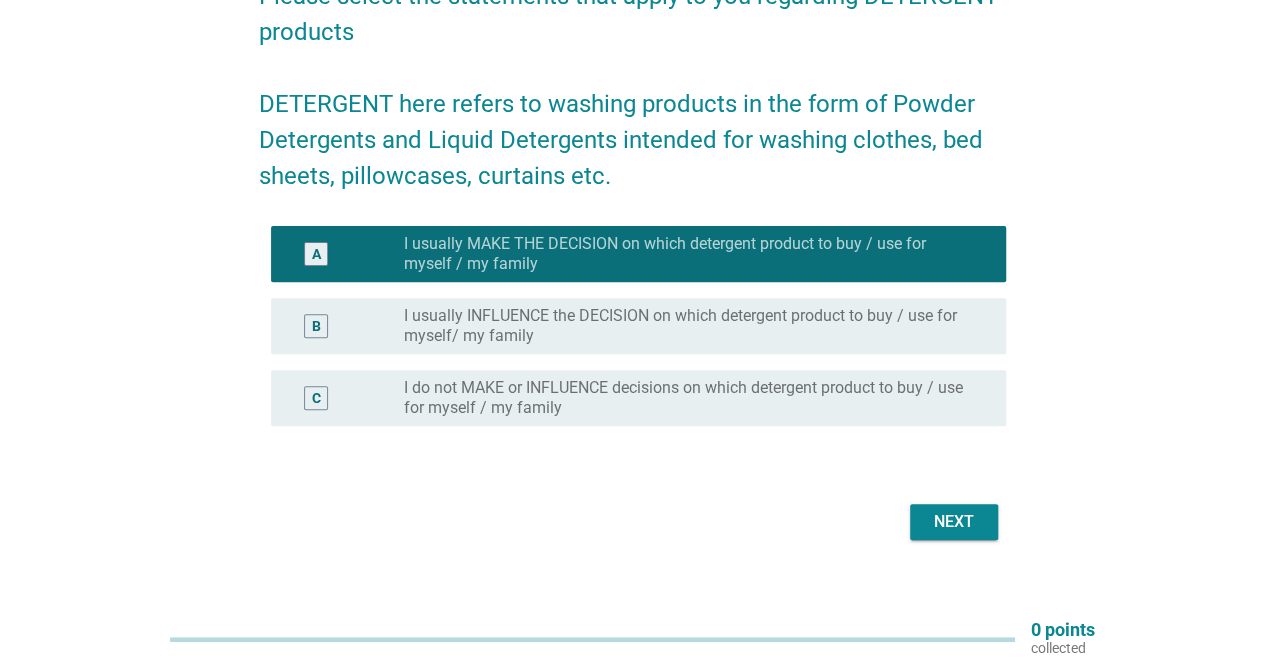 click on "Next" at bounding box center (954, 522) 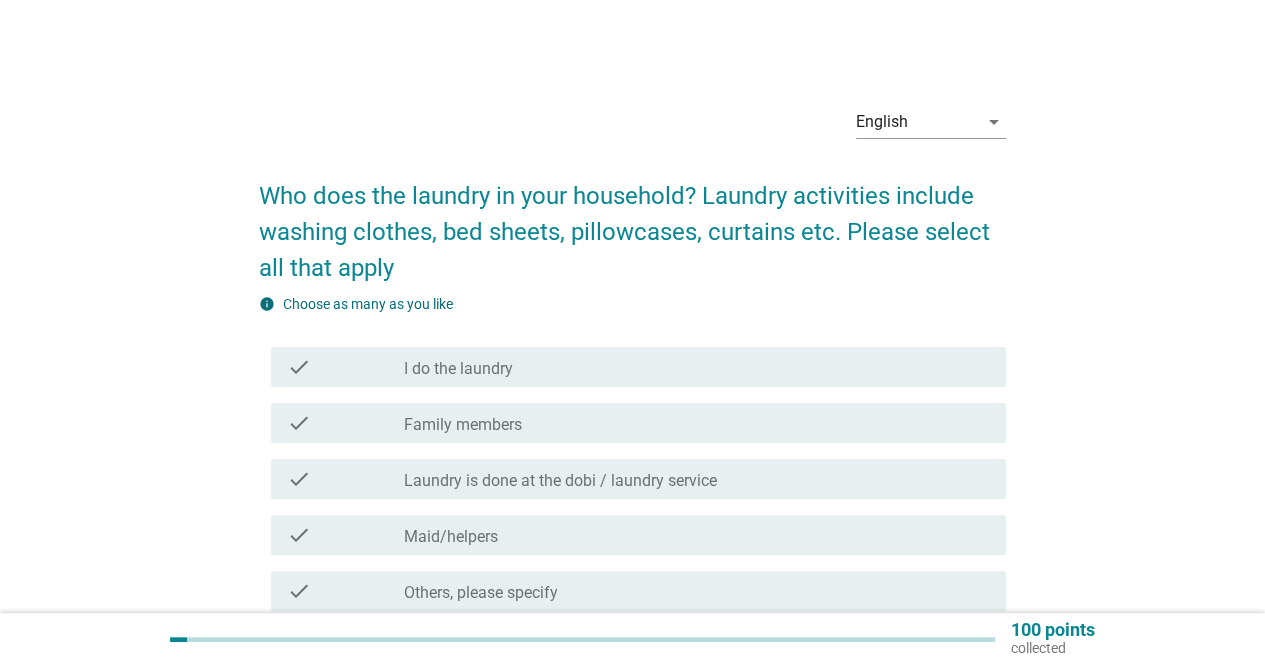 scroll, scrollTop: 100, scrollLeft: 0, axis: vertical 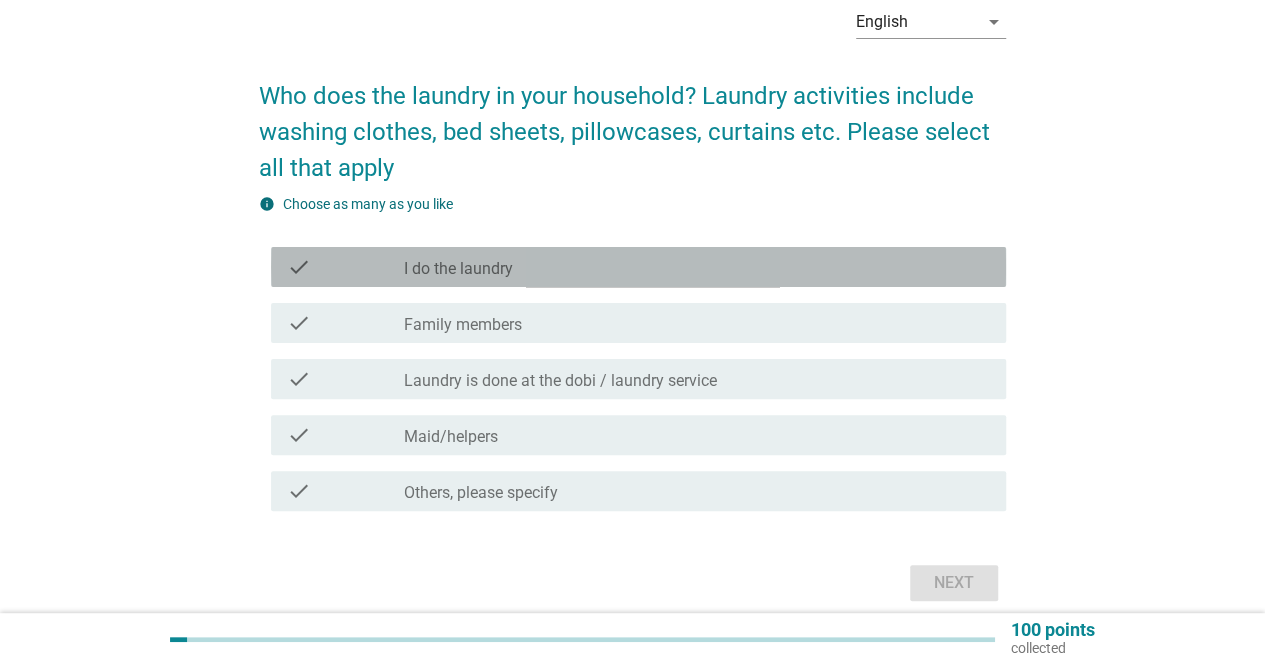click on "check" at bounding box center [345, 267] 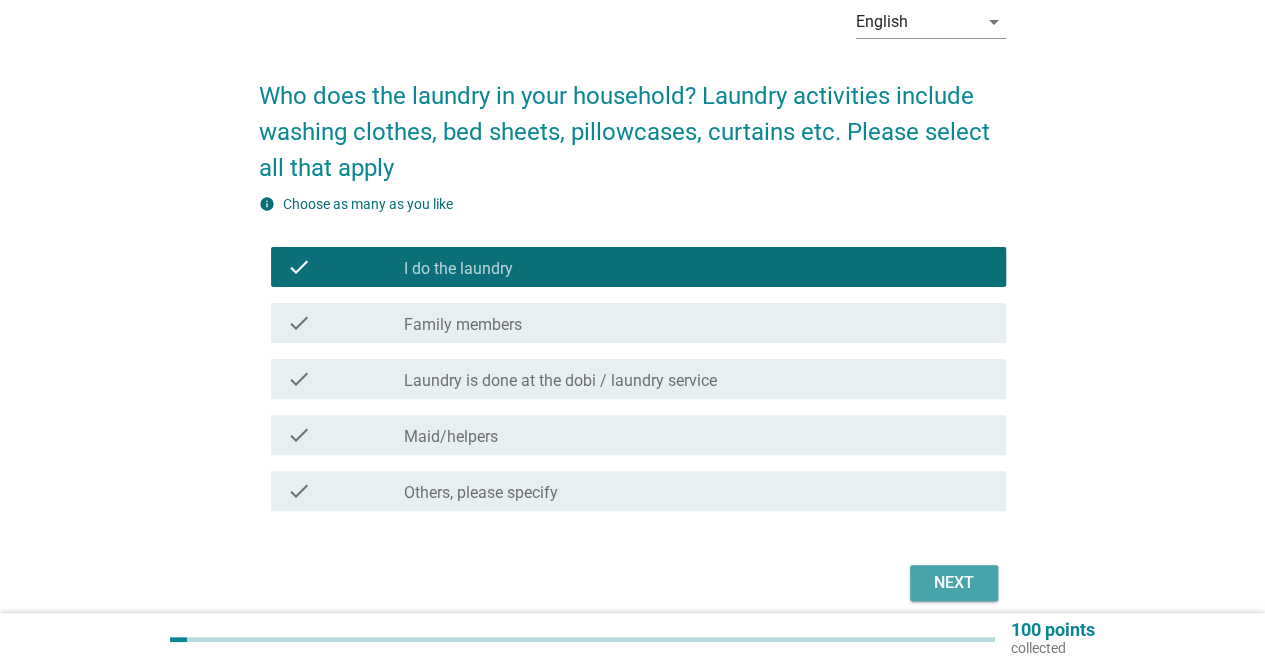 click on "Next" at bounding box center [954, 583] 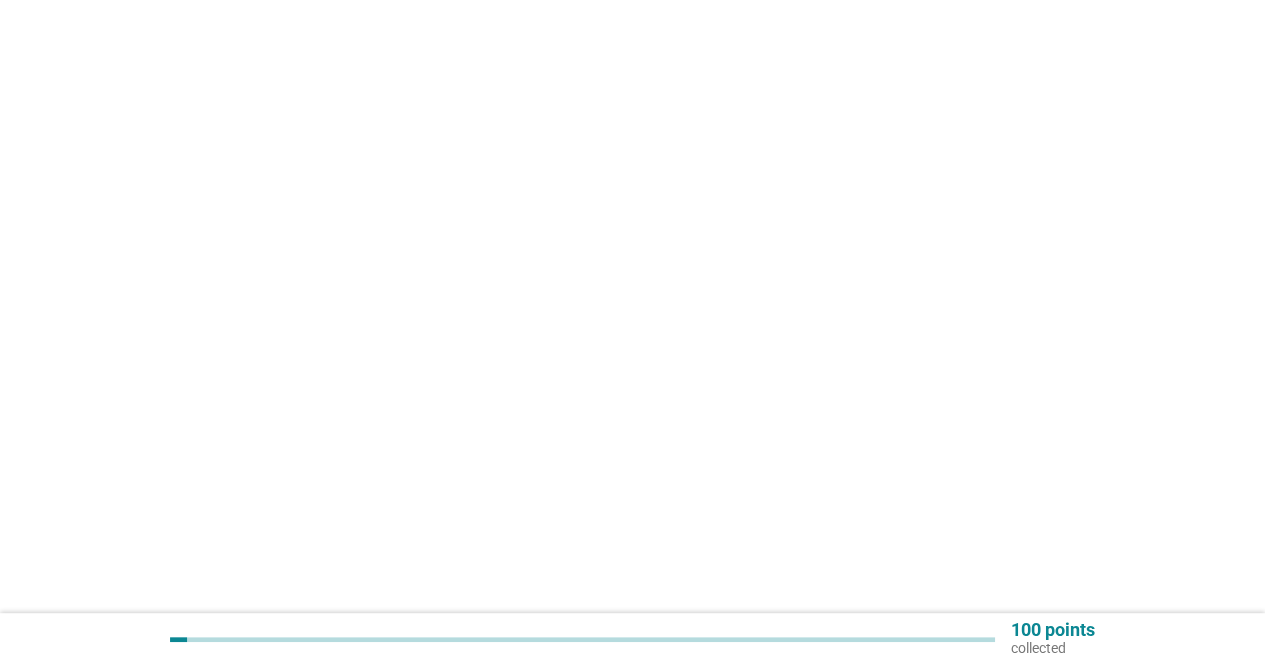 scroll, scrollTop: 0, scrollLeft: 0, axis: both 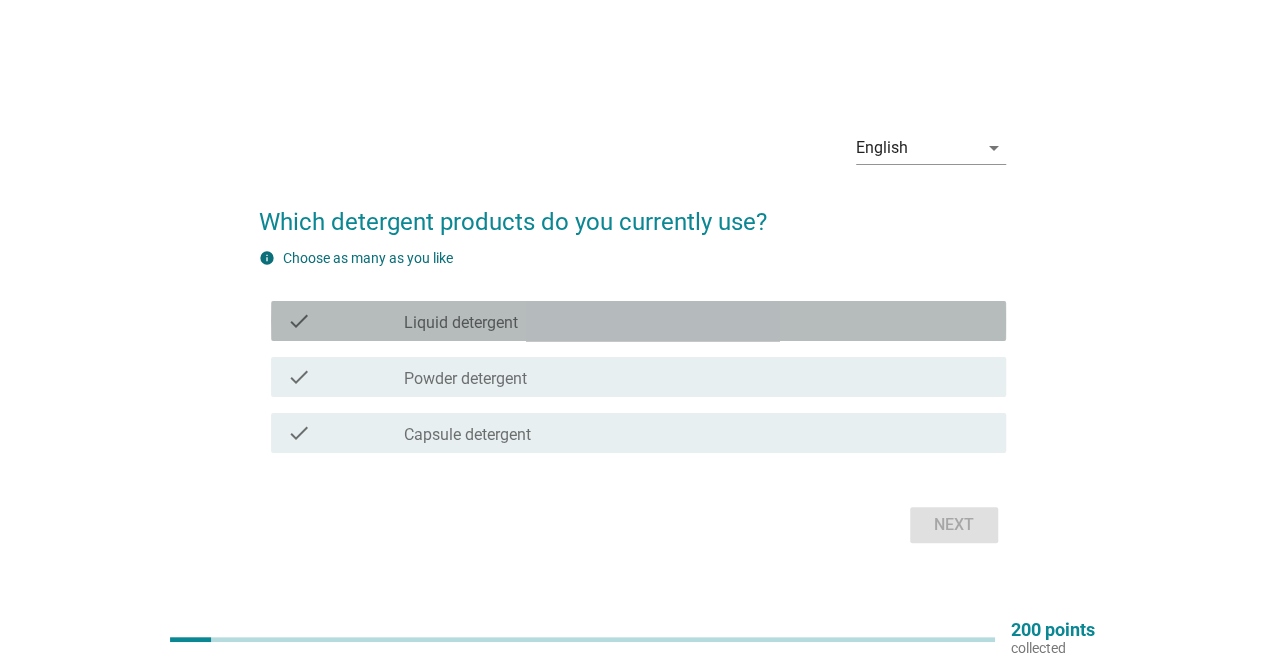 click on "Liquid detergent" at bounding box center (461, 323) 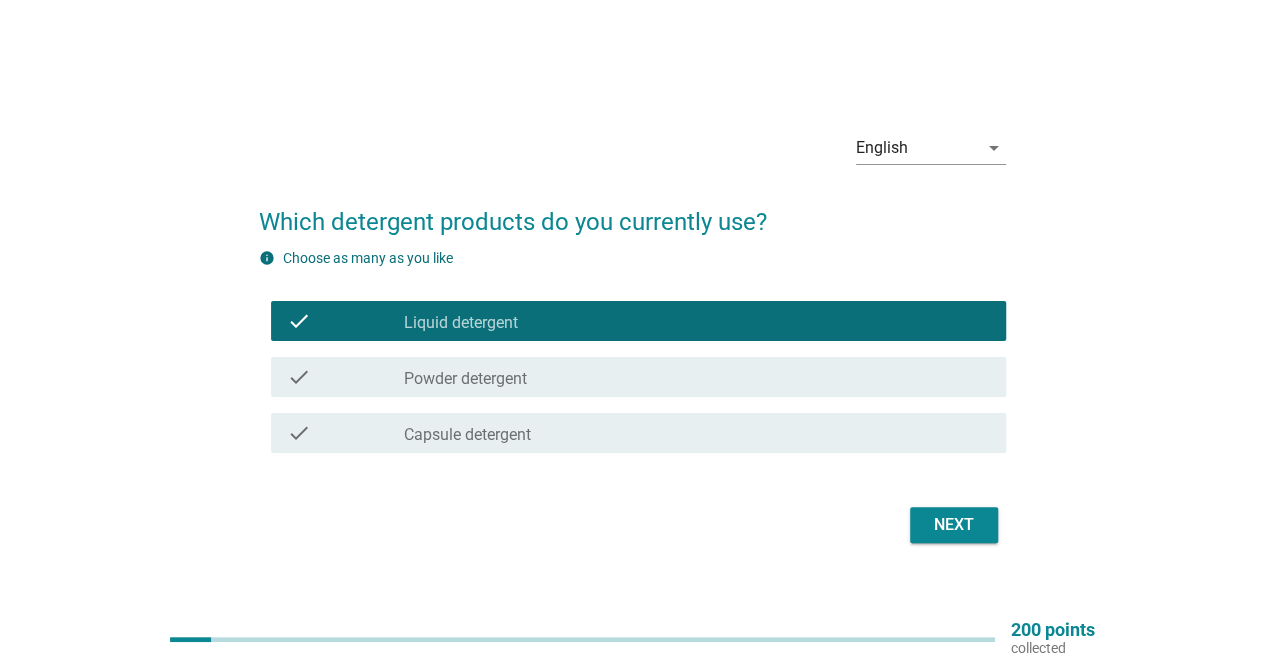 click on "check     check_box_outline_blank Capsule detergent" at bounding box center [638, 433] 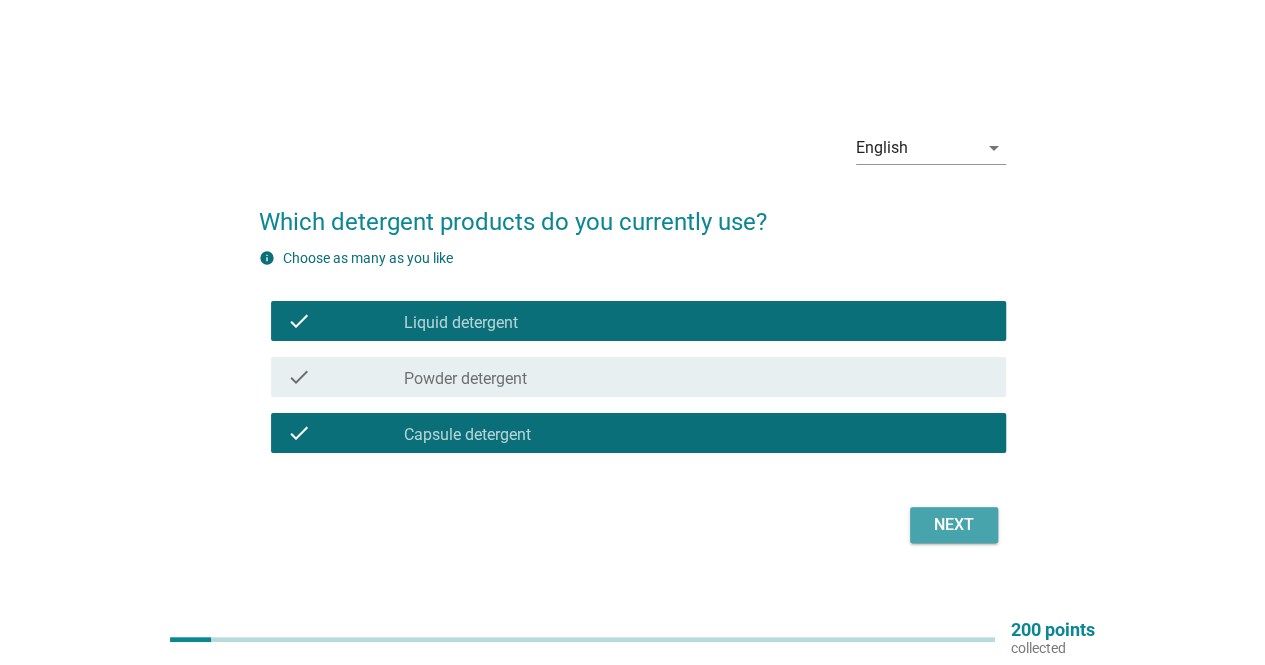 click on "Next" at bounding box center [954, 525] 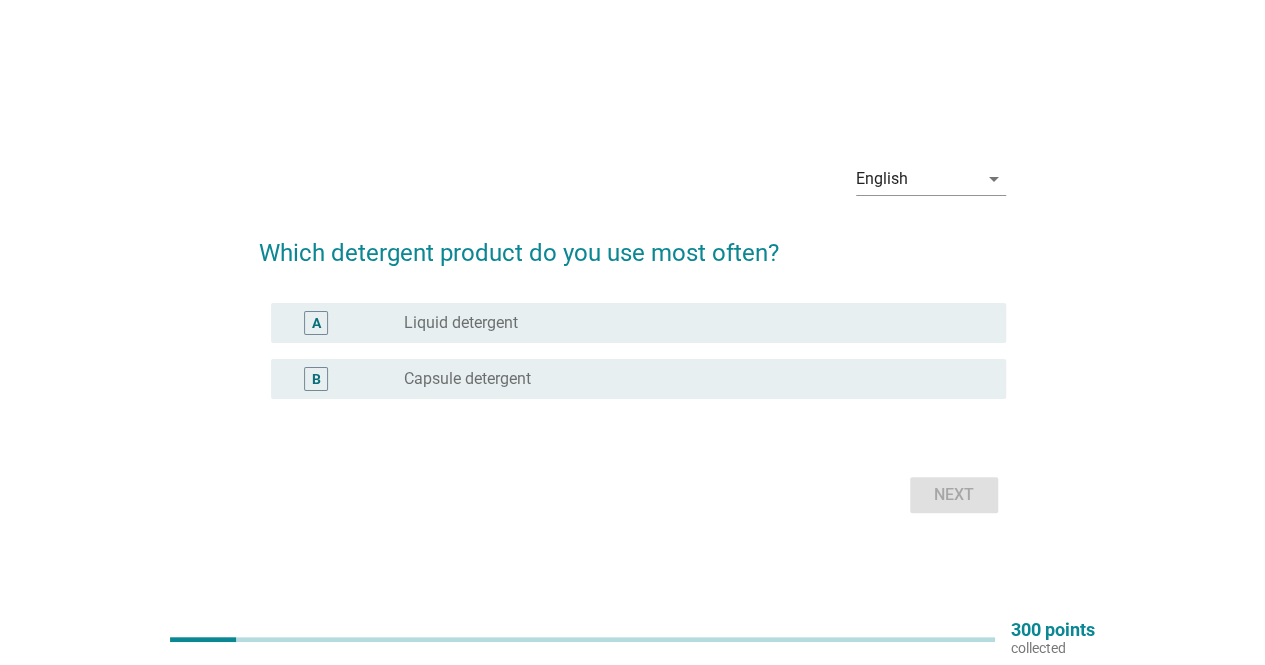 click on "Capsule detergent" at bounding box center [467, 379] 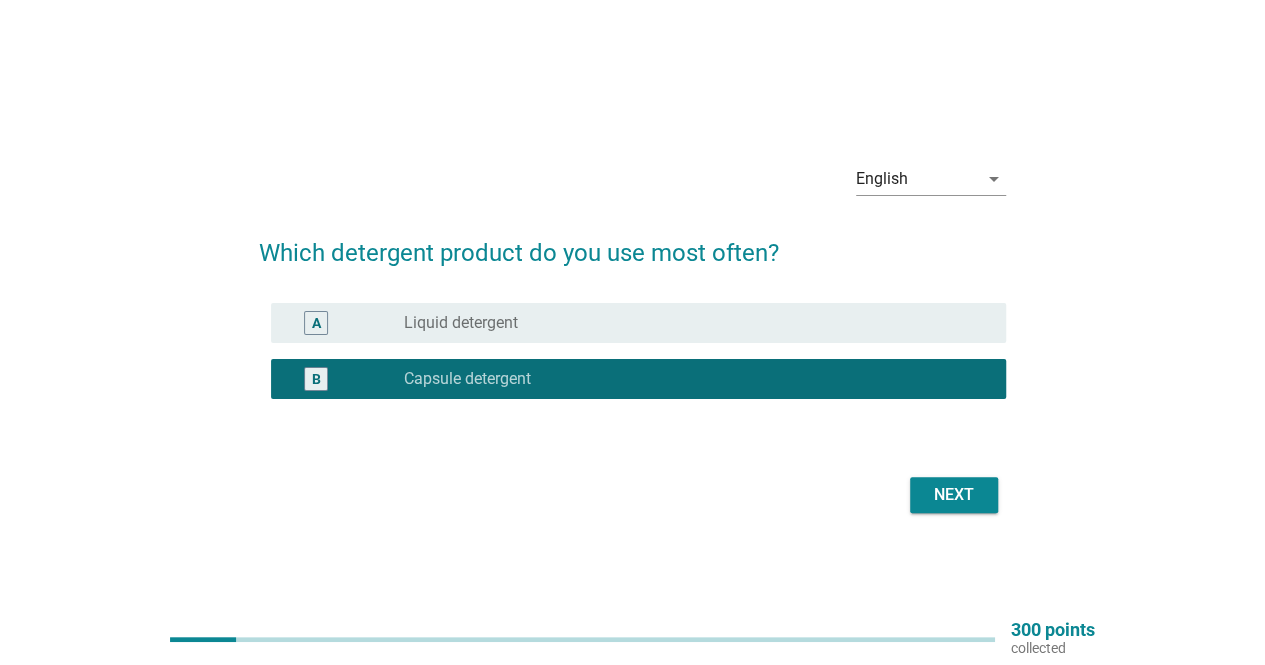 click on "Next" at bounding box center (954, 495) 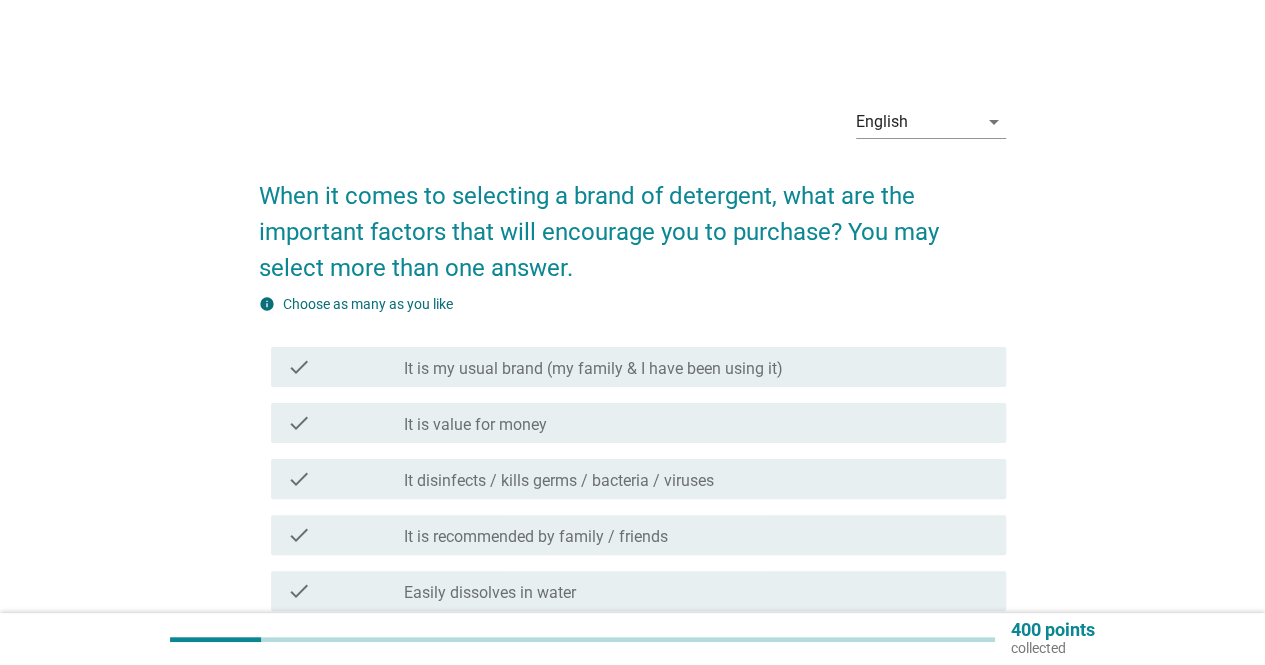 scroll, scrollTop: 100, scrollLeft: 0, axis: vertical 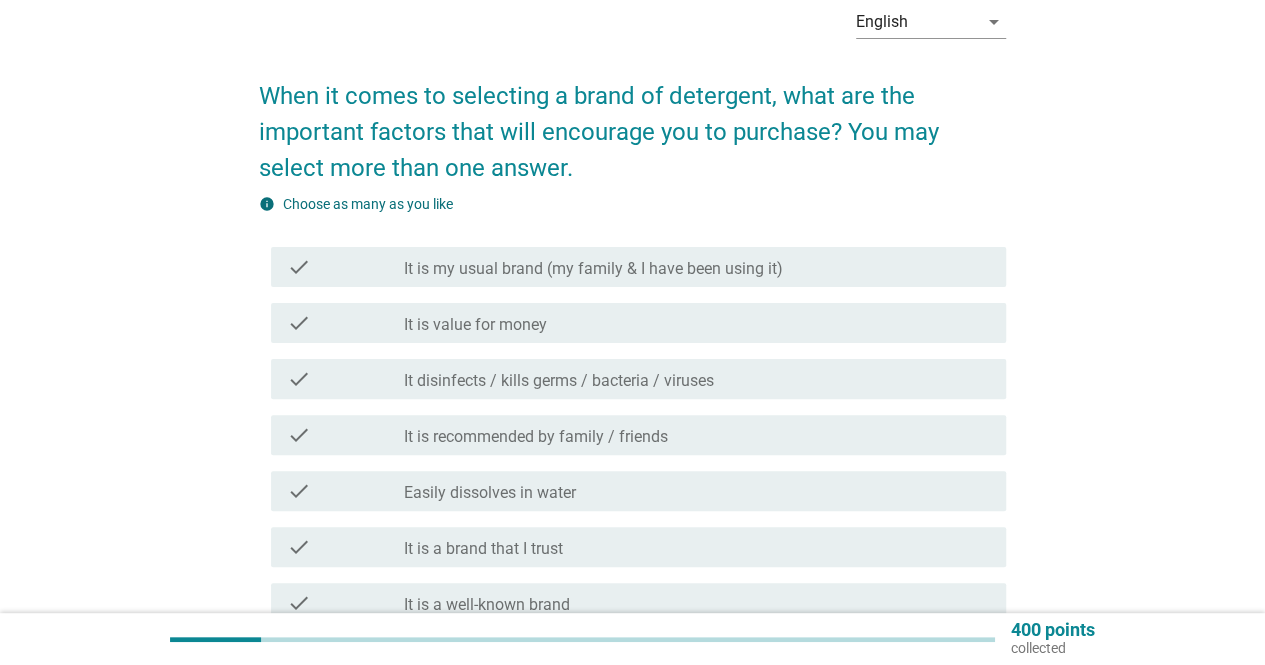 click on "check_box_outline_blank It is value for money" at bounding box center (697, 323) 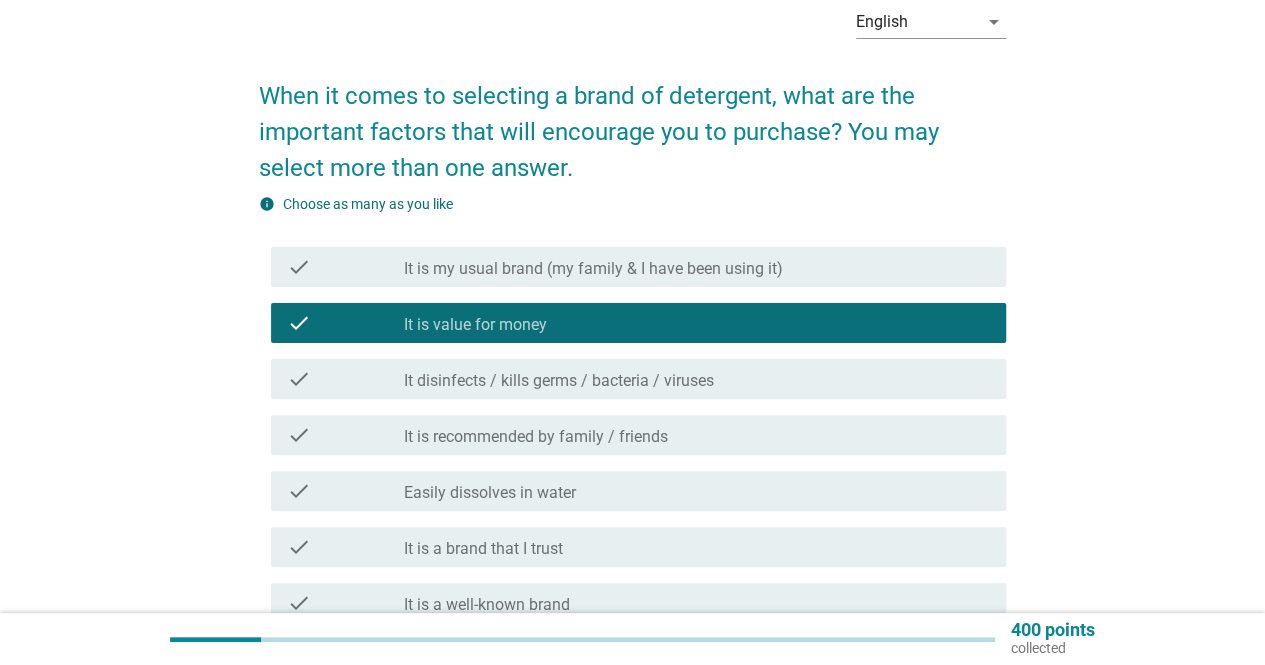 click on "It is my usual brand (my family & I have been using it)" at bounding box center [593, 269] 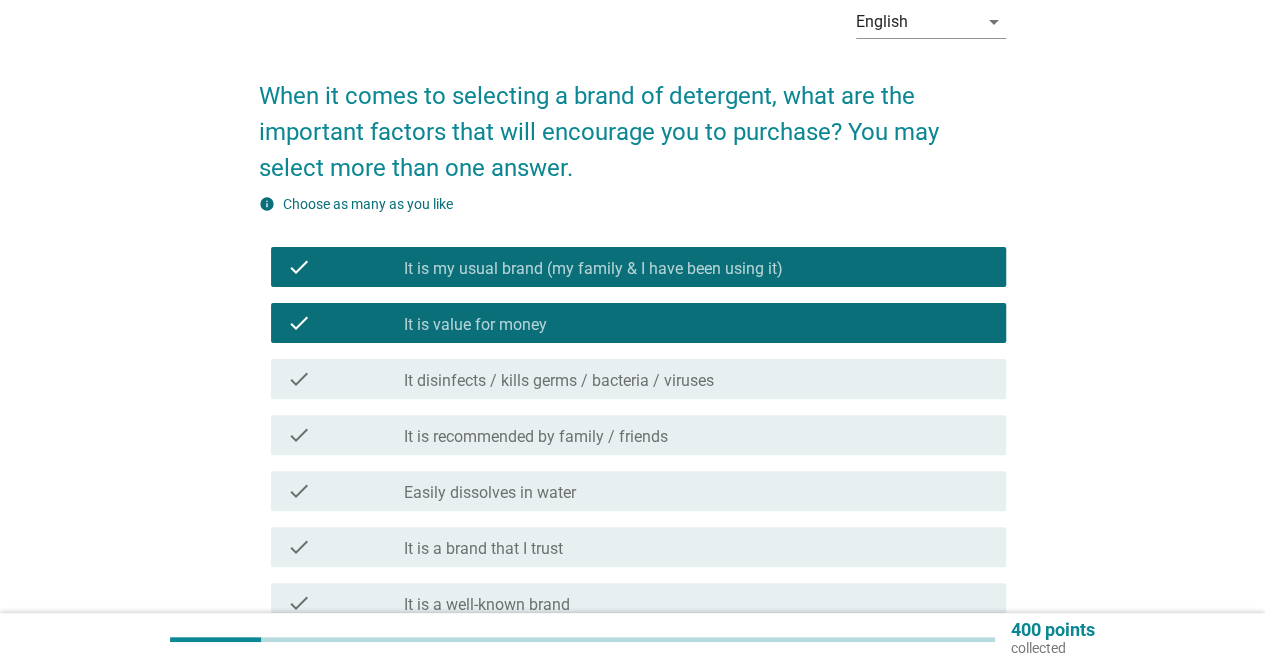 click on "check     check_box_outline_blank It disinfects / kills germs / bacteria / viruses" at bounding box center [638, 379] 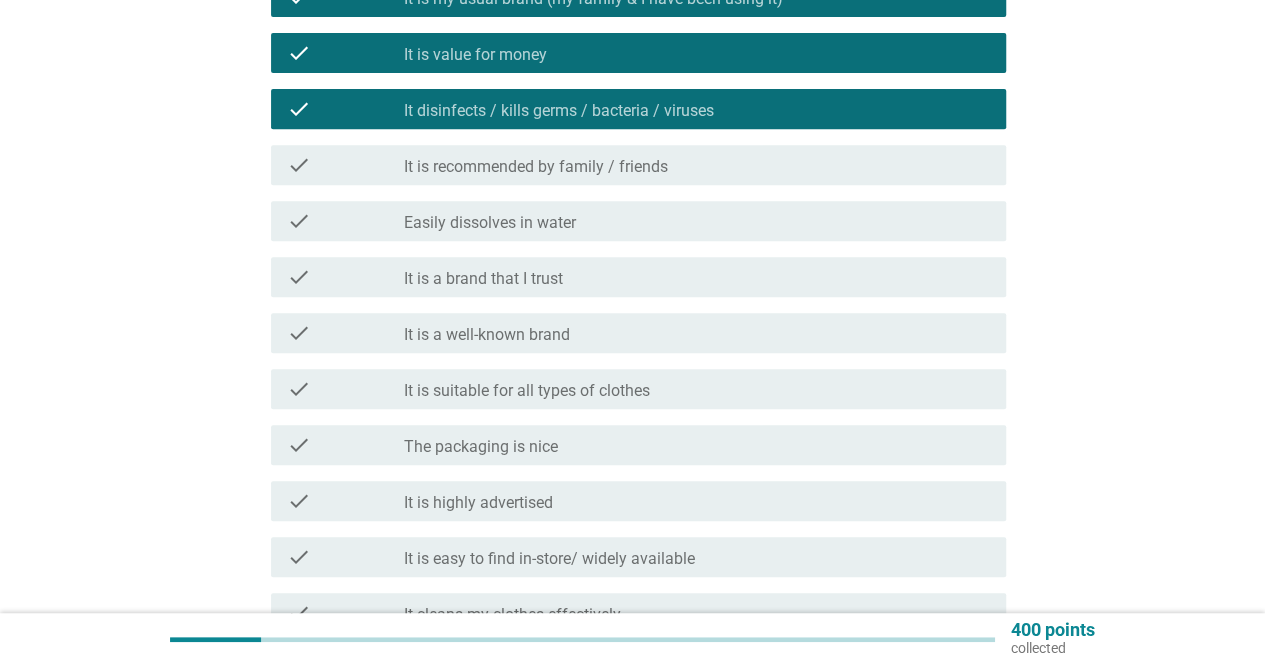 scroll, scrollTop: 400, scrollLeft: 0, axis: vertical 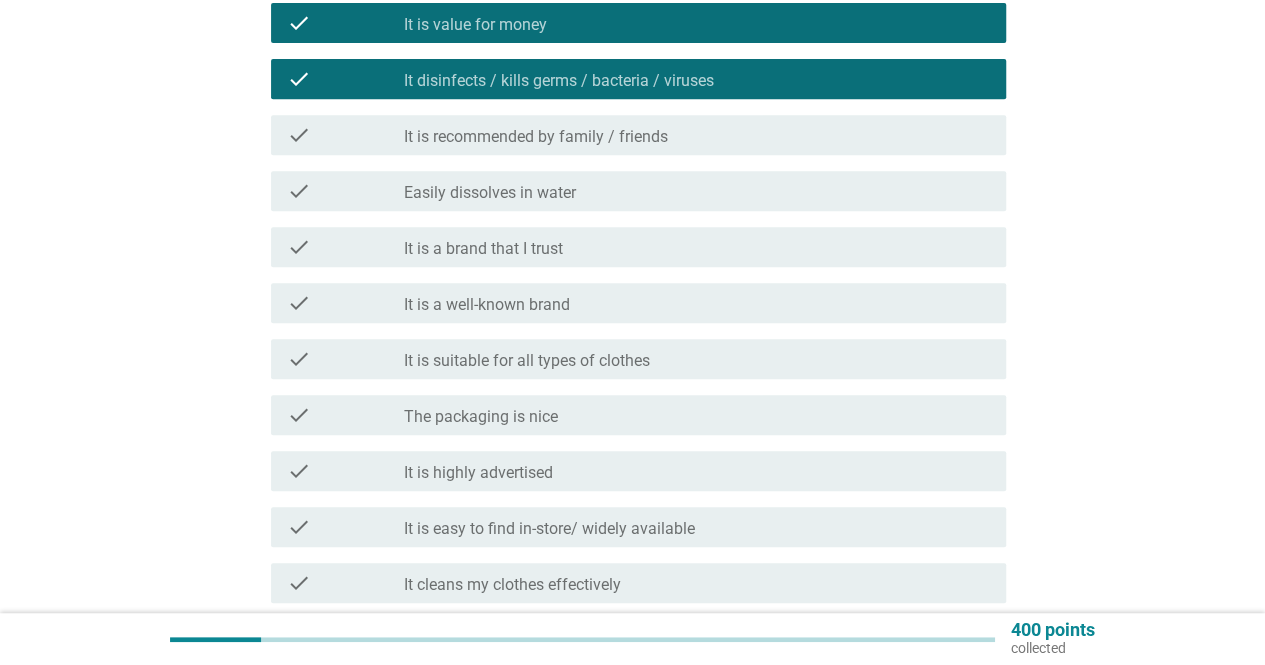 click on "check_box_outline_blank It is suitable for all types of clothes" at bounding box center [697, 359] 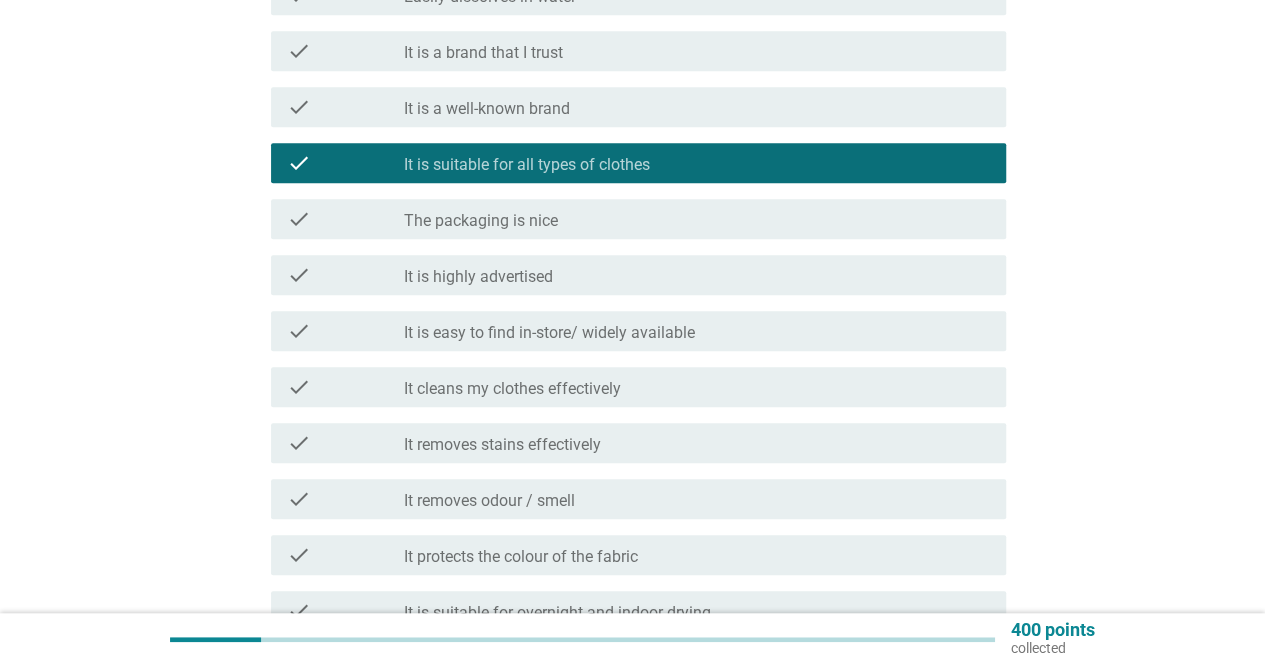 scroll, scrollTop: 600, scrollLeft: 0, axis: vertical 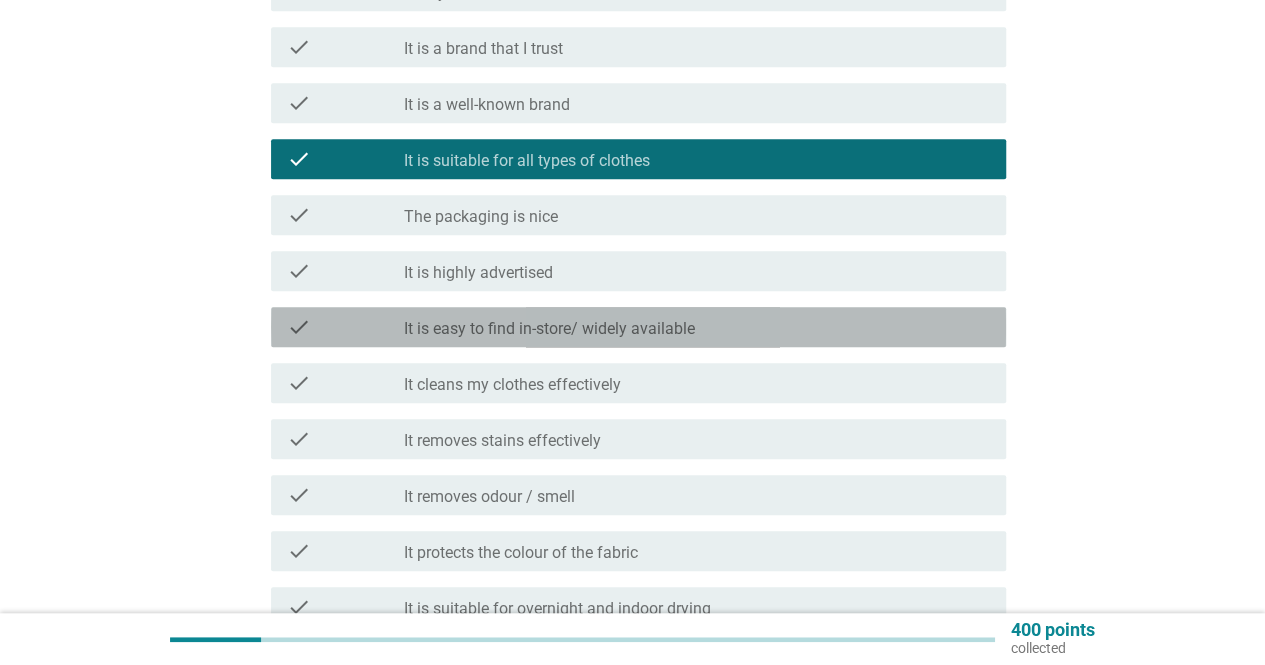 click on "check_box_outline_blank It is easy to find in-store/ widely available" at bounding box center [697, 327] 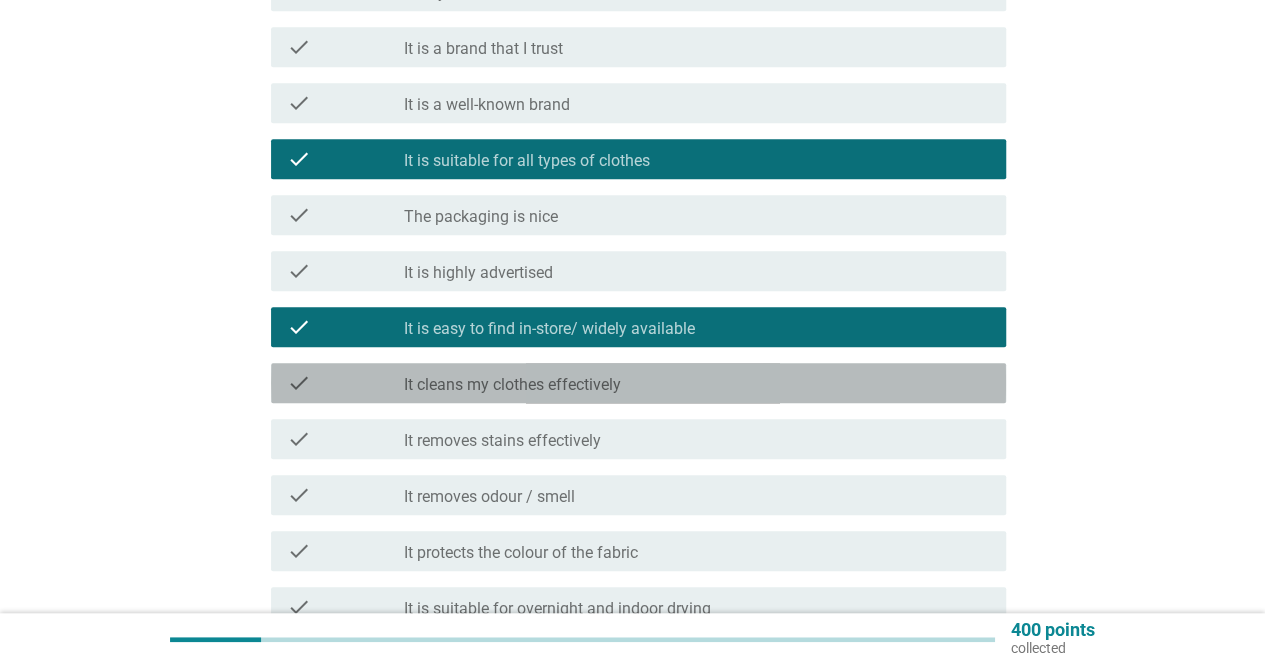 click on "check_box_outline_blank It cleans my clothes effectively" at bounding box center [697, 383] 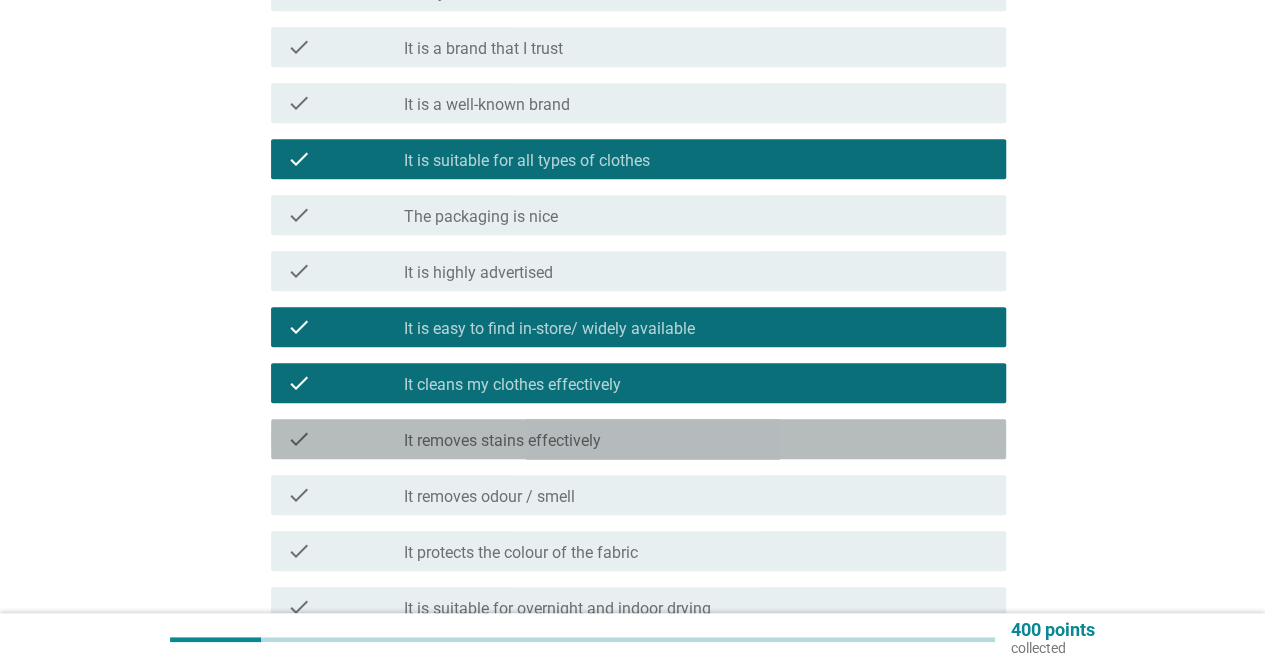 click on "check     check_box_outline_blank It removes stains effectively" at bounding box center [638, 439] 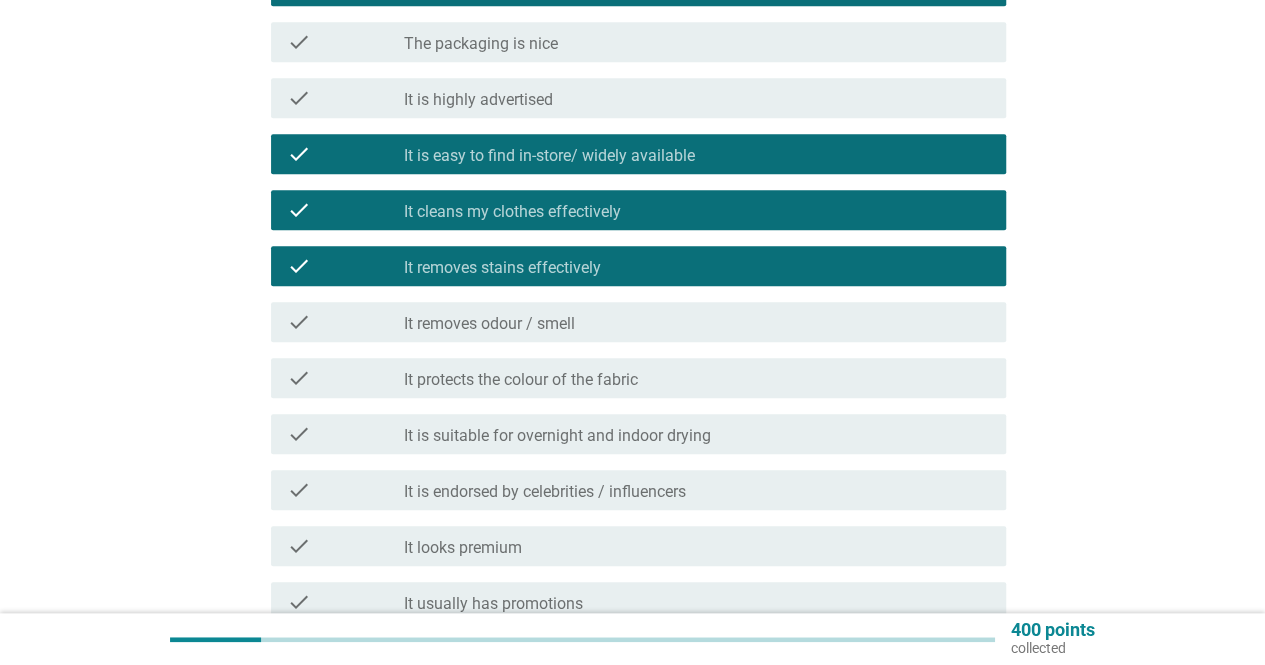 scroll, scrollTop: 800, scrollLeft: 0, axis: vertical 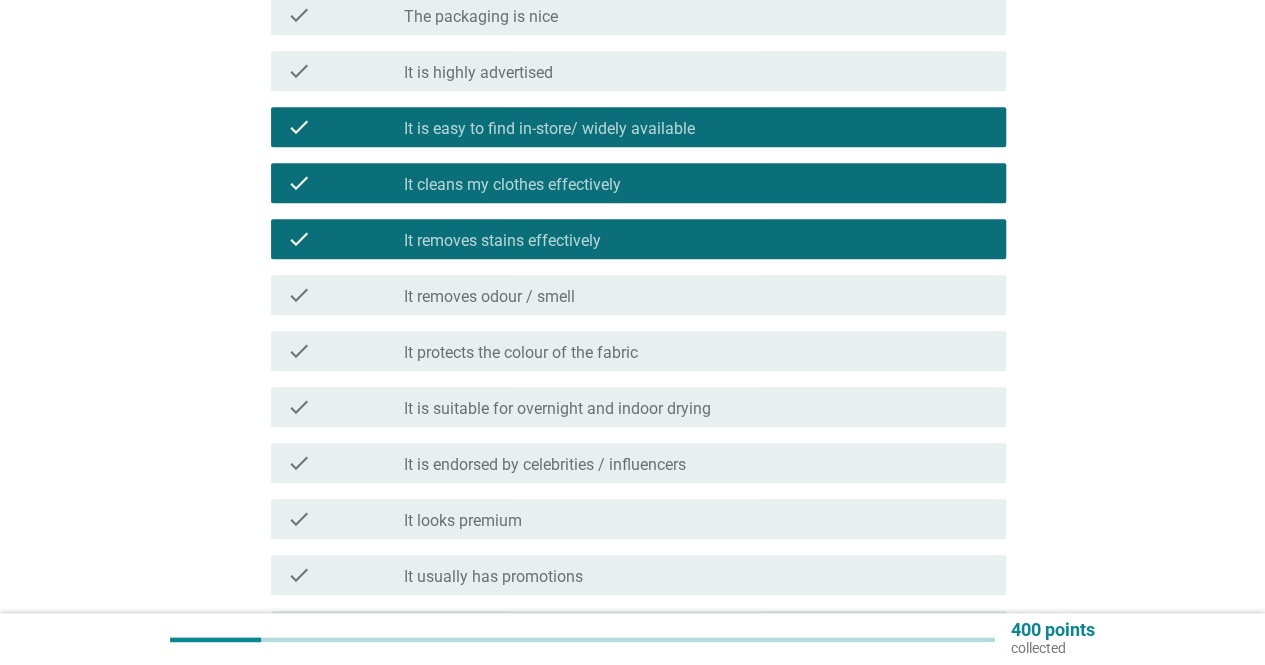click on "check_box_outline_blank It removes odour / smell" at bounding box center (697, 295) 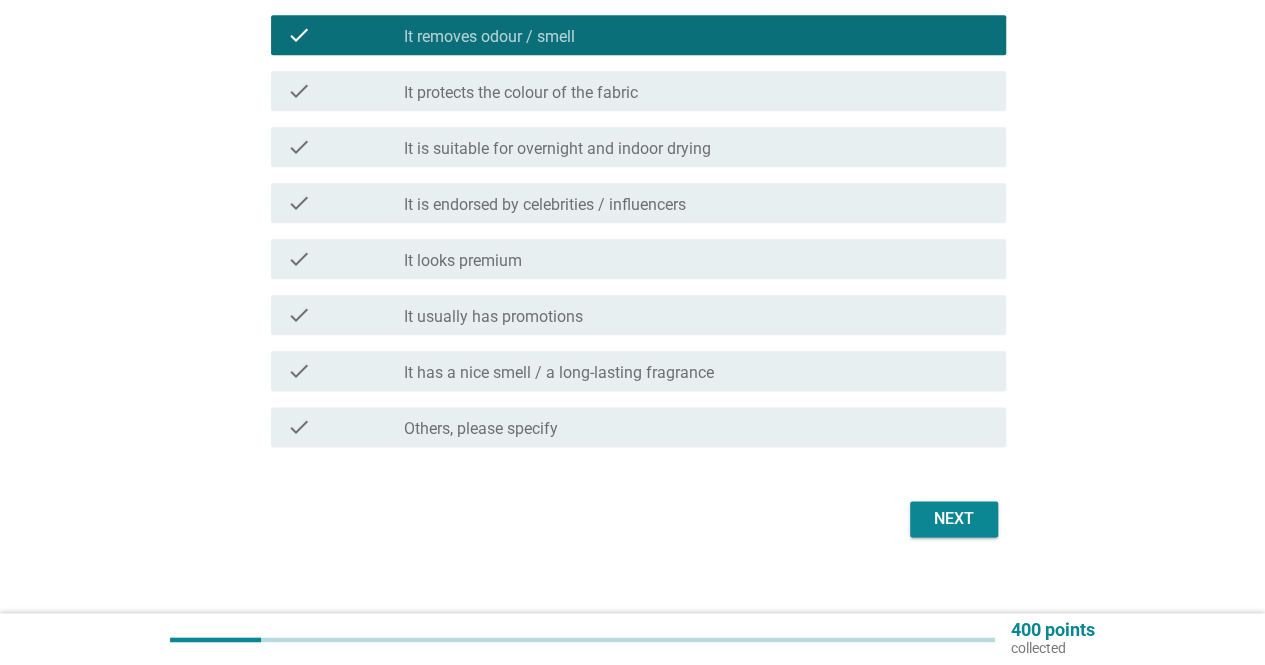 scroll, scrollTop: 1080, scrollLeft: 0, axis: vertical 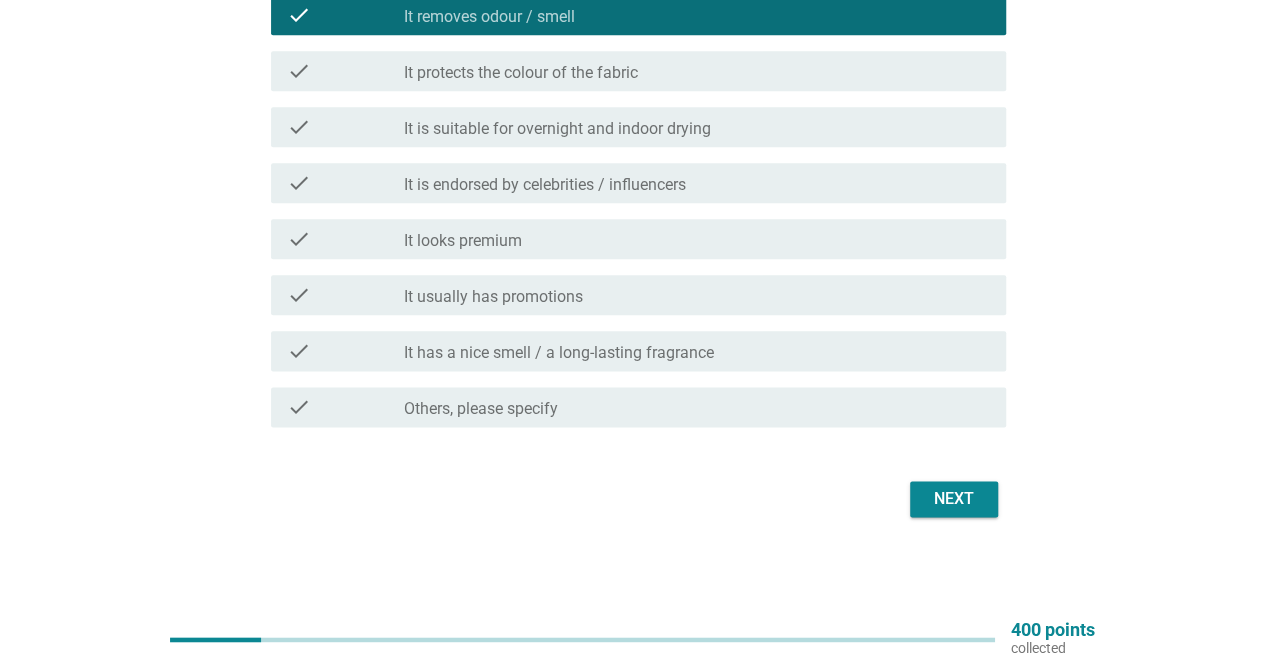 click on "It has a nice smell / a long-lasting fragrance" at bounding box center (559, 353) 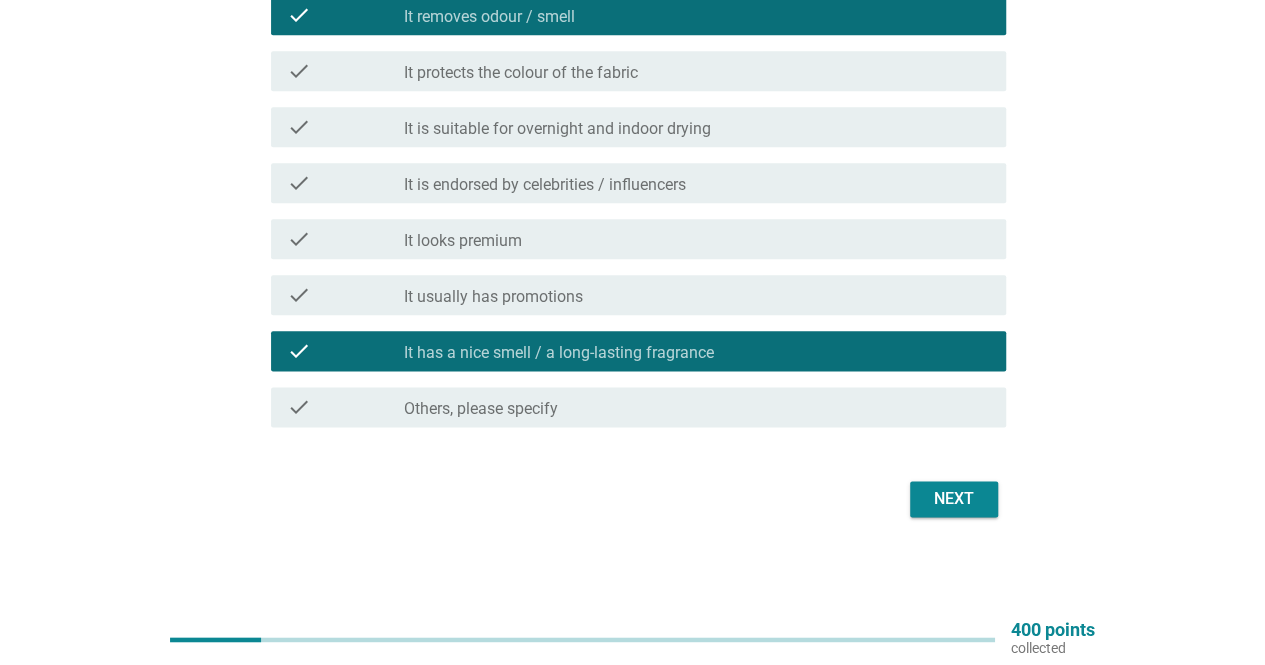 click on "Next" at bounding box center [954, 499] 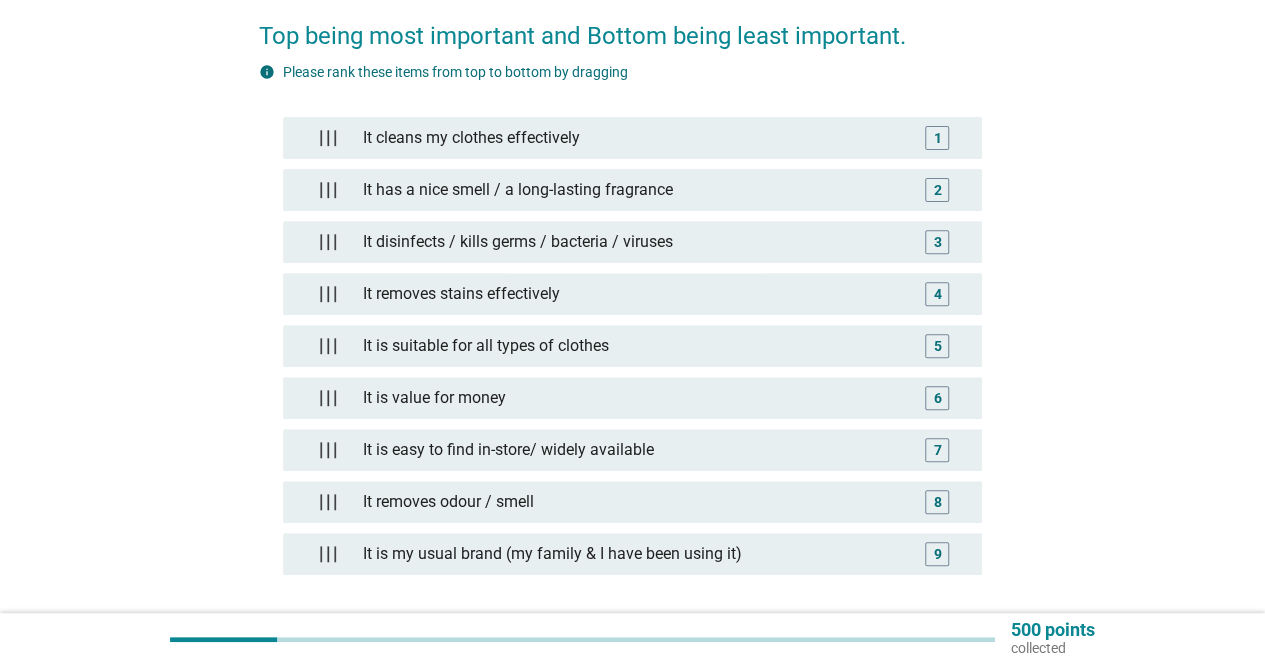 scroll, scrollTop: 300, scrollLeft: 0, axis: vertical 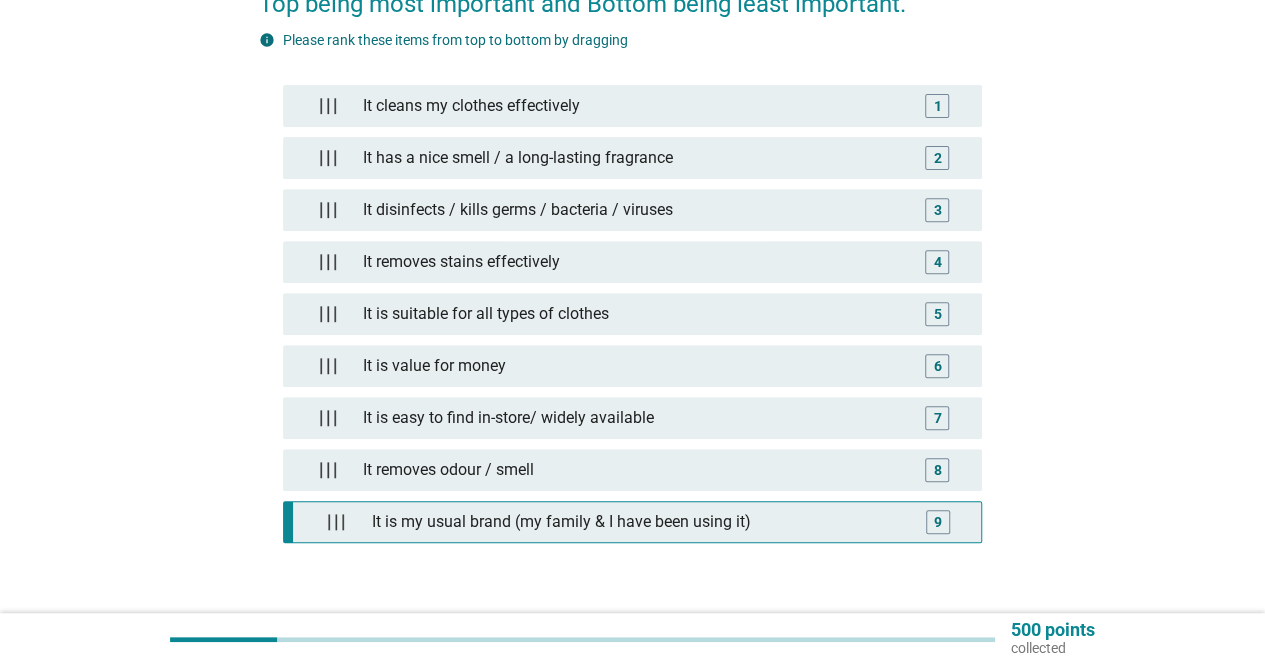 type 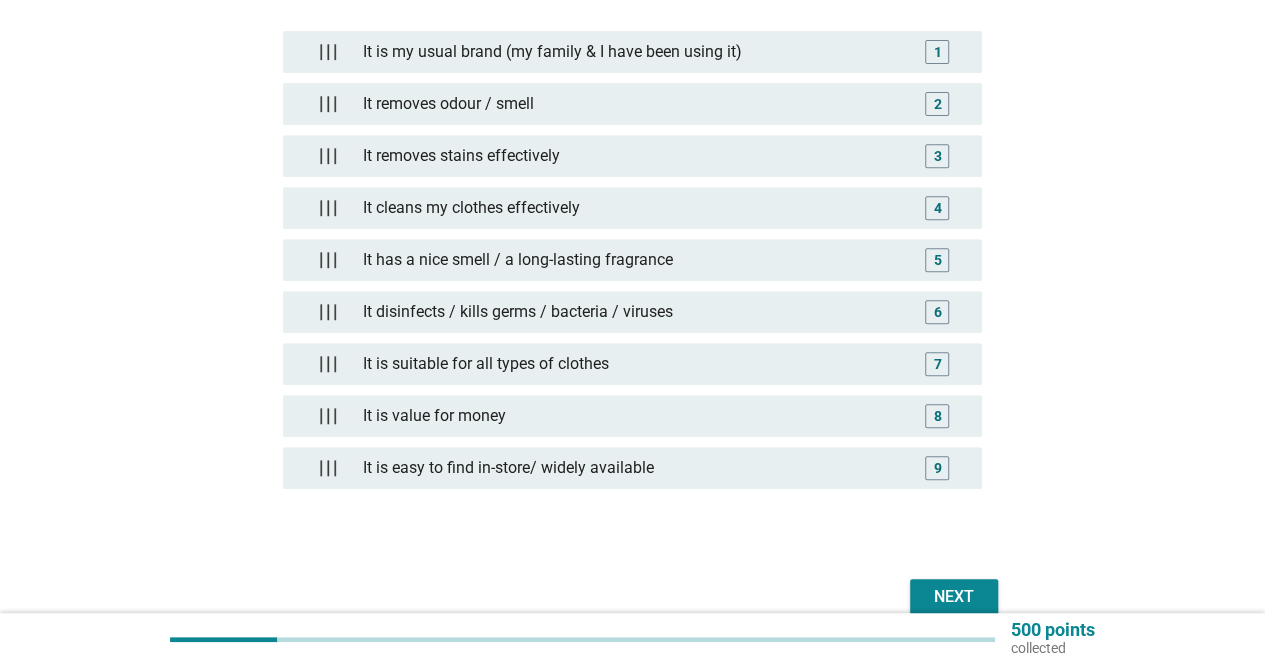 scroll, scrollTop: 400, scrollLeft: 0, axis: vertical 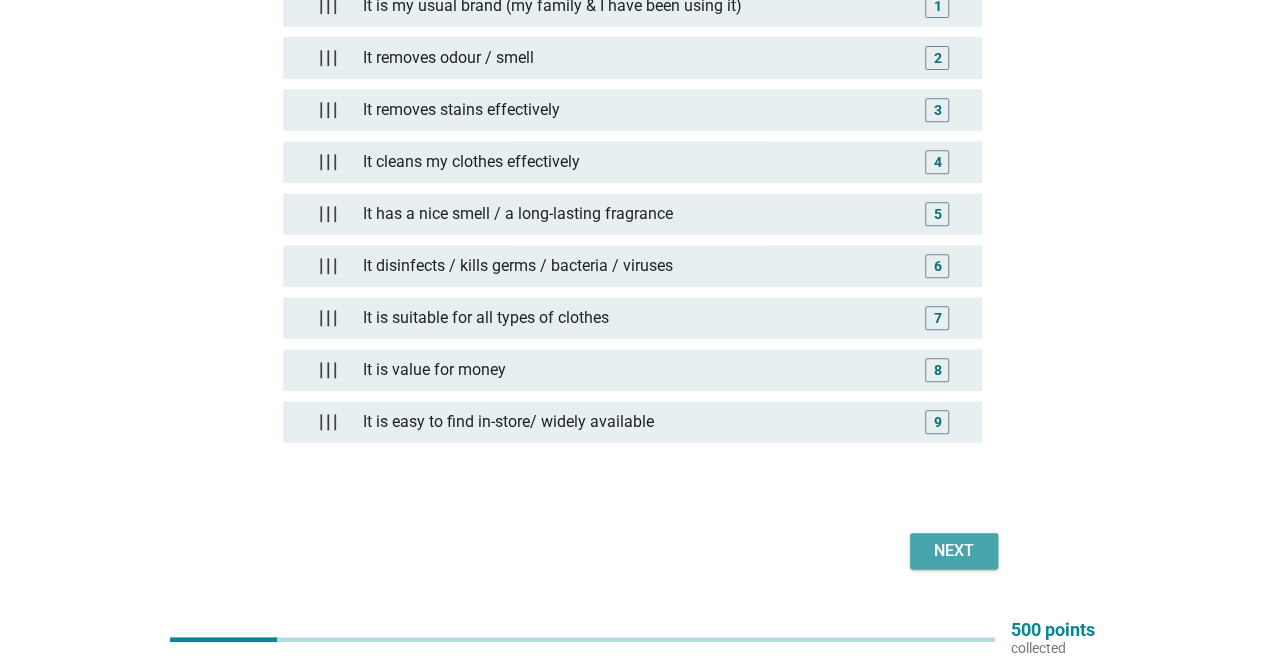 click on "Next" at bounding box center [954, 551] 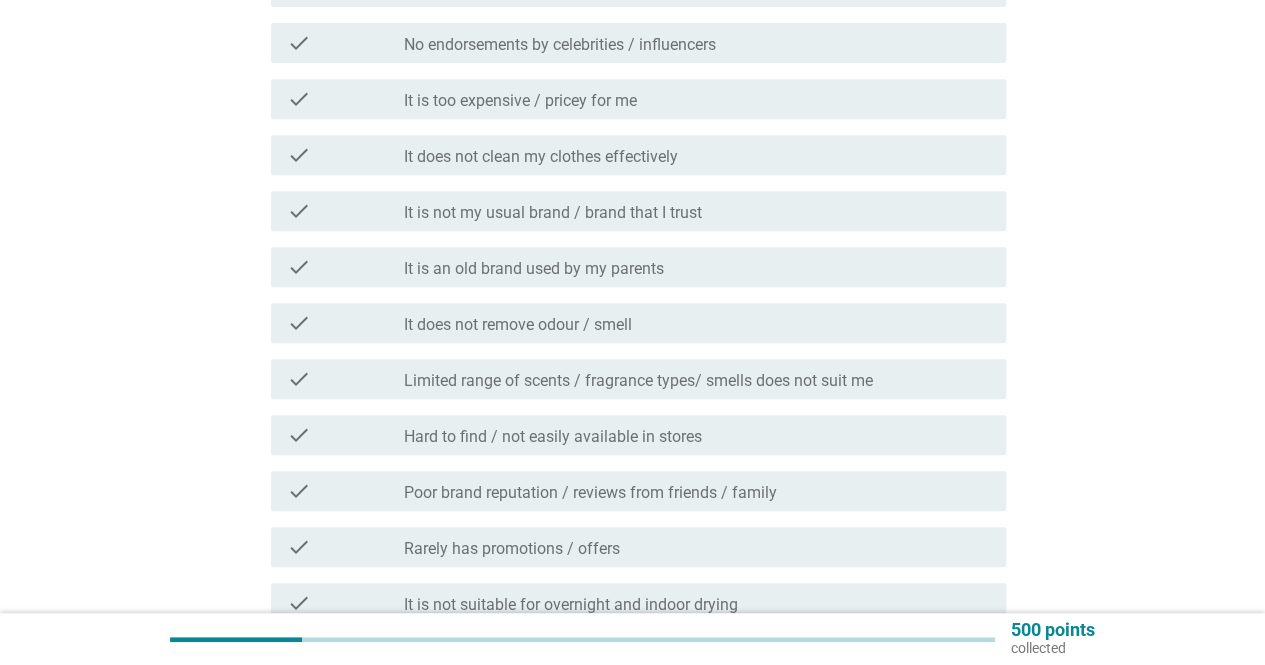 scroll, scrollTop: 0, scrollLeft: 0, axis: both 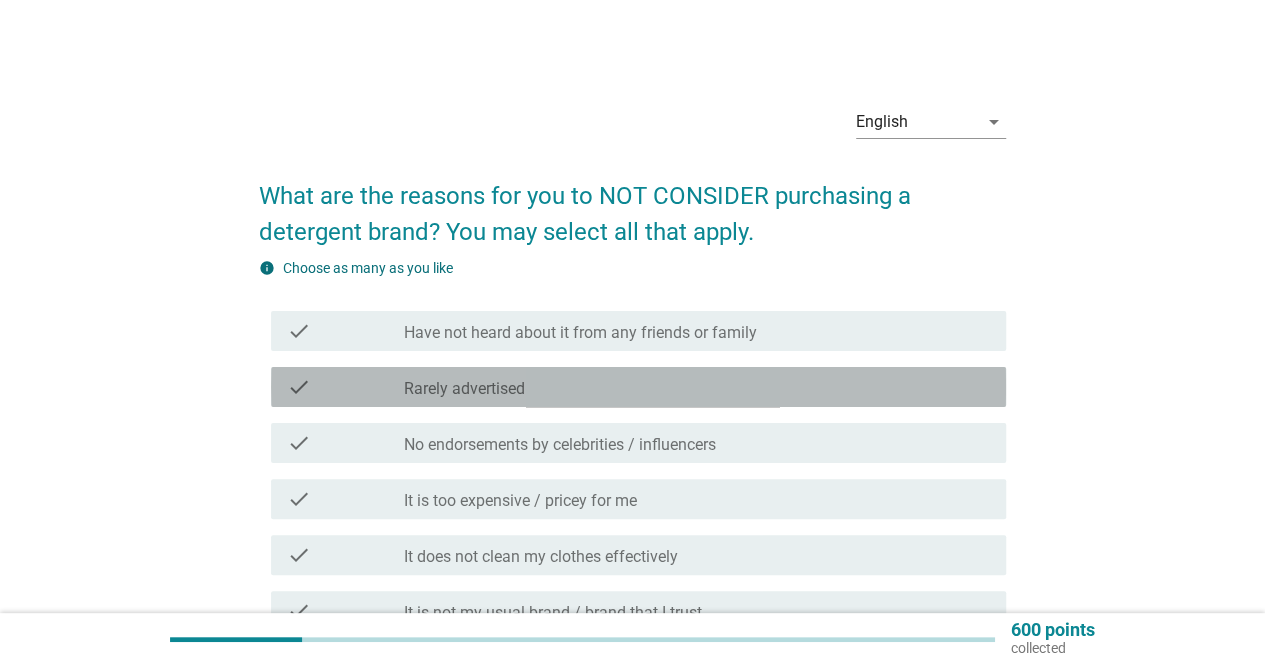 click on "Rarely advertised" at bounding box center (464, 389) 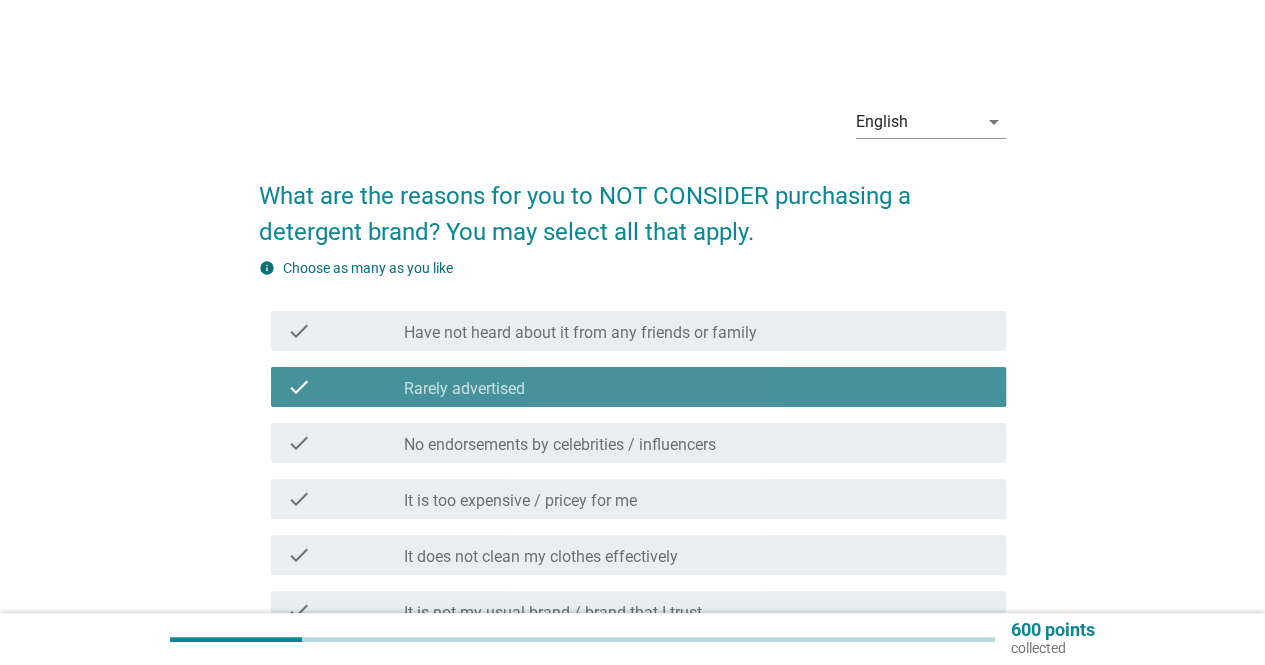 click on "Rarely advertised" at bounding box center [464, 389] 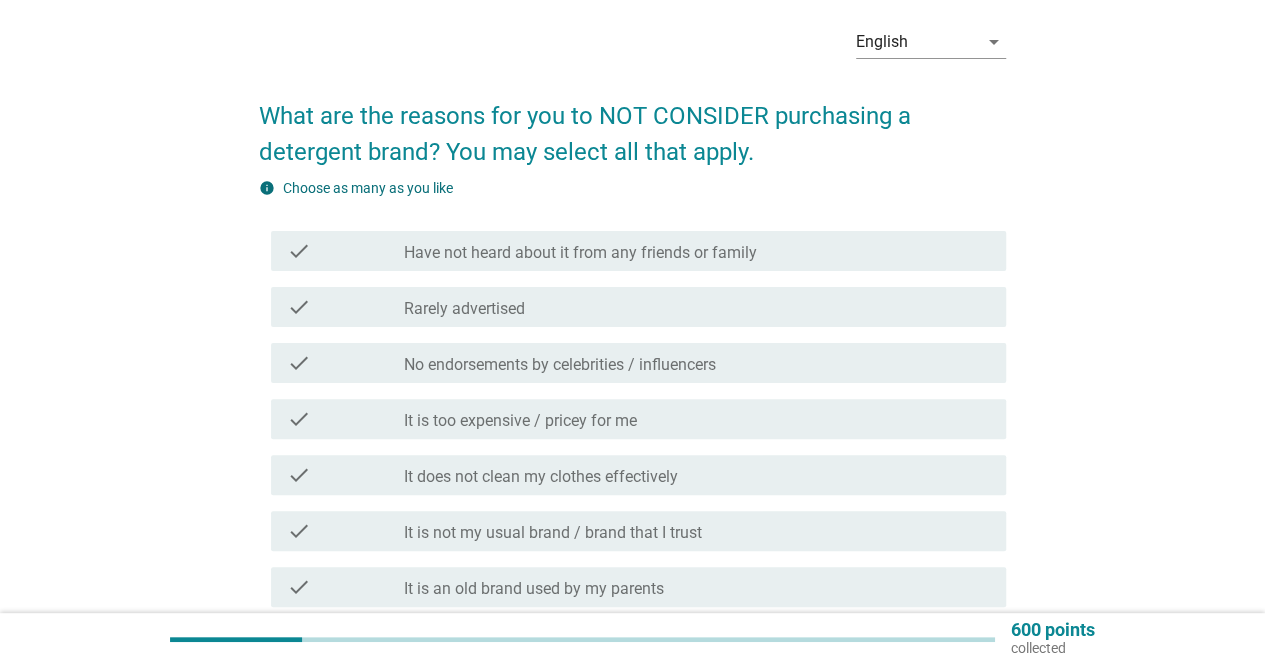 scroll, scrollTop: 0, scrollLeft: 0, axis: both 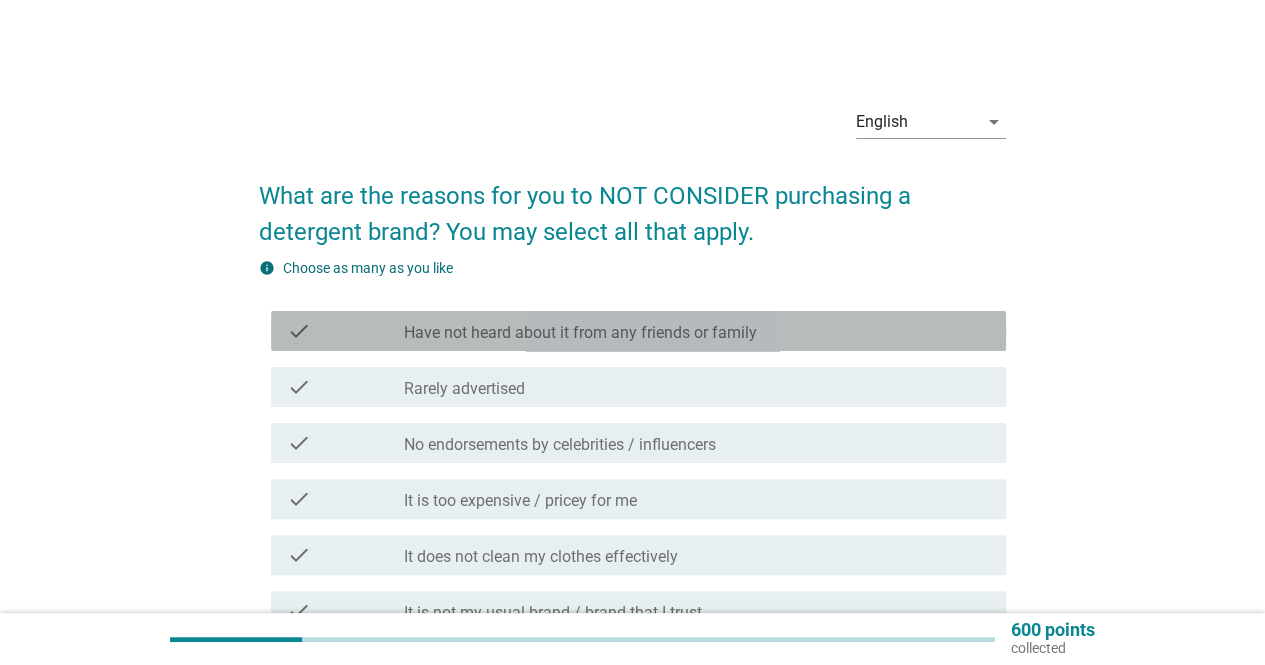click on "check     check_box_outline_blank Have not heard about it from any friends or family" at bounding box center [638, 331] 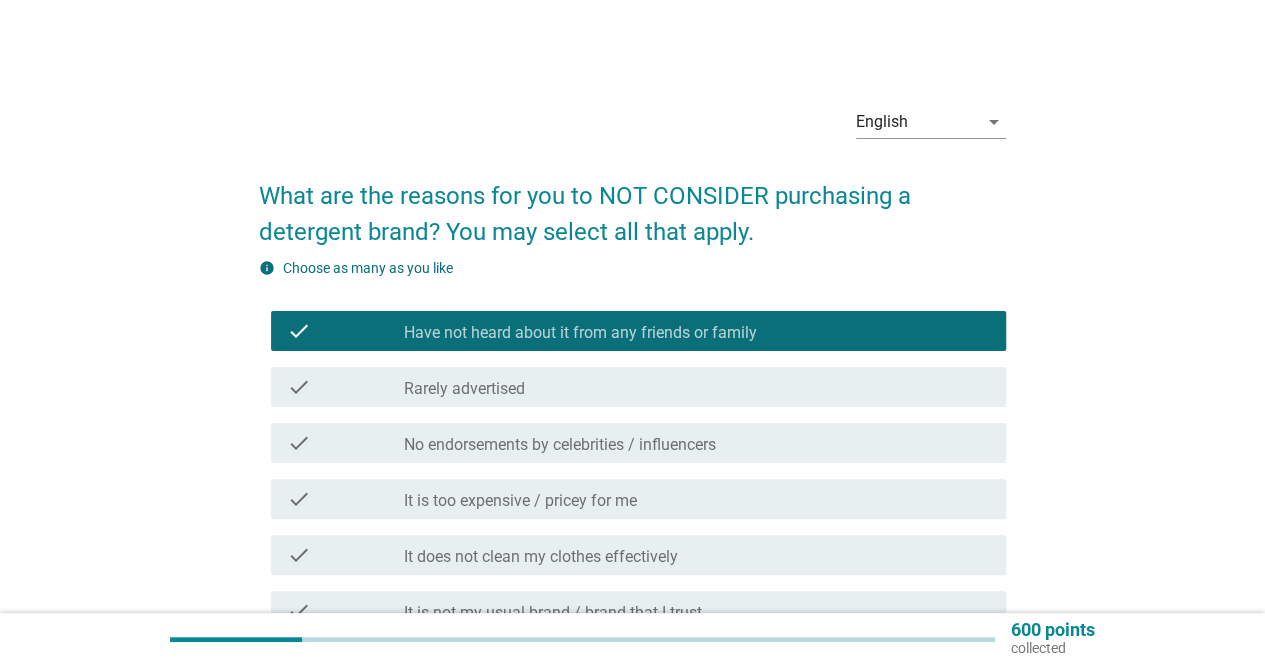 click on "check" at bounding box center [345, 387] 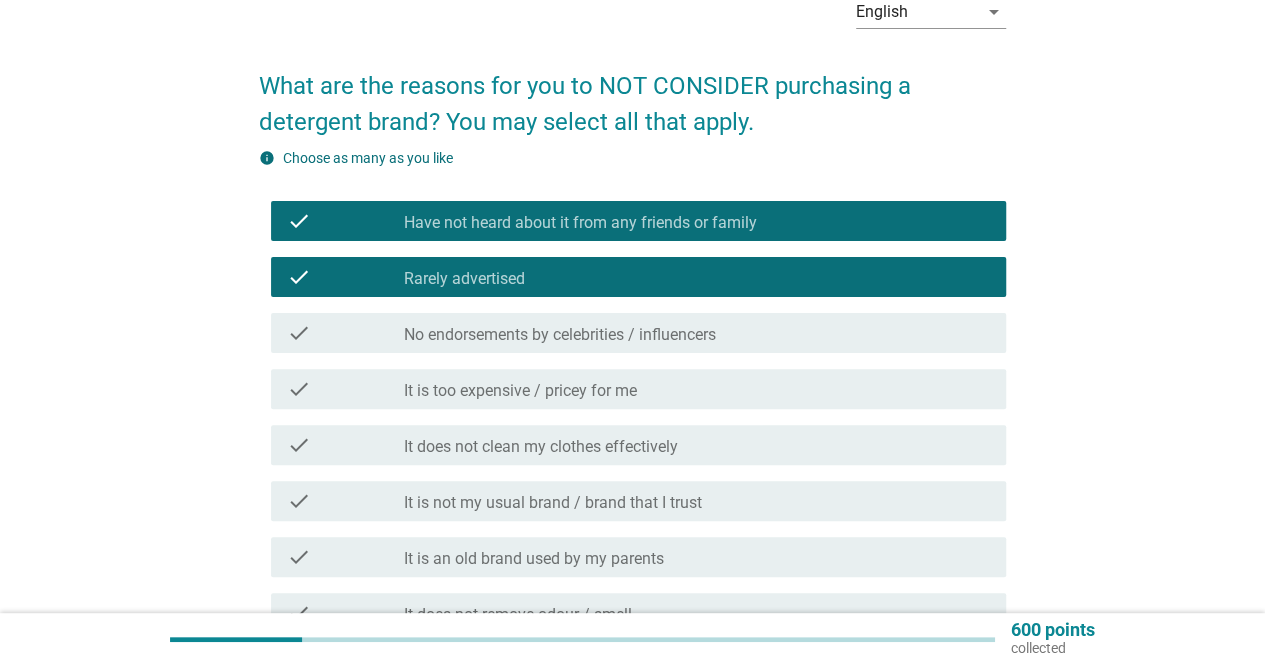 scroll, scrollTop: 300, scrollLeft: 0, axis: vertical 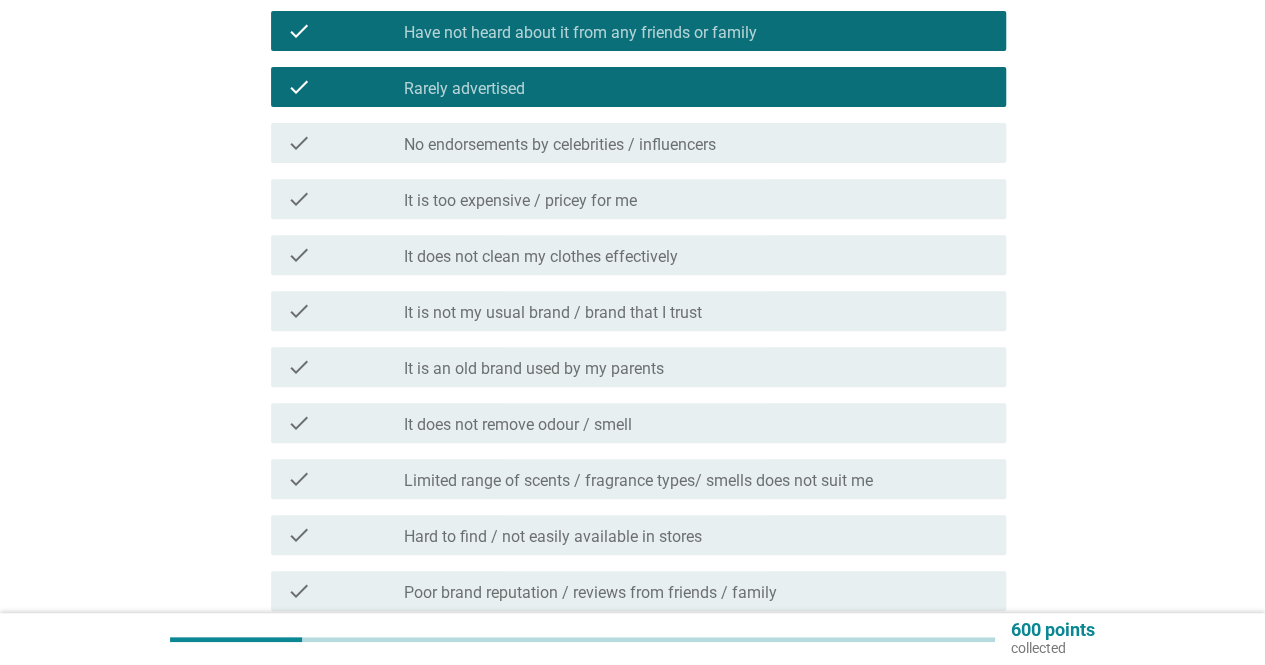 click on "check" at bounding box center [345, 199] 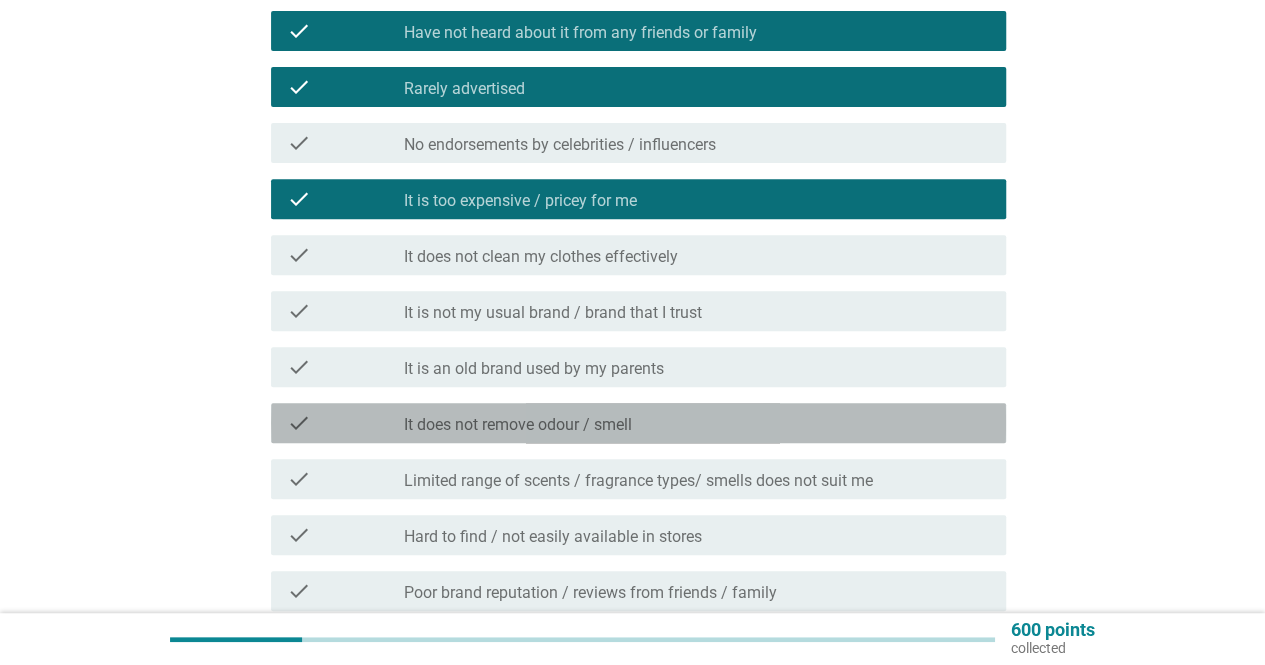 click on "It does not remove odour / smell" at bounding box center [518, 425] 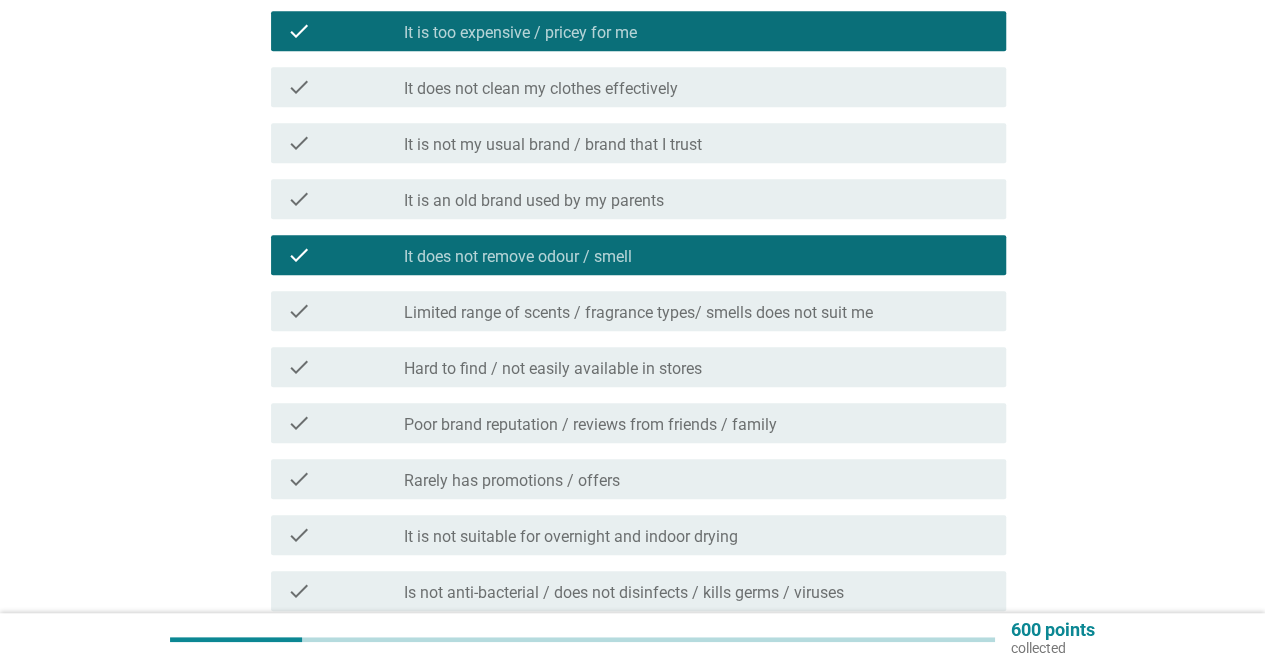 scroll, scrollTop: 500, scrollLeft: 0, axis: vertical 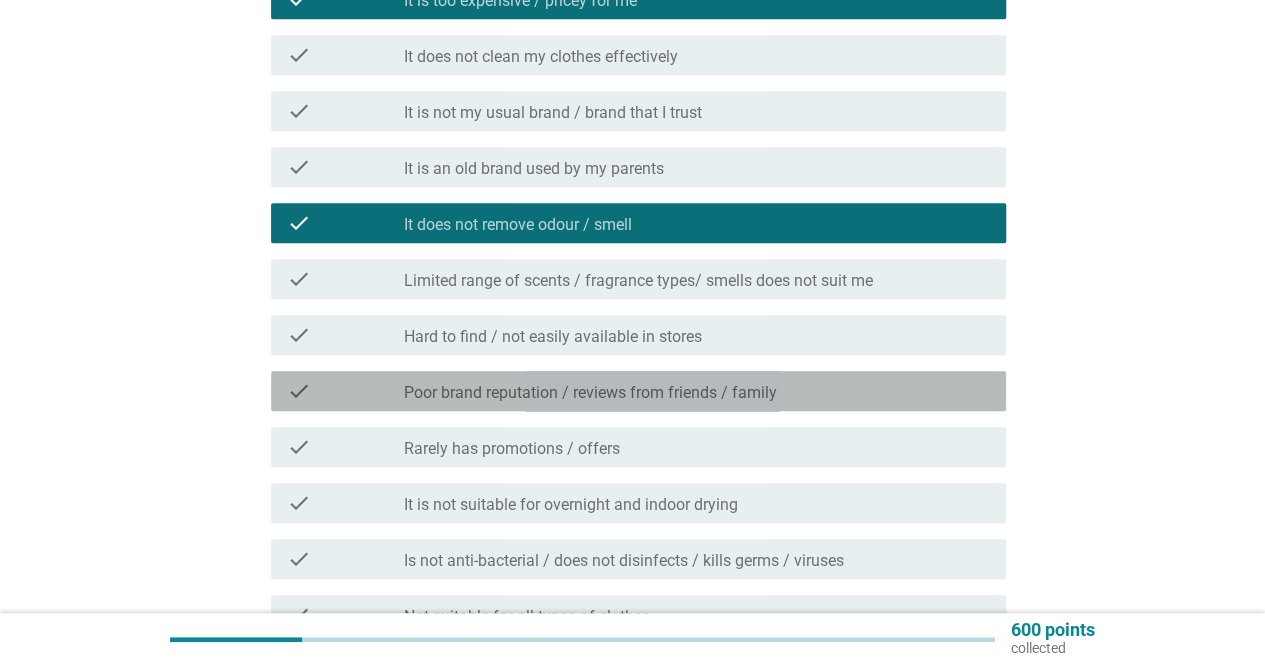 click on "Poor brand reputation / reviews from friends / family" at bounding box center (590, 393) 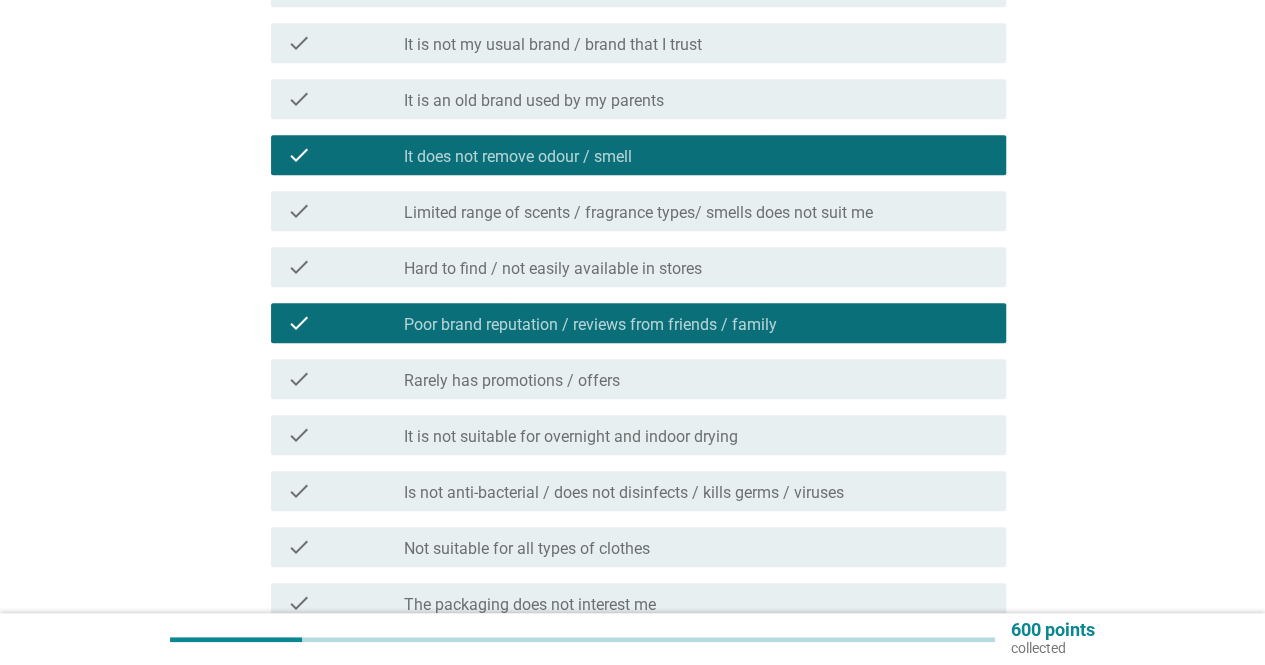 scroll, scrollTop: 600, scrollLeft: 0, axis: vertical 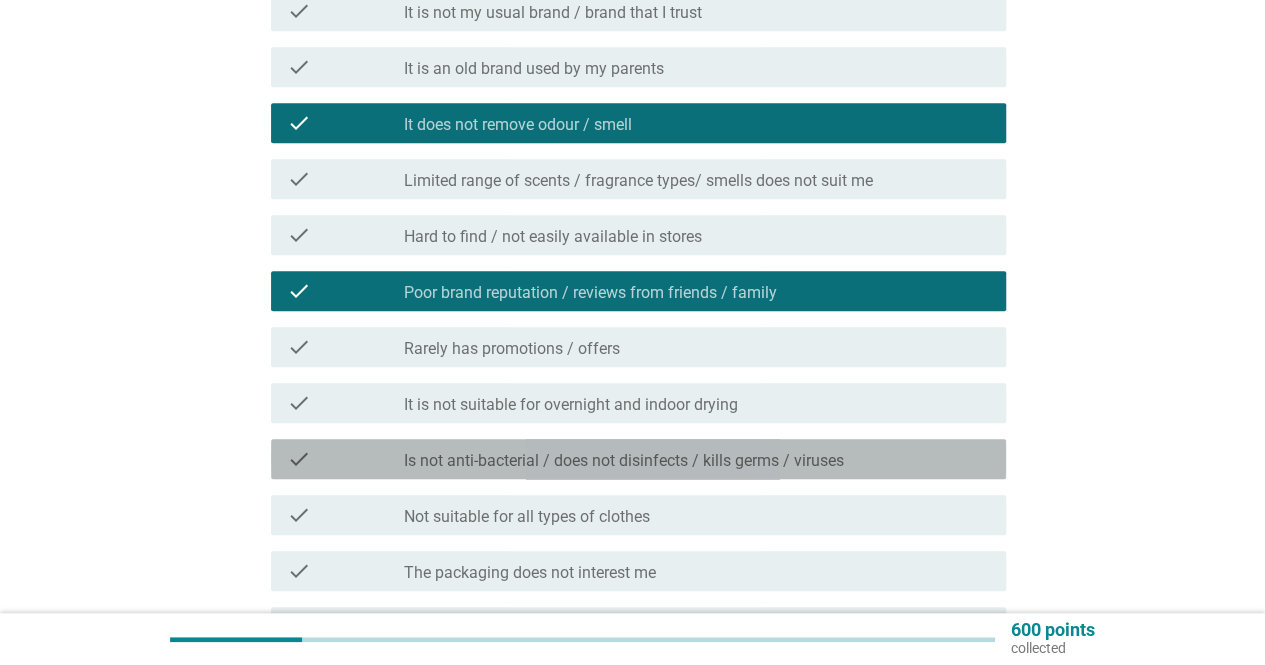 click on "Is not anti-bacterial / does not disinfects / kills germs / viruses" at bounding box center (624, 461) 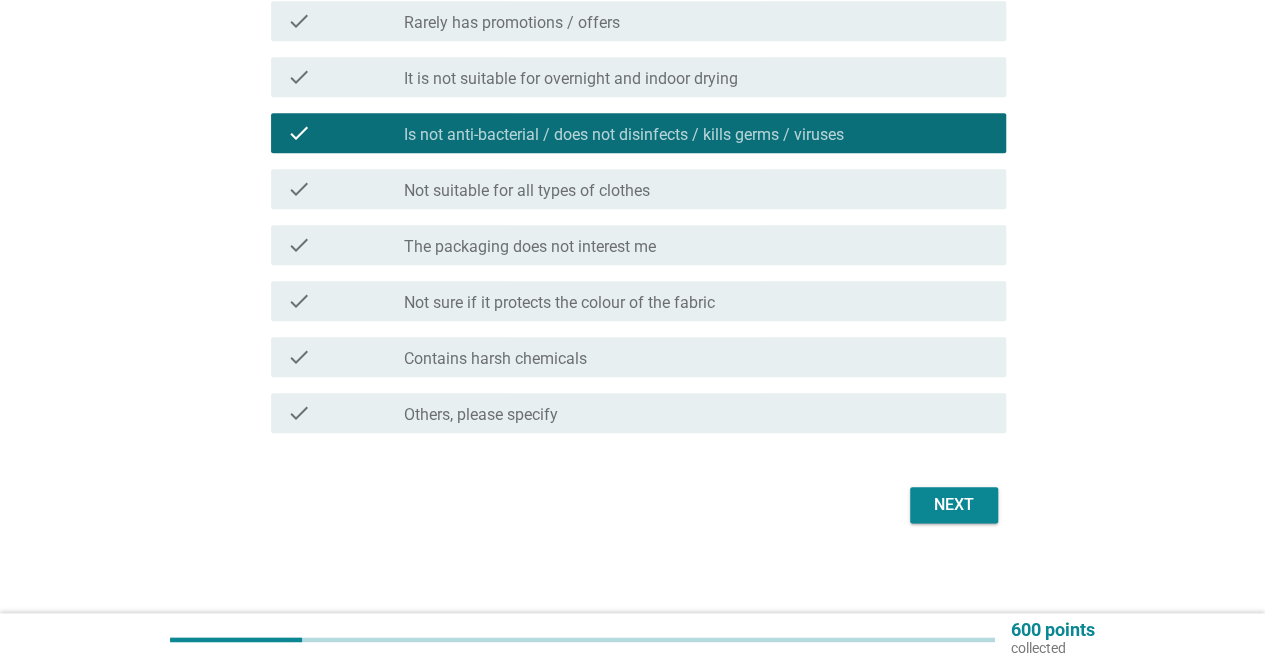 scroll, scrollTop: 932, scrollLeft: 0, axis: vertical 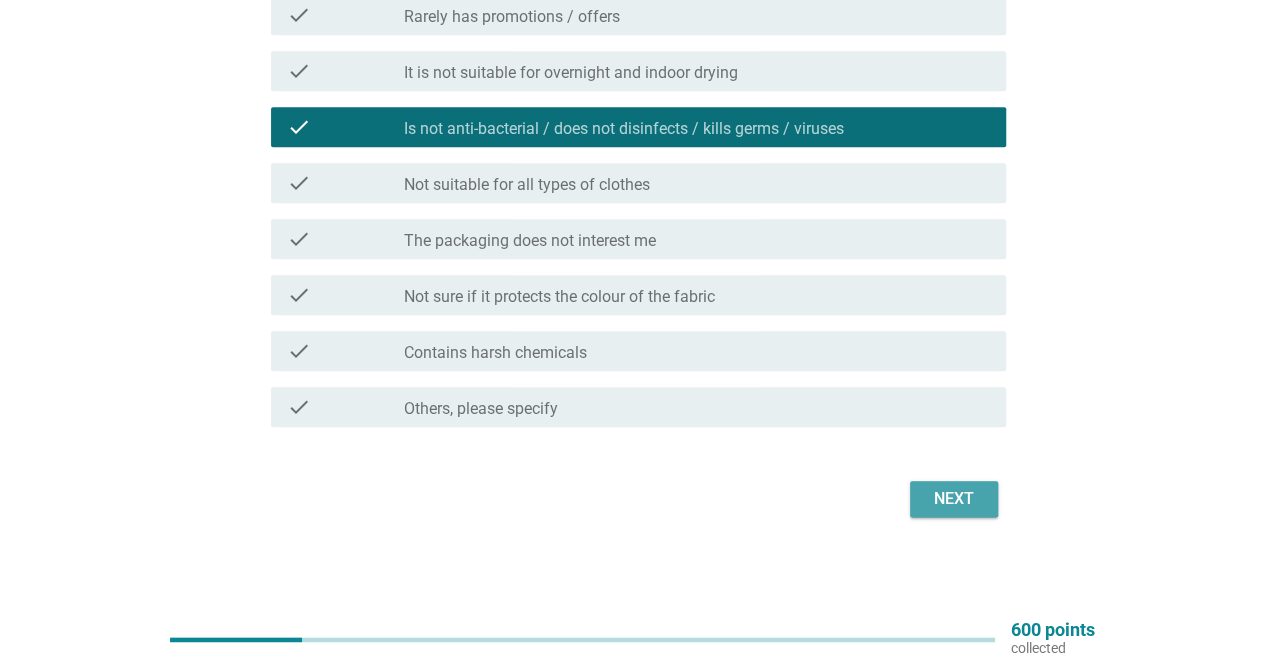 click on "Next" at bounding box center [954, 499] 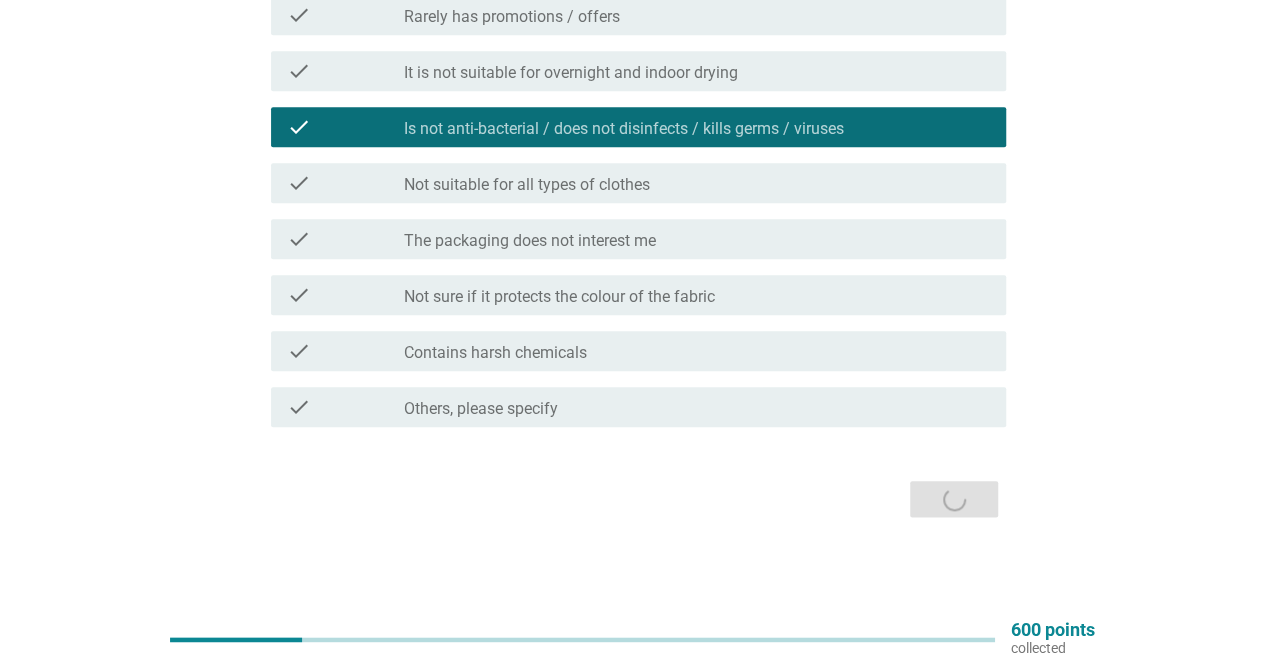 scroll, scrollTop: 0, scrollLeft: 0, axis: both 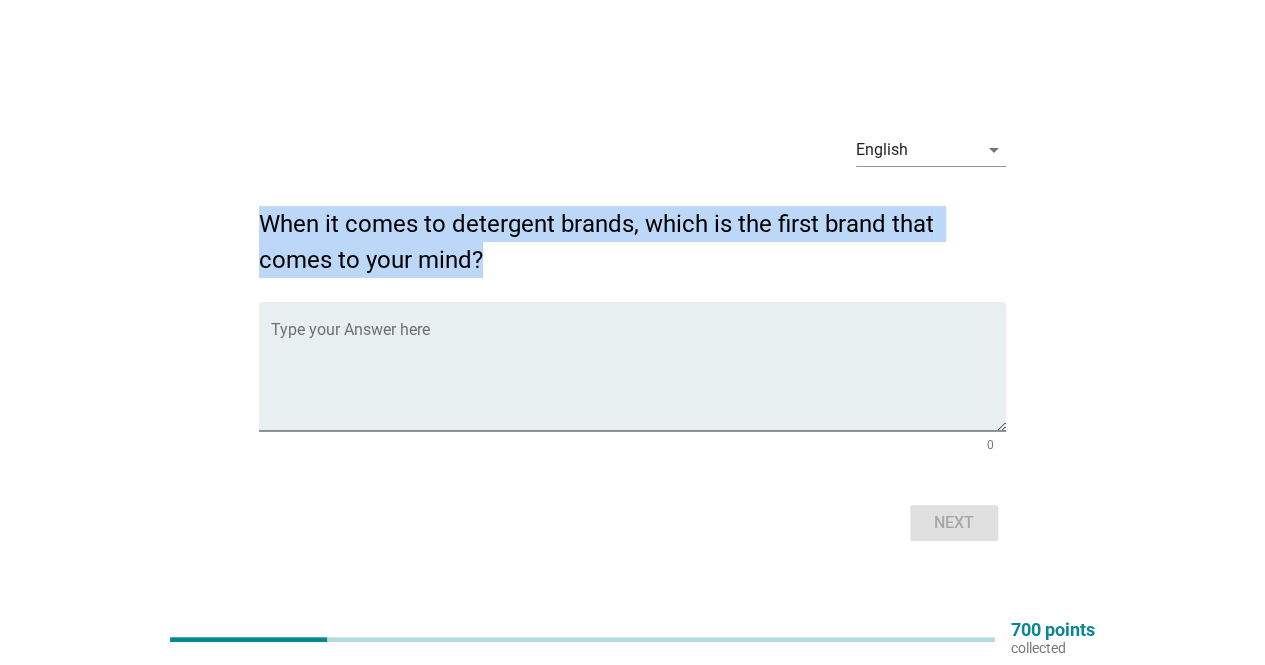 drag, startPoint x: 499, startPoint y: 261, endPoint x: 136, endPoint y: 205, distance: 367.29416 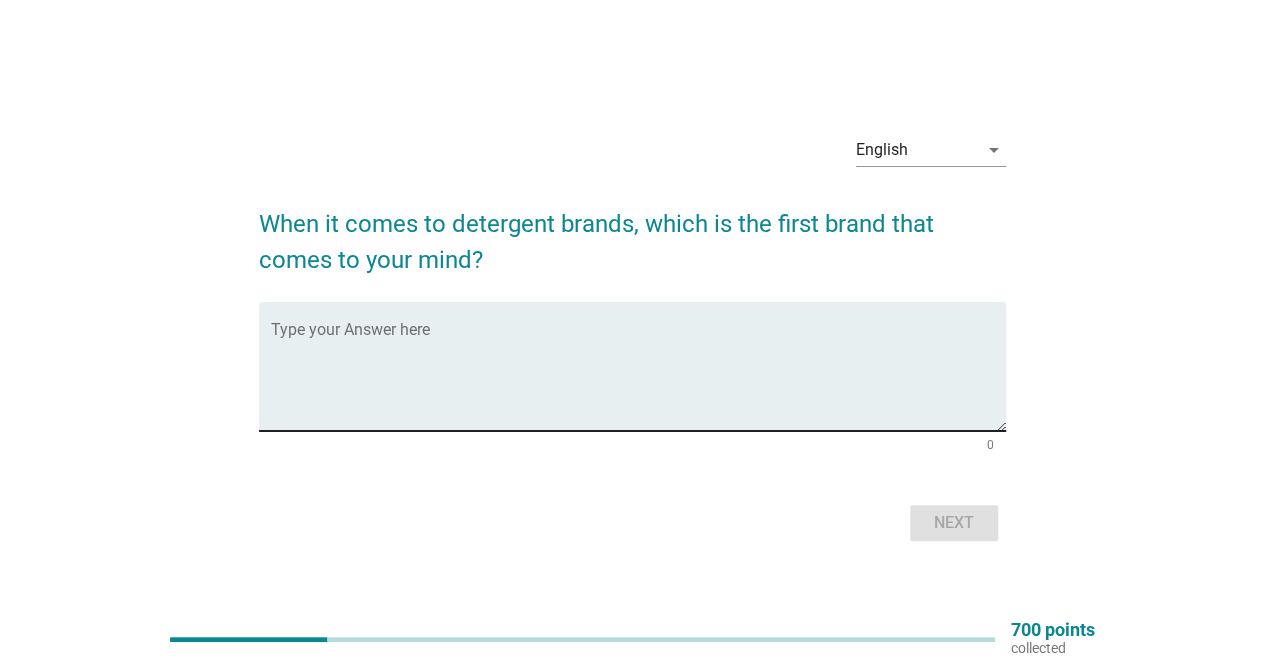 click at bounding box center [638, 378] 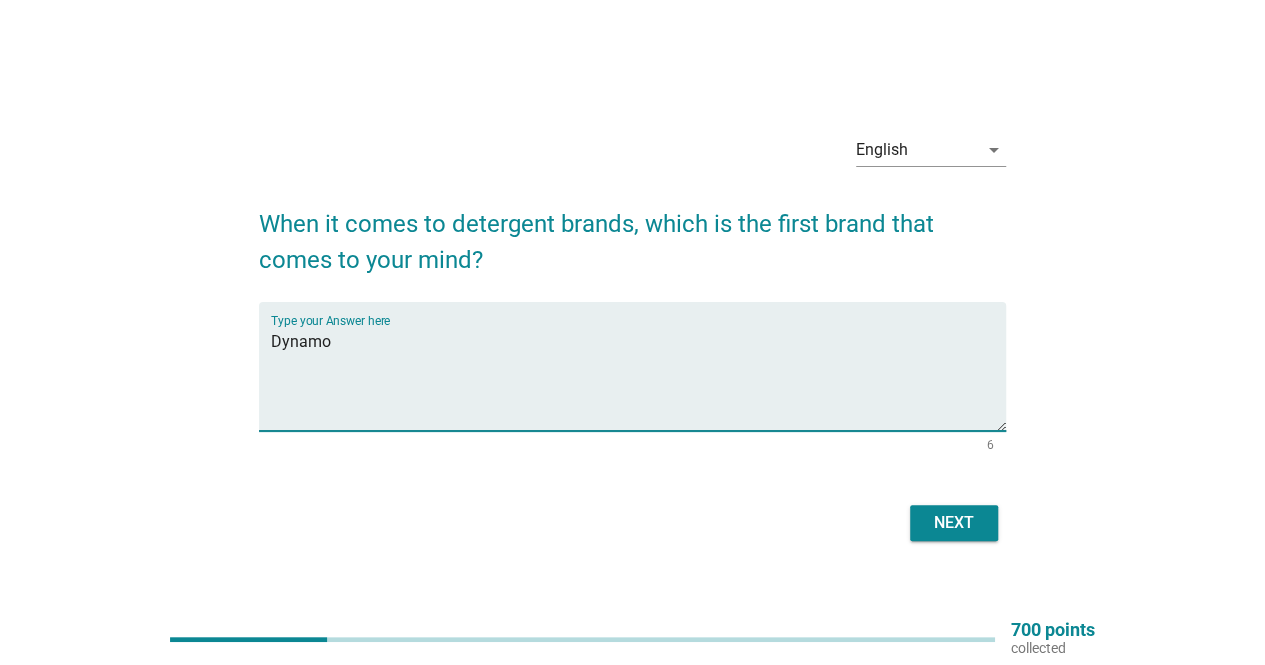 type on "Dynamo" 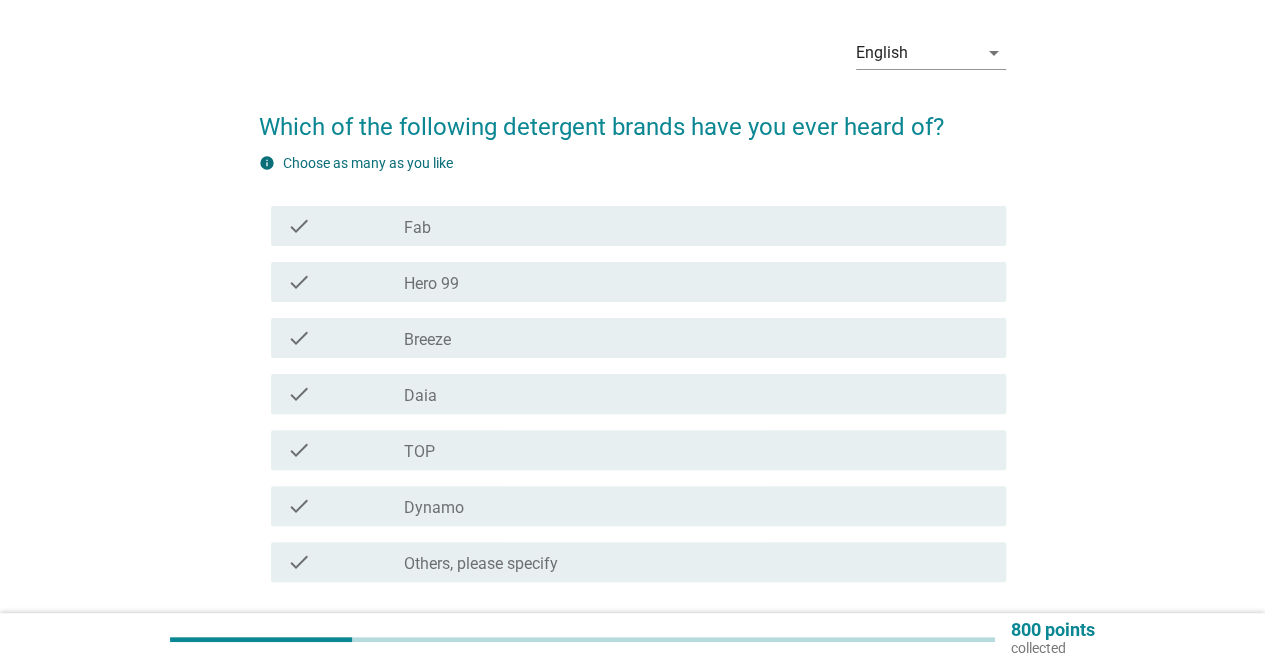 scroll, scrollTop: 100, scrollLeft: 0, axis: vertical 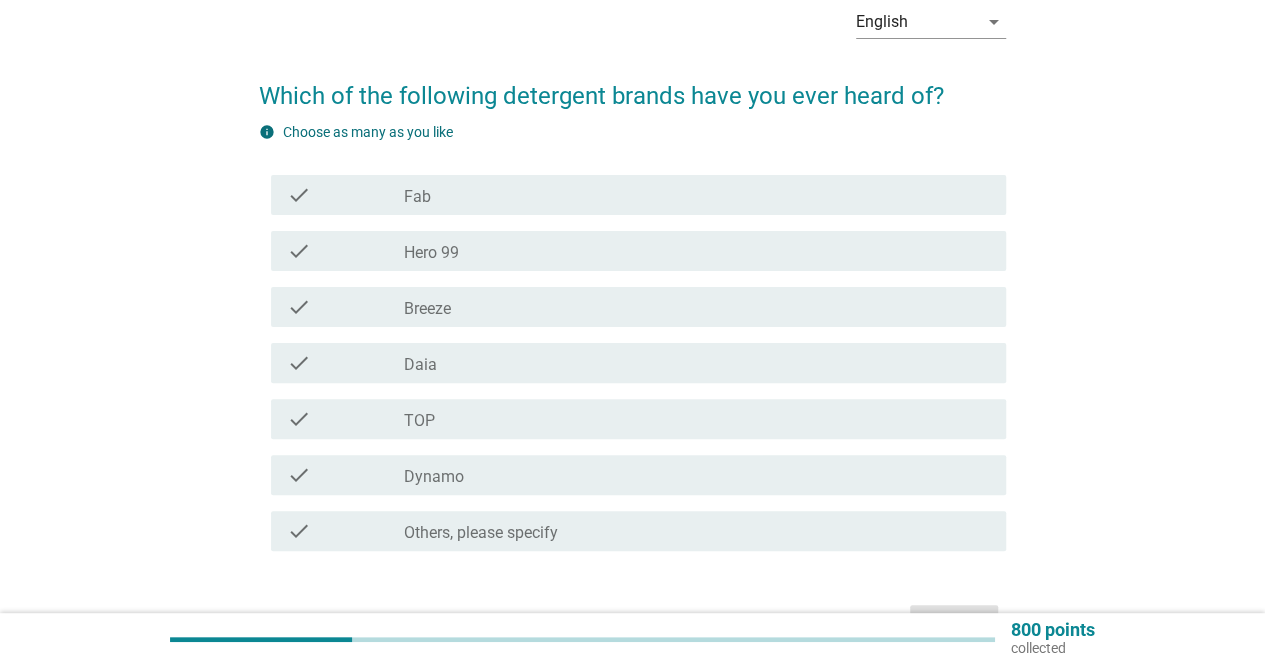 click on "check" at bounding box center (345, 475) 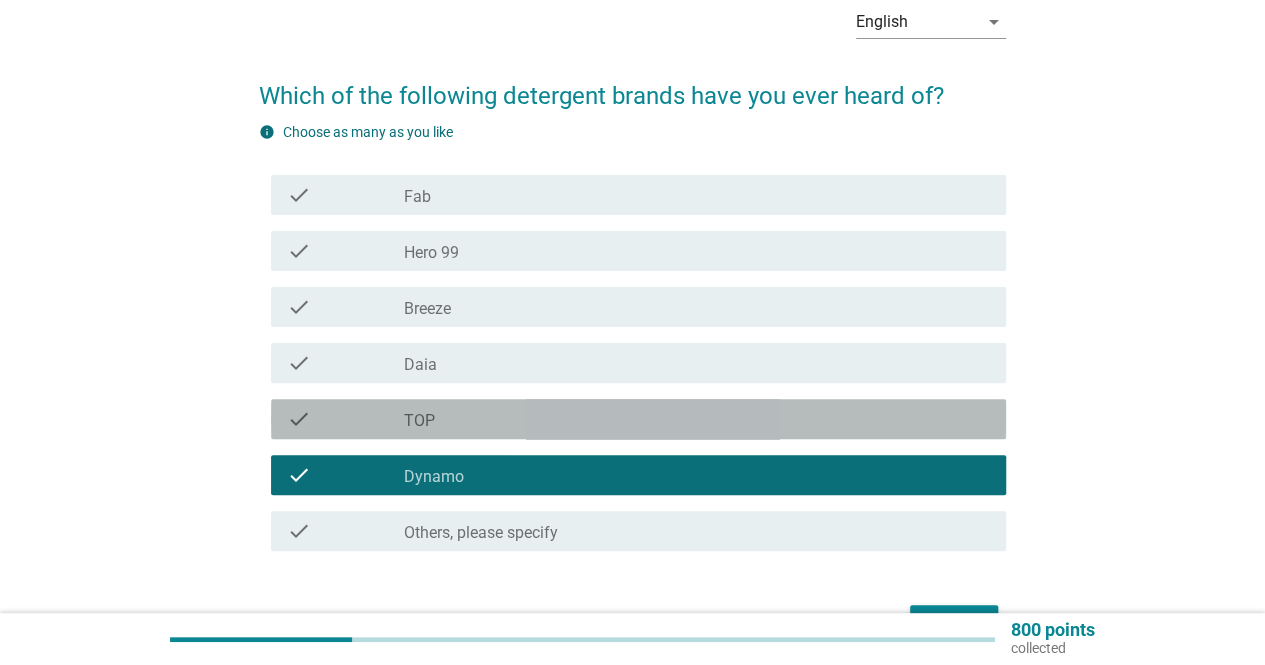 click on "check" at bounding box center (345, 419) 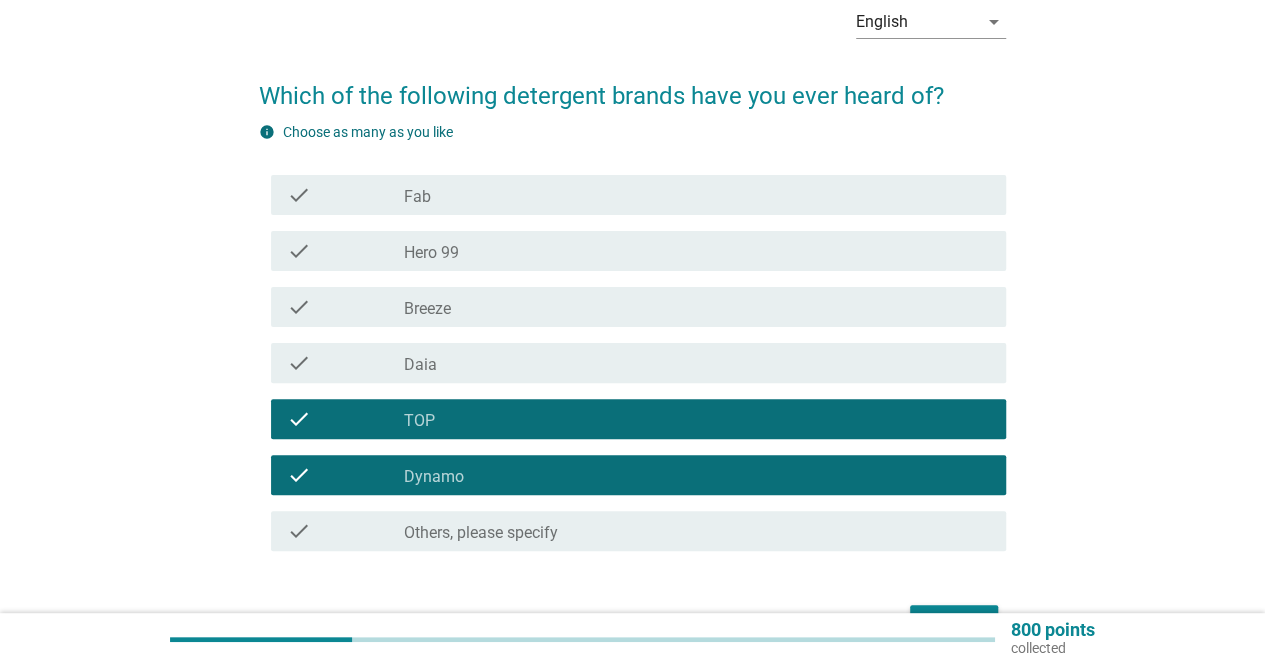 click on "check     check_box_outline_blank TOP" at bounding box center (632, 419) 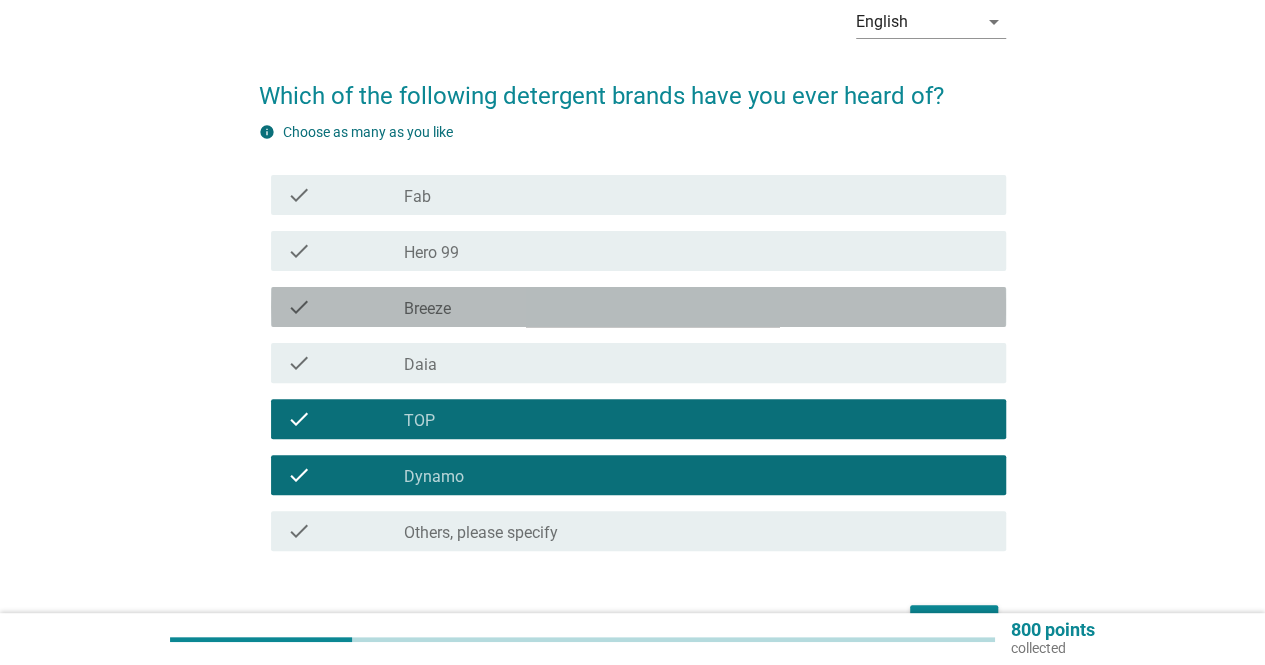 click on "Breeze" at bounding box center (427, 309) 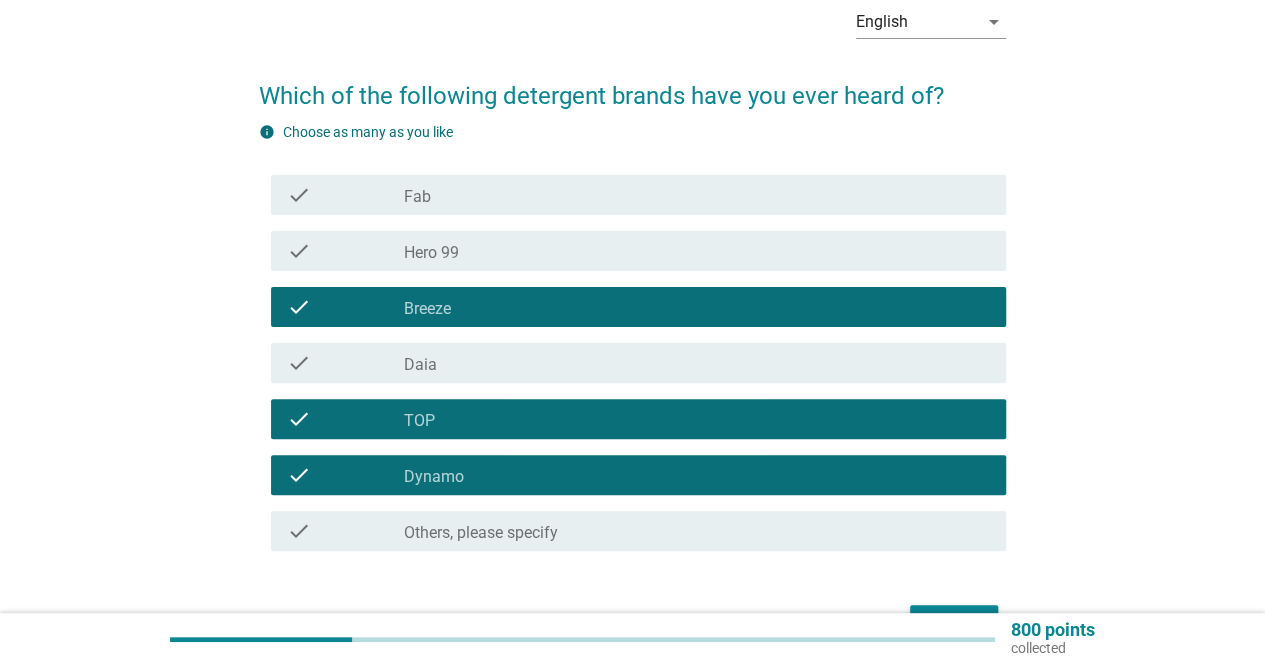 click on "check" at bounding box center (345, 363) 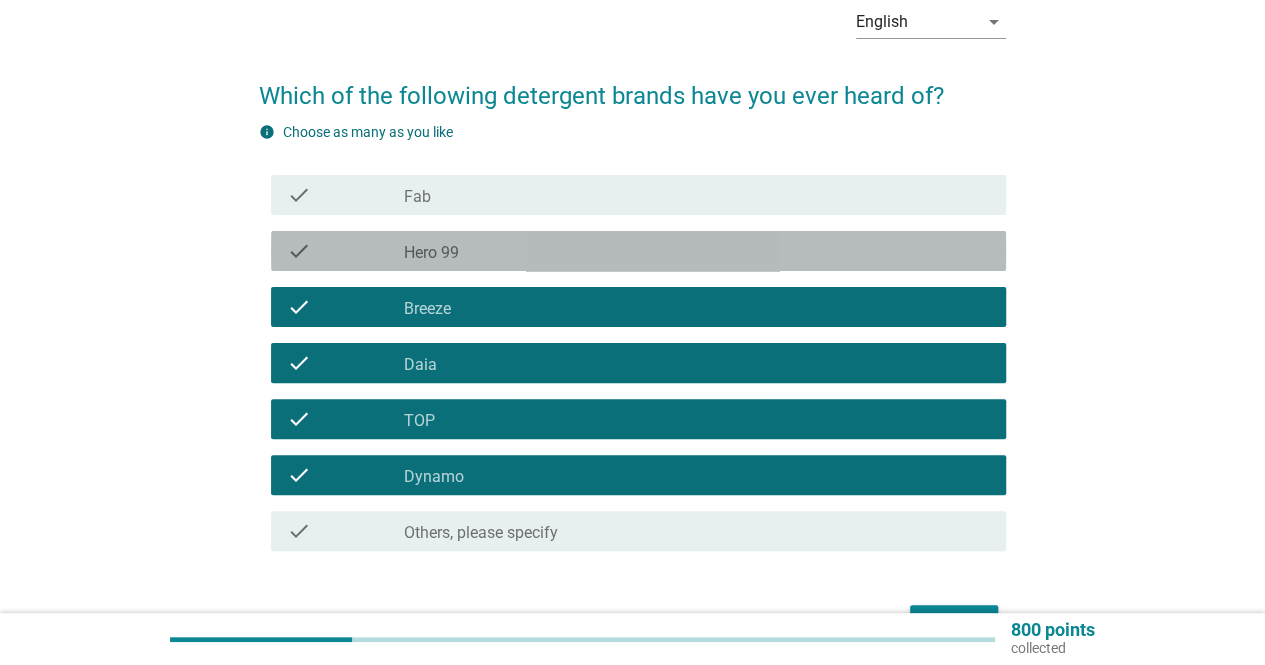click on "check     check_box_outline_blank Hero 99" at bounding box center (638, 251) 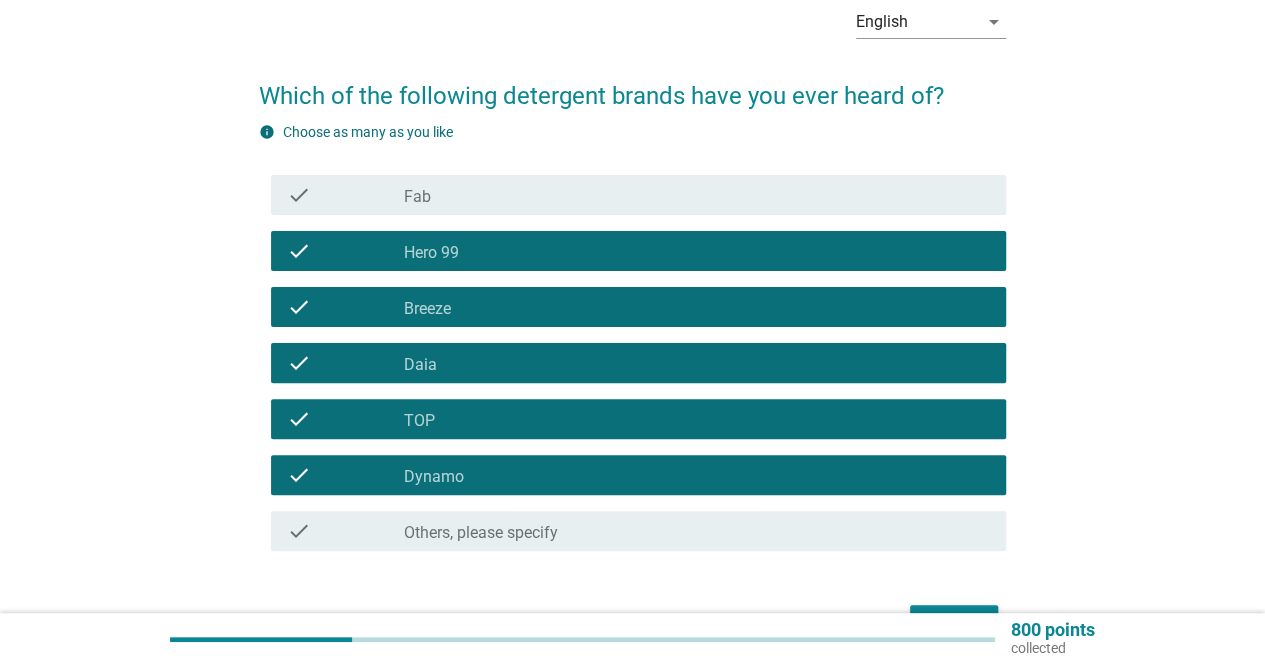 click on "check_box_outline_blank Fab" at bounding box center (697, 195) 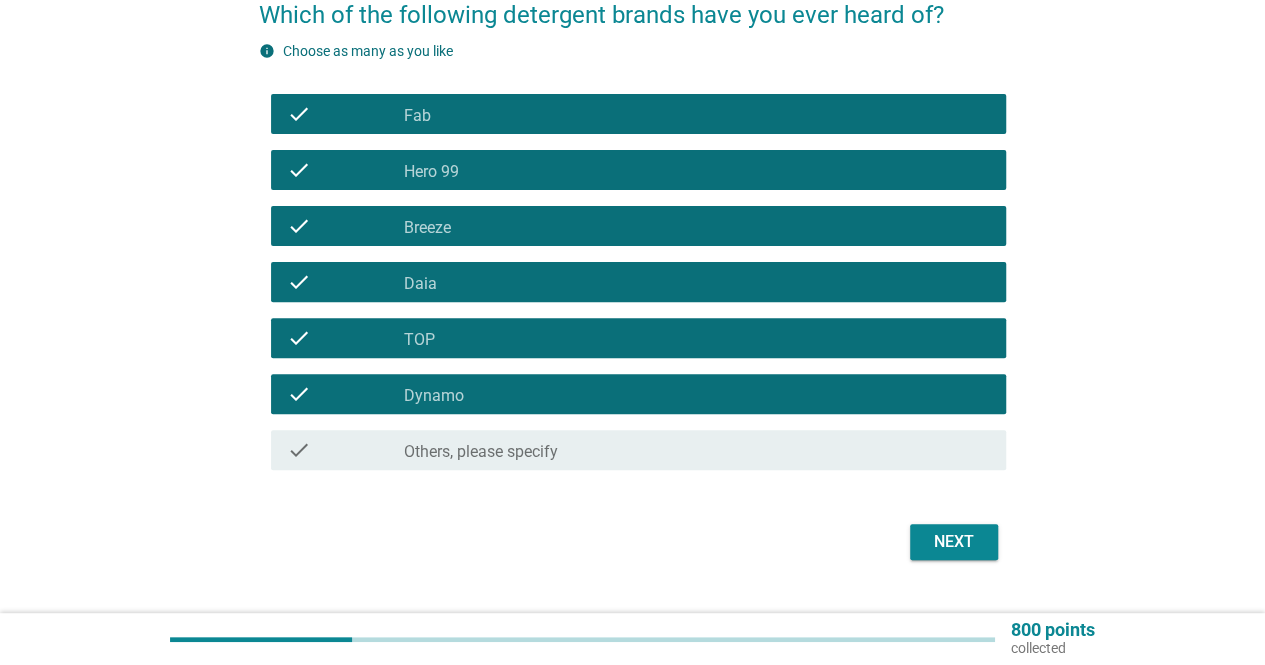 scroll, scrollTop: 200, scrollLeft: 0, axis: vertical 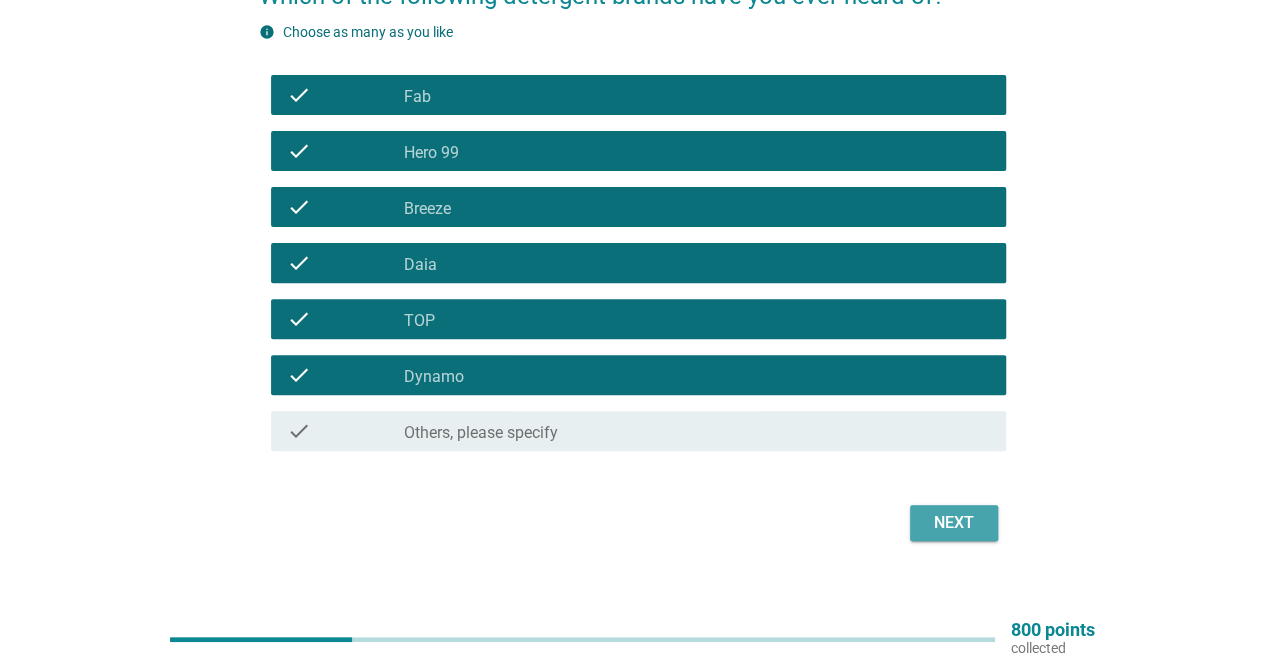 click on "Next" at bounding box center [954, 523] 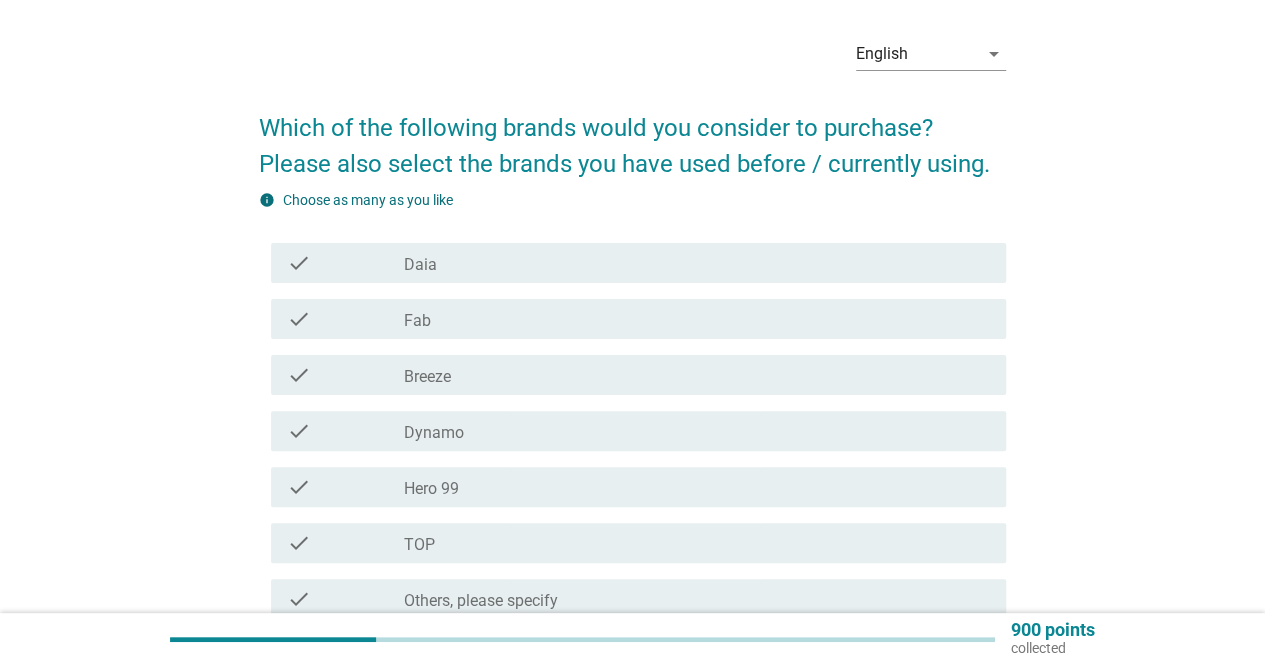 scroll, scrollTop: 100, scrollLeft: 0, axis: vertical 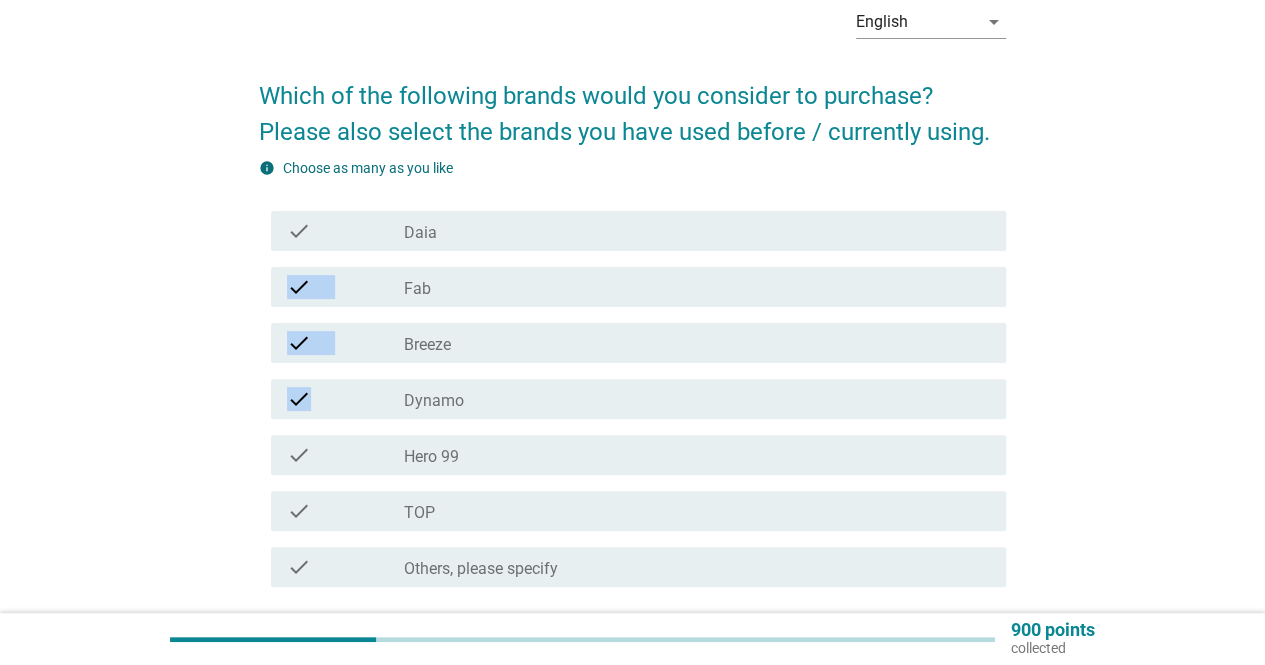 drag, startPoint x: 374, startPoint y: 389, endPoint x: 371, endPoint y: 227, distance: 162.02777 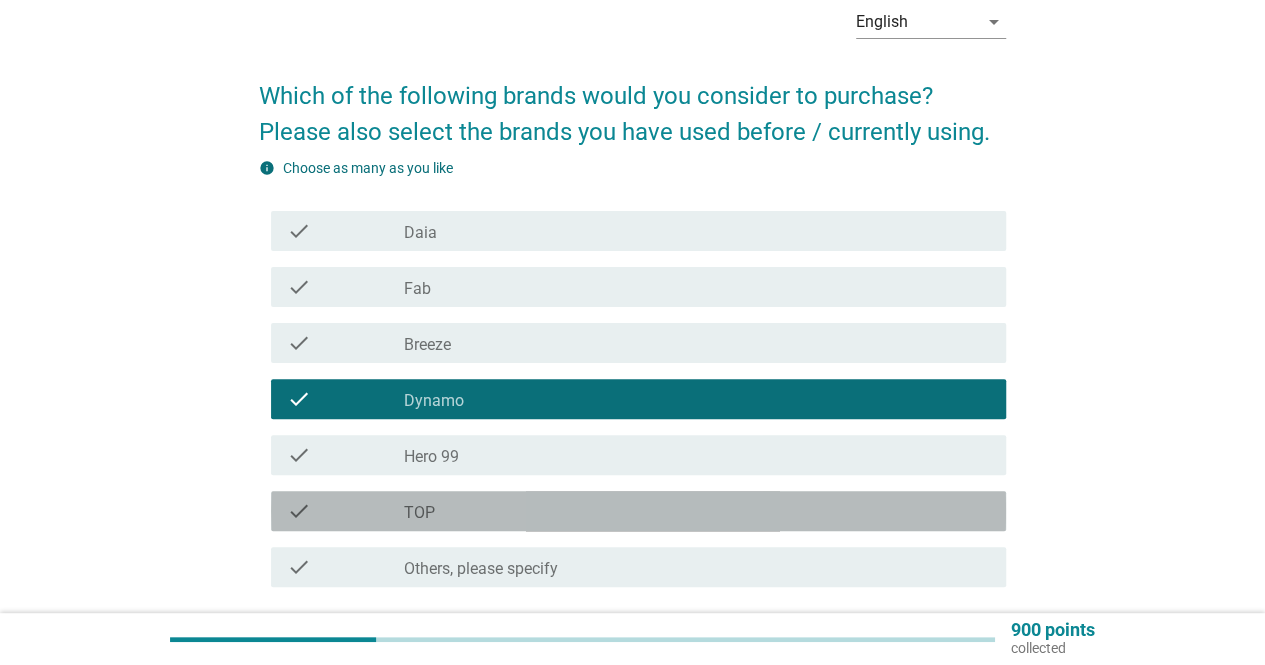 click on "check" at bounding box center (345, 511) 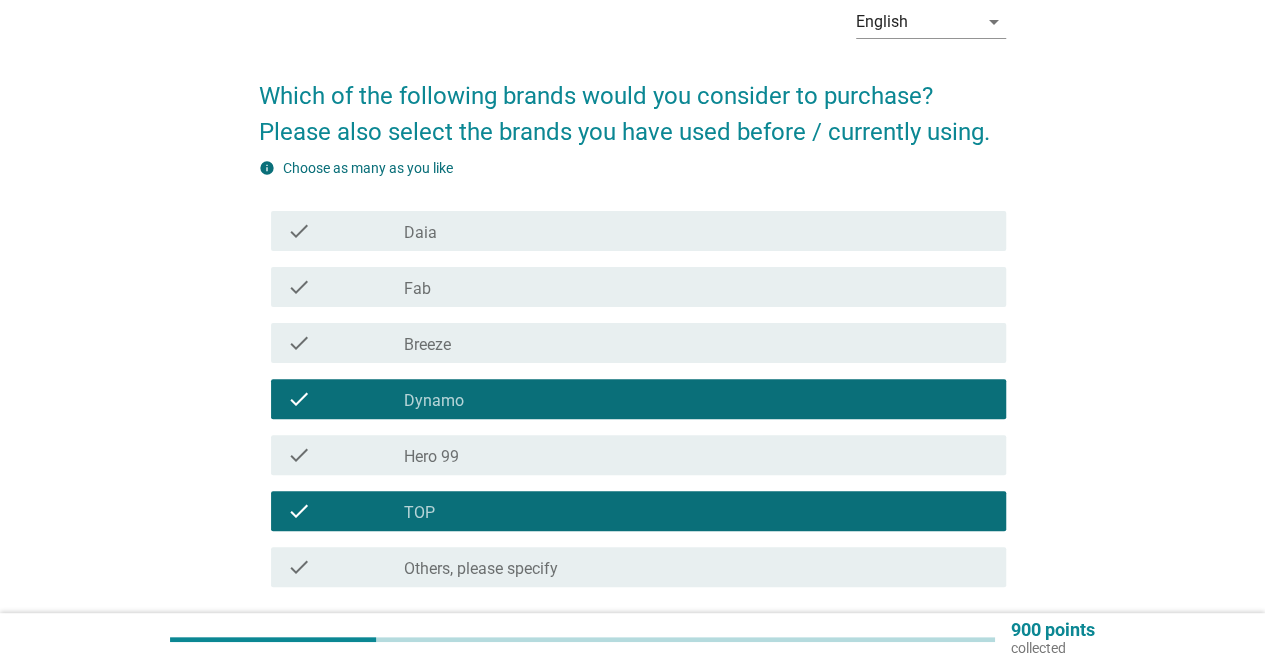 click on "check" at bounding box center [345, 231] 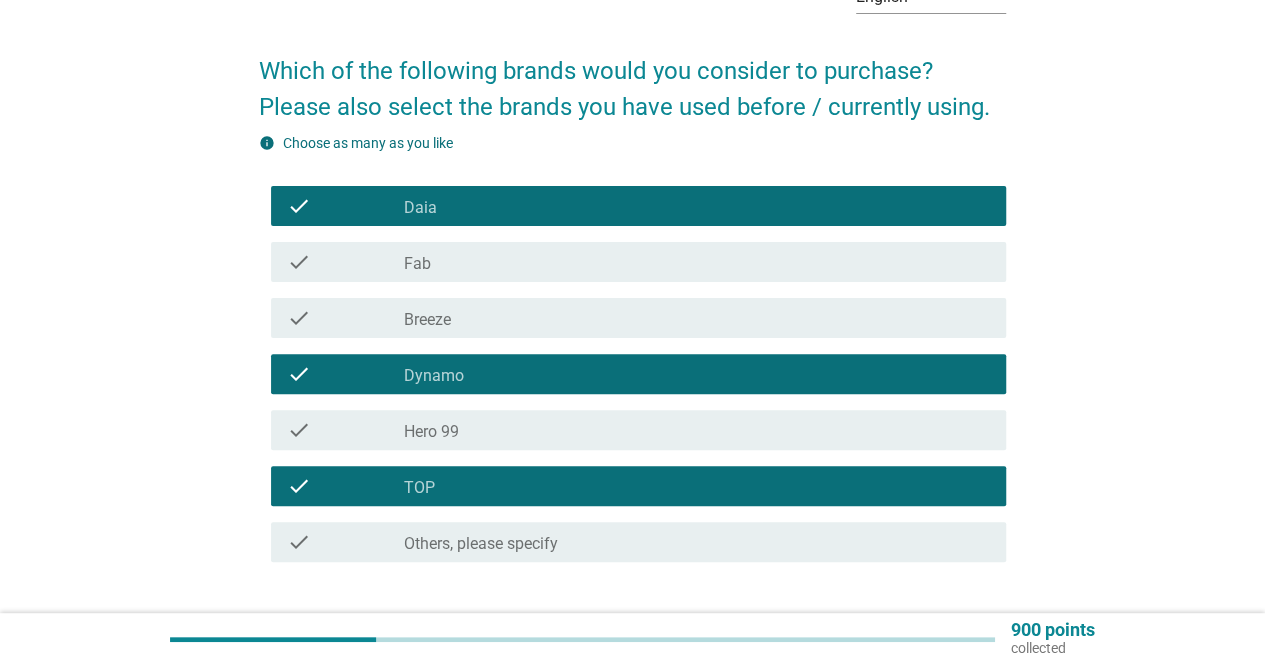 scroll, scrollTop: 200, scrollLeft: 0, axis: vertical 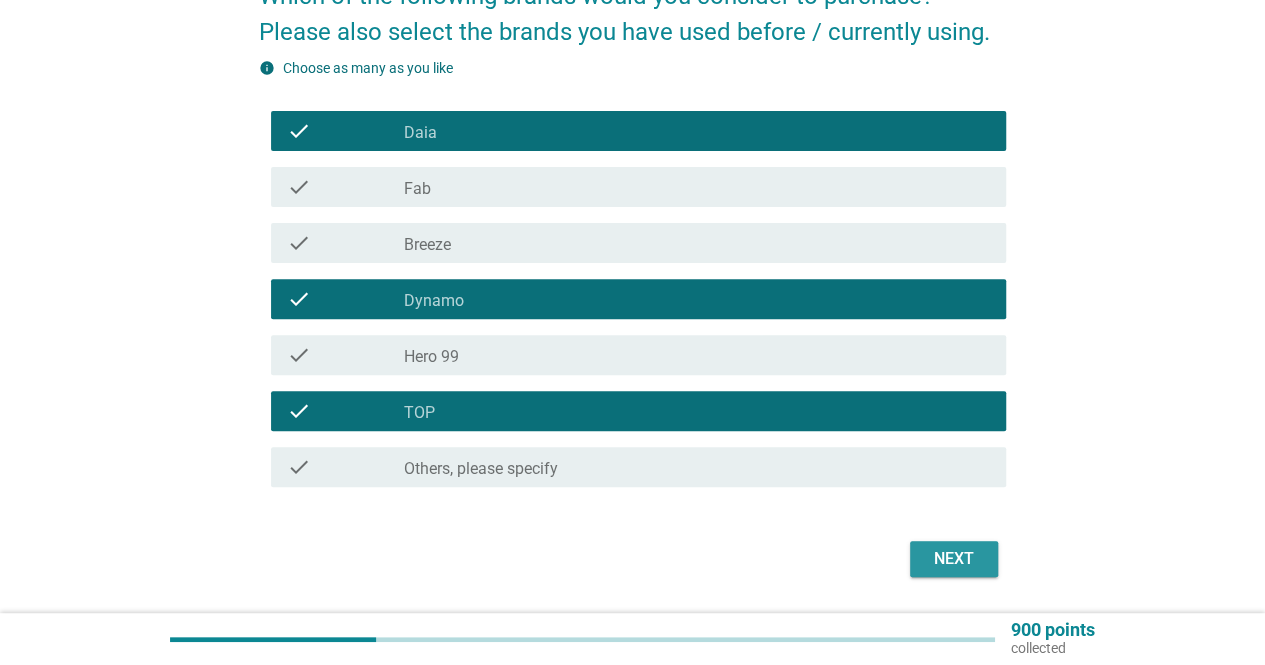 click on "Next" at bounding box center (954, 559) 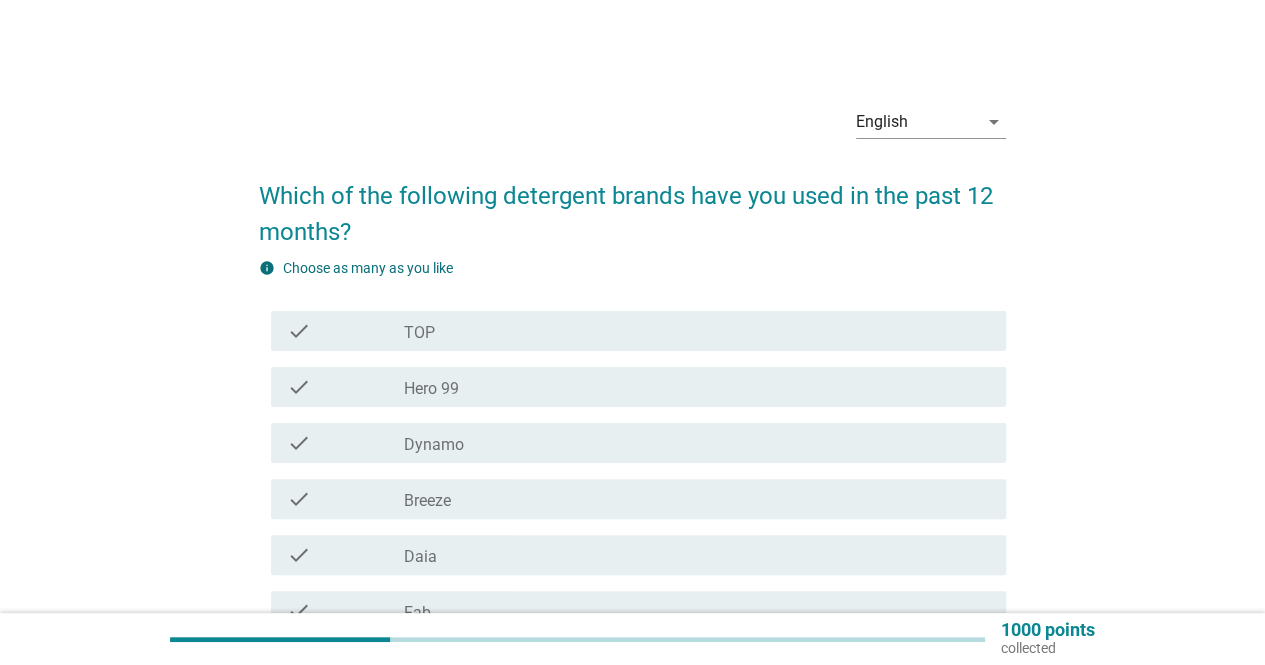 scroll, scrollTop: 100, scrollLeft: 0, axis: vertical 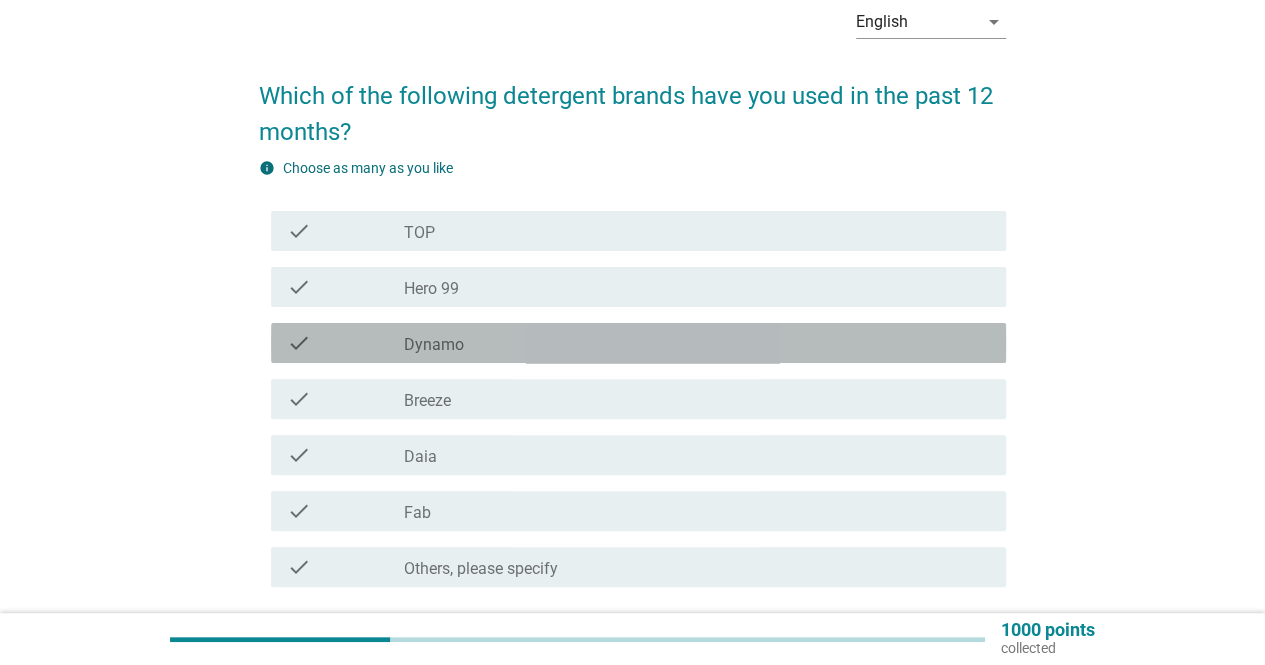 click on "Dynamo" at bounding box center [434, 345] 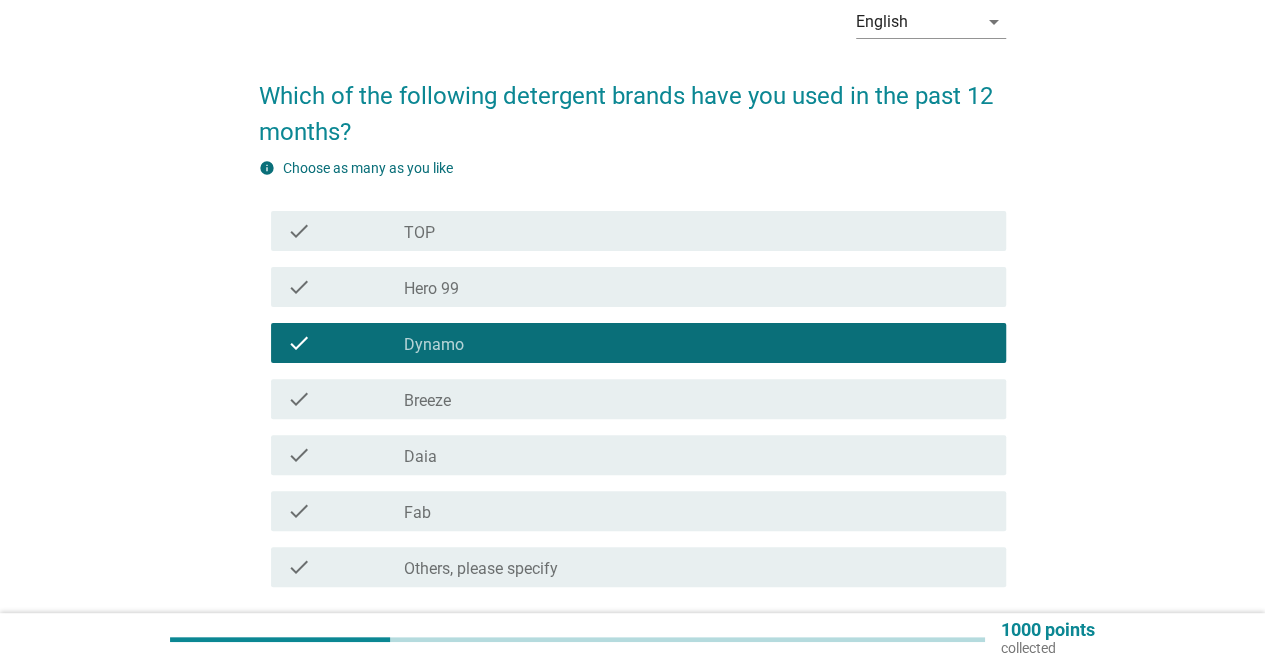 click on "check_box TOP" at bounding box center [697, 231] 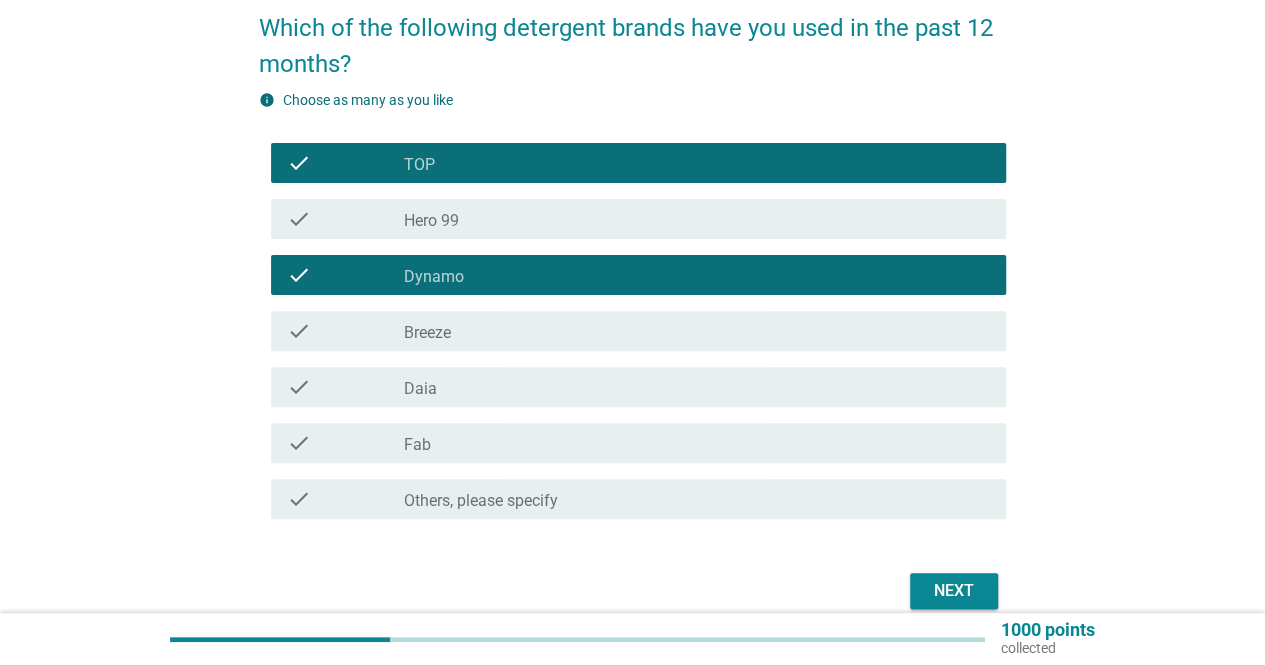 scroll, scrollTop: 200, scrollLeft: 0, axis: vertical 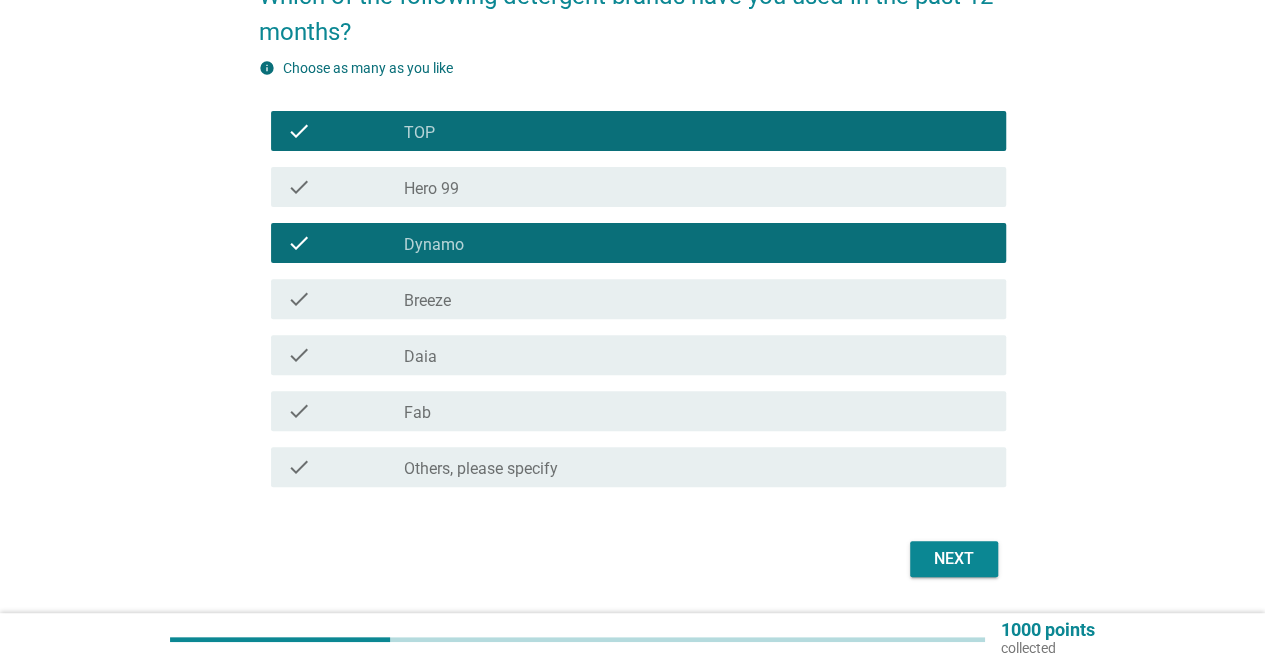 click on "check check_box Fab" at bounding box center (632, 411) 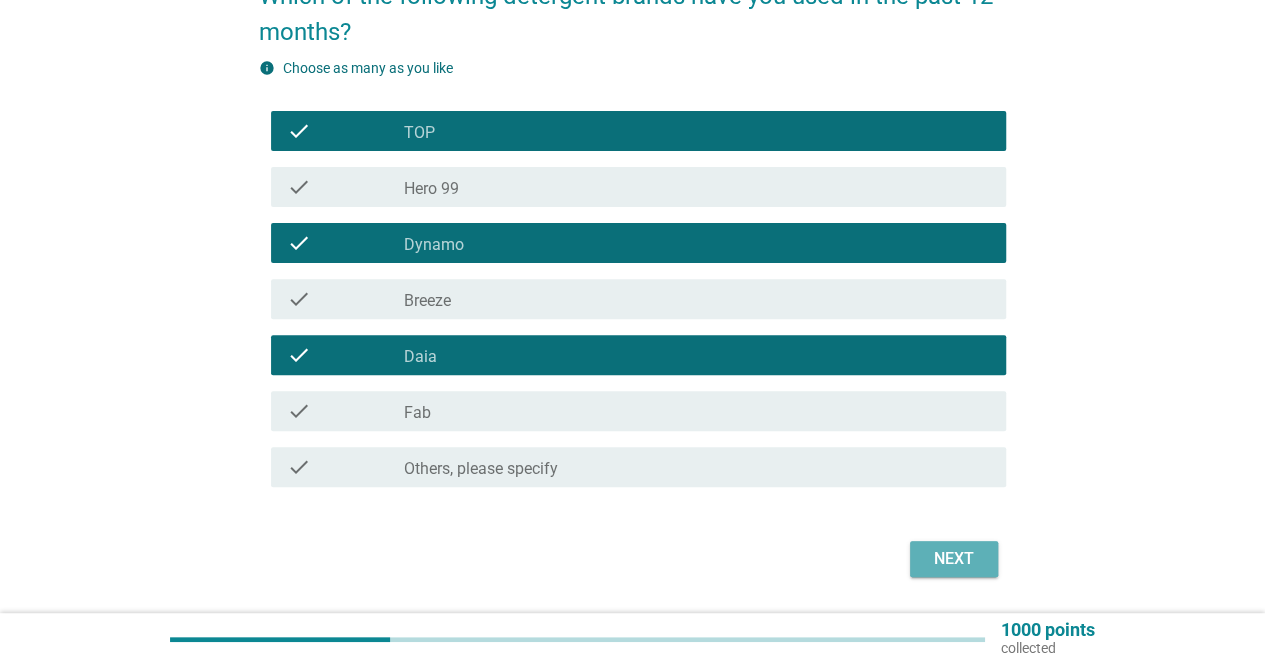 click on "Next" at bounding box center (954, 559) 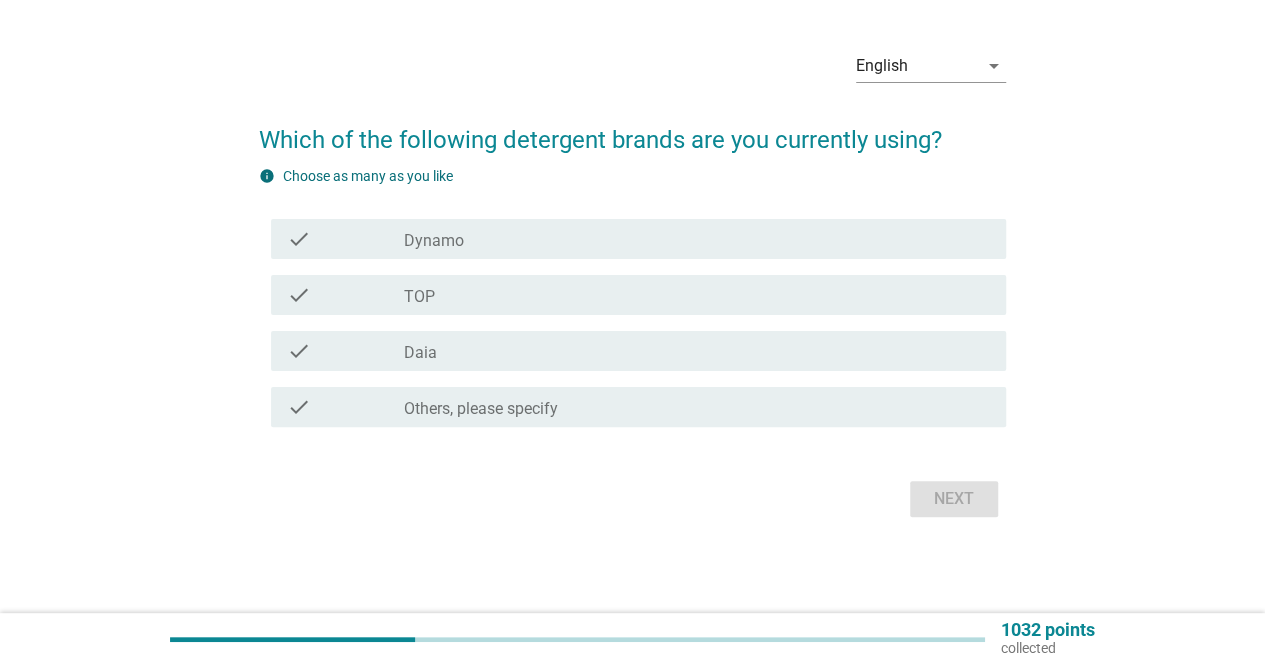 scroll, scrollTop: 0, scrollLeft: 0, axis: both 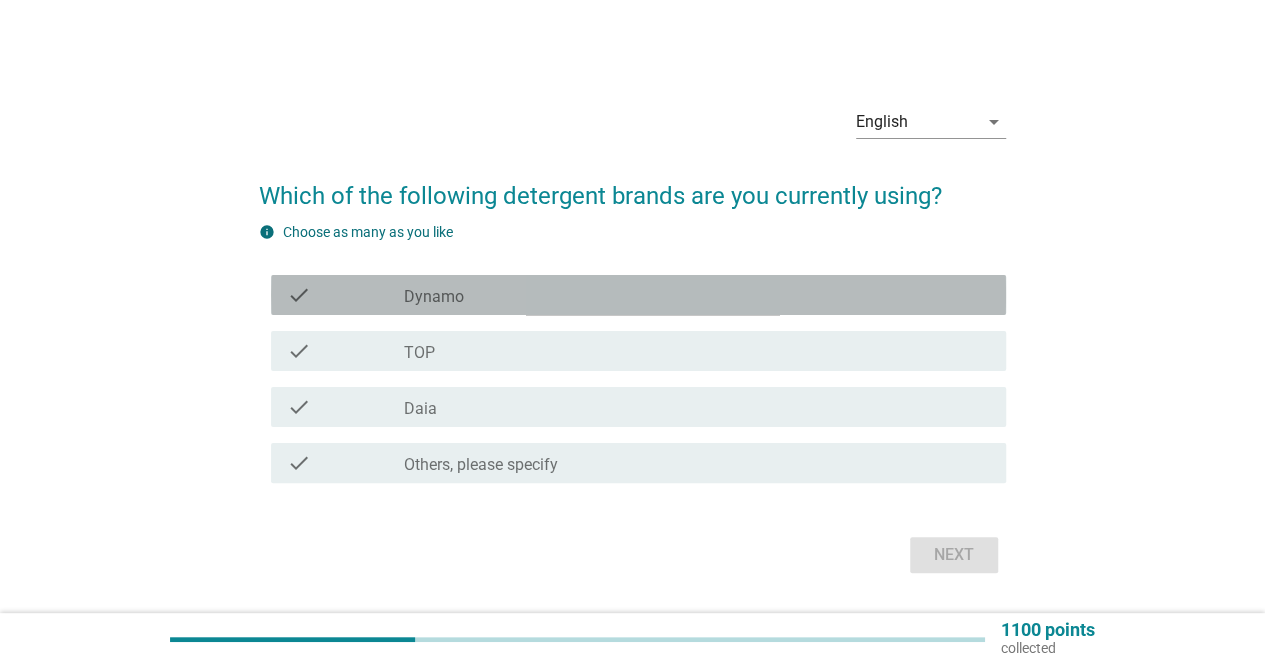 click on "check_box Dynamo" at bounding box center (697, 295) 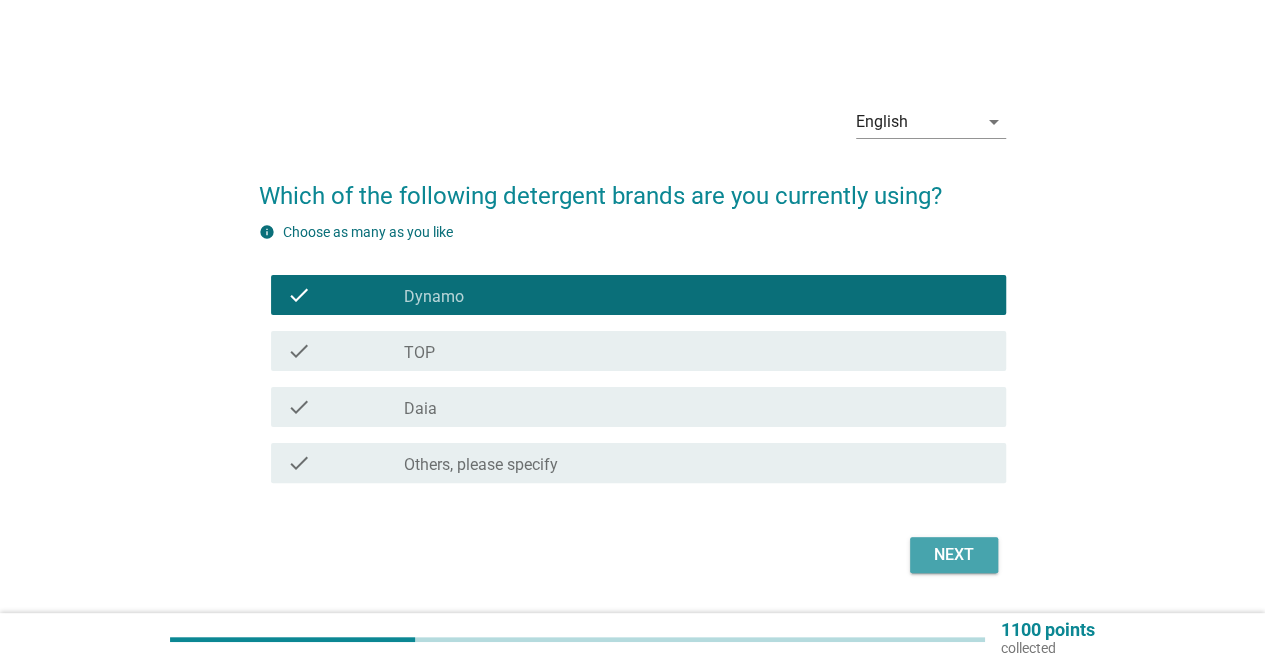 click on "Next" at bounding box center (954, 555) 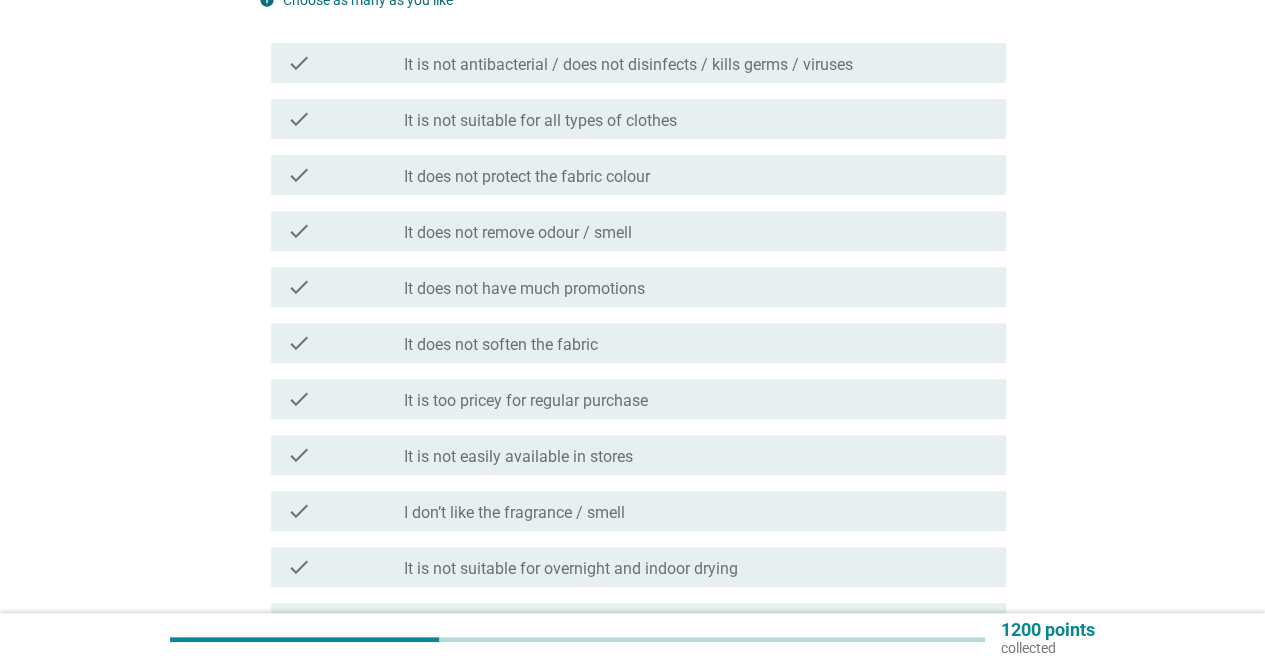 scroll, scrollTop: 300, scrollLeft: 0, axis: vertical 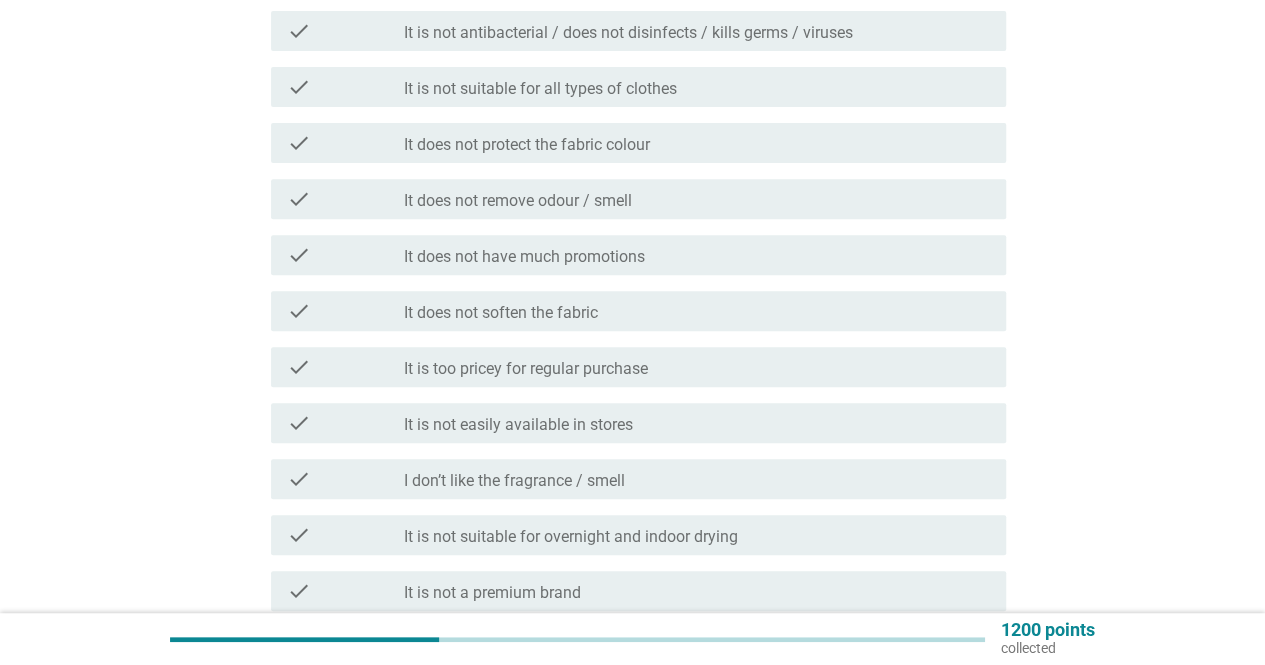 click on "I don’t like the fragrance / smell" at bounding box center (514, 481) 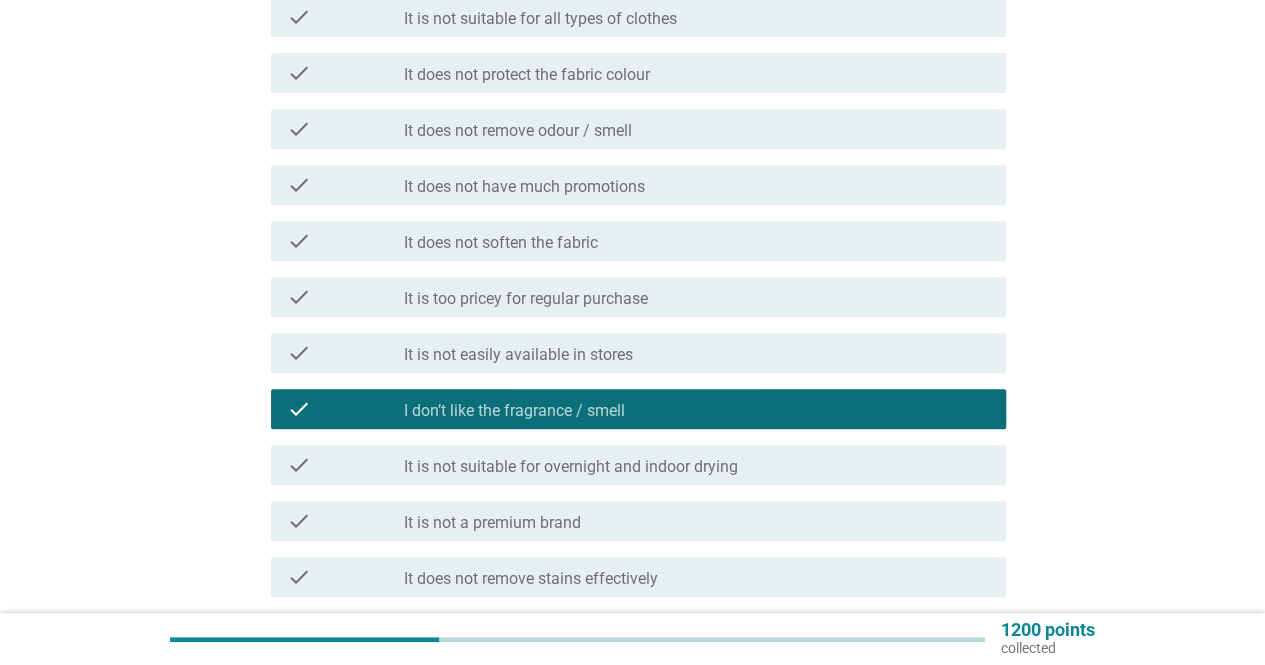 scroll, scrollTop: 400, scrollLeft: 0, axis: vertical 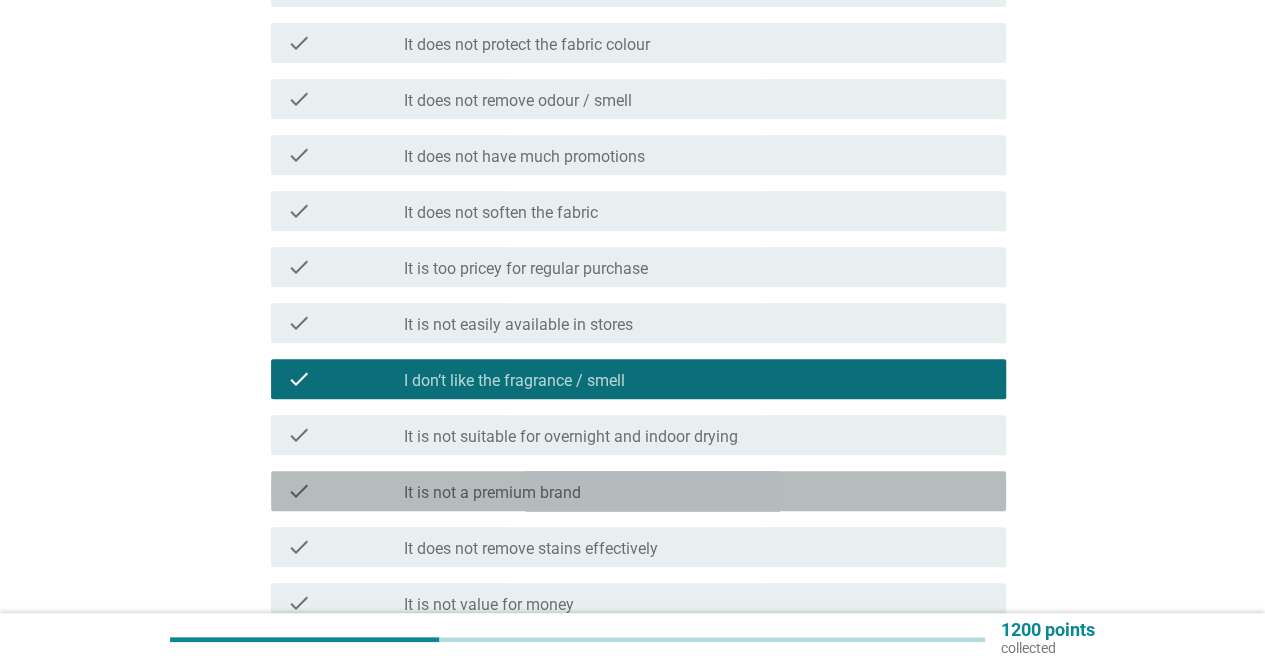 click on "check_box_outline_blank It is not a premium brand" at bounding box center [697, 491] 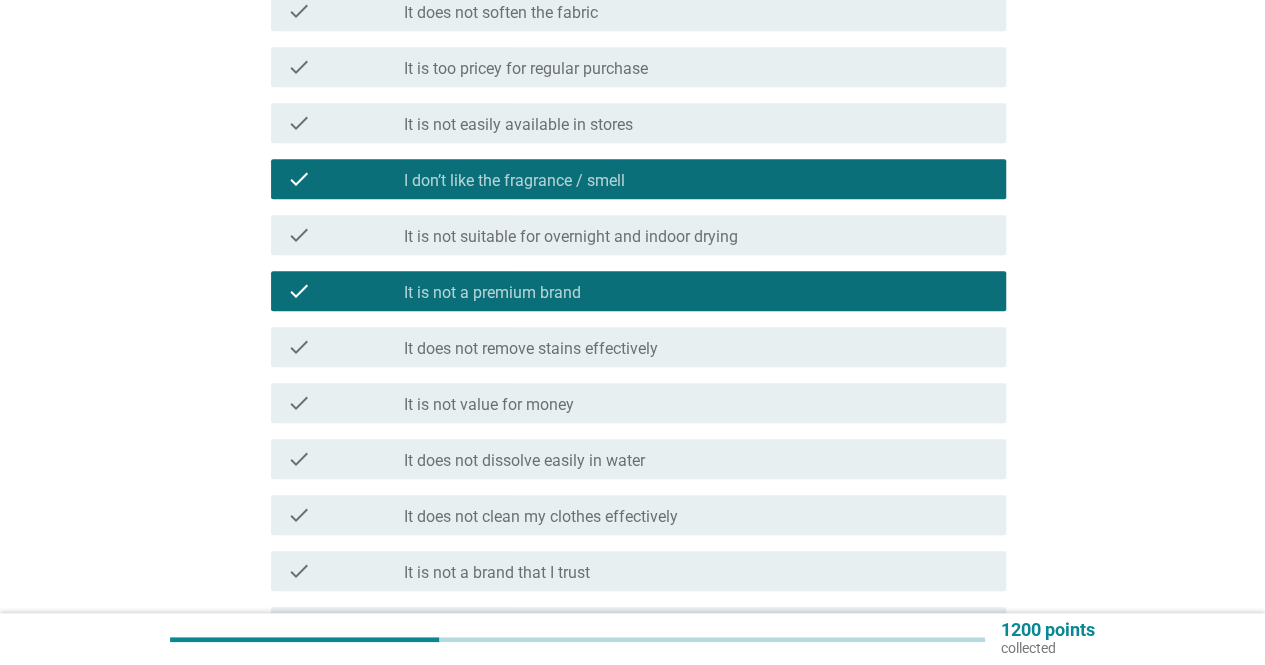 scroll, scrollTop: 700, scrollLeft: 0, axis: vertical 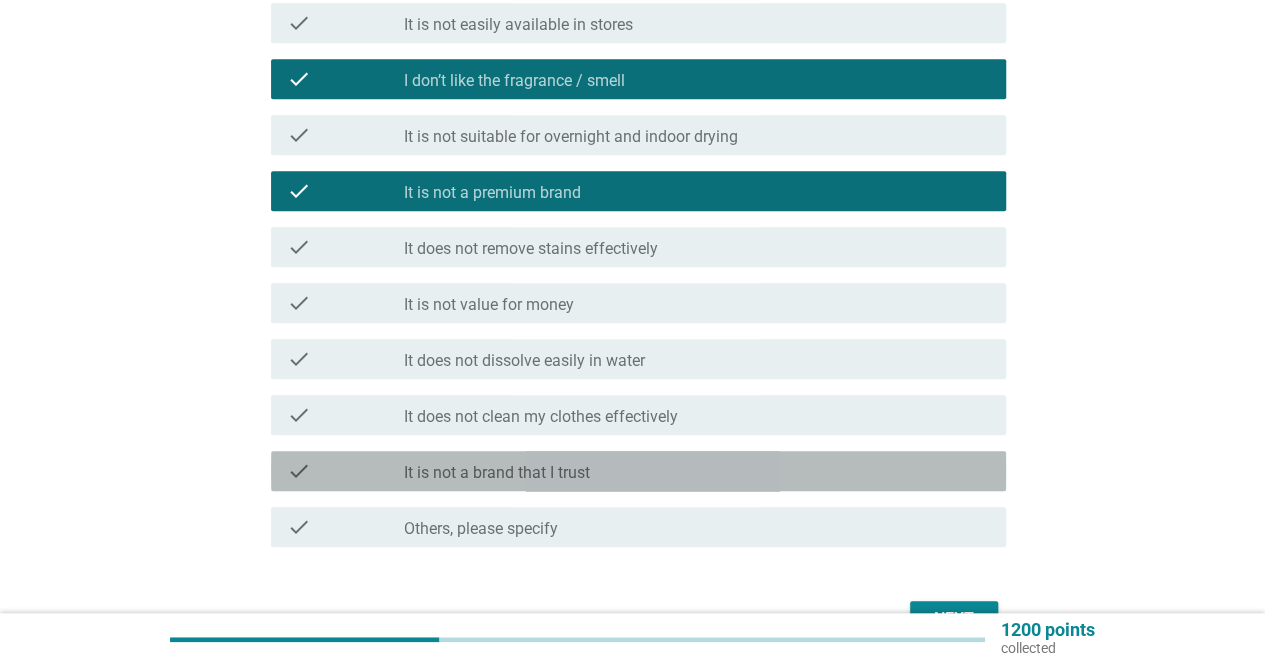 click on "It is not a brand that I trust" at bounding box center [497, 473] 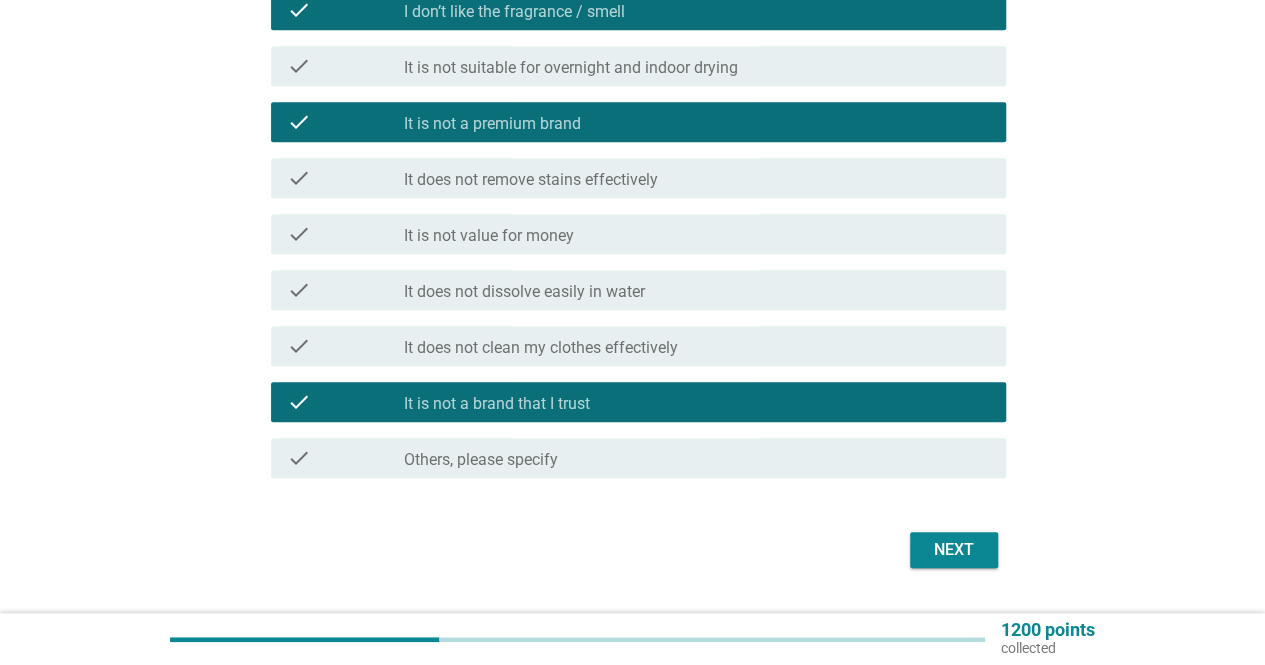 scroll, scrollTop: 800, scrollLeft: 0, axis: vertical 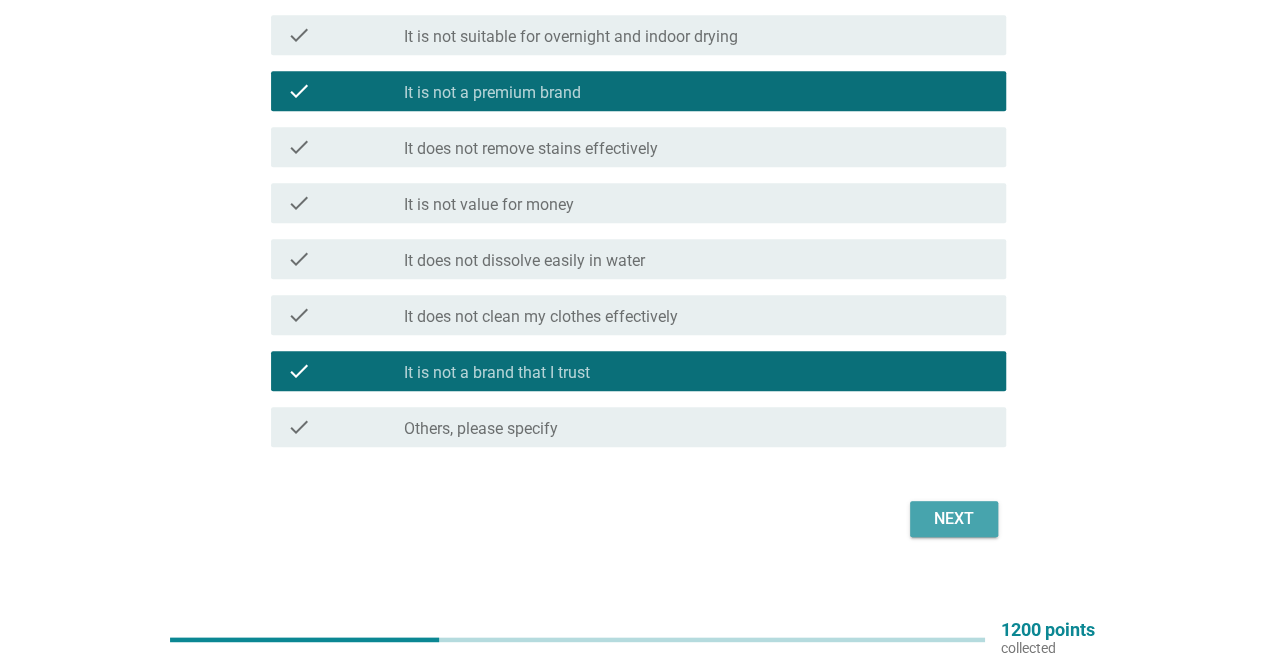 click on "Next" at bounding box center [954, 519] 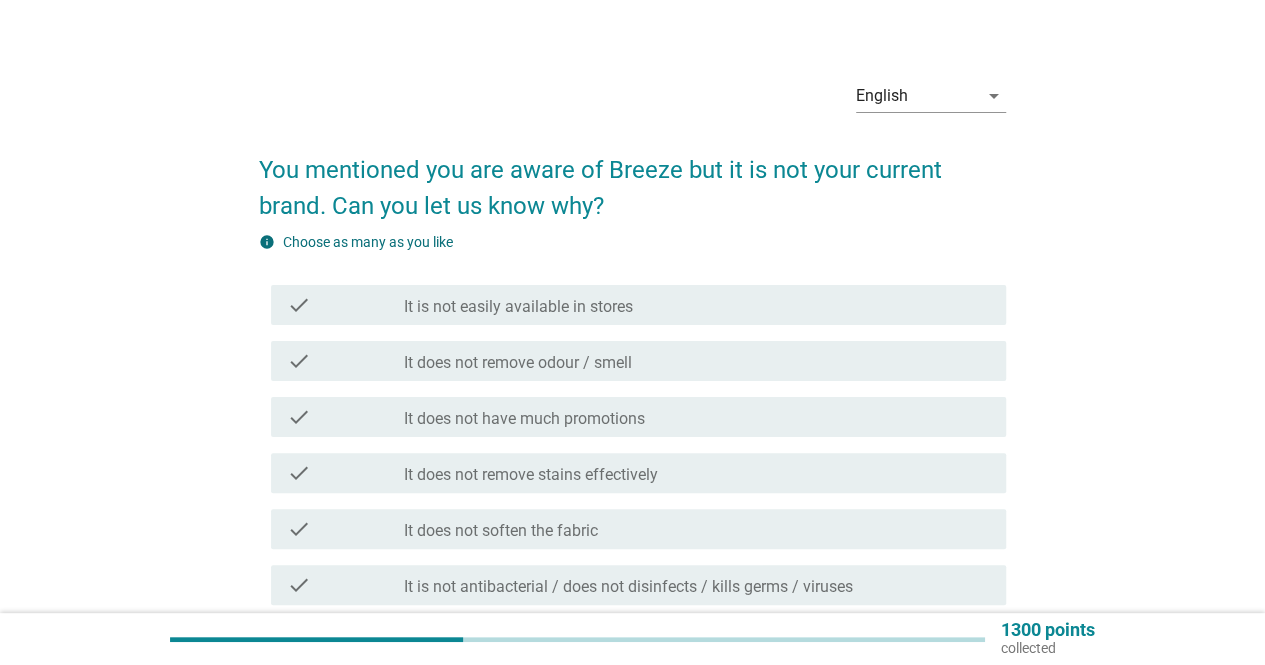 scroll, scrollTop: 100, scrollLeft: 0, axis: vertical 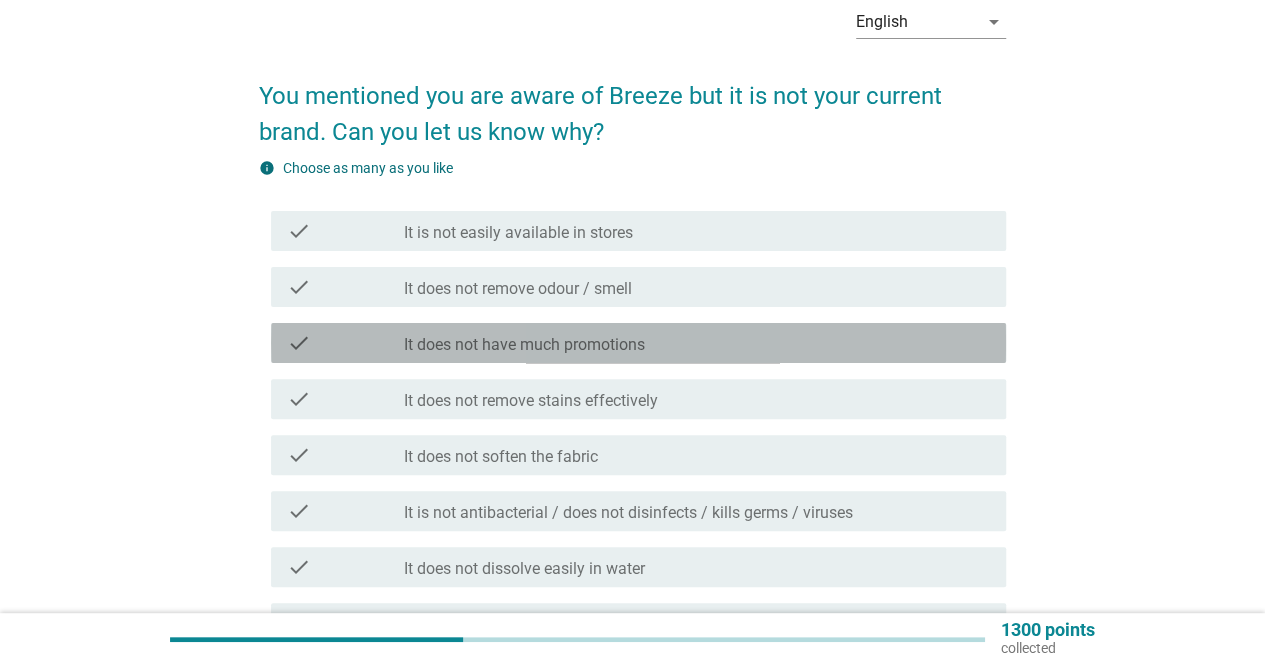 click on "It does not have much promotions" at bounding box center (524, 345) 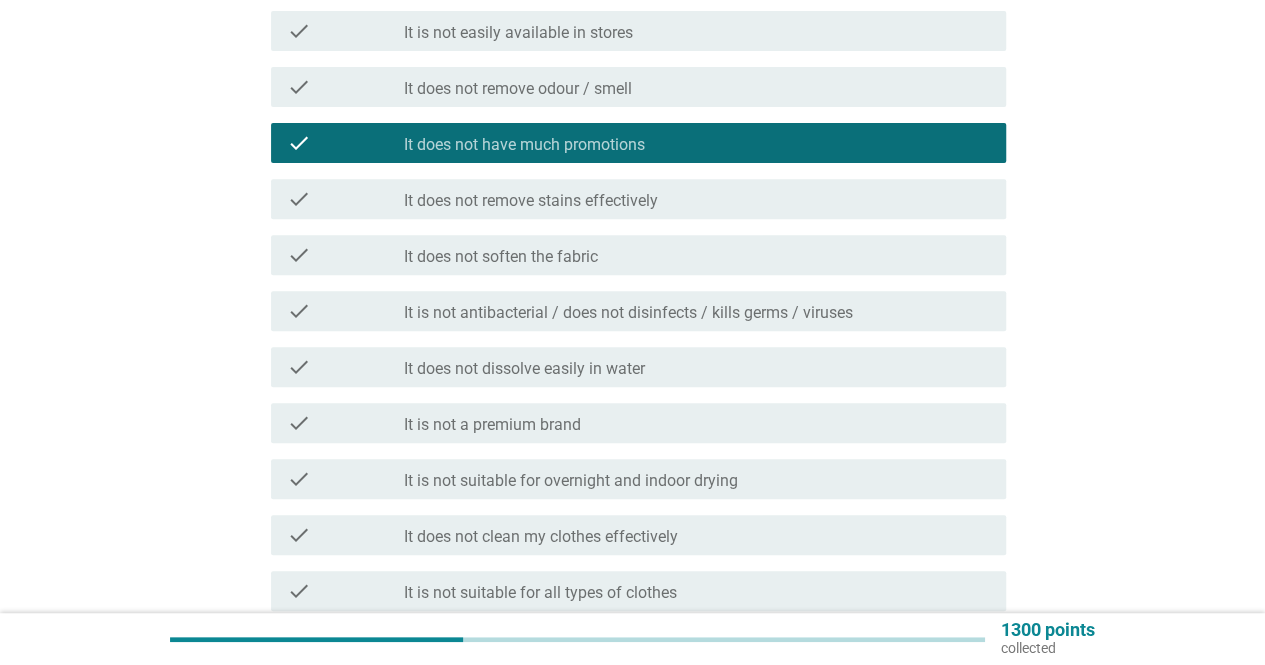 scroll, scrollTop: 500, scrollLeft: 0, axis: vertical 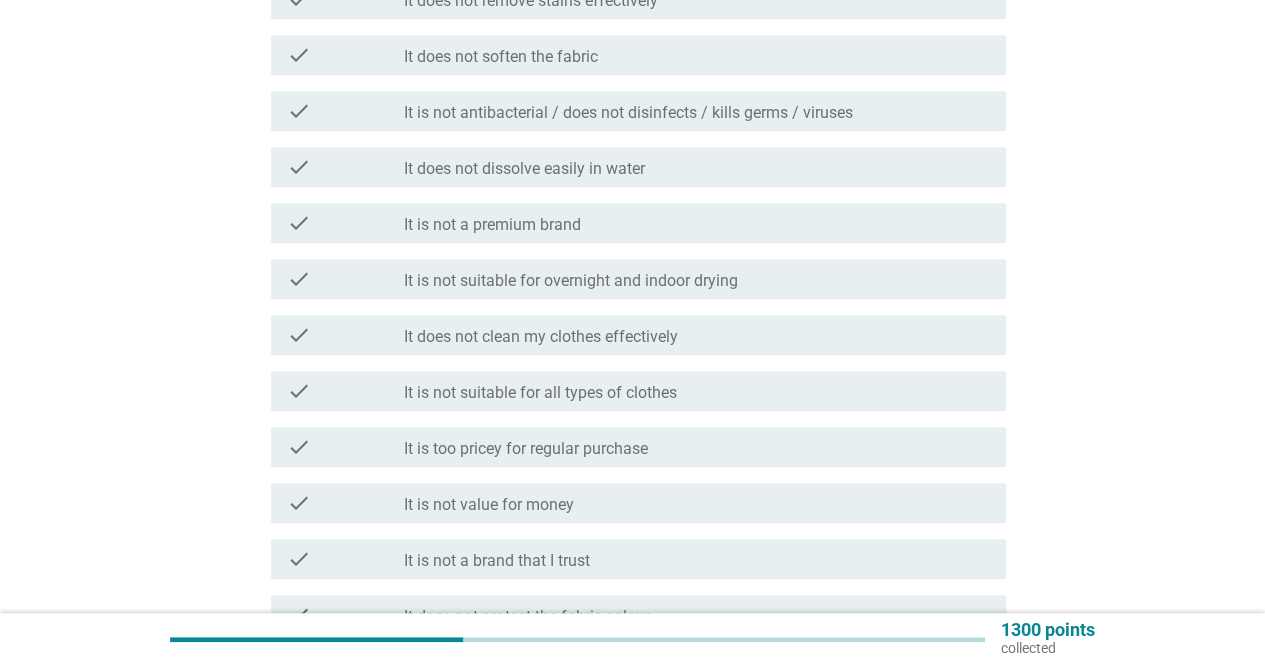 click on "check     check_box_outline_blank It is not a premium brand" at bounding box center [632, 223] 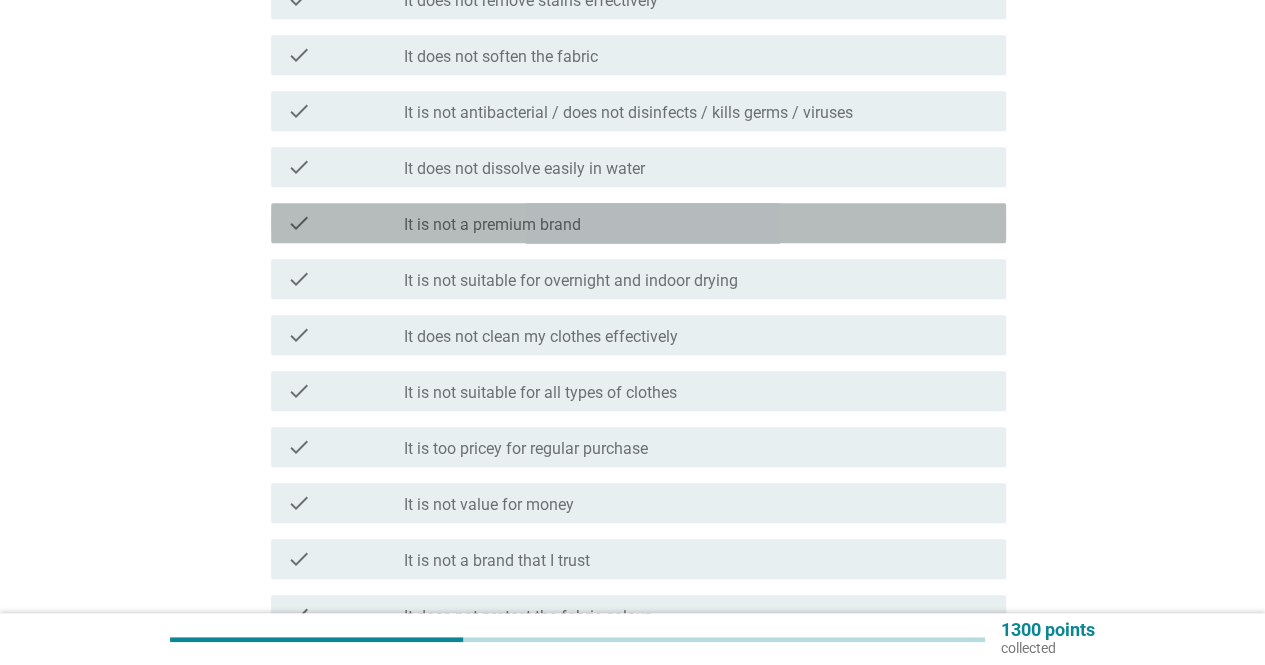 click on "check_box_outline_blank It is not a premium brand" at bounding box center (697, 223) 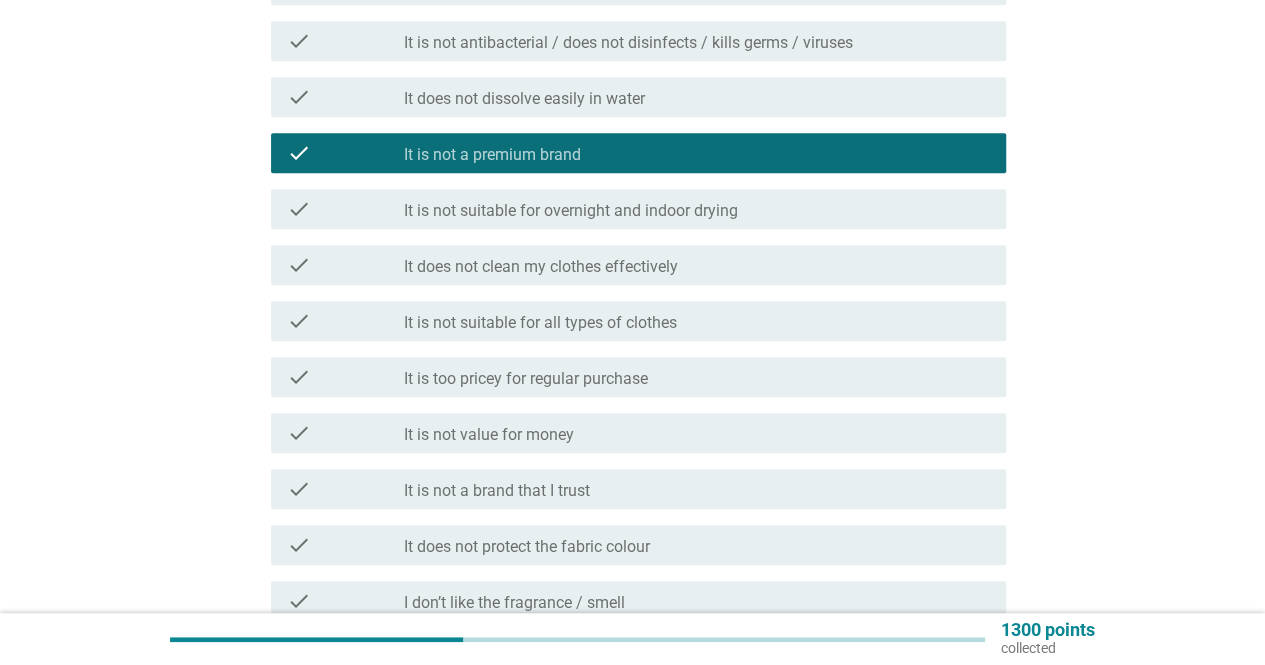scroll, scrollTop: 600, scrollLeft: 0, axis: vertical 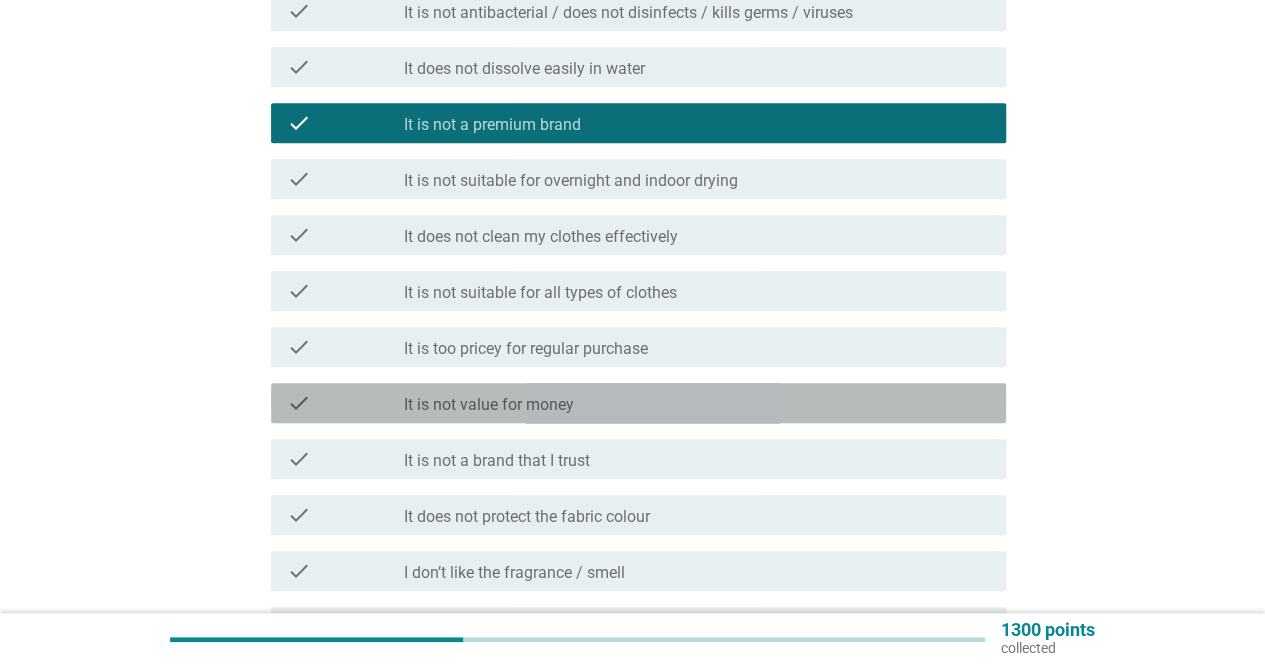 click on "It is not value for money" at bounding box center [489, 405] 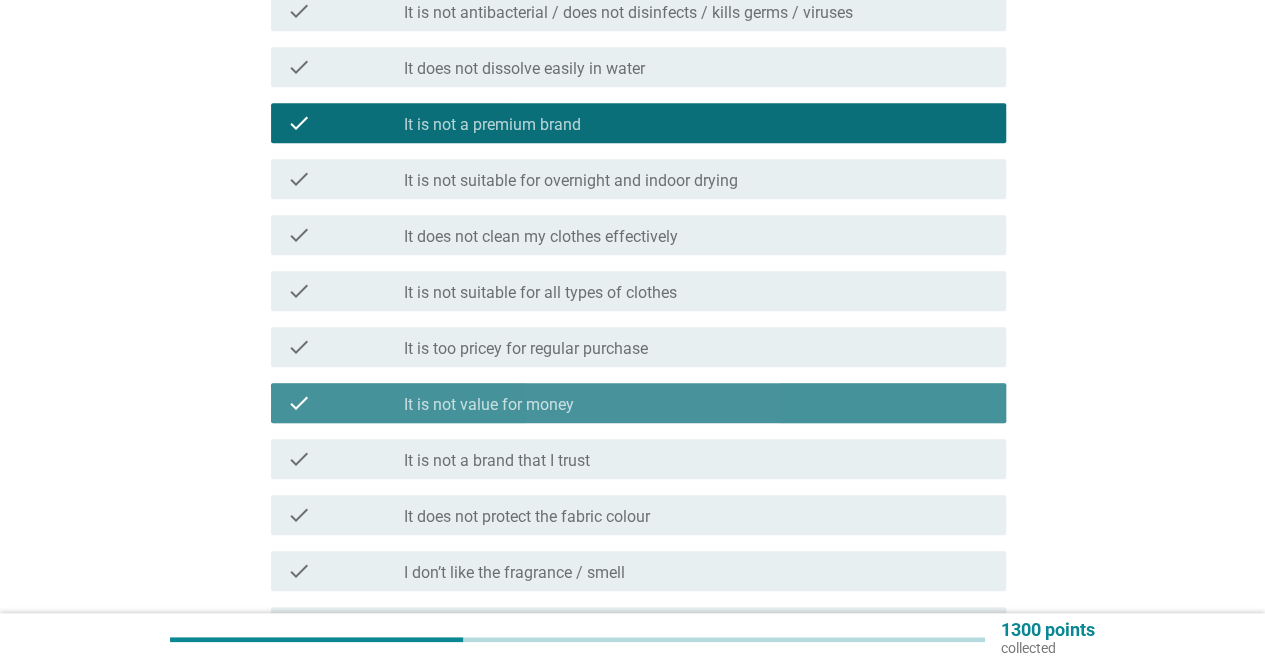 click on "It is not value for money" at bounding box center [489, 405] 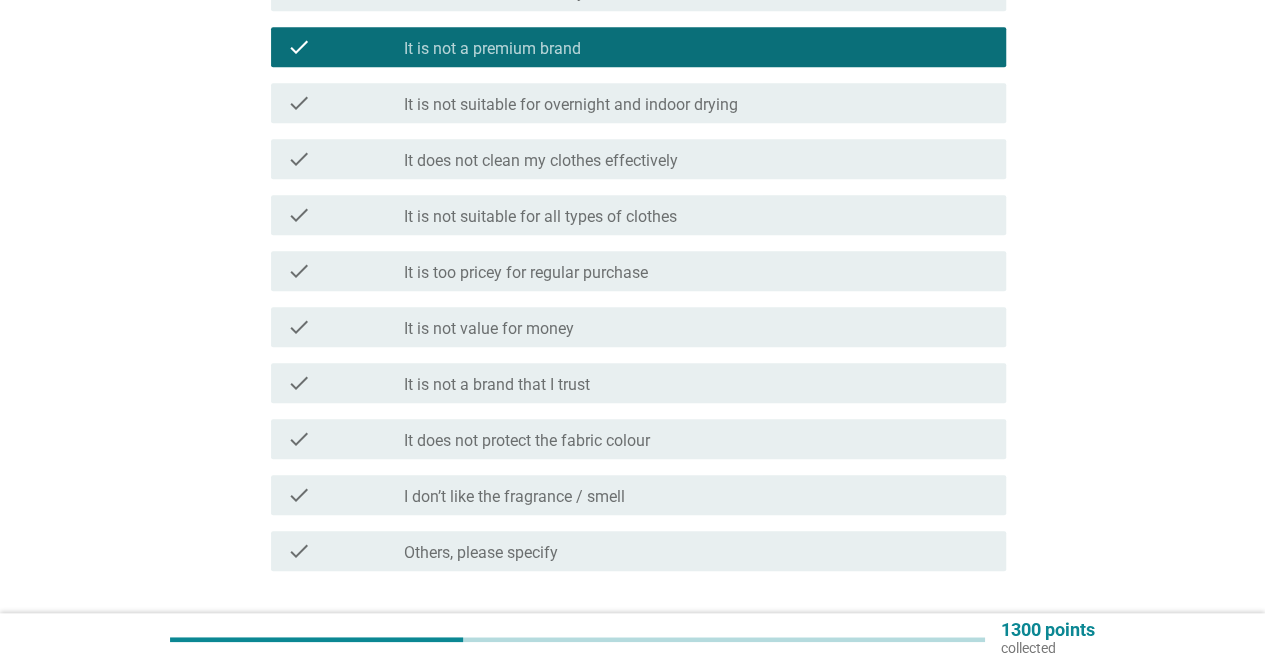 scroll, scrollTop: 800, scrollLeft: 0, axis: vertical 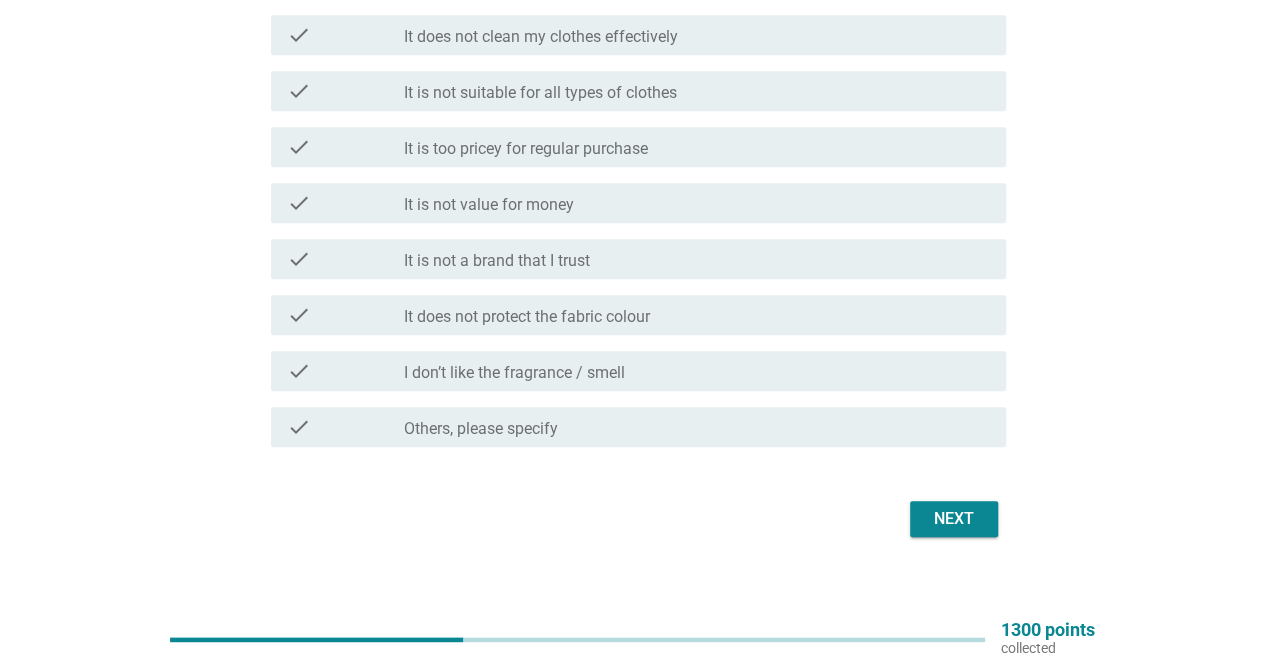 click on "check     check_box_outline_blank It is not a brand that I trust" at bounding box center (638, 259) 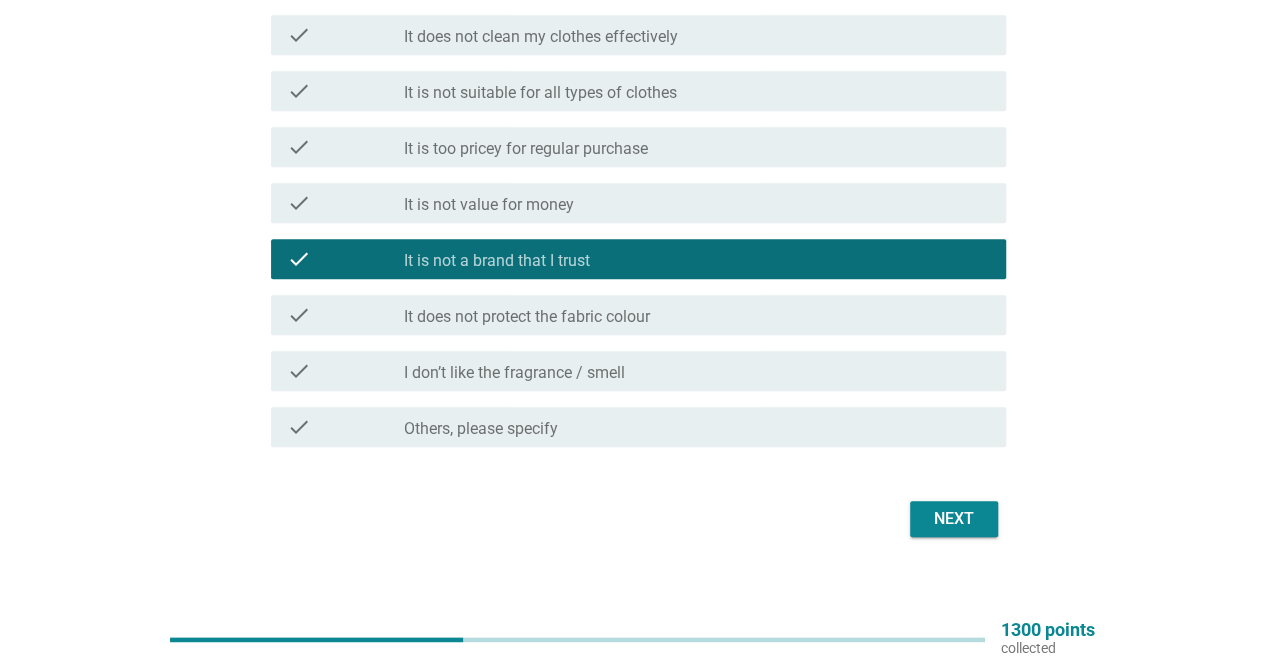click on "Next" at bounding box center (954, 519) 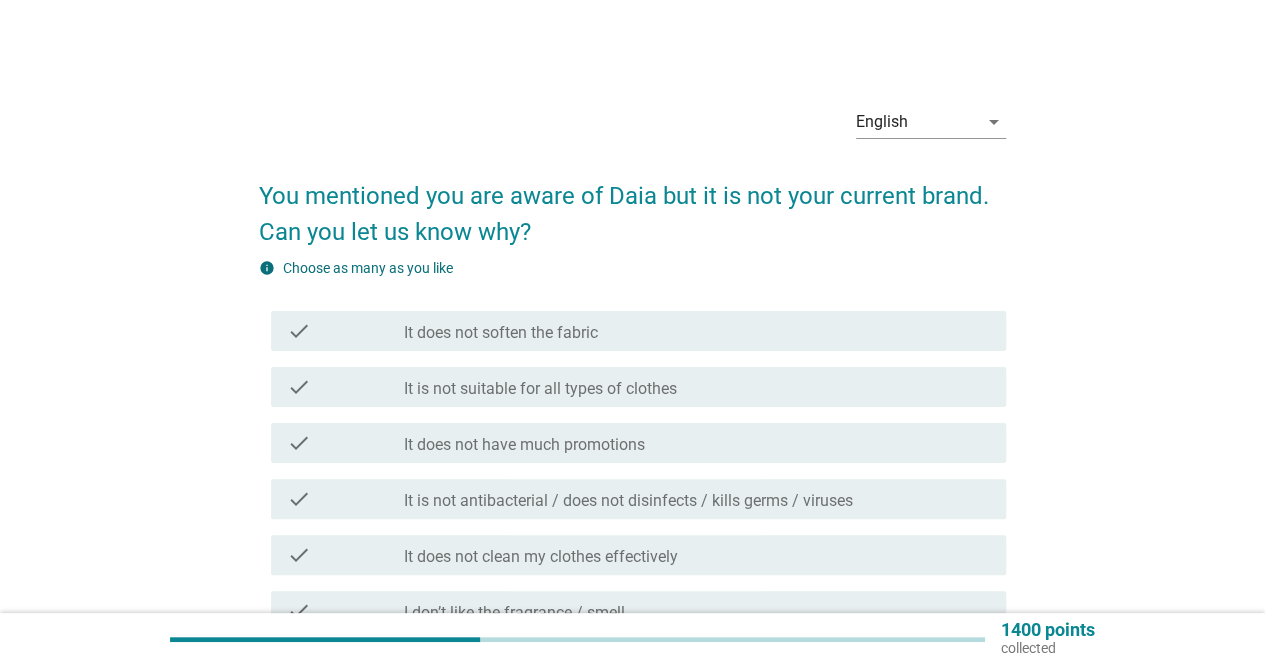 scroll, scrollTop: 100, scrollLeft: 0, axis: vertical 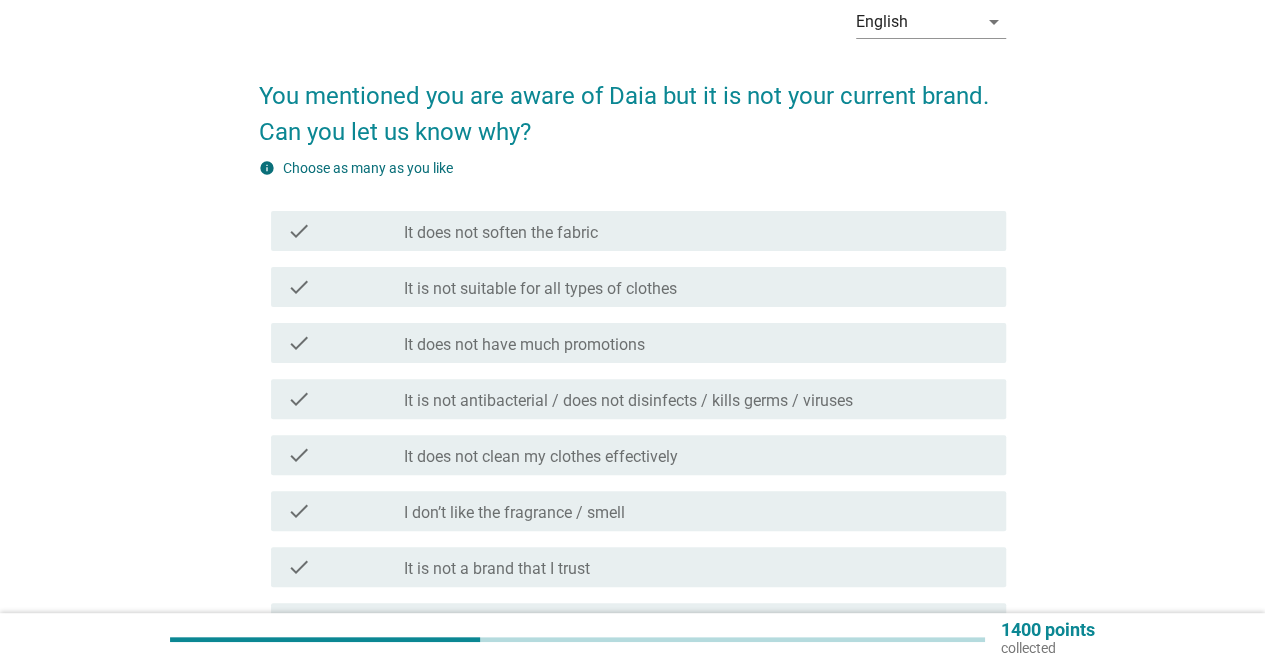 click on "It does not have much promotions" at bounding box center [524, 345] 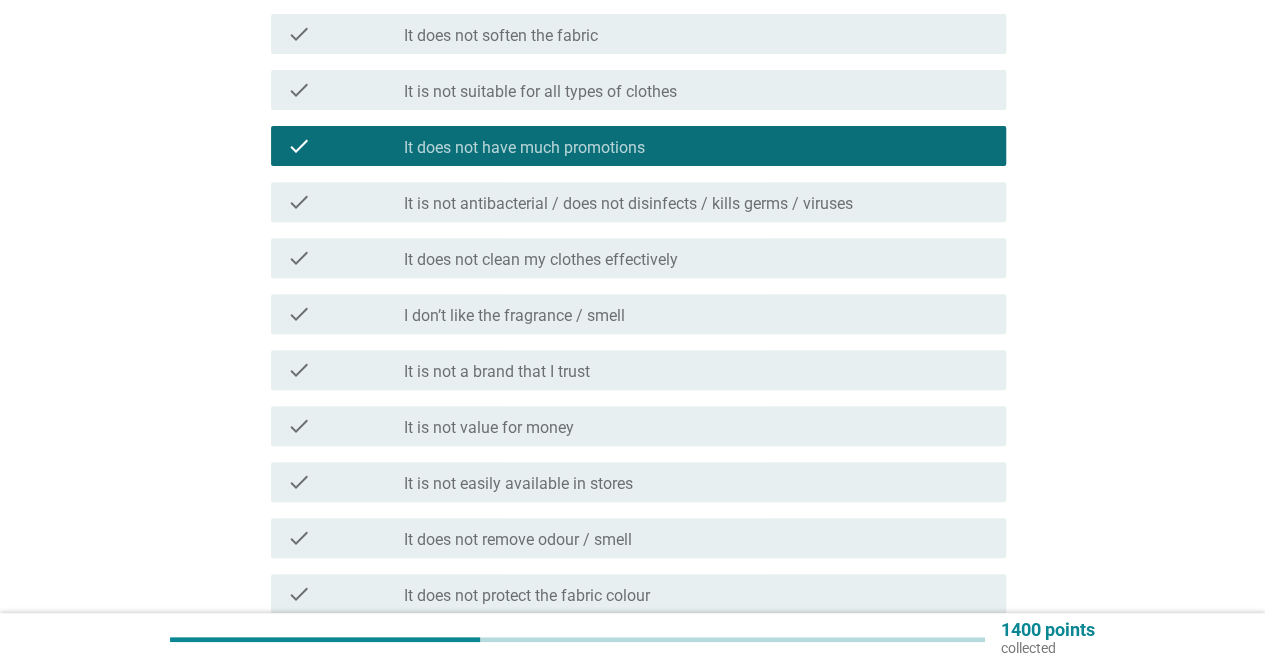 scroll, scrollTop: 300, scrollLeft: 0, axis: vertical 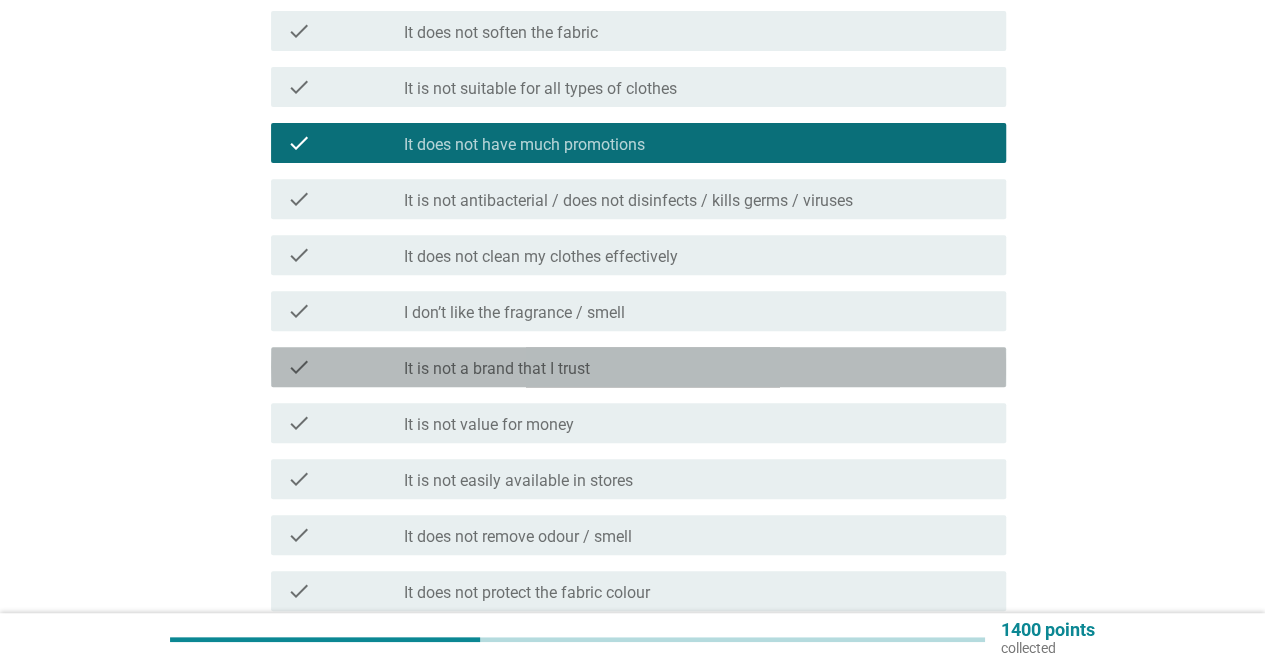 click on "check     check_box_outline_blank It is not a brand that I trust" at bounding box center (638, 367) 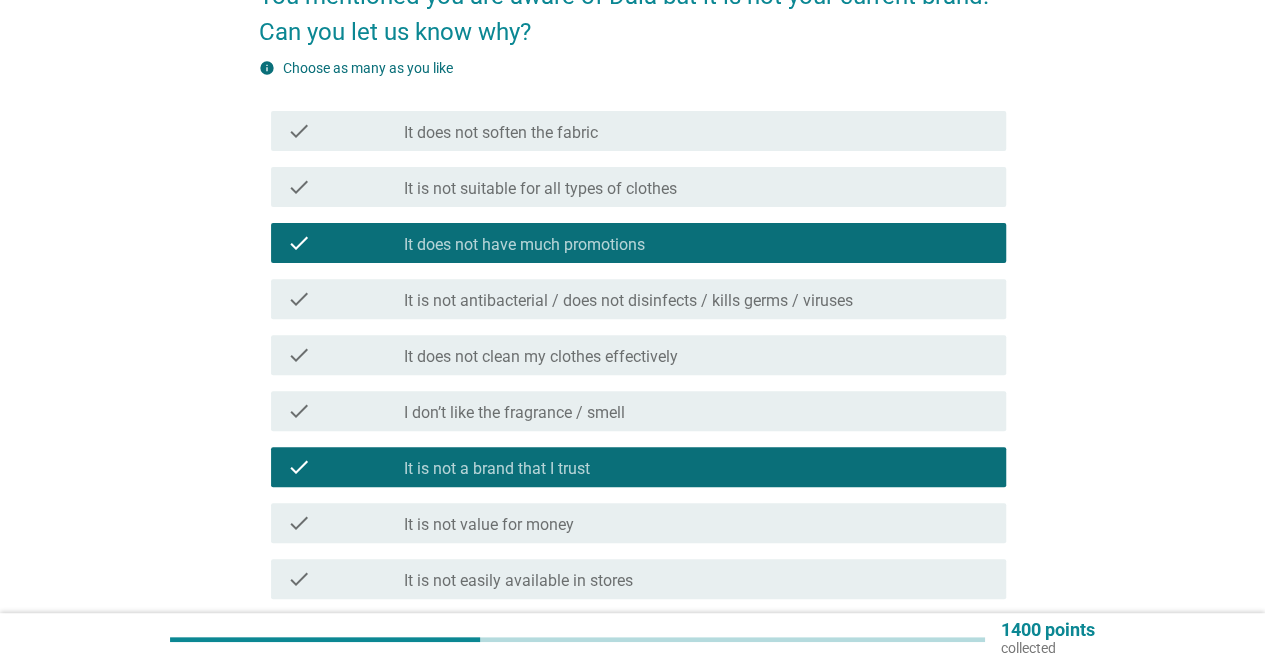 scroll, scrollTop: 300, scrollLeft: 0, axis: vertical 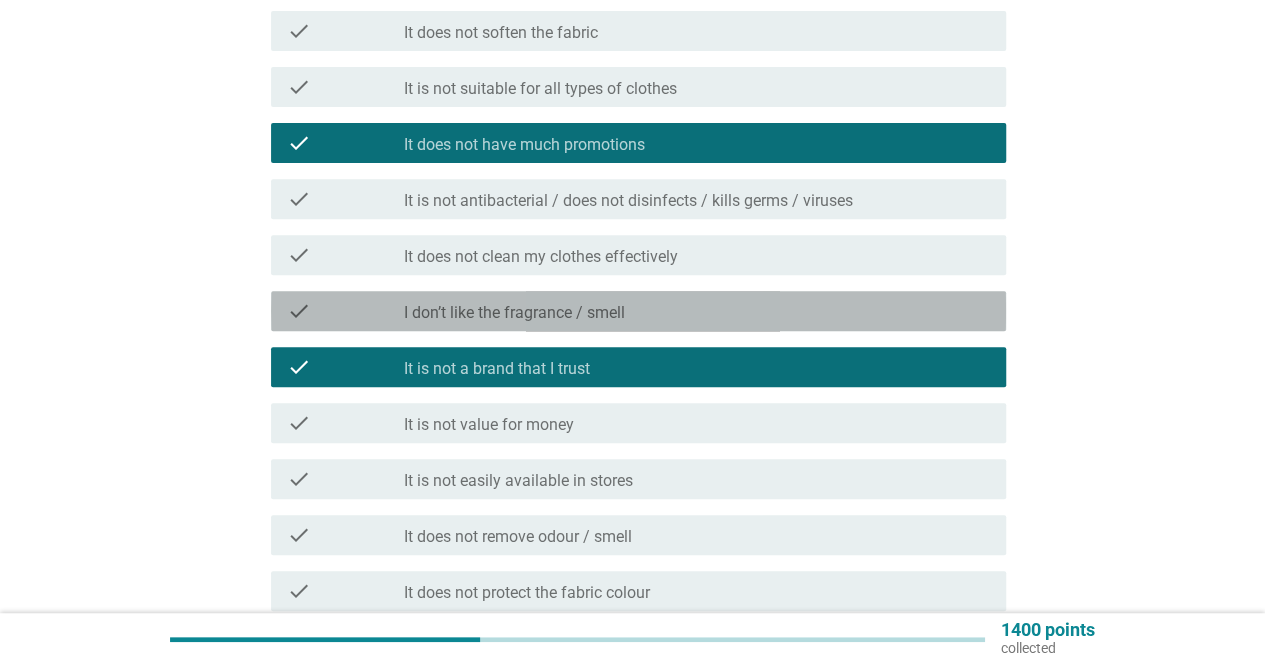 click on "check     check_box_outline_blank I don’t like the fragrance / smell" at bounding box center (638, 311) 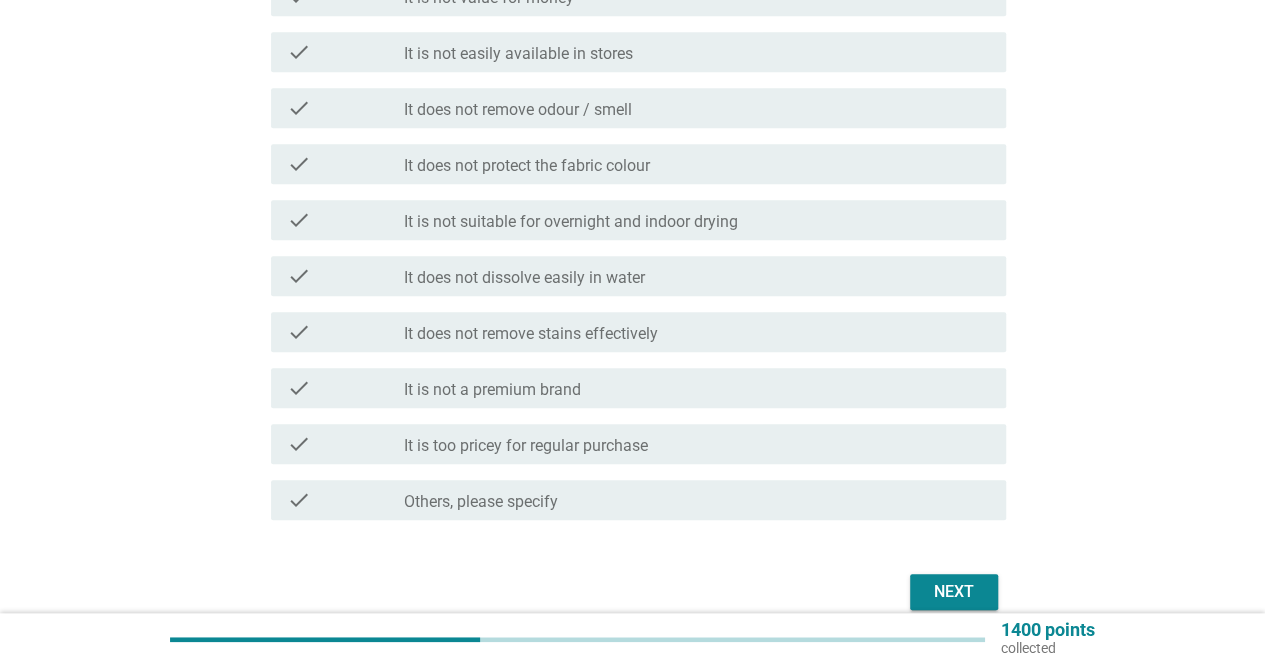 scroll, scrollTop: 820, scrollLeft: 0, axis: vertical 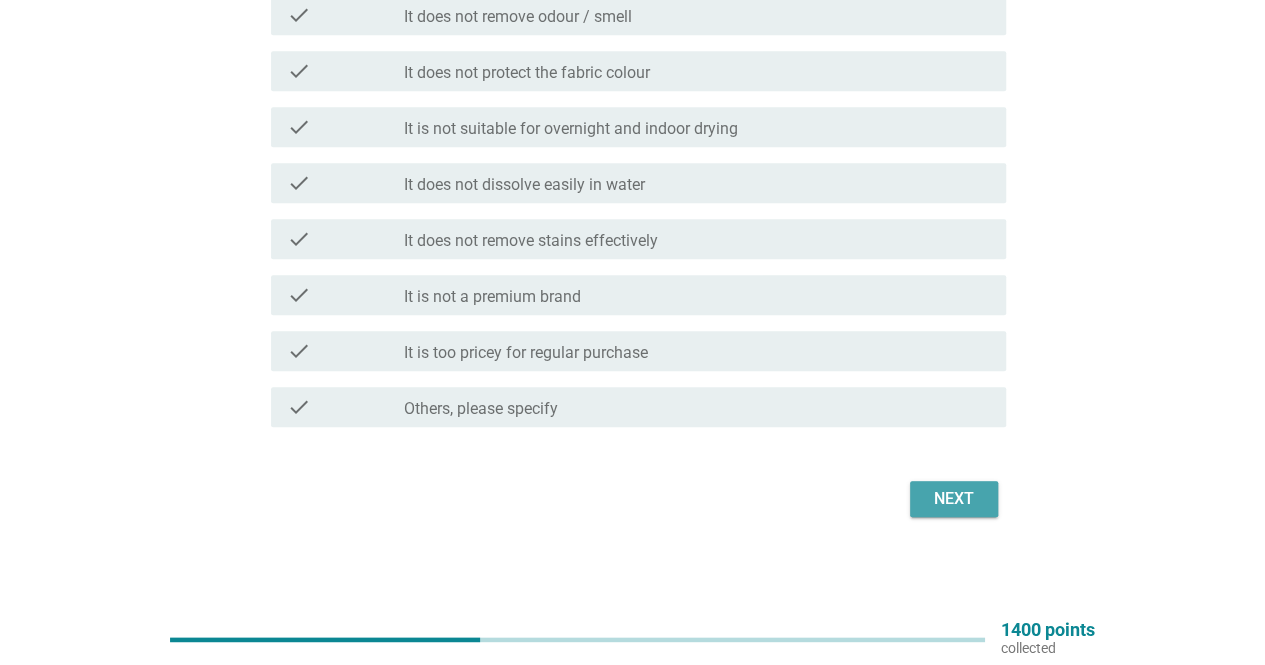 click on "Next" at bounding box center (954, 499) 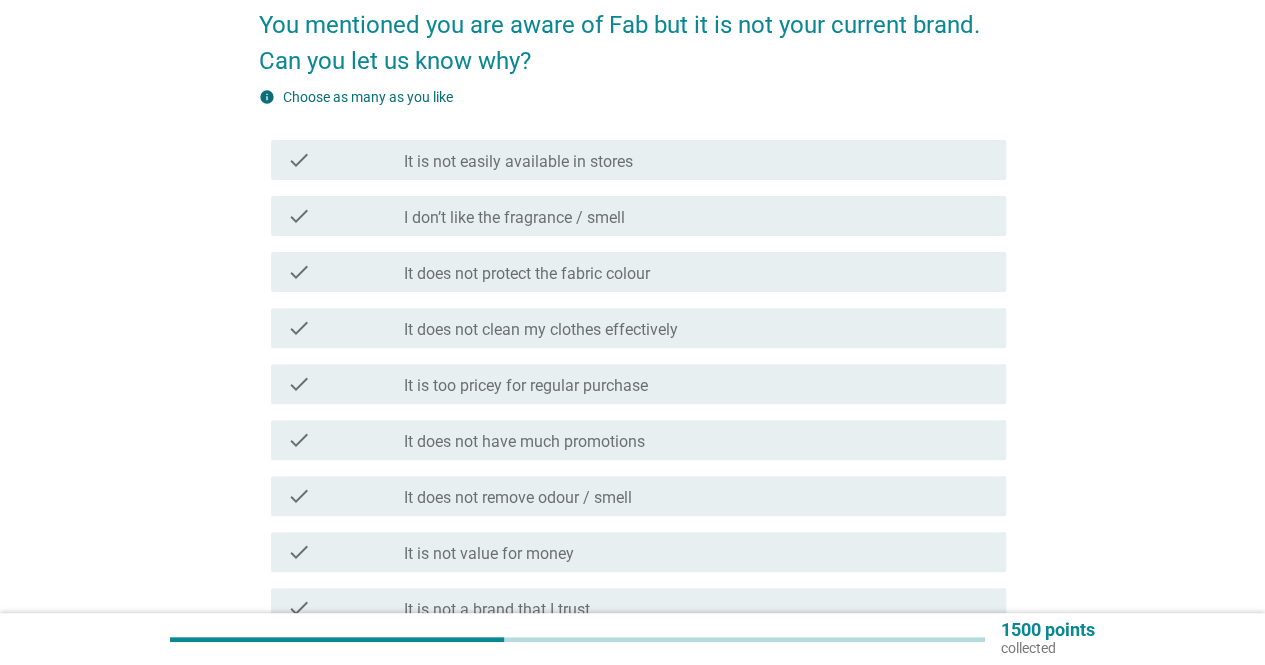 scroll, scrollTop: 200, scrollLeft: 0, axis: vertical 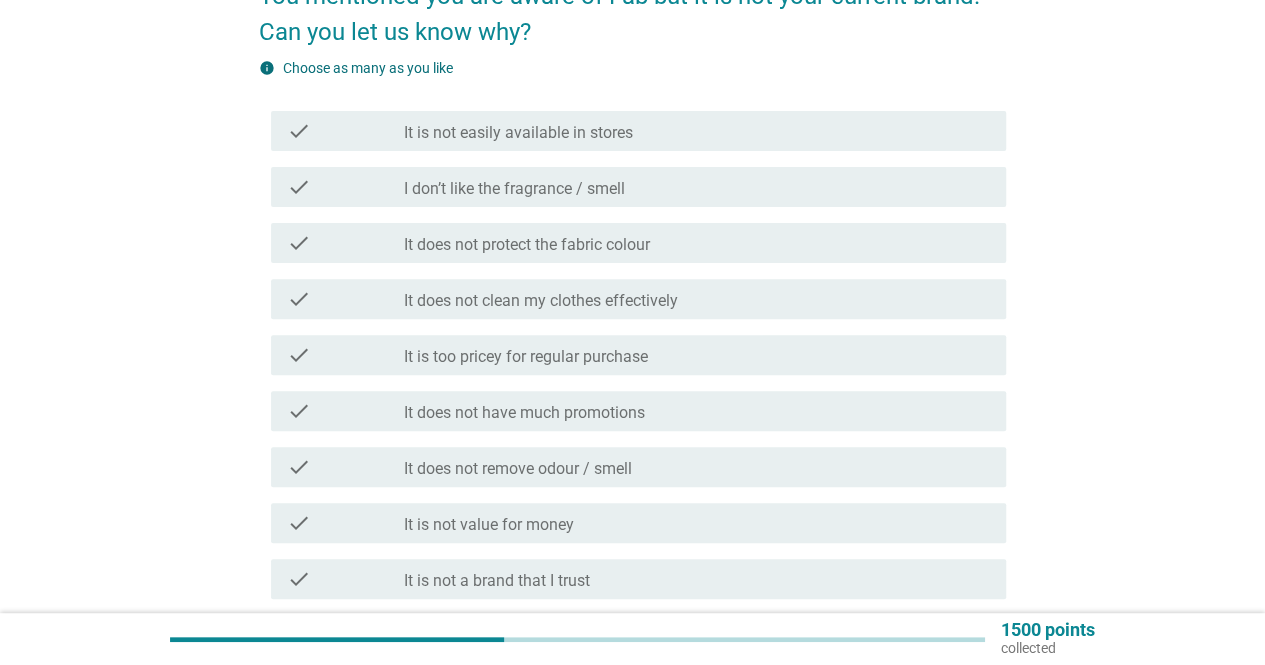 click on "It does not have much promotions" at bounding box center (524, 413) 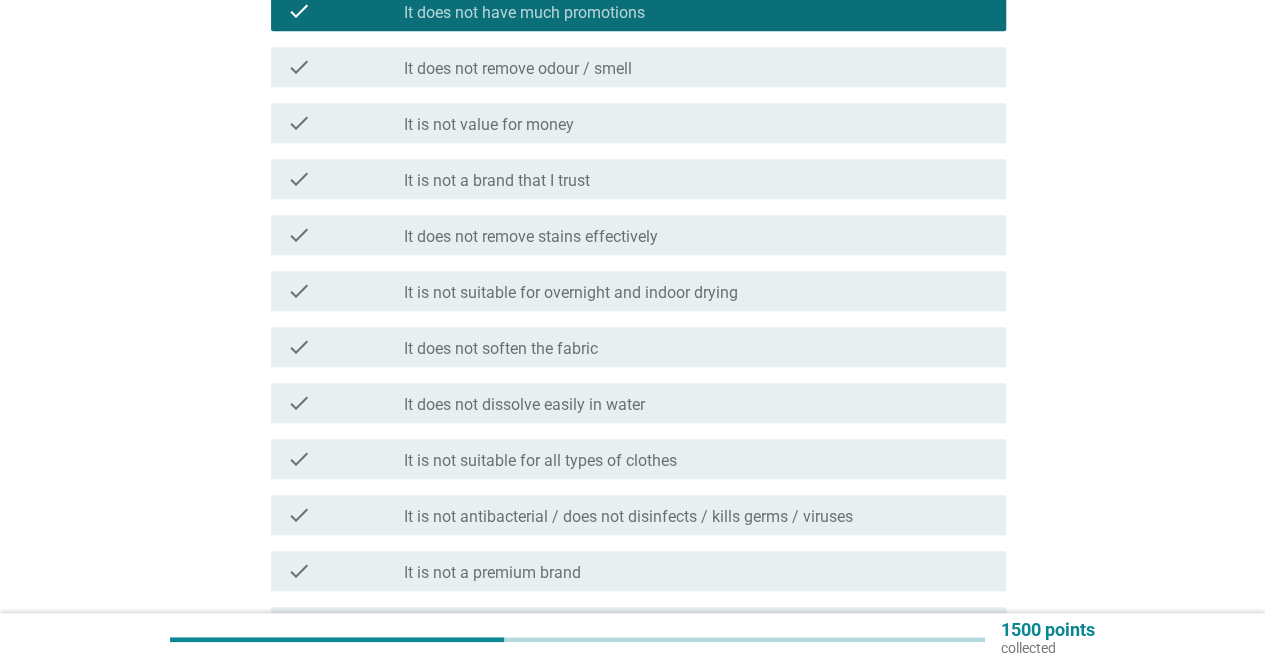 scroll, scrollTop: 700, scrollLeft: 0, axis: vertical 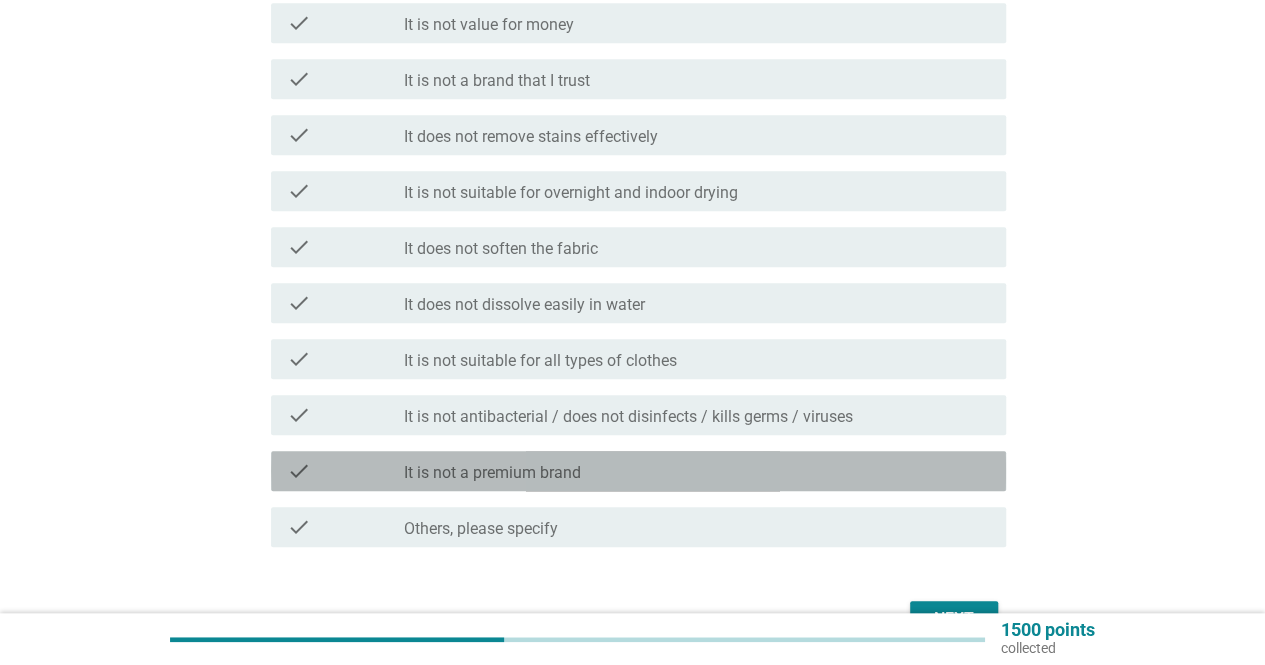 click on "It is not a premium brand" at bounding box center [492, 473] 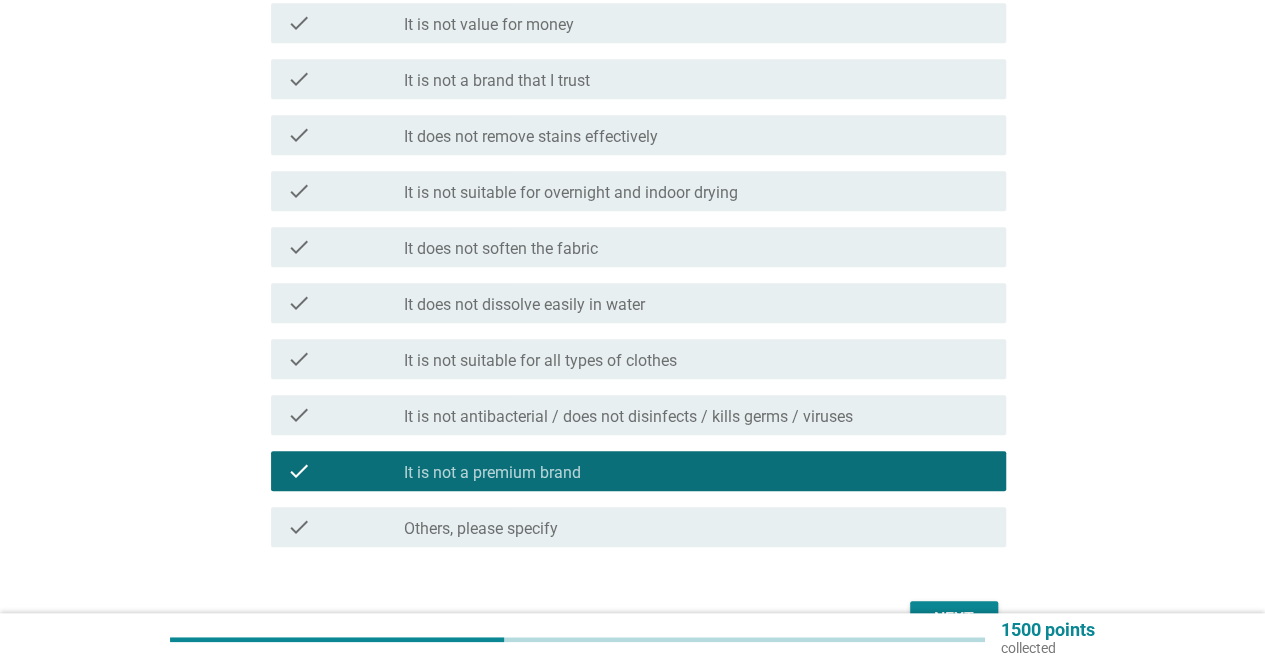 scroll, scrollTop: 800, scrollLeft: 0, axis: vertical 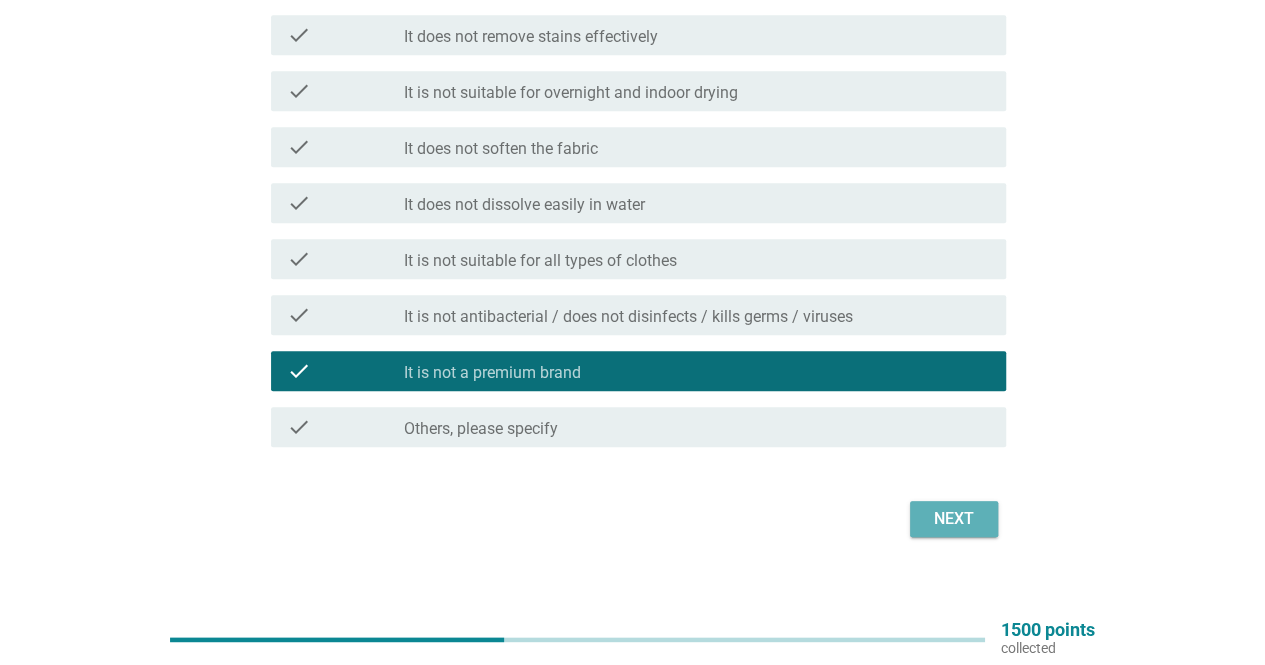 click on "Next" at bounding box center (954, 519) 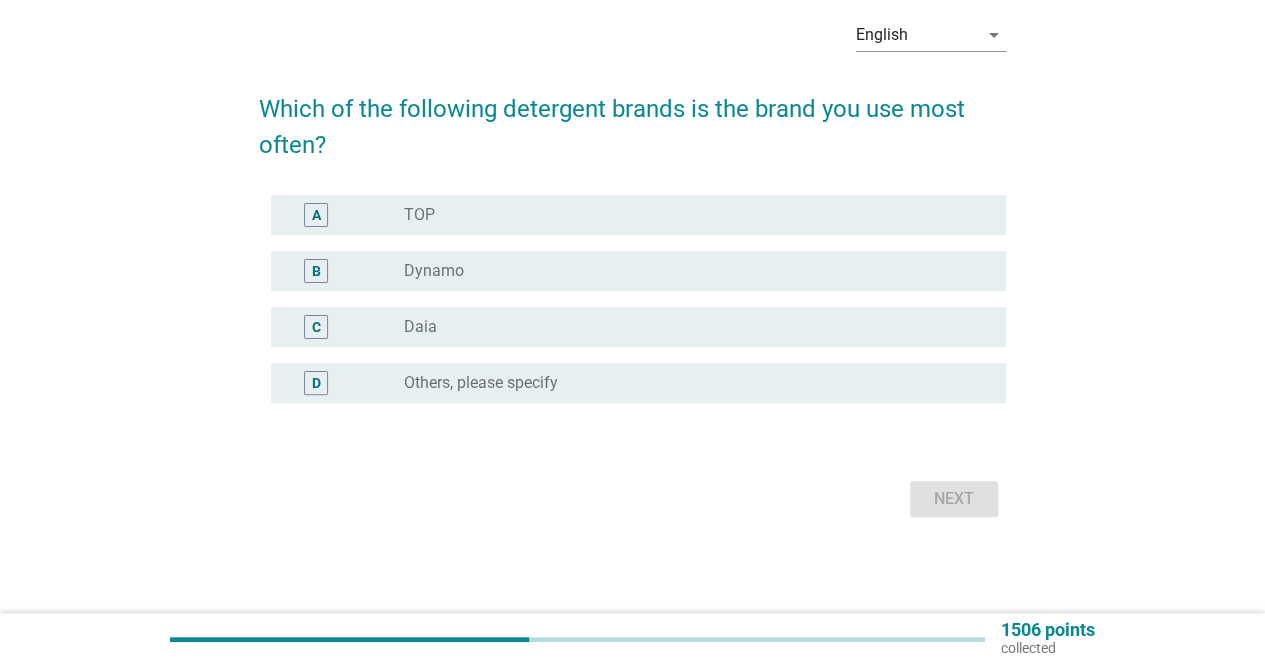 scroll, scrollTop: 0, scrollLeft: 0, axis: both 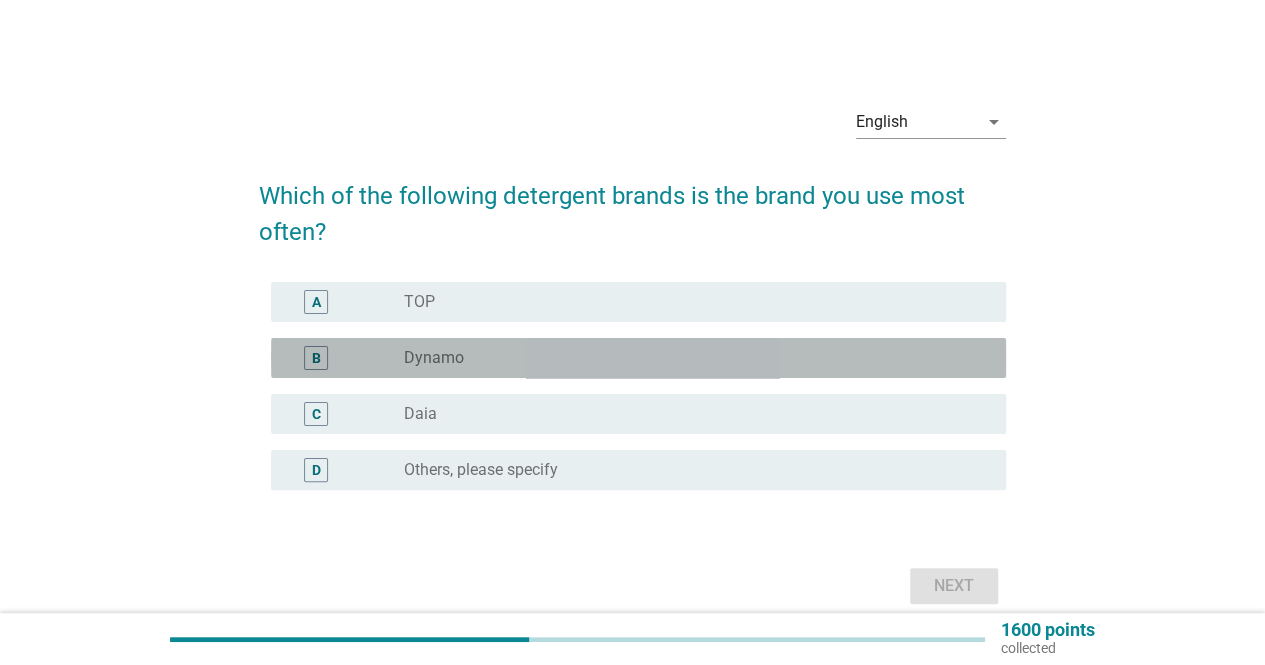 click on "radio_button_unchecked Dynamo" at bounding box center (697, 358) 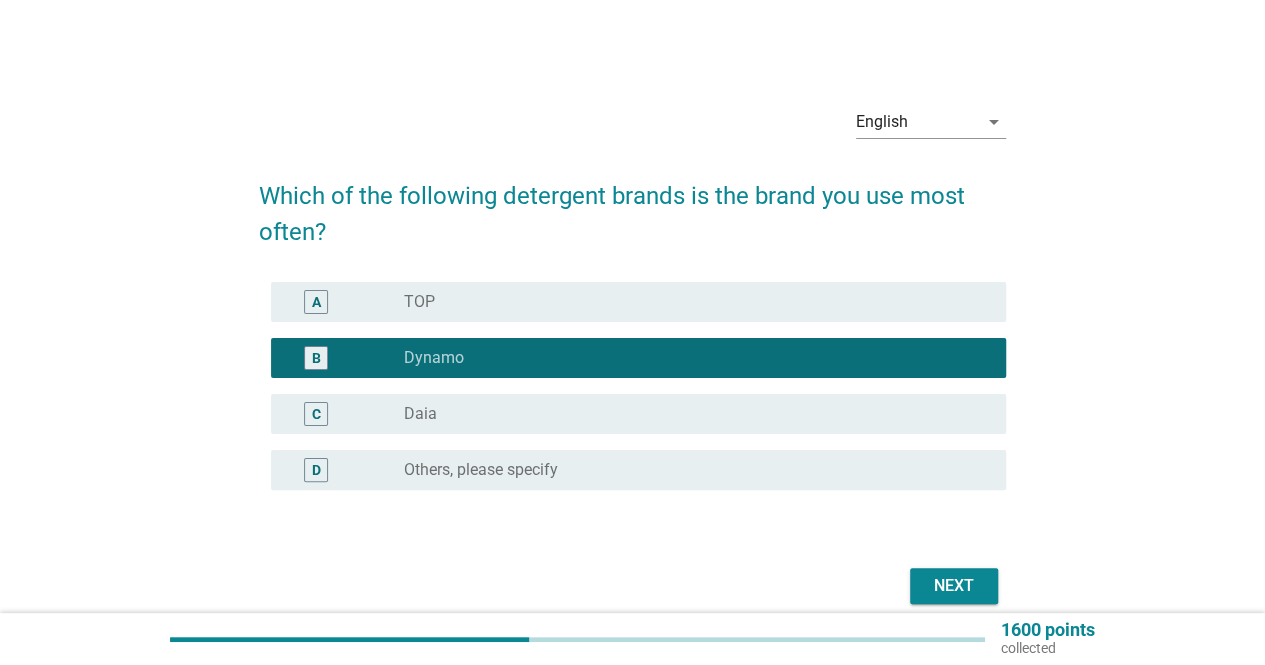scroll, scrollTop: 86, scrollLeft: 0, axis: vertical 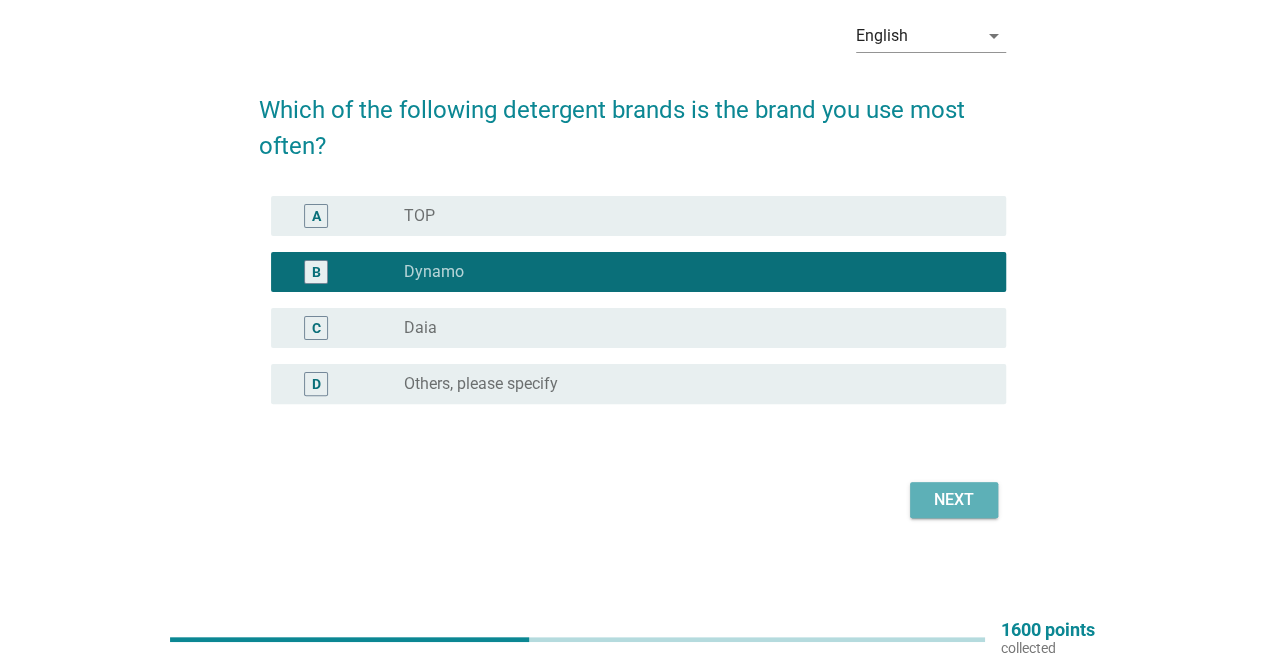 click on "Next" at bounding box center [954, 500] 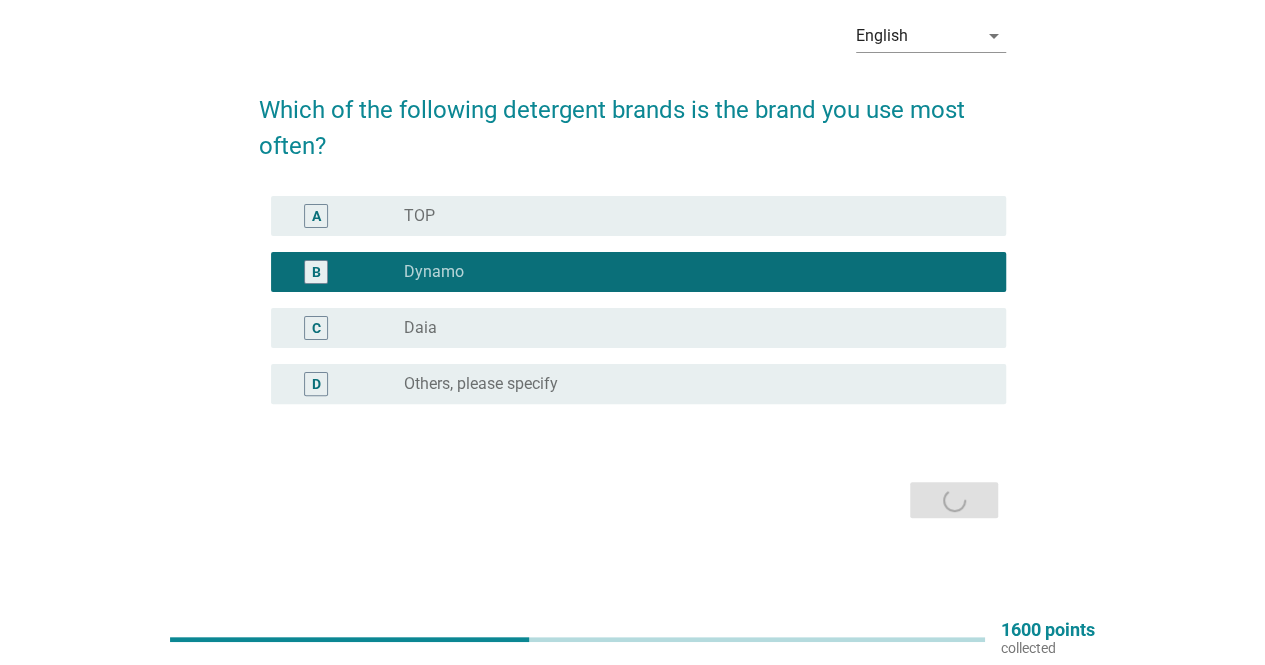 scroll, scrollTop: 0, scrollLeft: 0, axis: both 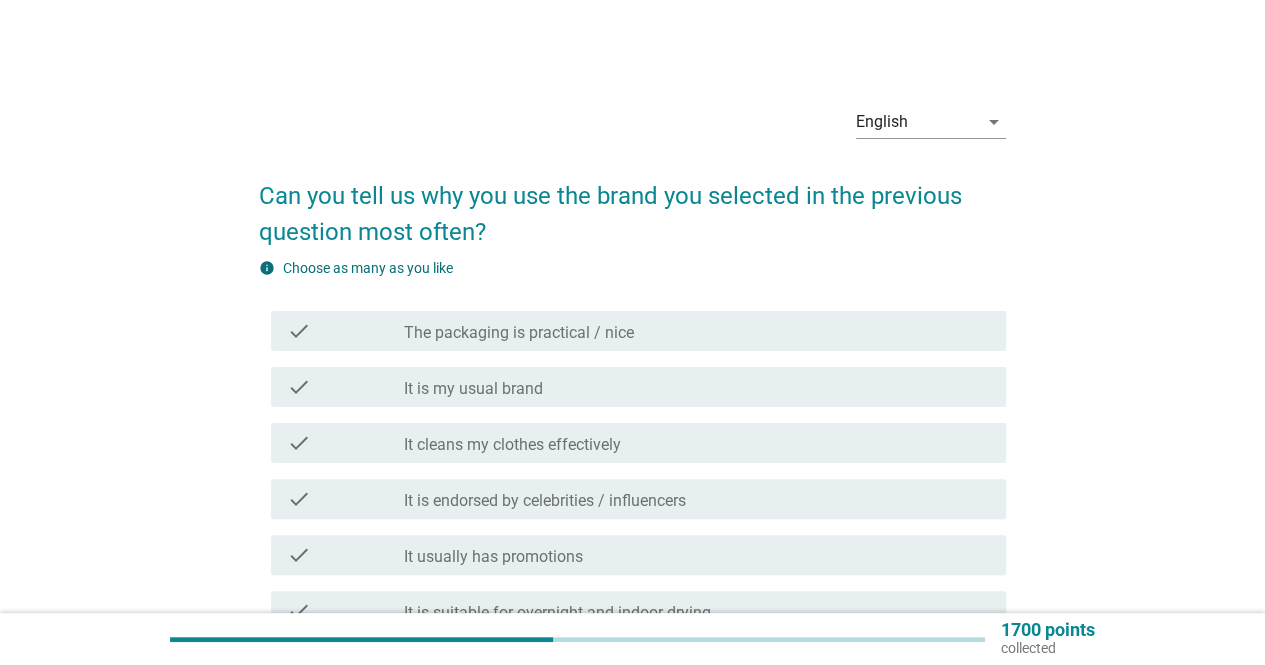 click on "check_box_outline_blank It is my usual brand" at bounding box center [697, 387] 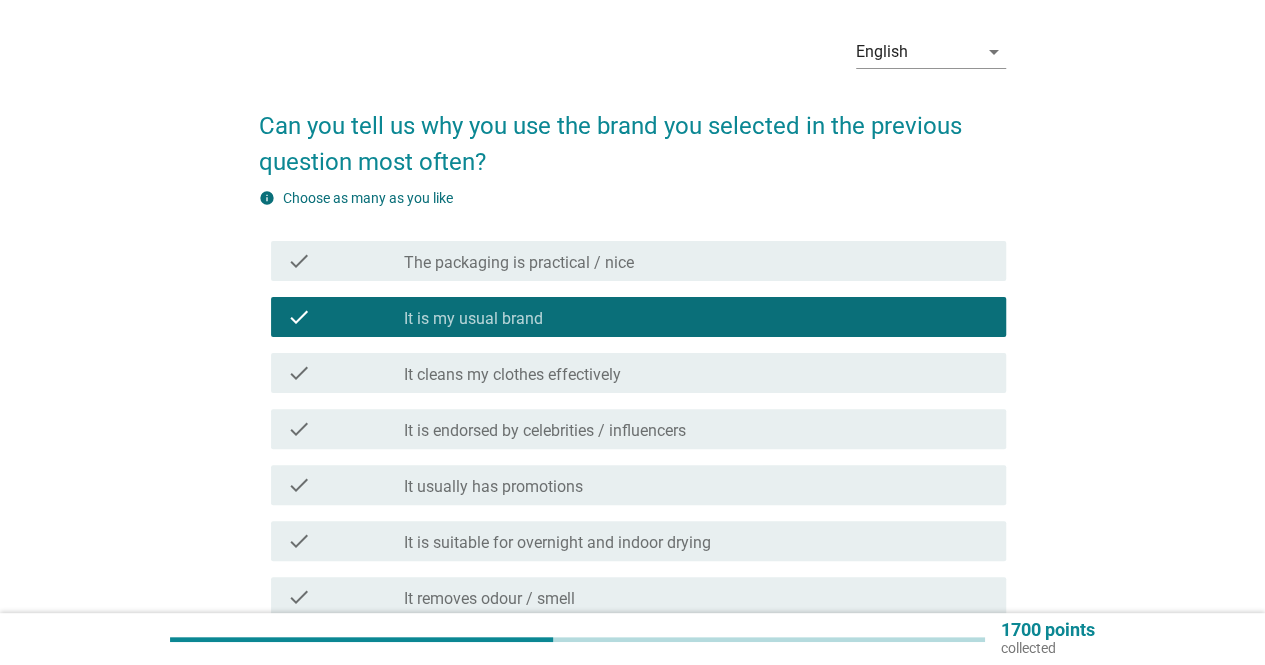 scroll, scrollTop: 100, scrollLeft: 0, axis: vertical 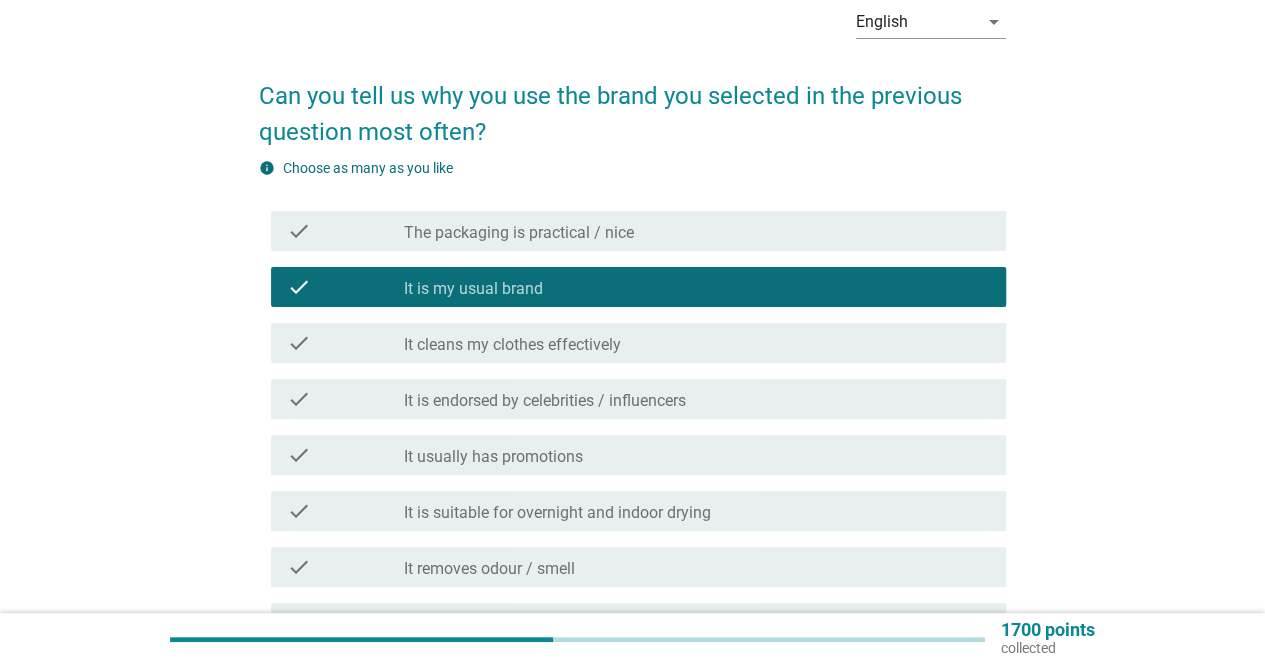 click on "It cleans my clothes effectively" at bounding box center (512, 345) 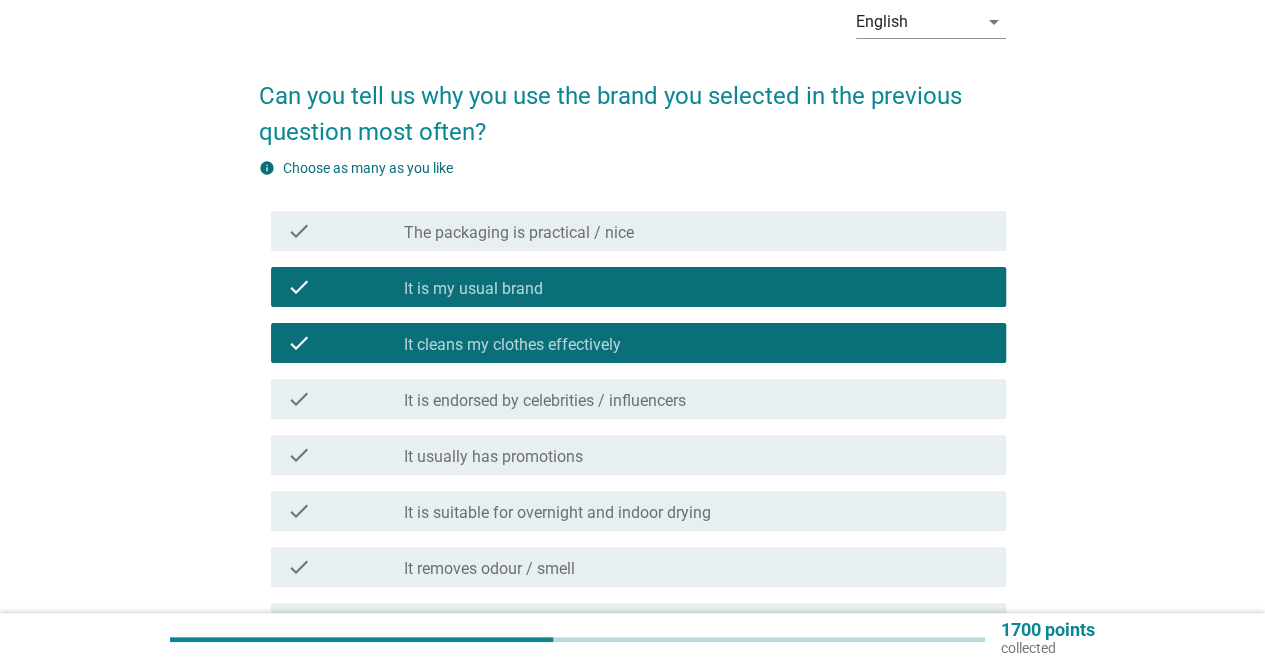 scroll, scrollTop: 200, scrollLeft: 0, axis: vertical 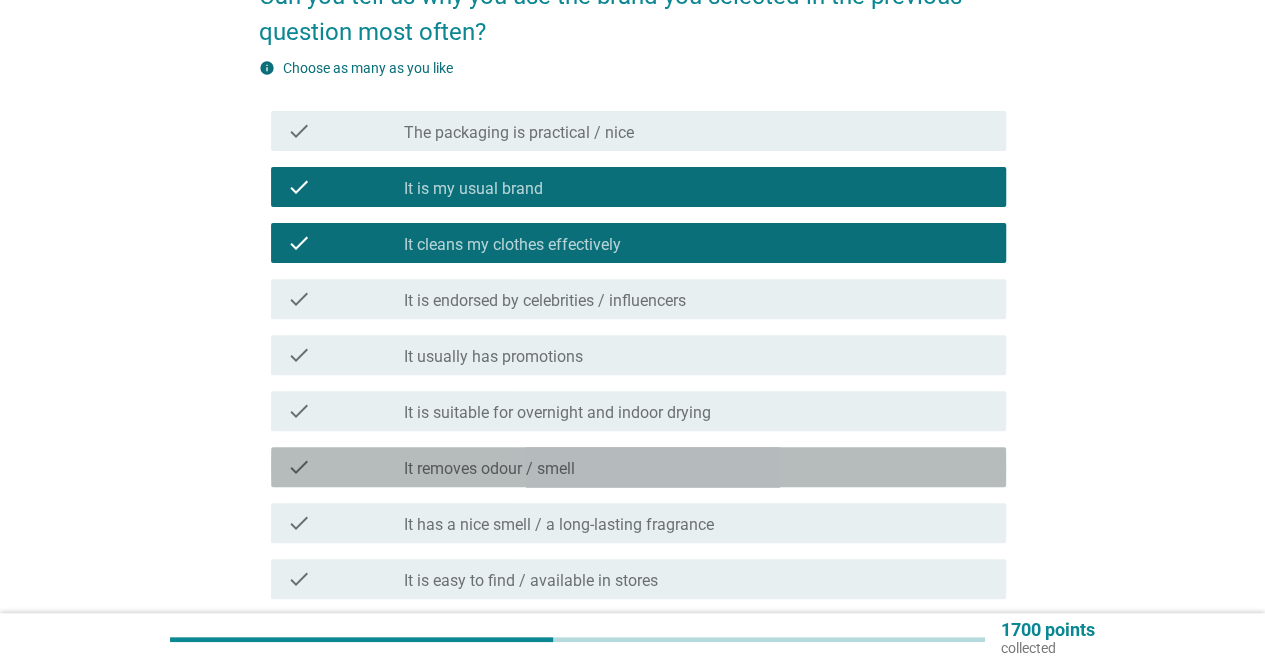 click on "It removes odour / smell" at bounding box center (489, 469) 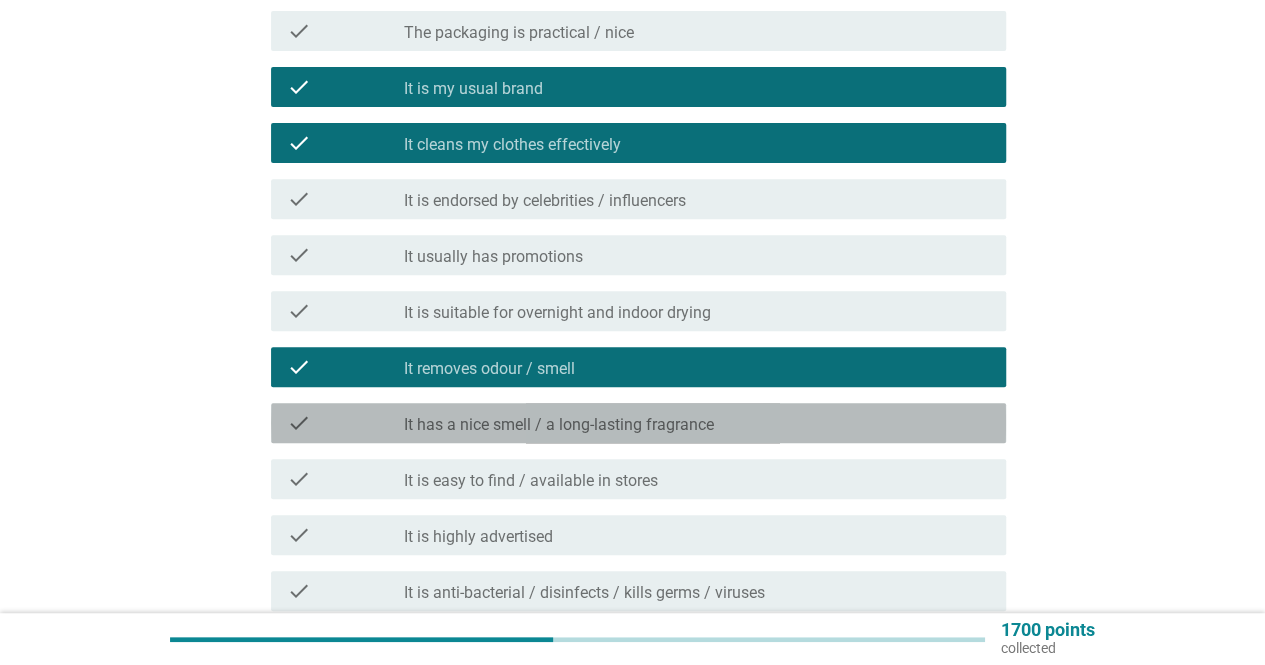 click on "It has a nice smell / a long-lasting fragrance" at bounding box center [559, 425] 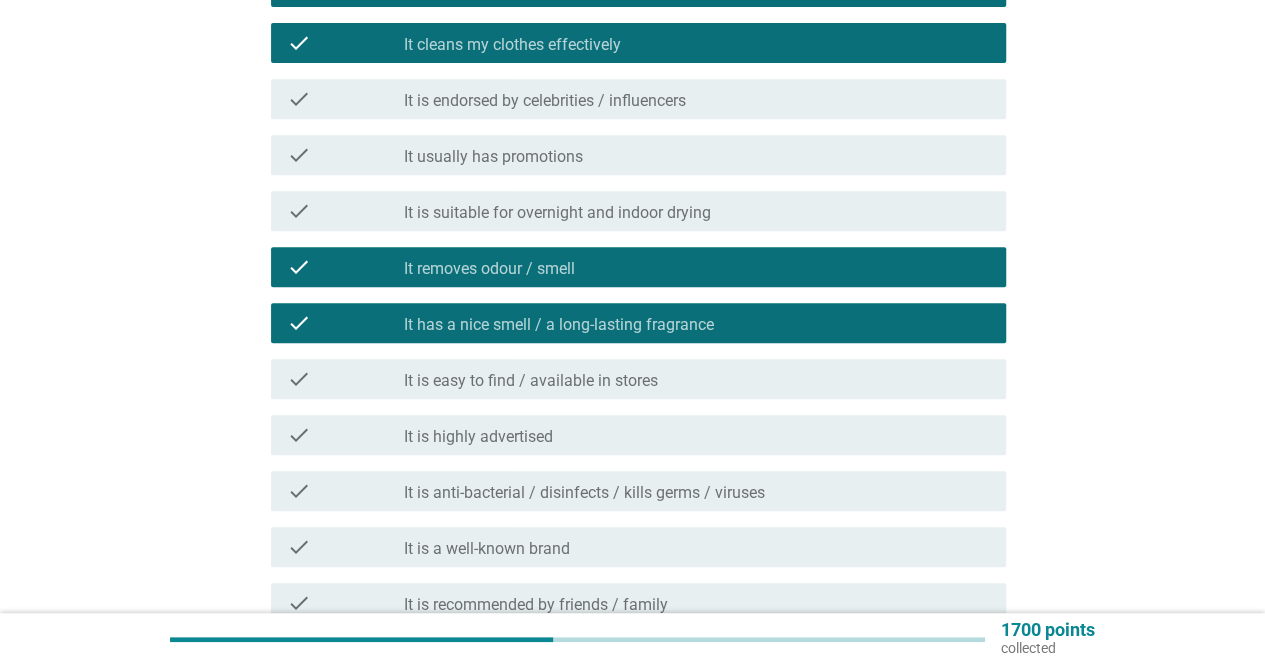 click on "It is easy to find / available in stores" at bounding box center (531, 381) 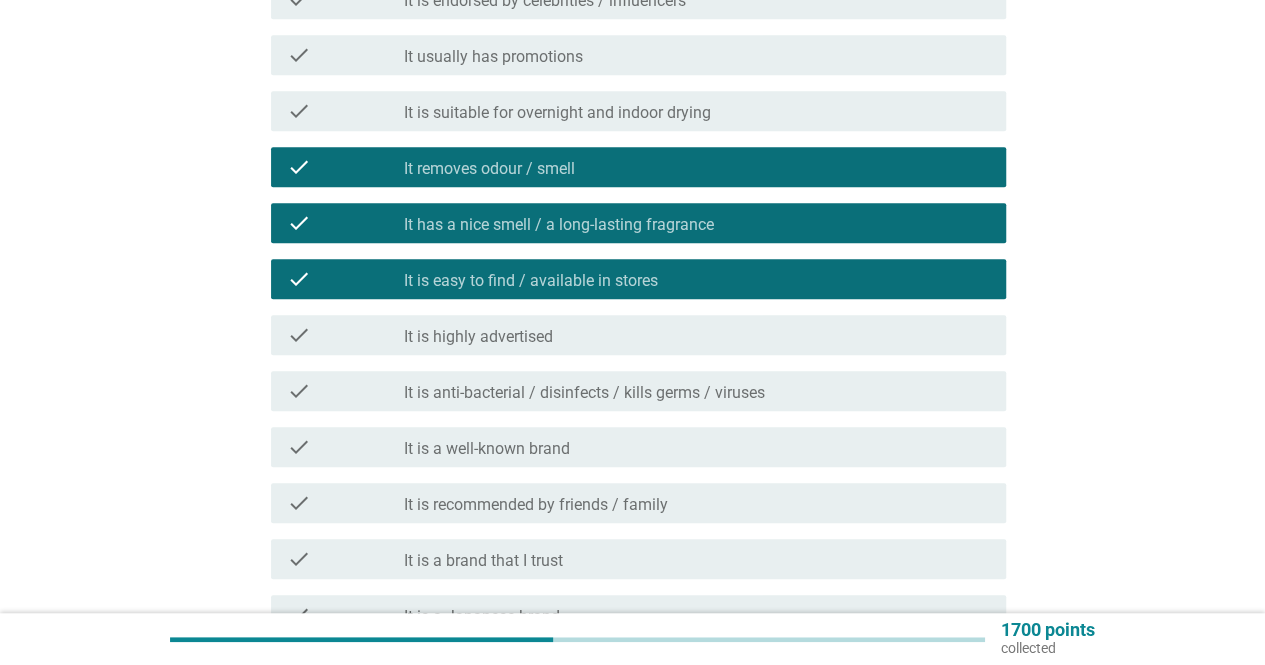 scroll, scrollTop: 600, scrollLeft: 0, axis: vertical 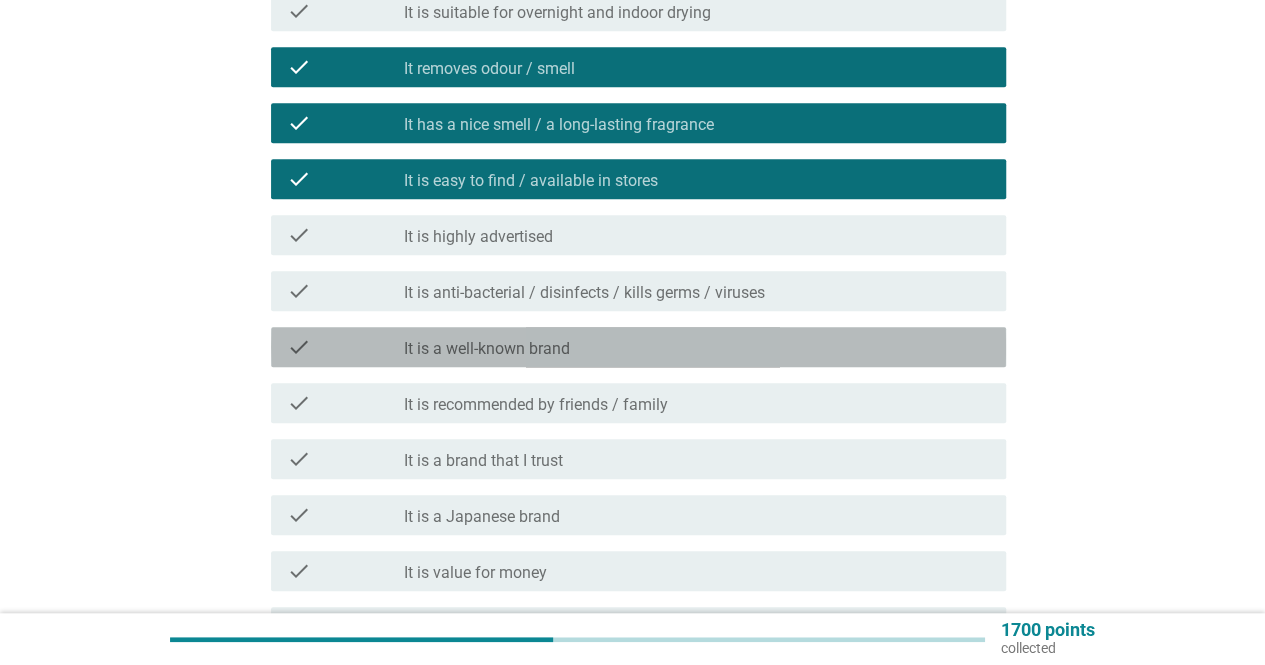 click on "check_box_outline_blank It is a well-known brand" at bounding box center [697, 347] 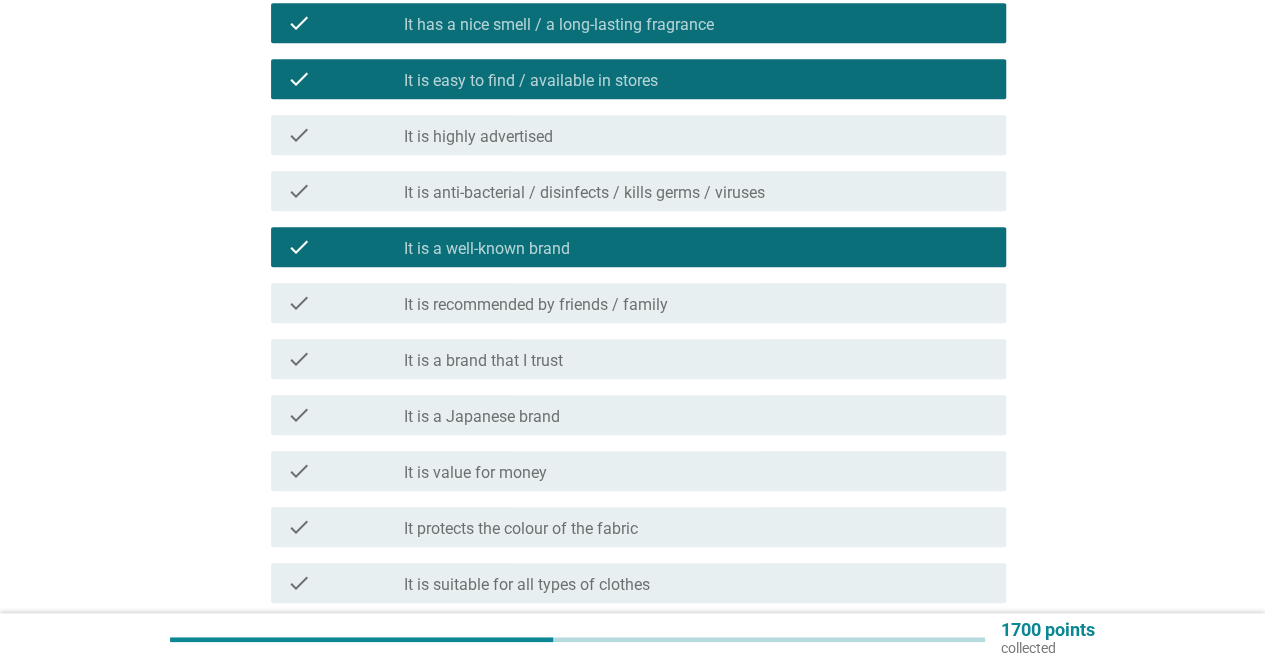 click on "check_box_outline_blank It is a brand that I trust" at bounding box center [697, 359] 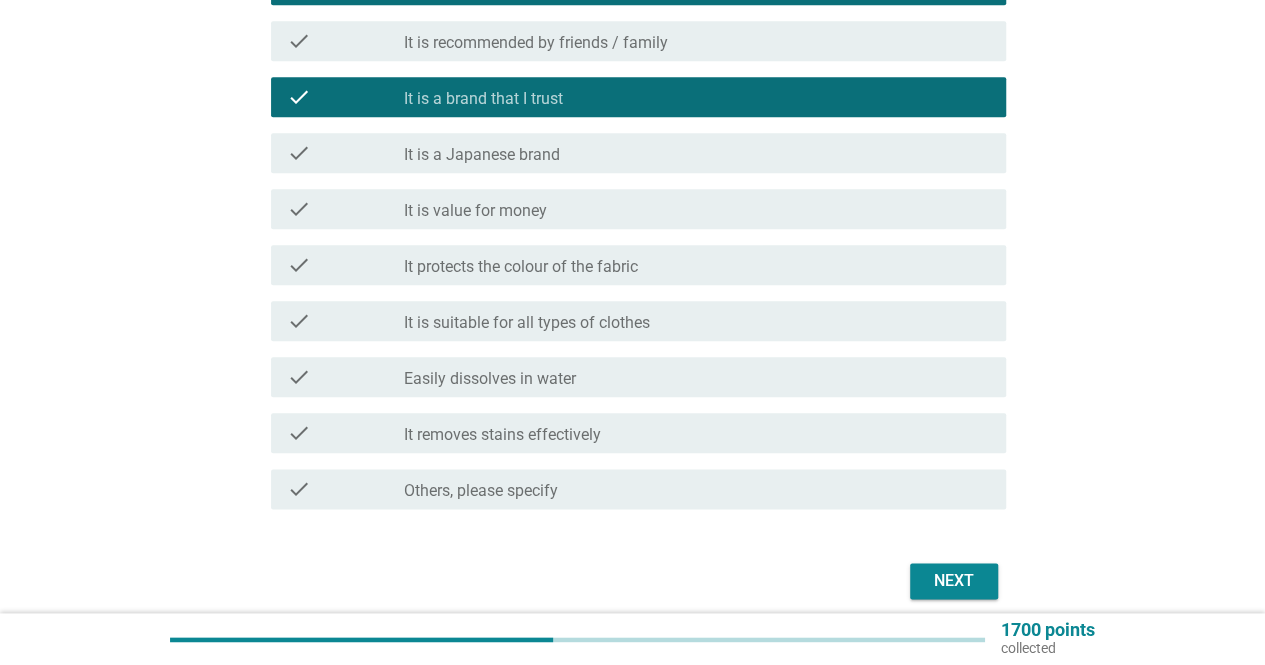 scroll, scrollTop: 1044, scrollLeft: 0, axis: vertical 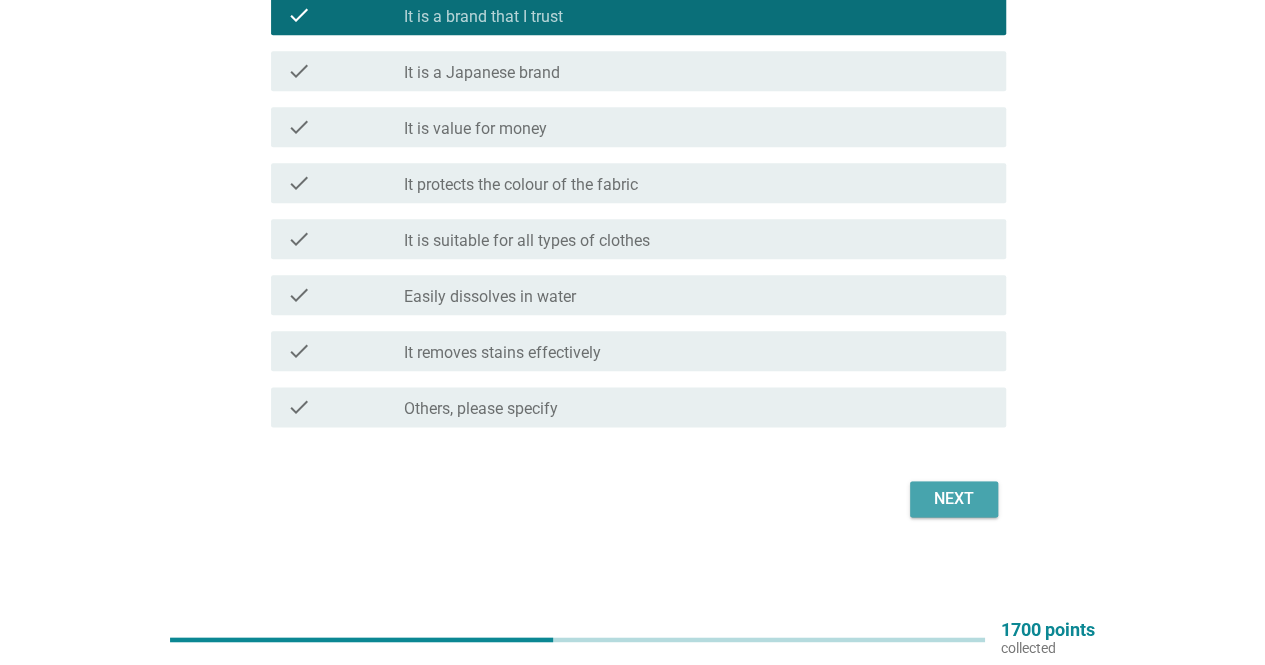 click on "Next" at bounding box center [954, 499] 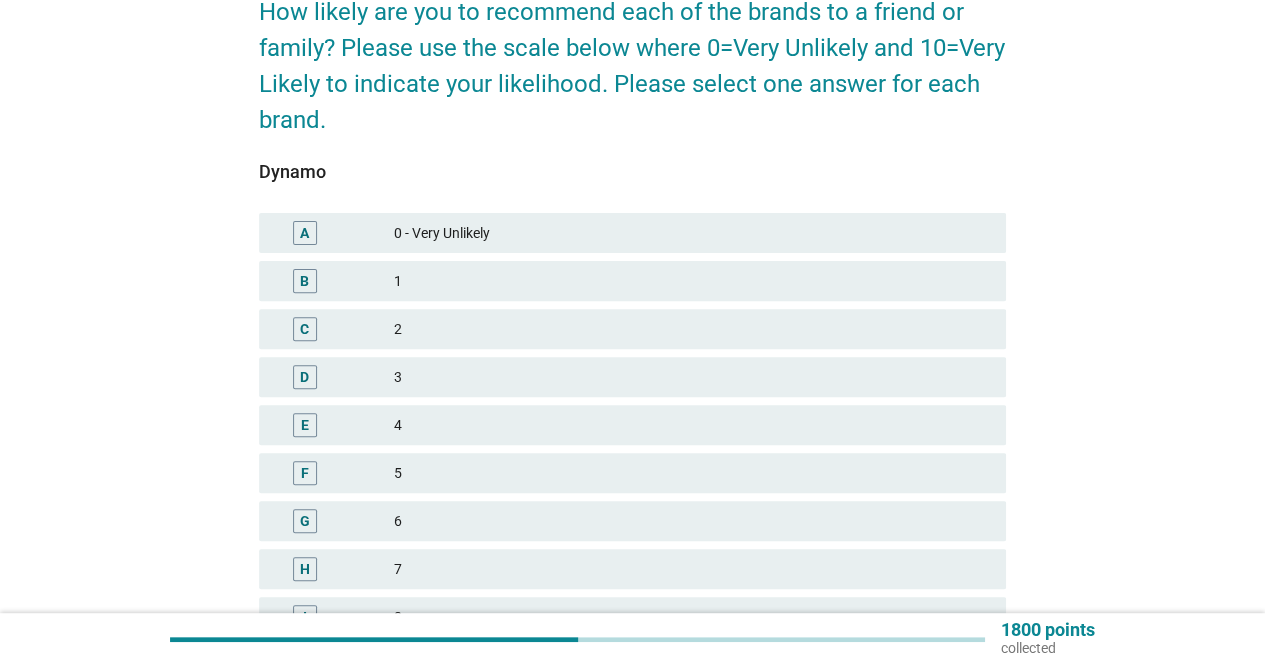 scroll, scrollTop: 300, scrollLeft: 0, axis: vertical 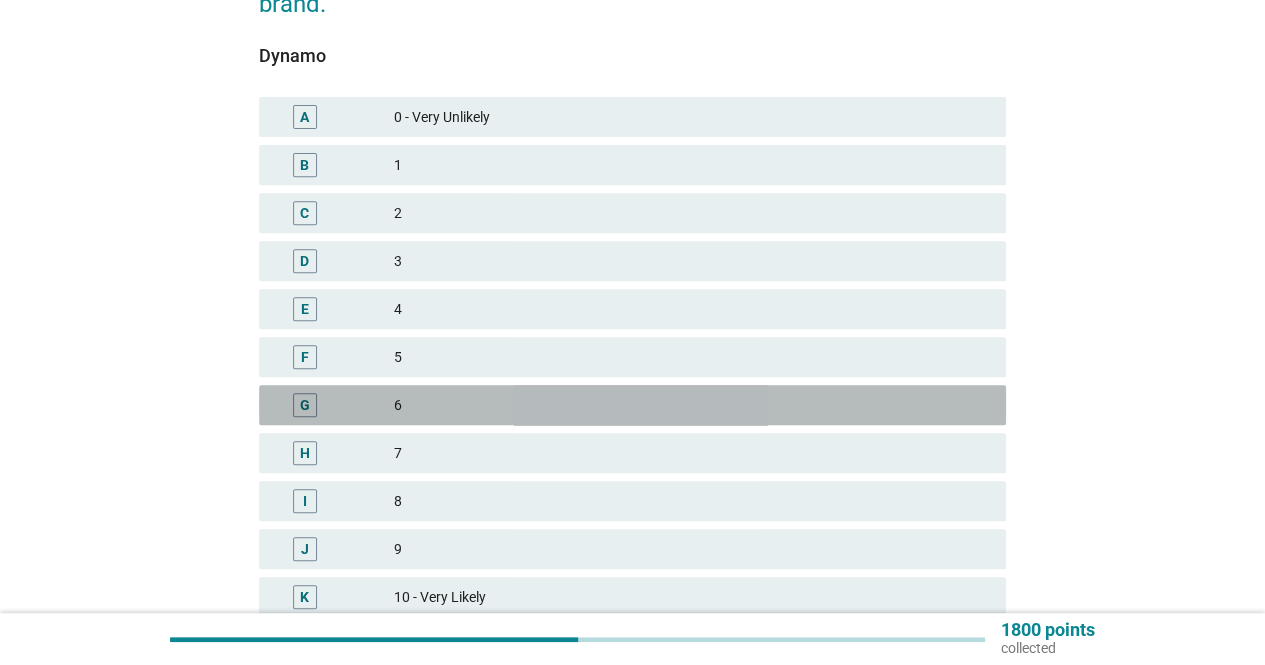 click on "6" at bounding box center (692, 405) 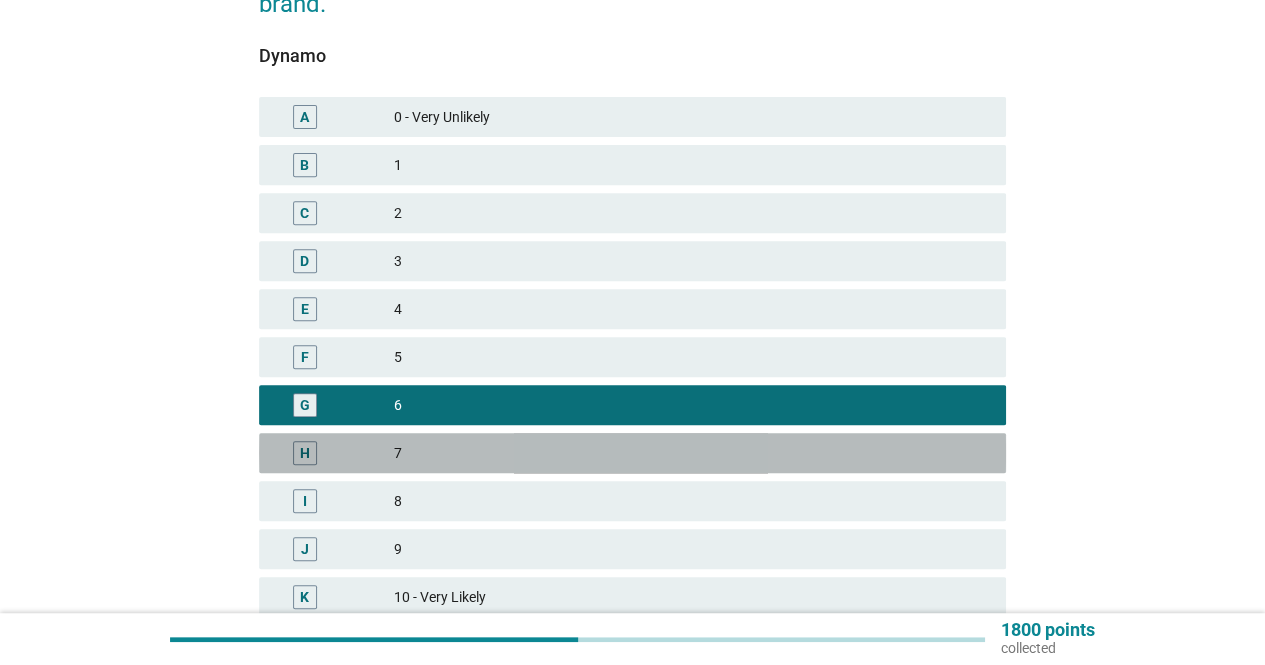 click on "7" at bounding box center (692, 453) 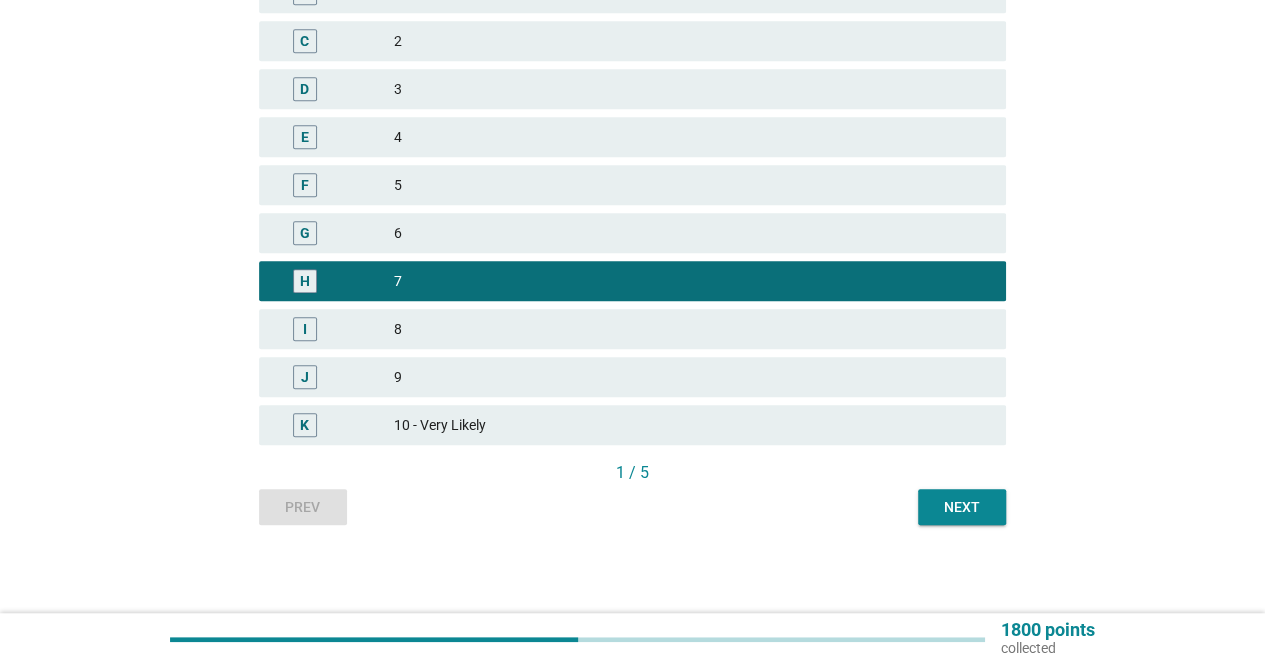 scroll, scrollTop: 474, scrollLeft: 0, axis: vertical 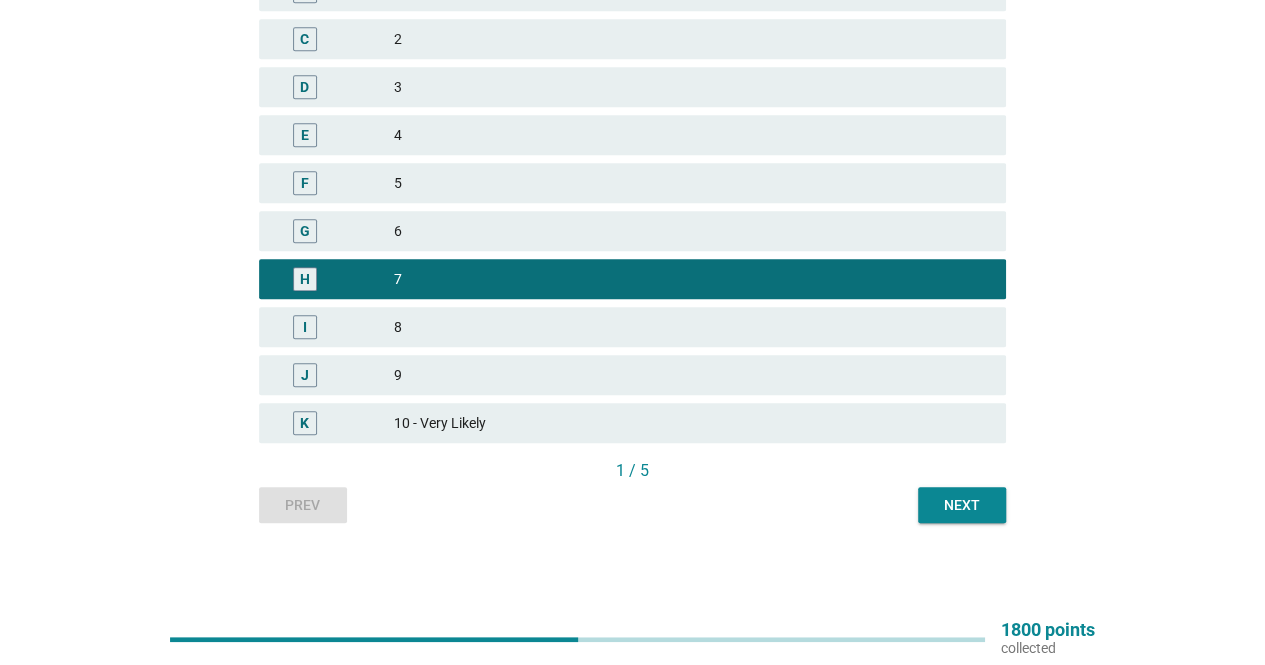 click on "Next" at bounding box center (962, 505) 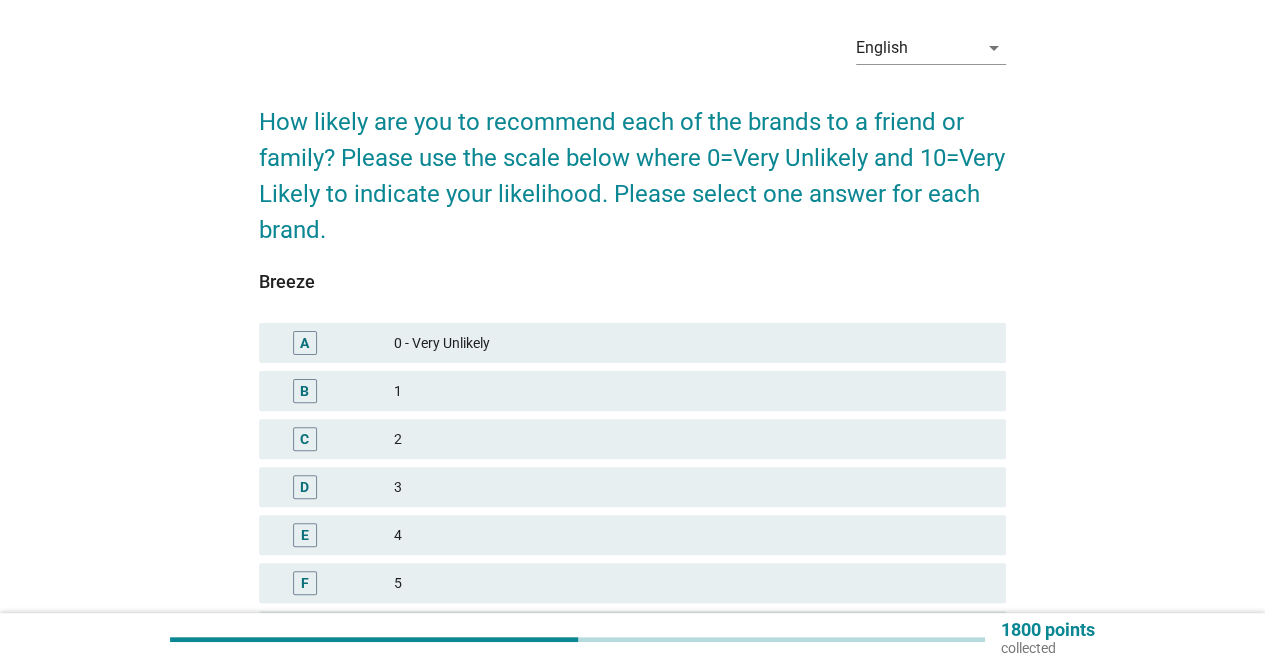 scroll, scrollTop: 274, scrollLeft: 0, axis: vertical 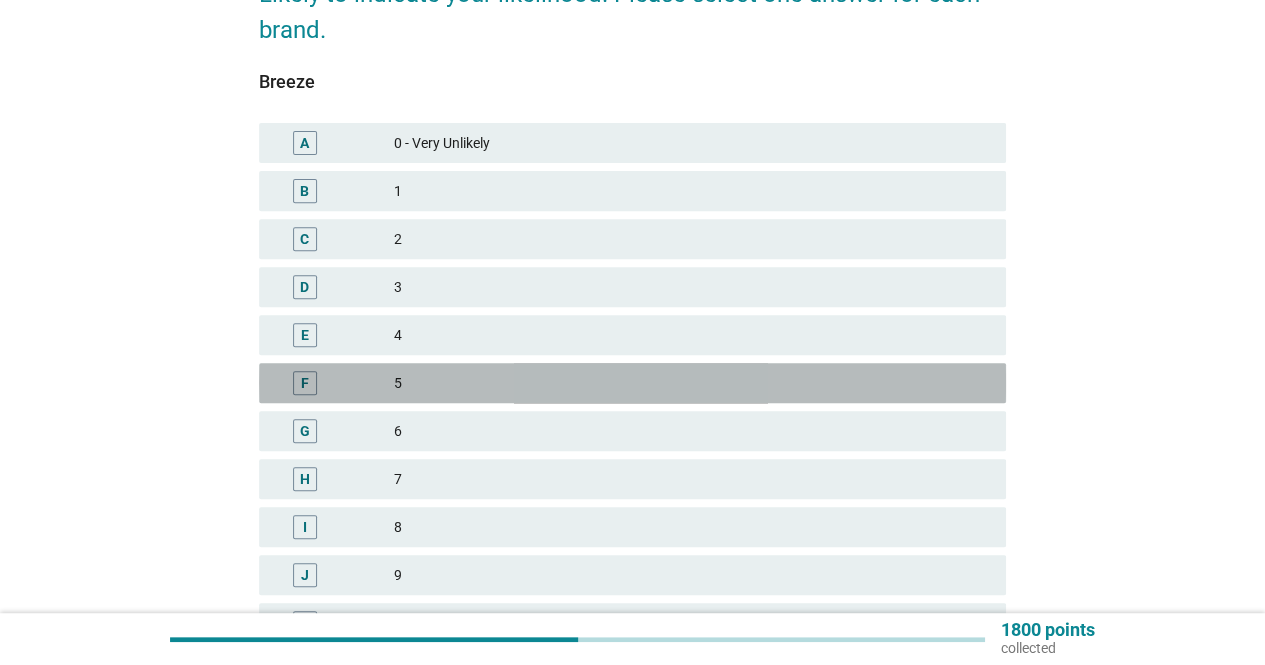 click on "5" at bounding box center [692, 383] 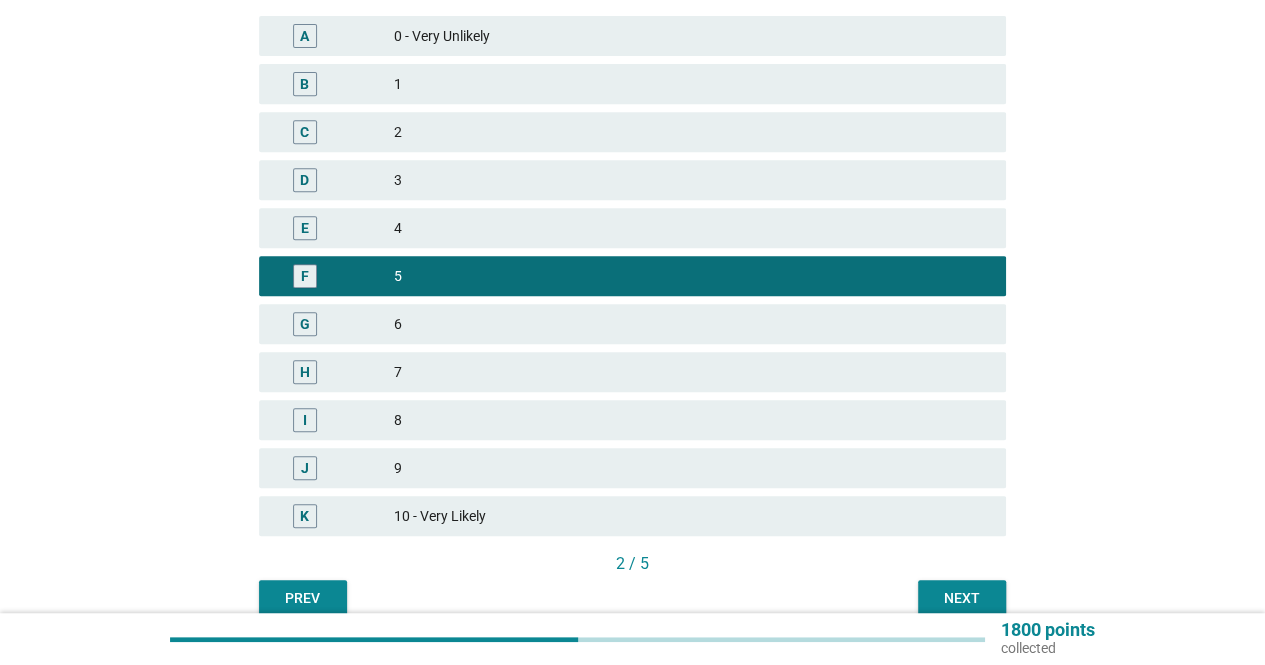 scroll, scrollTop: 474, scrollLeft: 0, axis: vertical 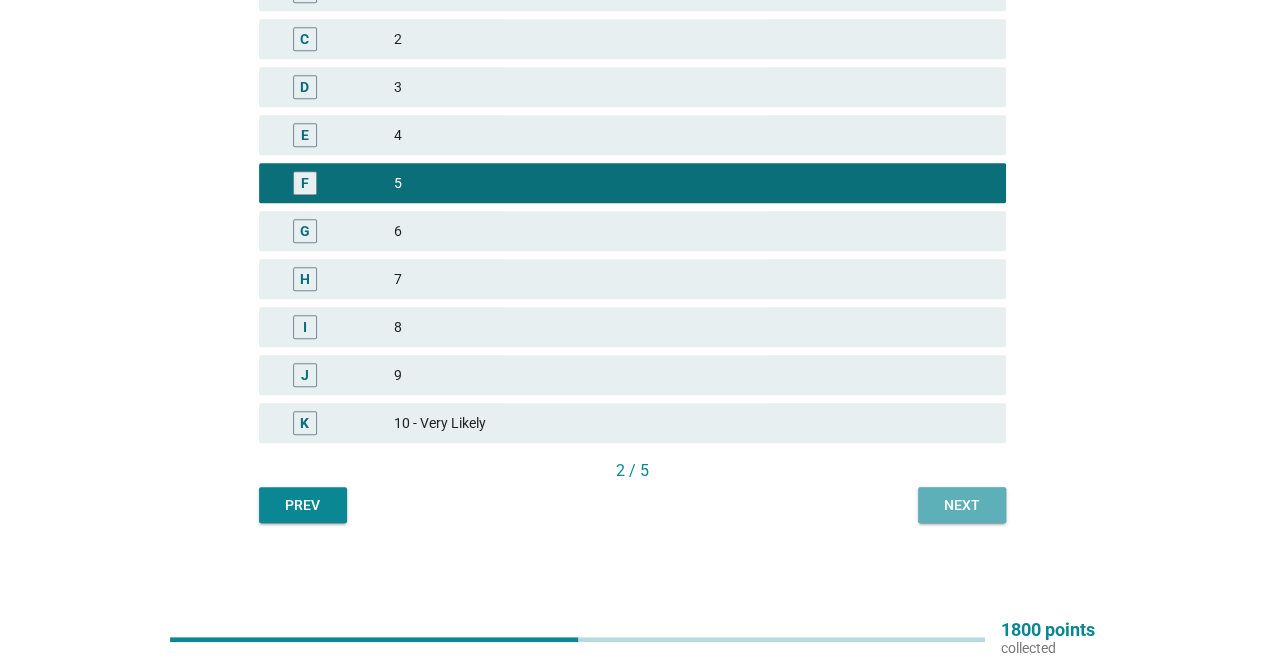 click on "Next" at bounding box center [962, 505] 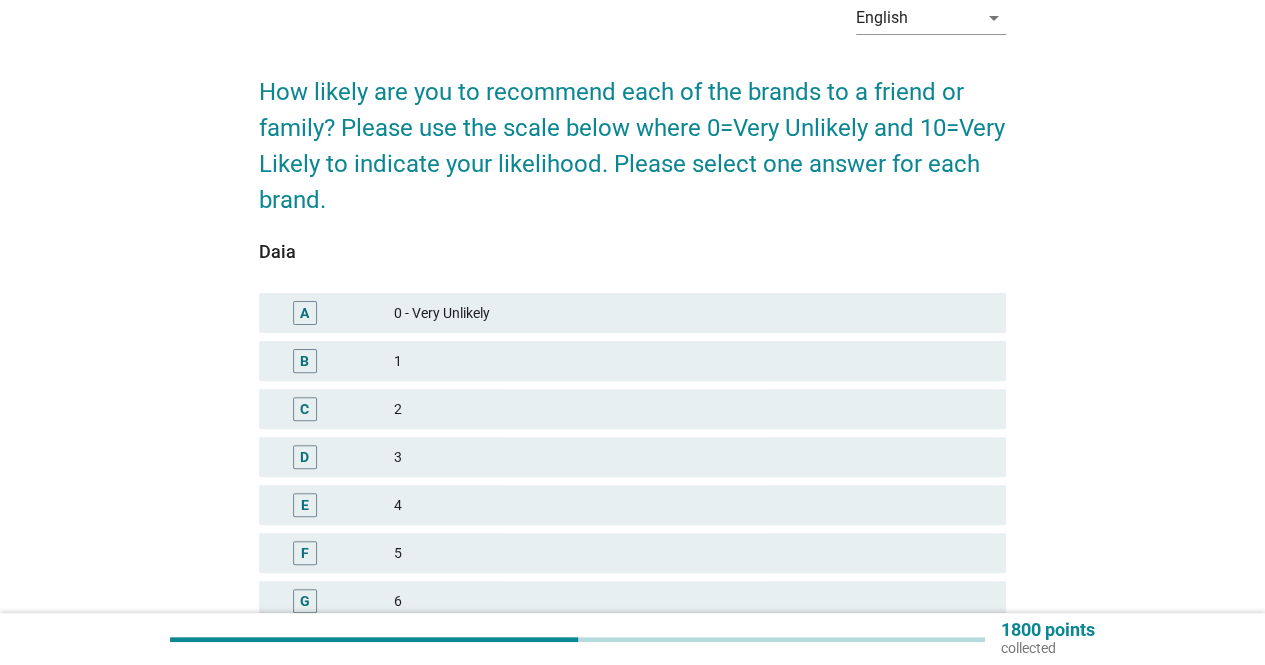 scroll, scrollTop: 200, scrollLeft: 0, axis: vertical 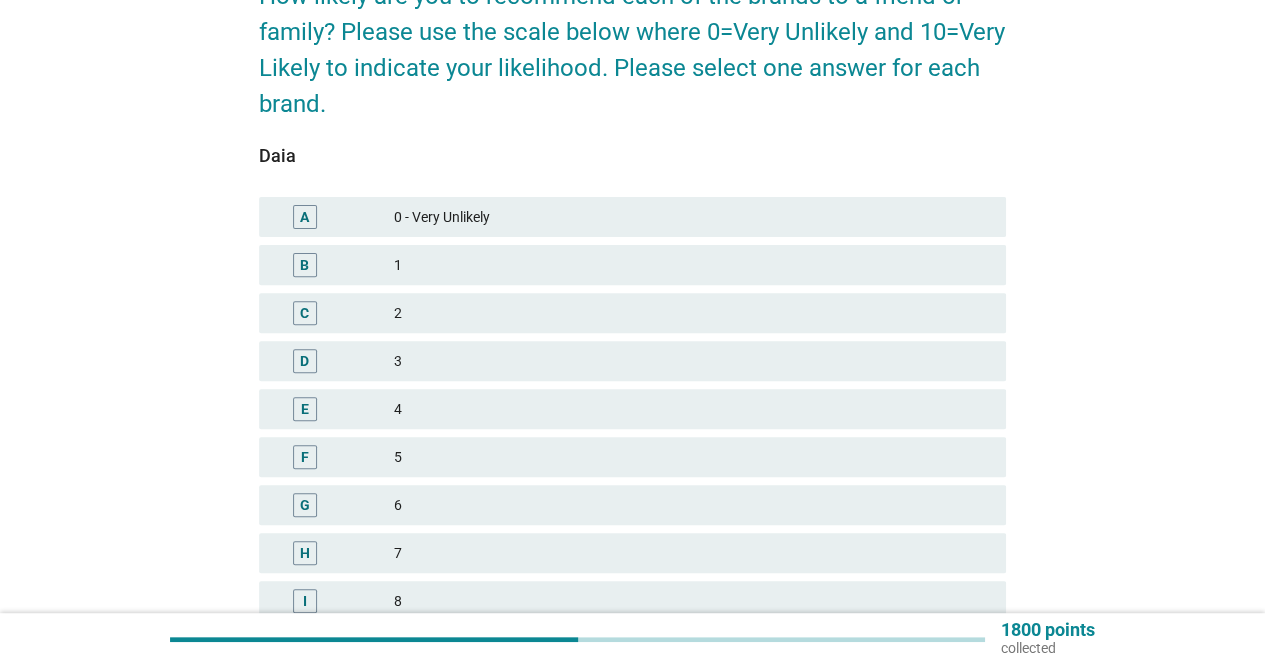 click on "5" at bounding box center (692, 457) 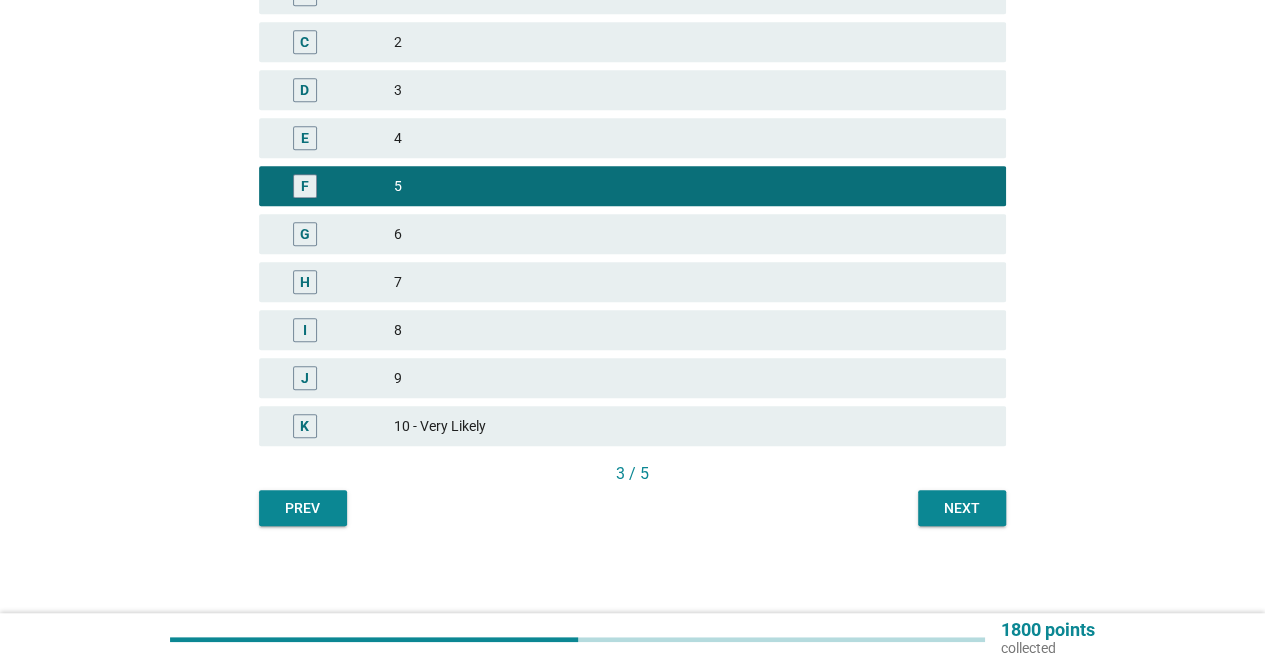 scroll, scrollTop: 474, scrollLeft: 0, axis: vertical 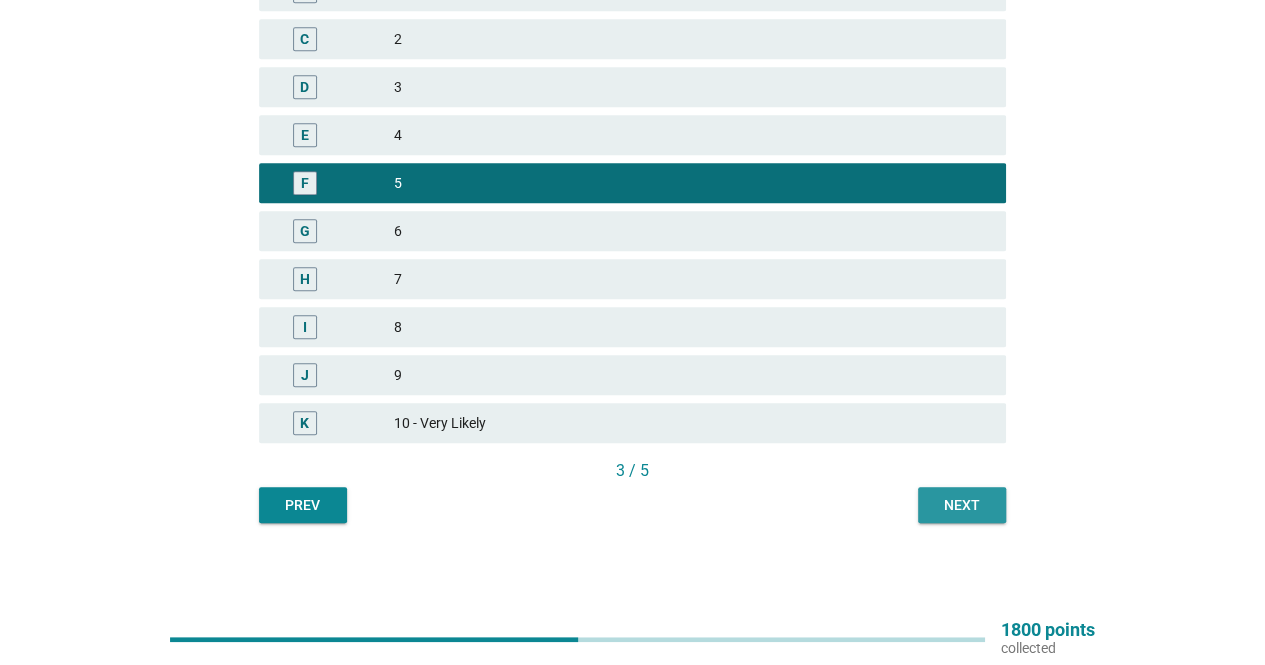 click on "Next" at bounding box center [962, 505] 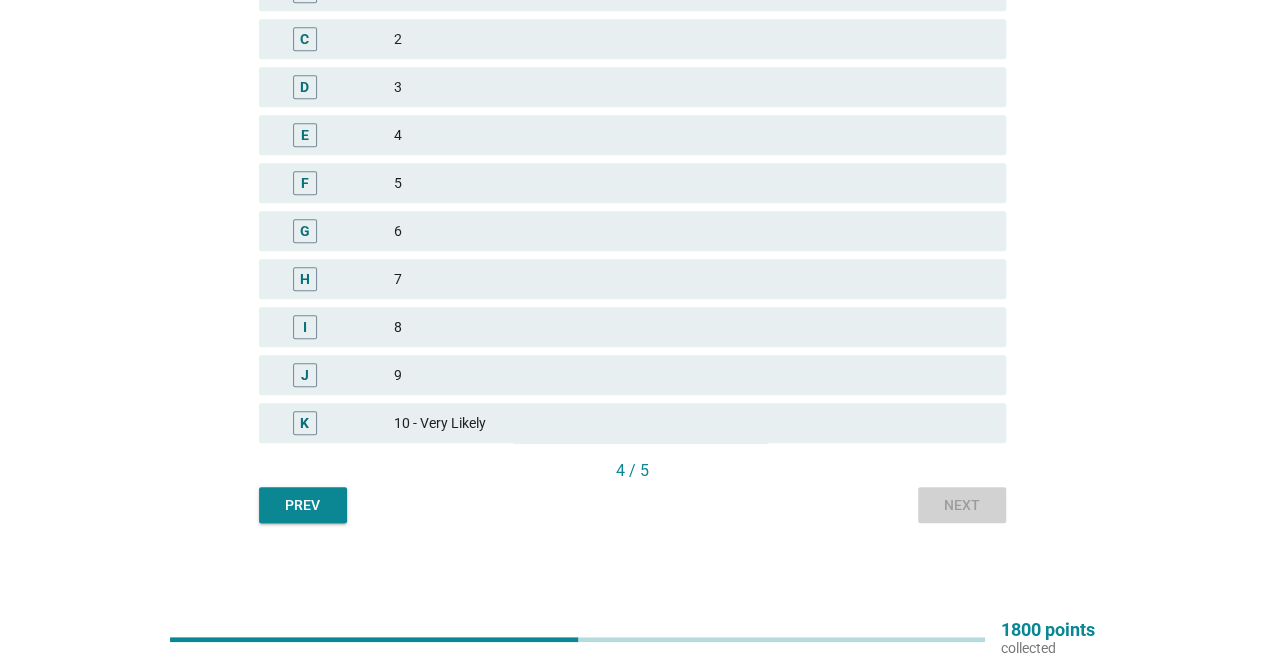scroll, scrollTop: 0, scrollLeft: 0, axis: both 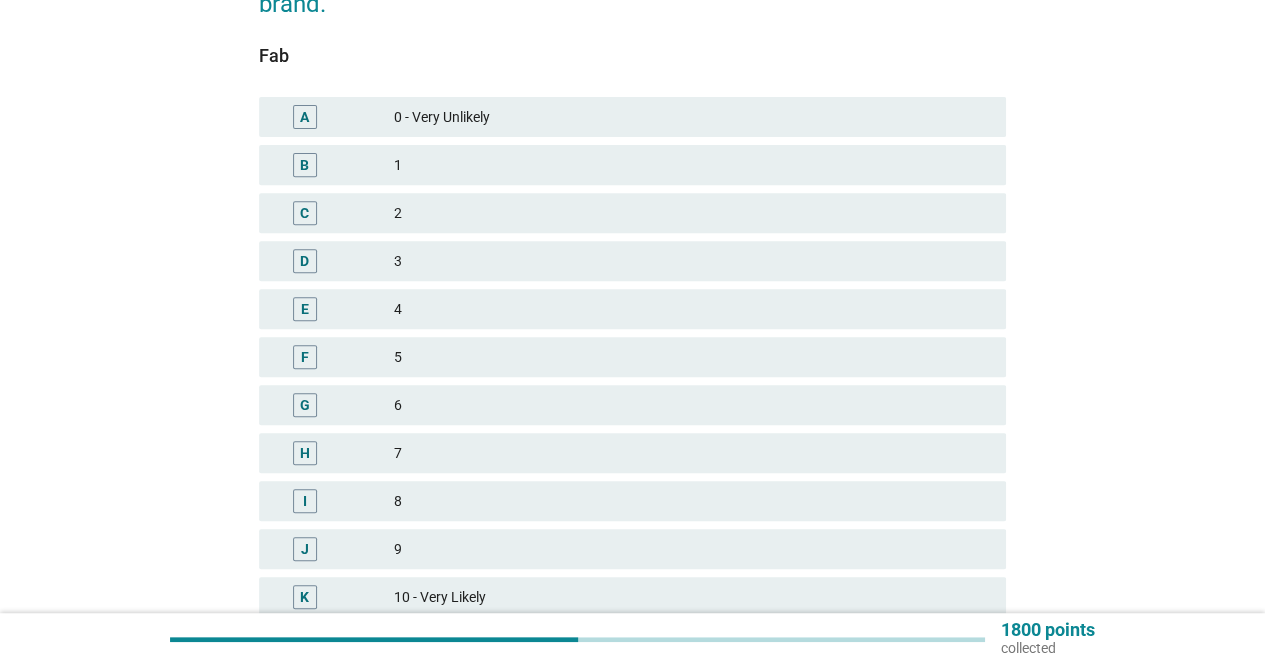 click on "F   5" at bounding box center [632, 357] 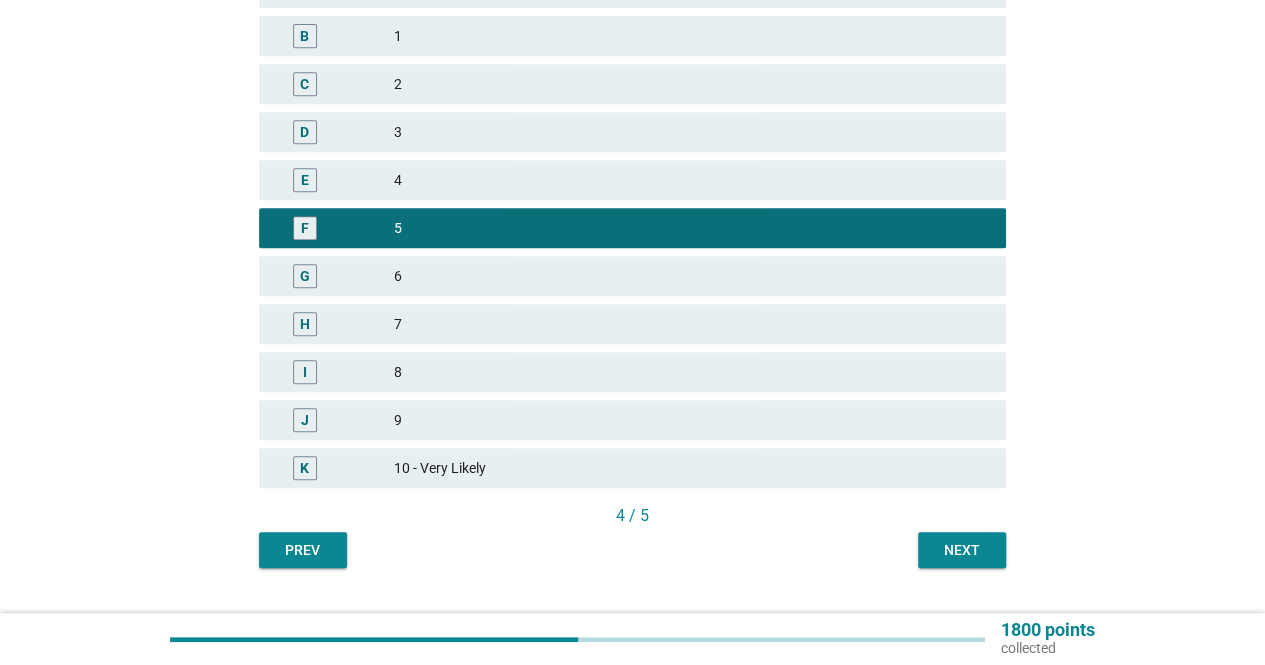 scroll, scrollTop: 474, scrollLeft: 0, axis: vertical 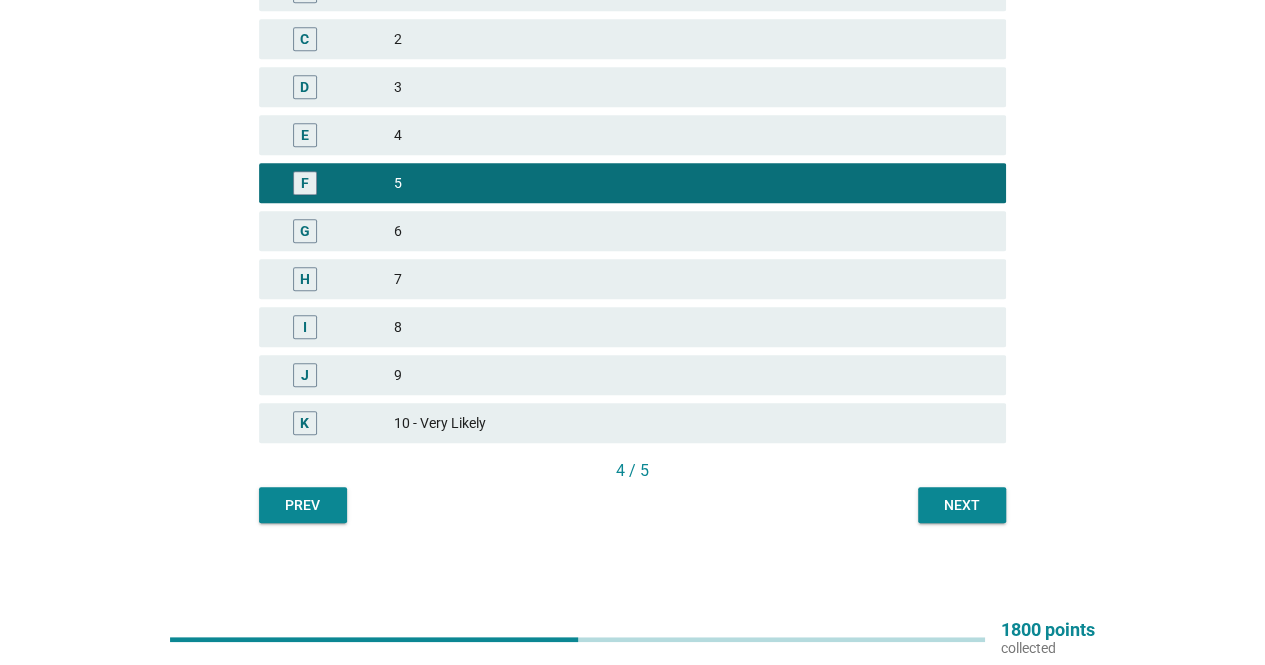 click on "Next" at bounding box center [962, 505] 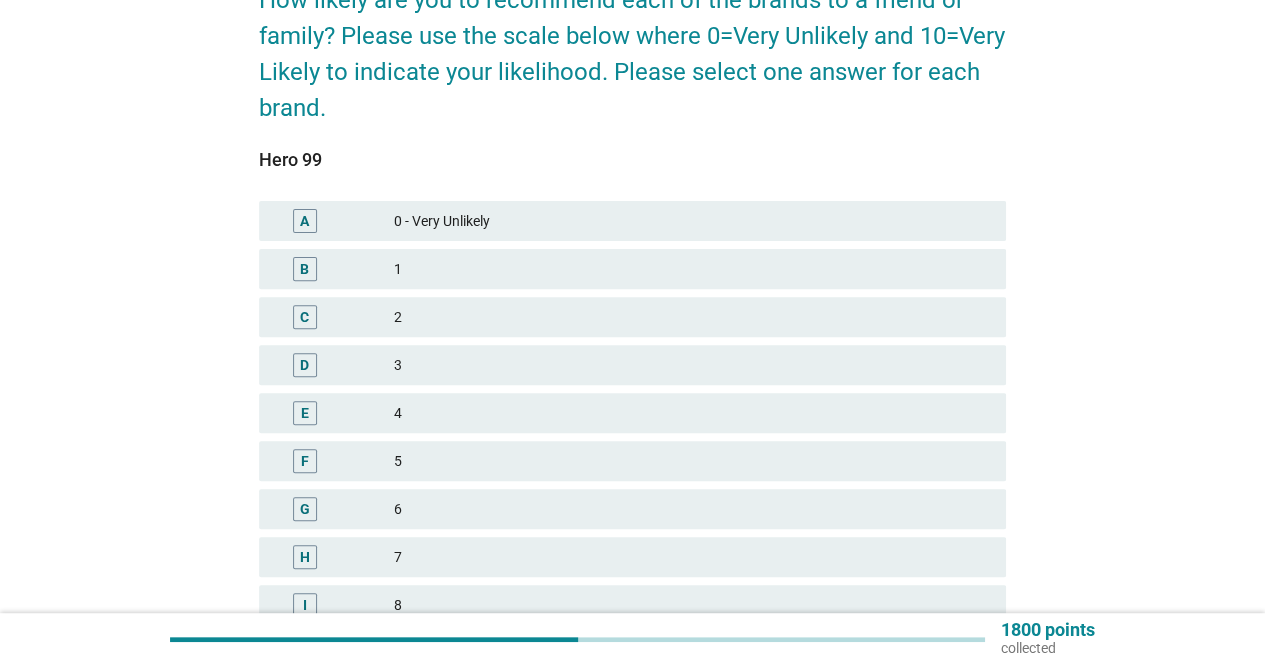 scroll, scrollTop: 200, scrollLeft: 0, axis: vertical 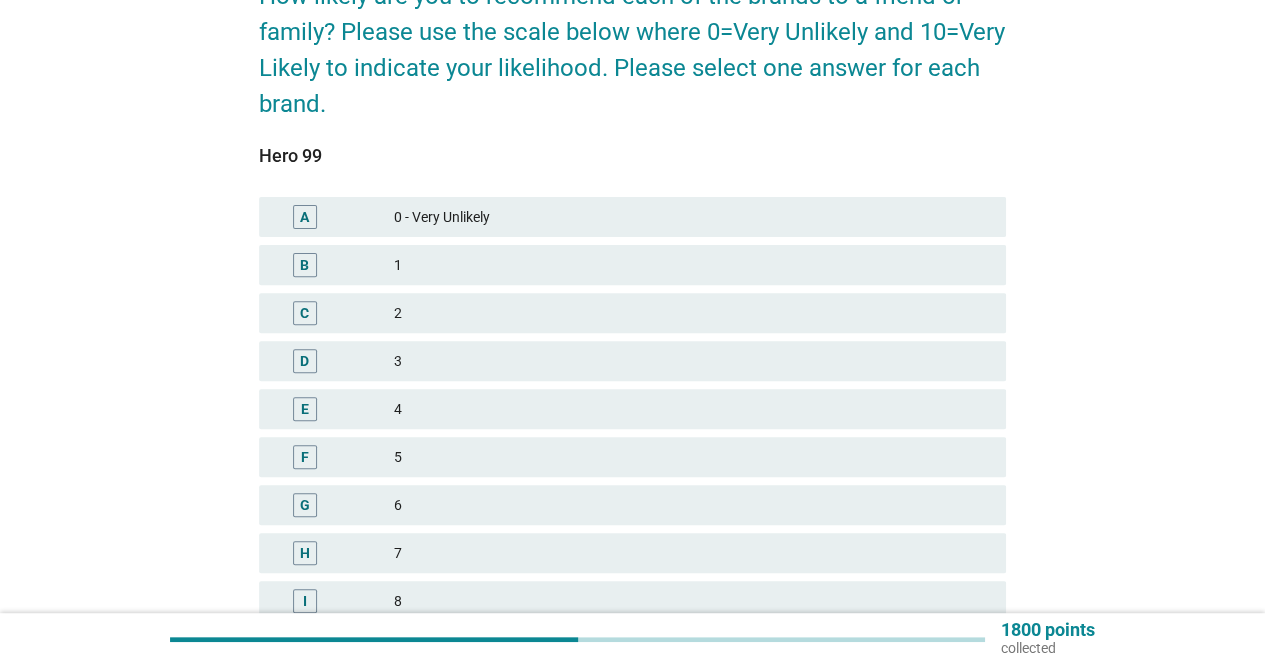 click on "F   5" at bounding box center (632, 457) 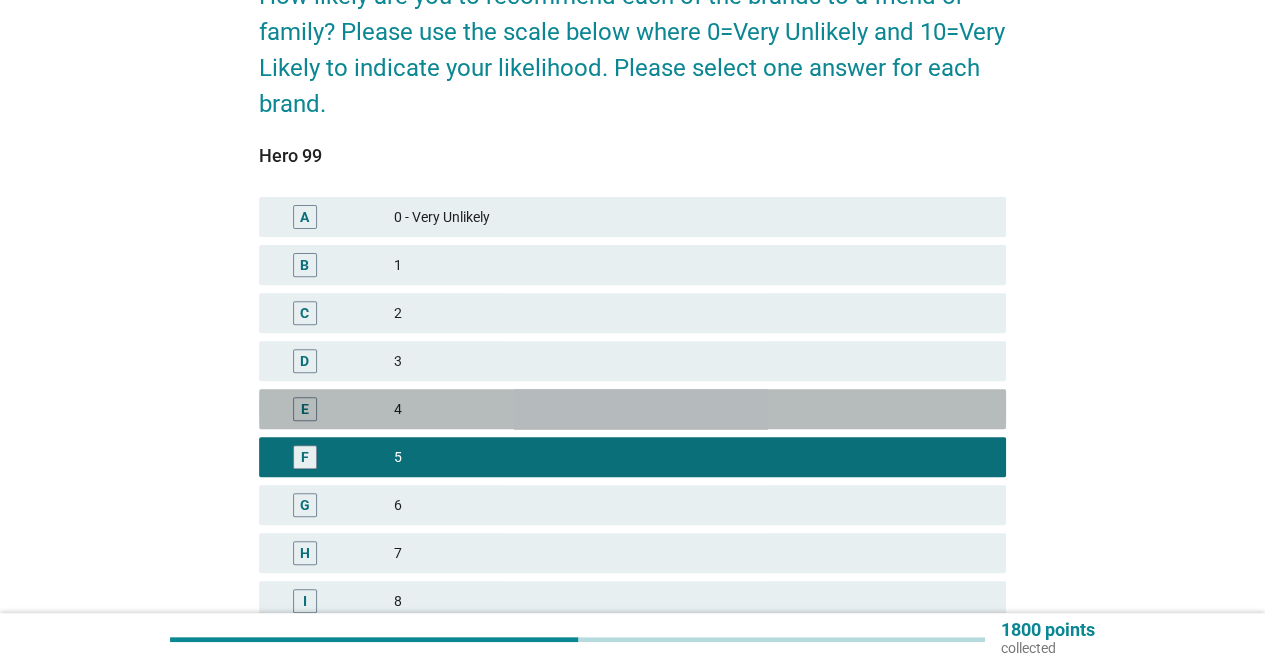 drag, startPoint x: 531, startPoint y: 411, endPoint x: 614, endPoint y: 415, distance: 83.09633 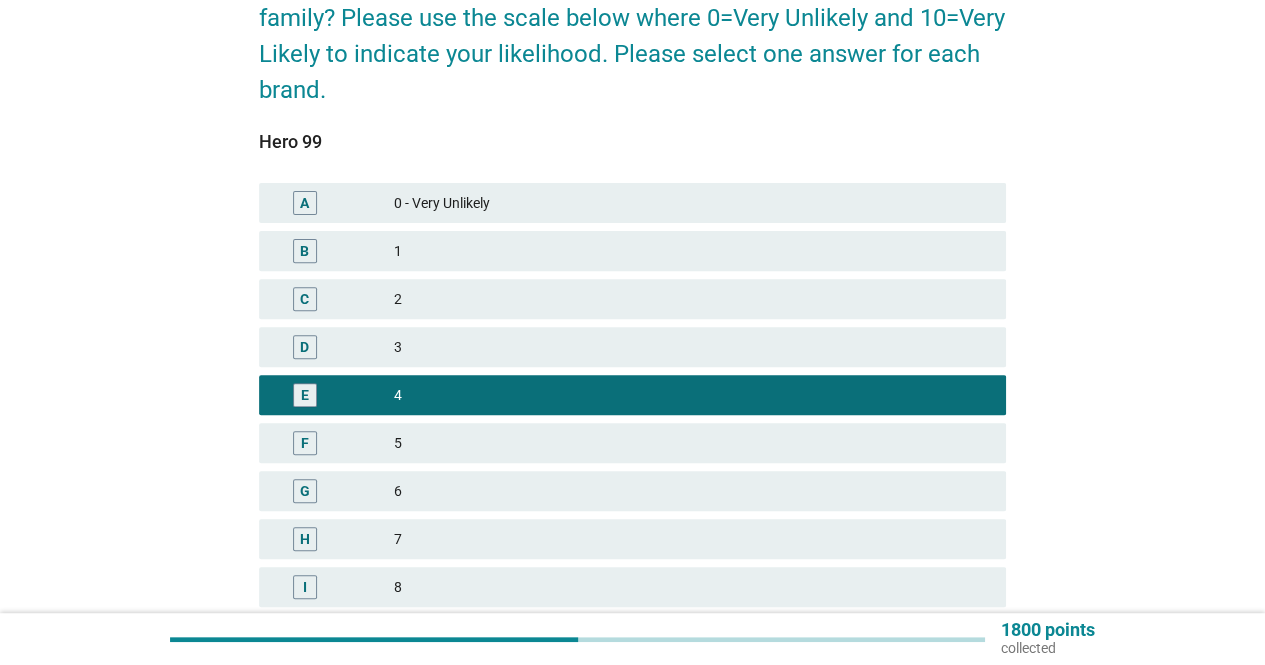 scroll, scrollTop: 400, scrollLeft: 0, axis: vertical 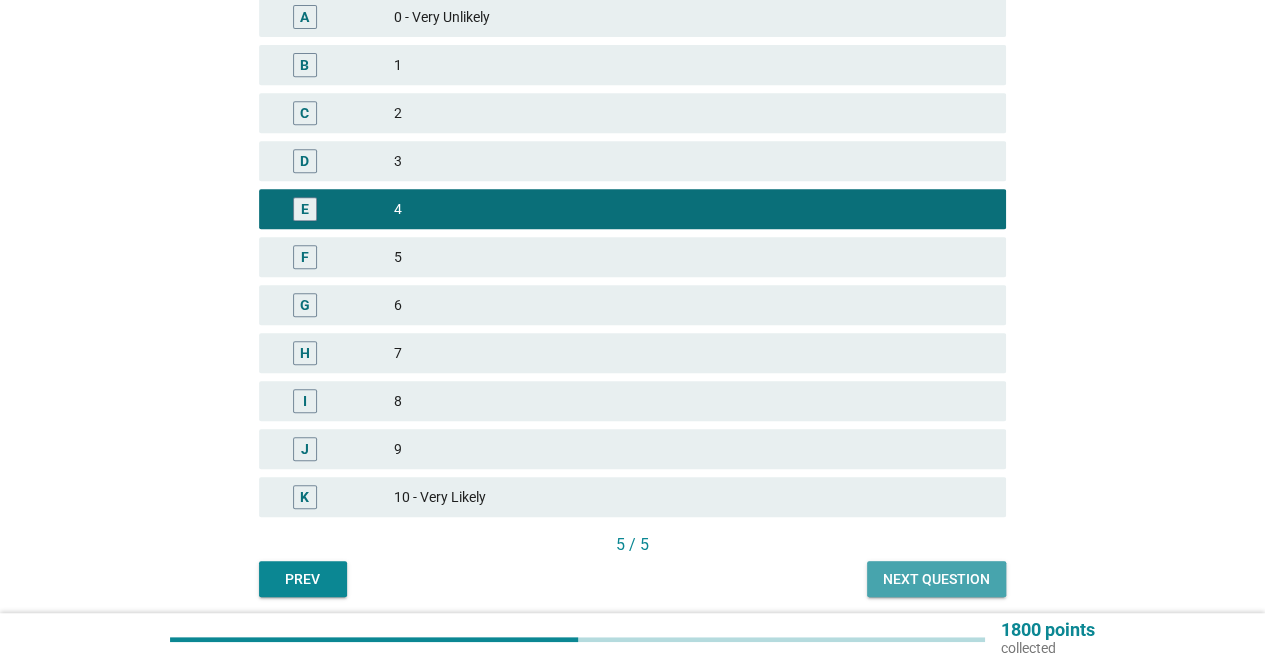 click on "Next question" at bounding box center [936, 579] 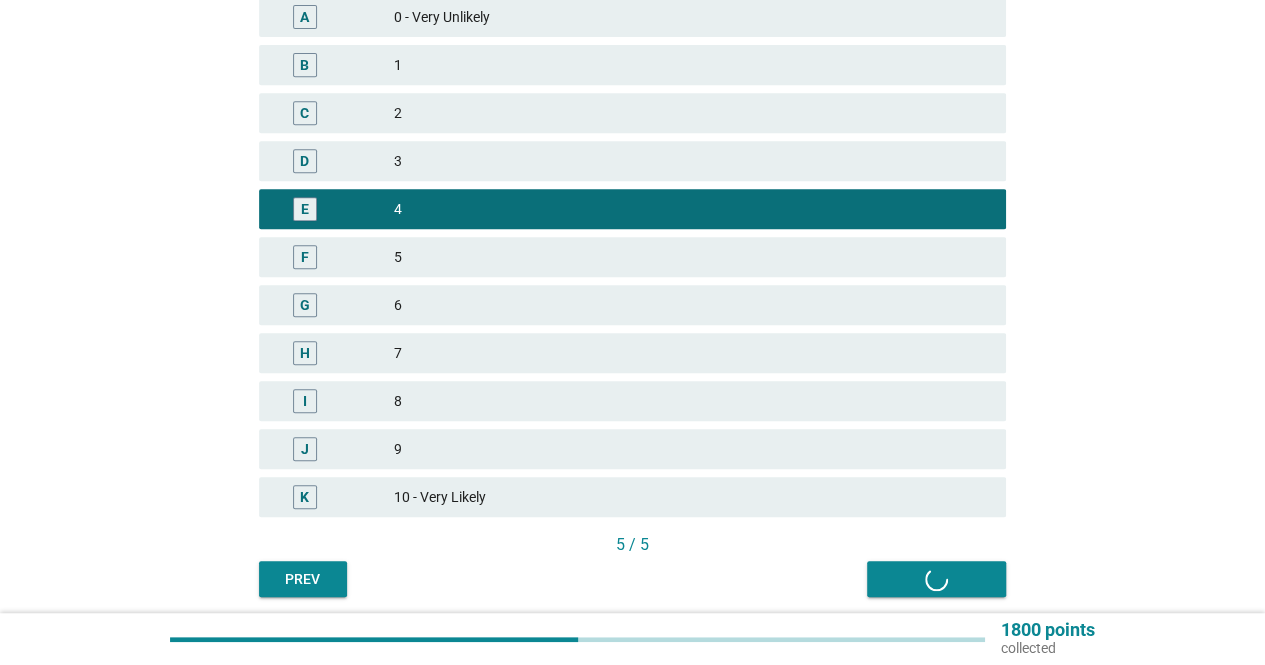 scroll, scrollTop: 0, scrollLeft: 0, axis: both 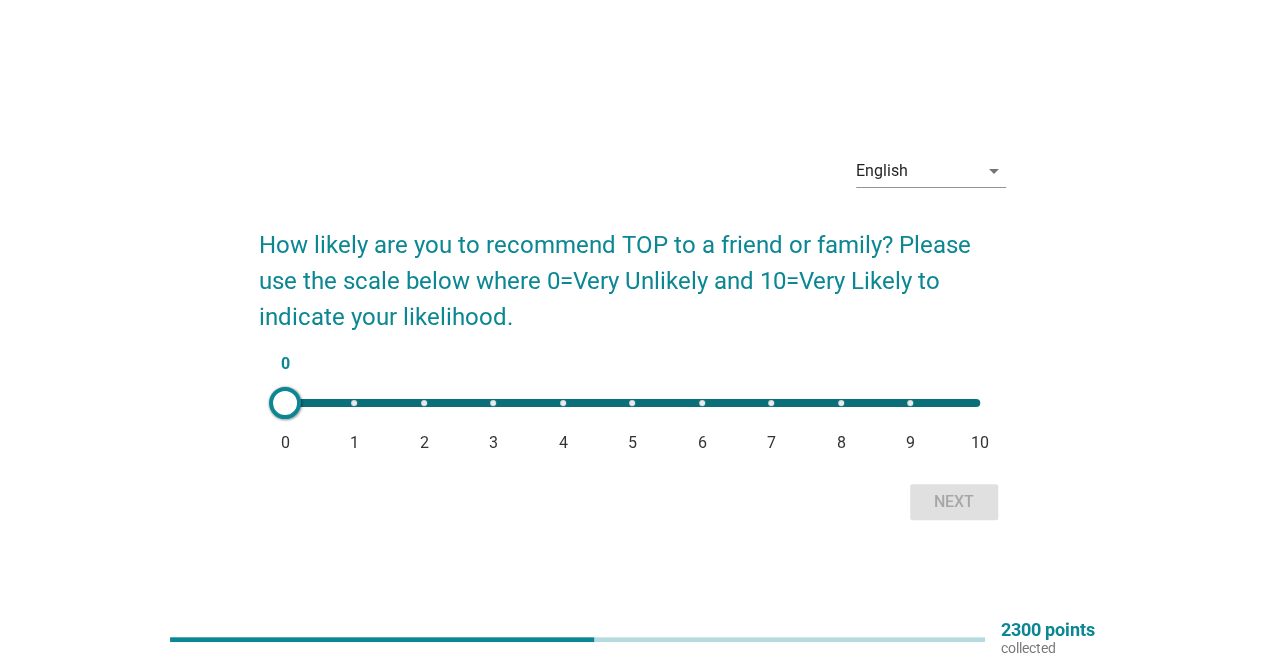 click on "0
0
1
2
3
4
5
6
7
8
9
10" at bounding box center [632, 403] 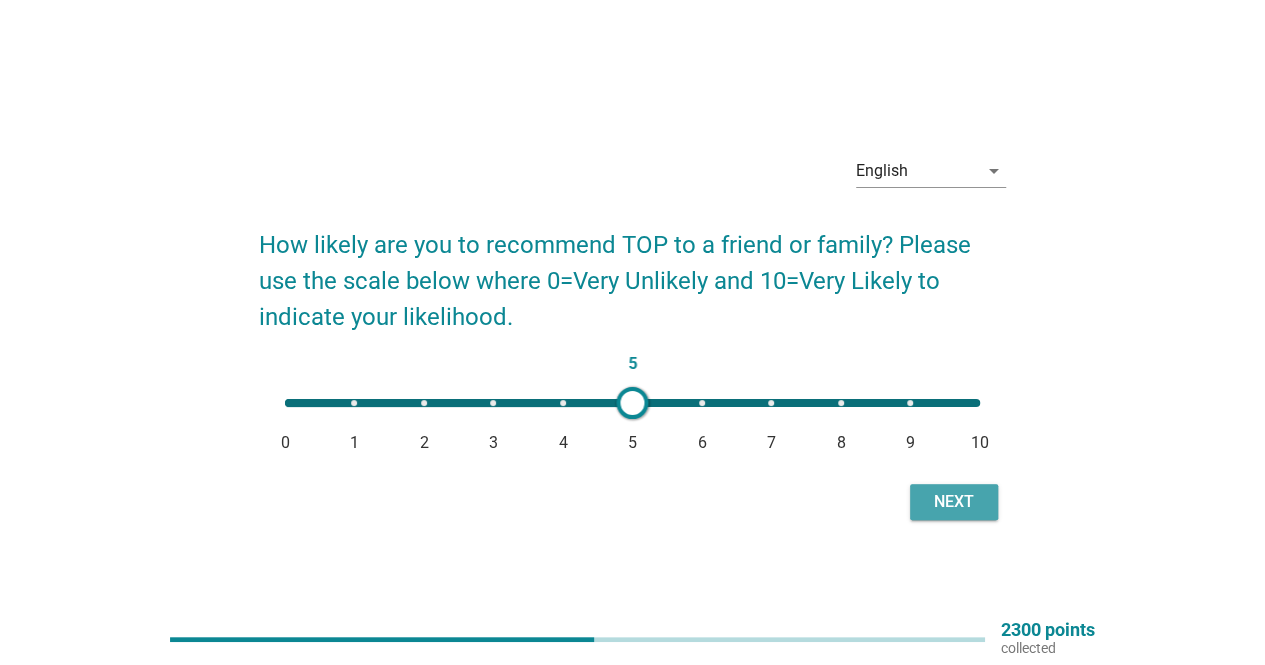 click on "Next" at bounding box center (954, 502) 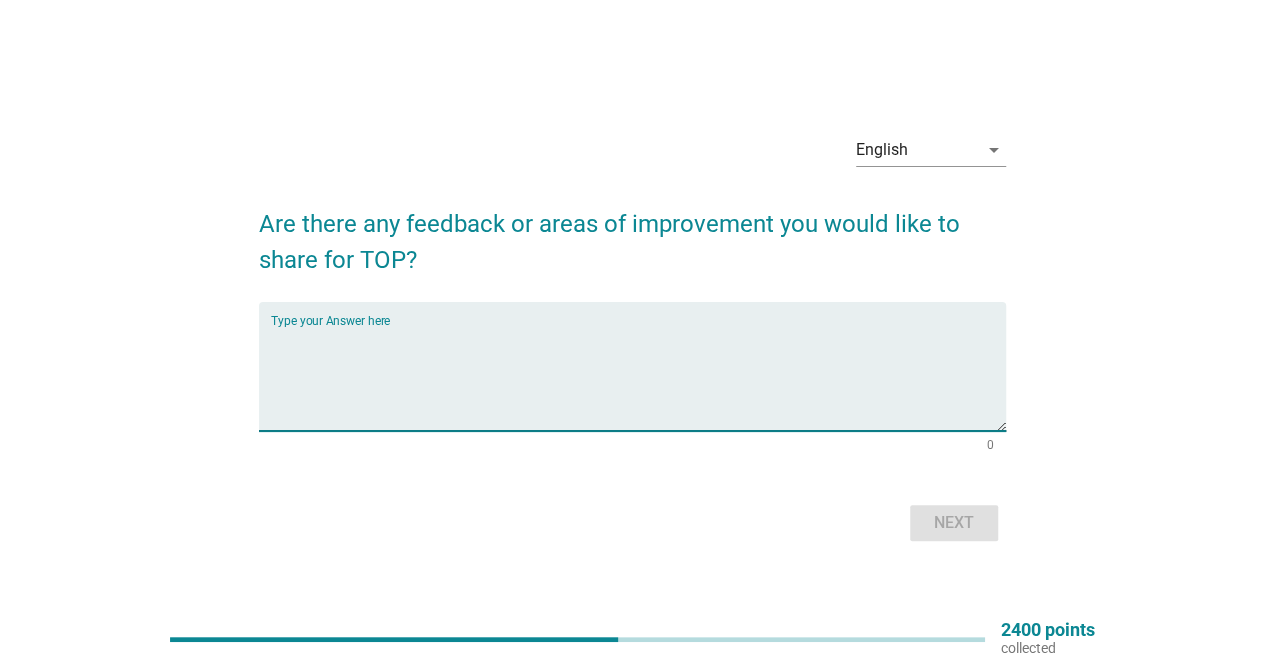 click at bounding box center (638, 378) 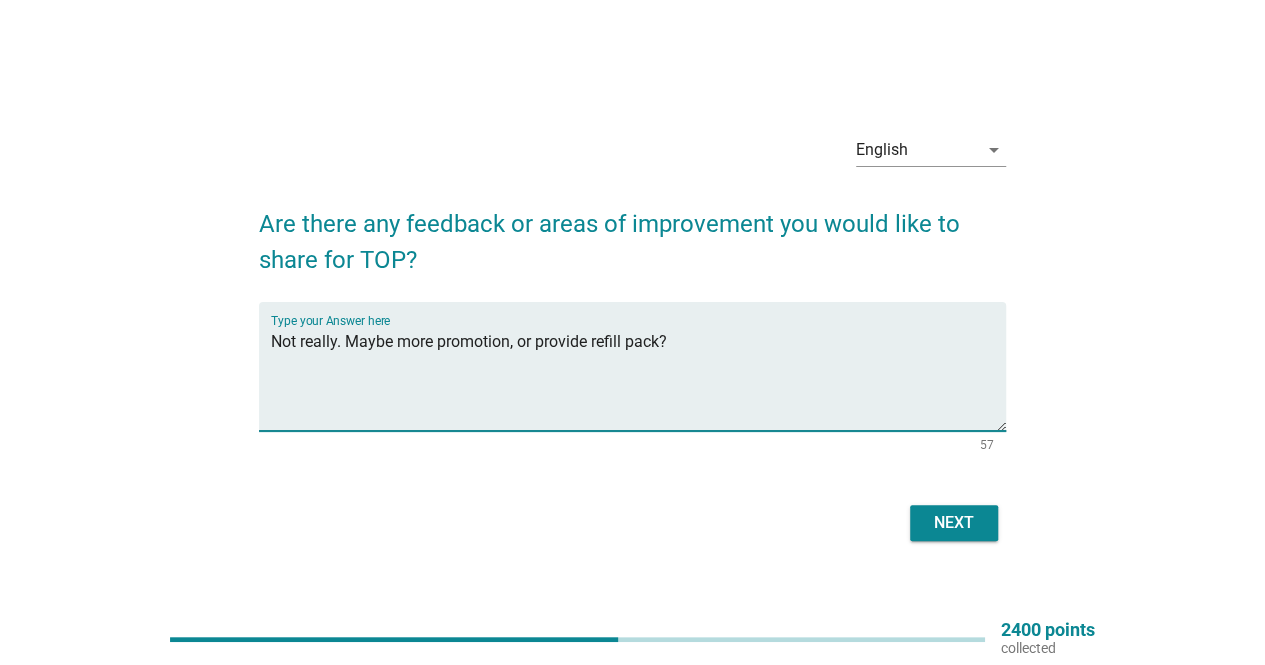 type on "Not really. Maybe more promotion, or provide refill pack?" 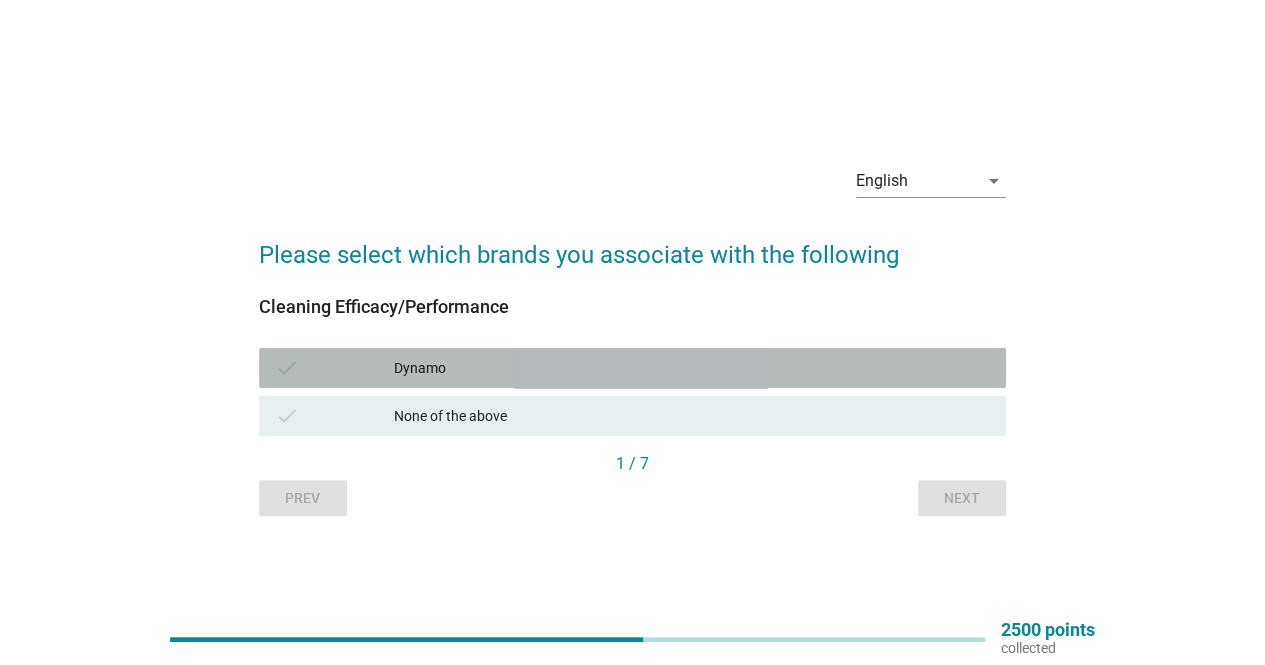 click on "Dynamo" at bounding box center [692, 368] 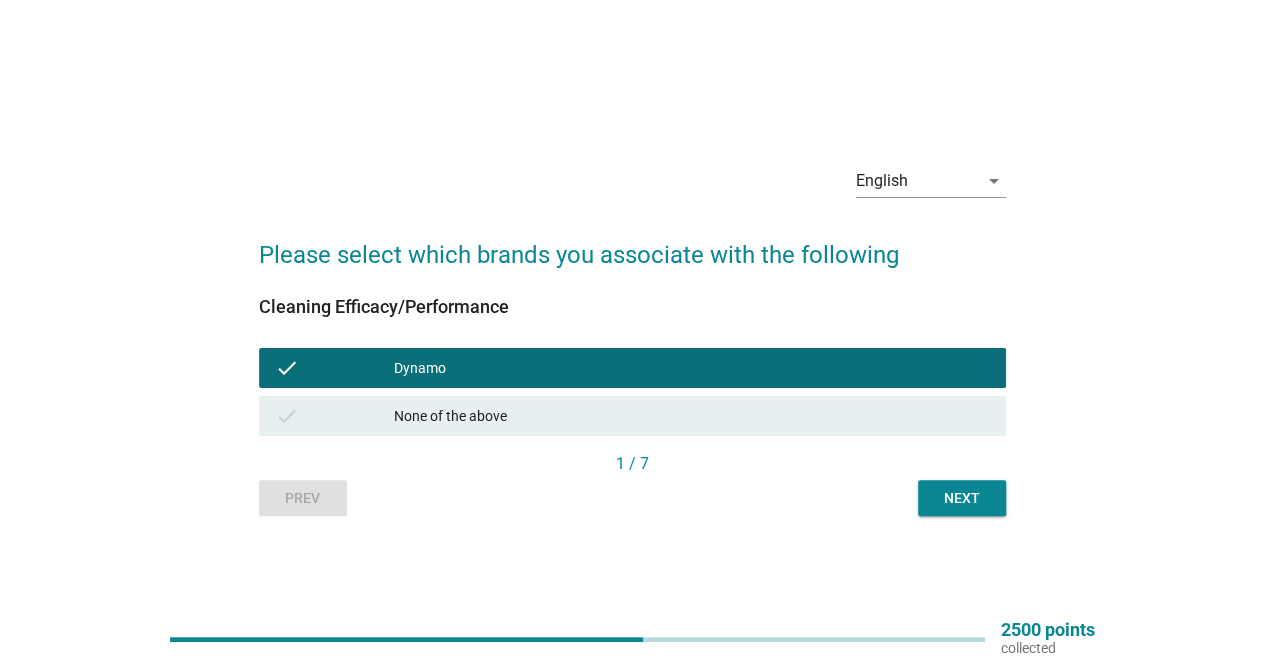 click on "Next" at bounding box center (962, 498) 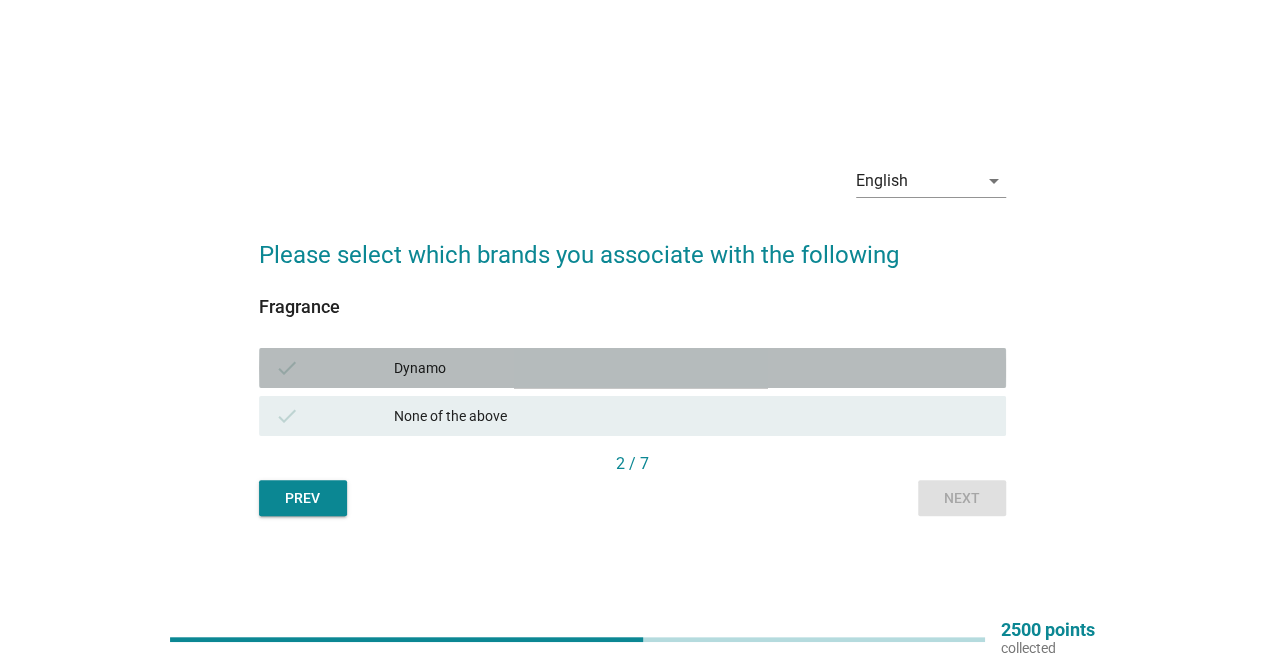 click on "Dynamo" at bounding box center [692, 368] 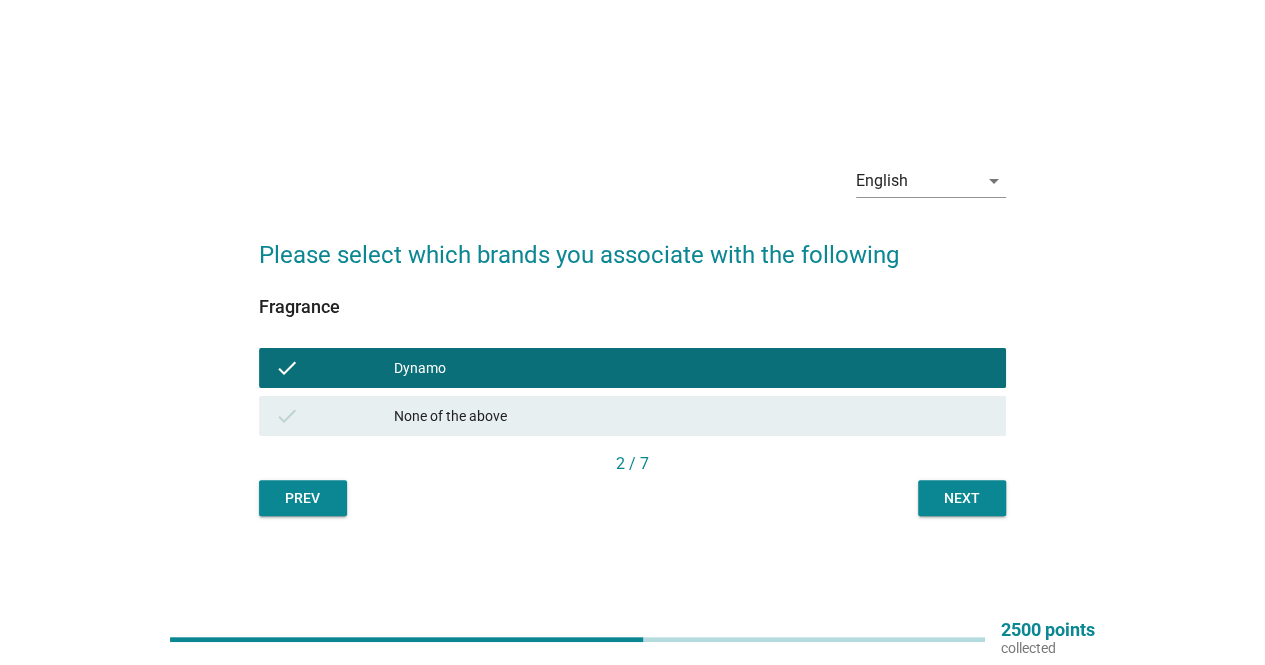 click on "Next" at bounding box center [962, 498] 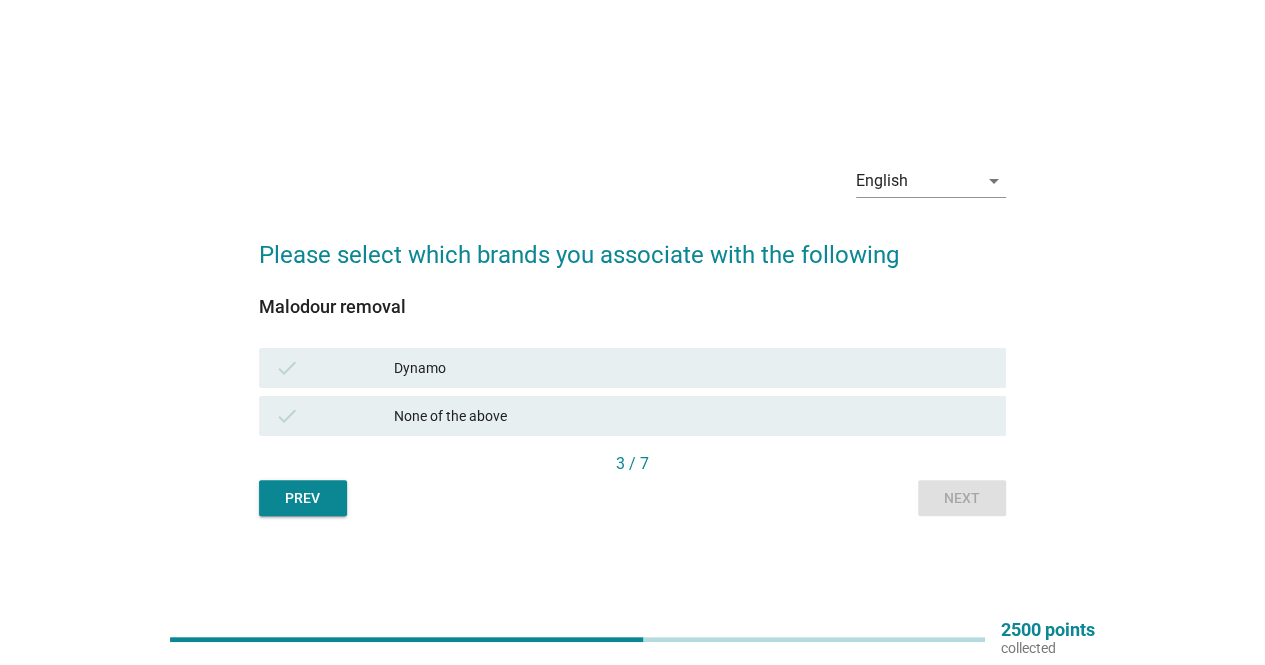 click on "check   Dynamo" at bounding box center (632, 368) 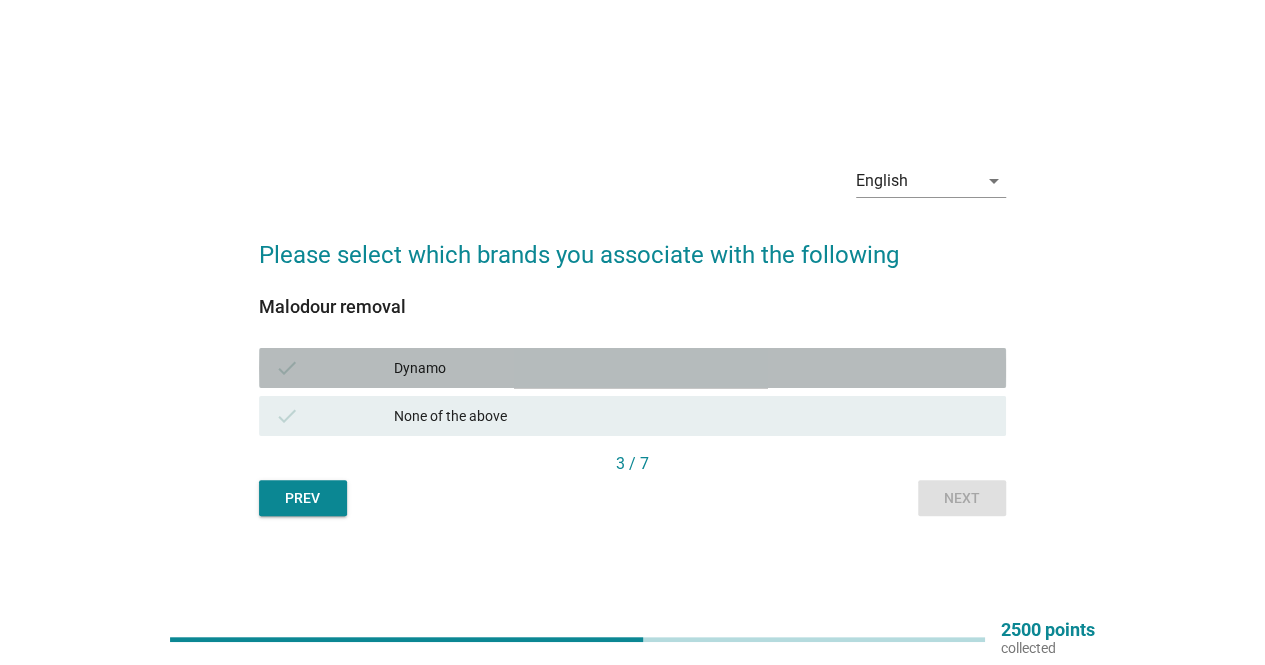 click on "Dynamo" at bounding box center [692, 368] 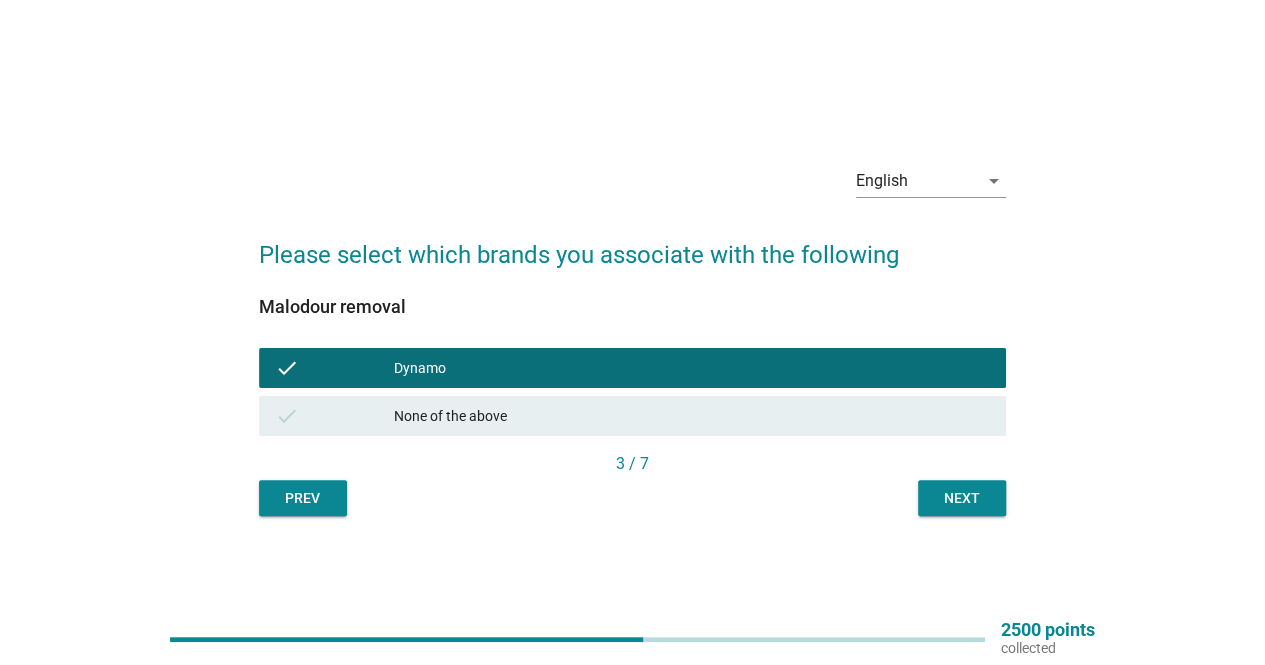 click on "Next" at bounding box center [962, 498] 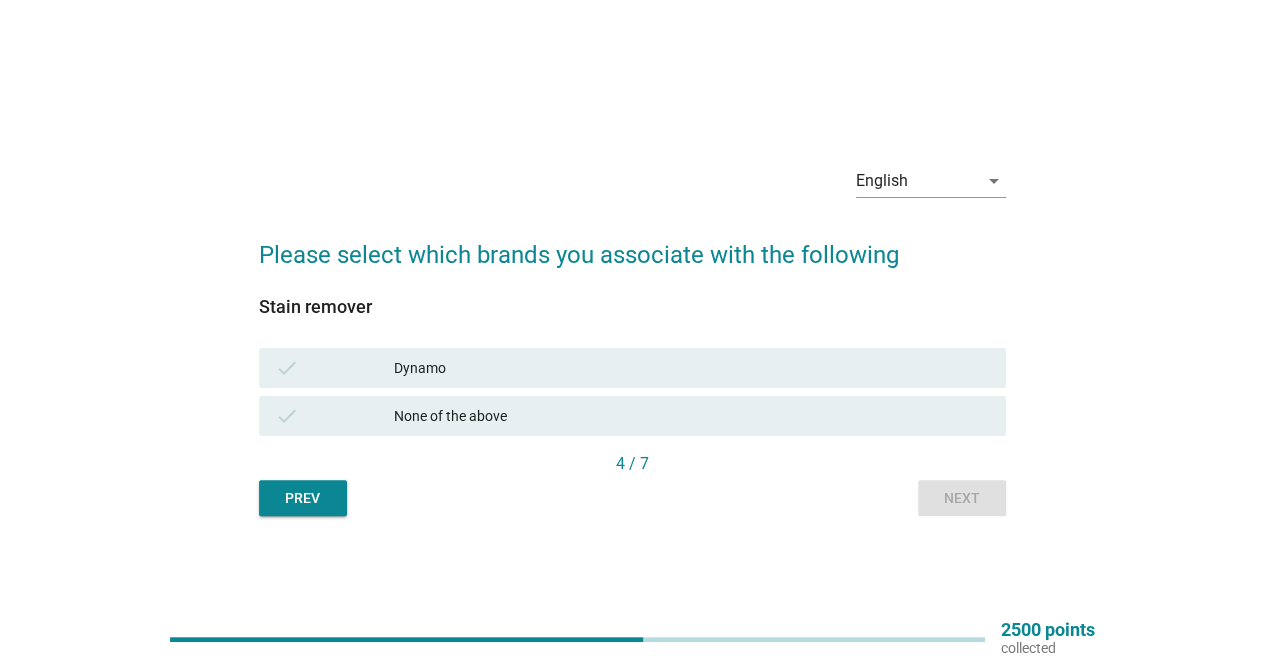 click on "Dynamo" at bounding box center [692, 368] 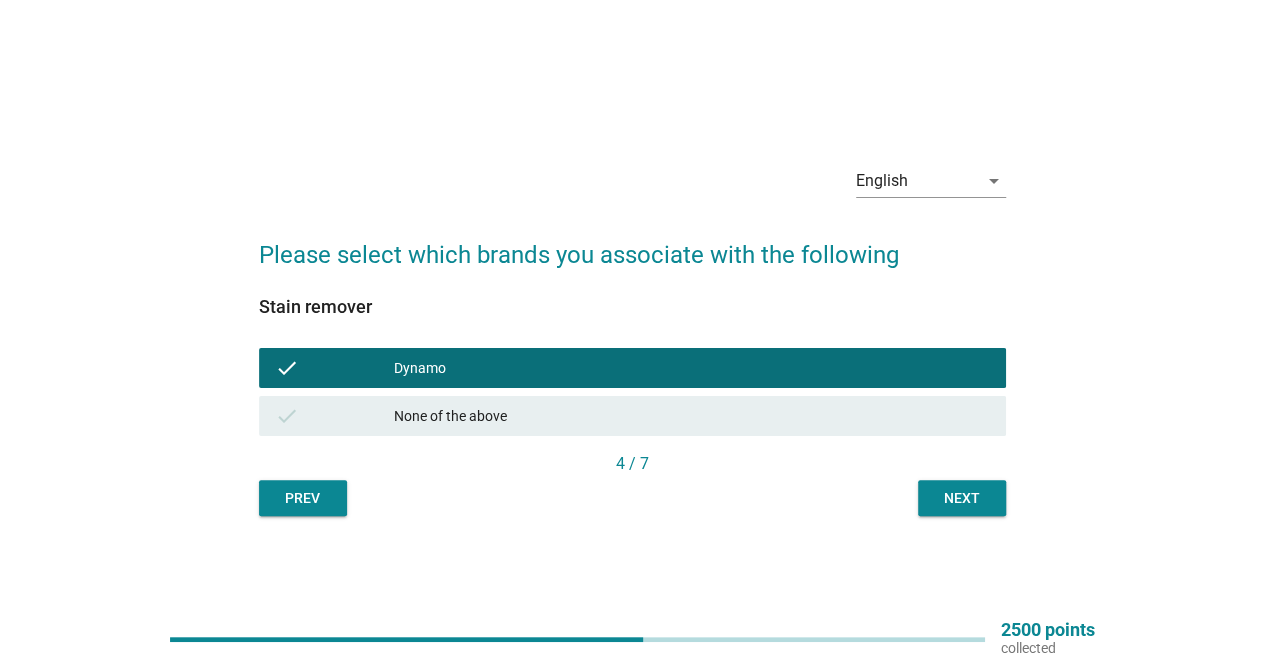 click on "Next" at bounding box center [962, 498] 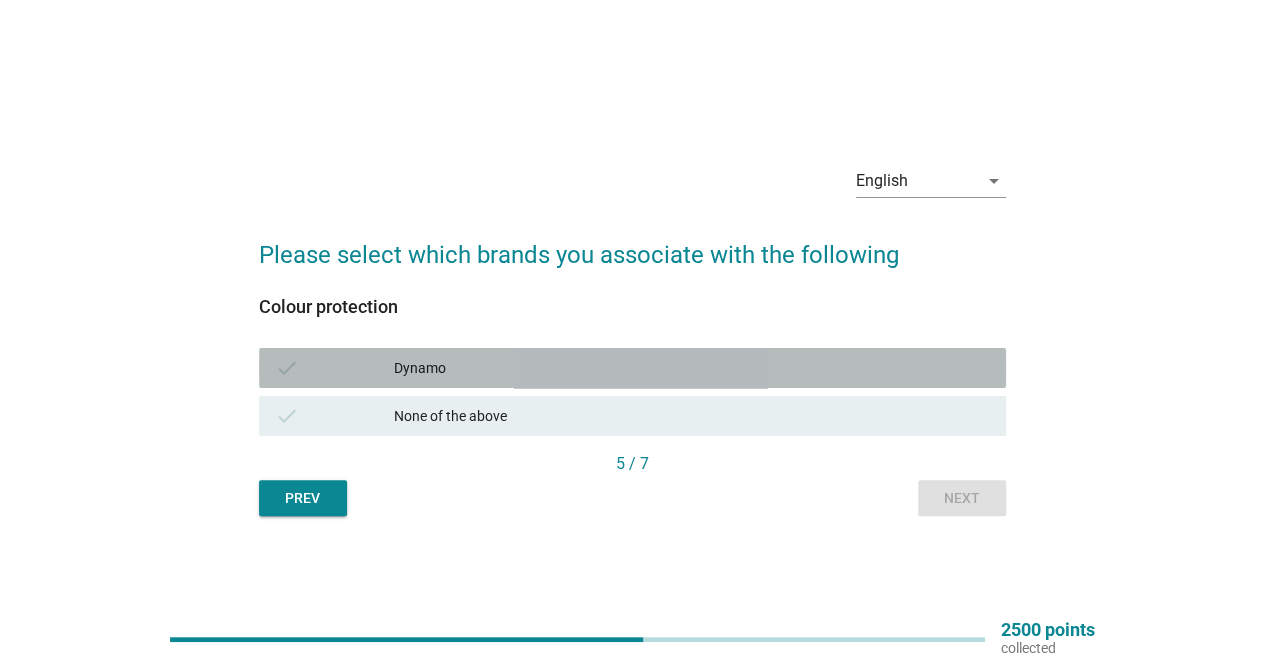click on "Dynamo" at bounding box center [692, 368] 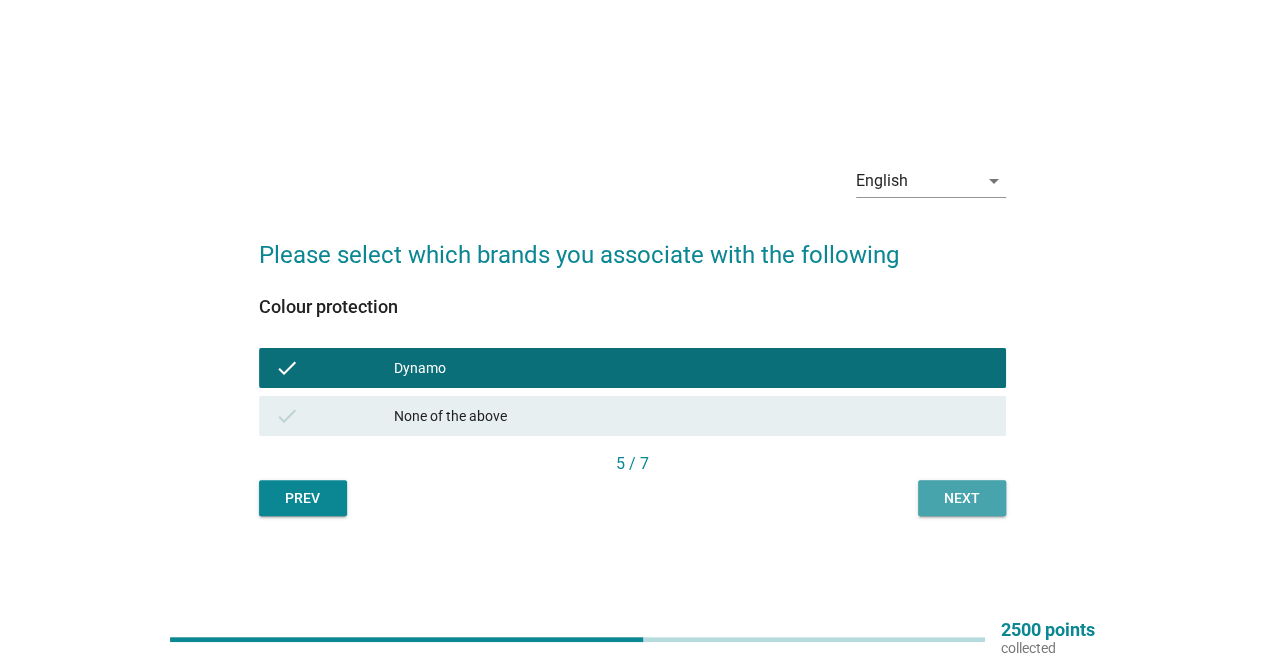 click on "Next" at bounding box center (962, 498) 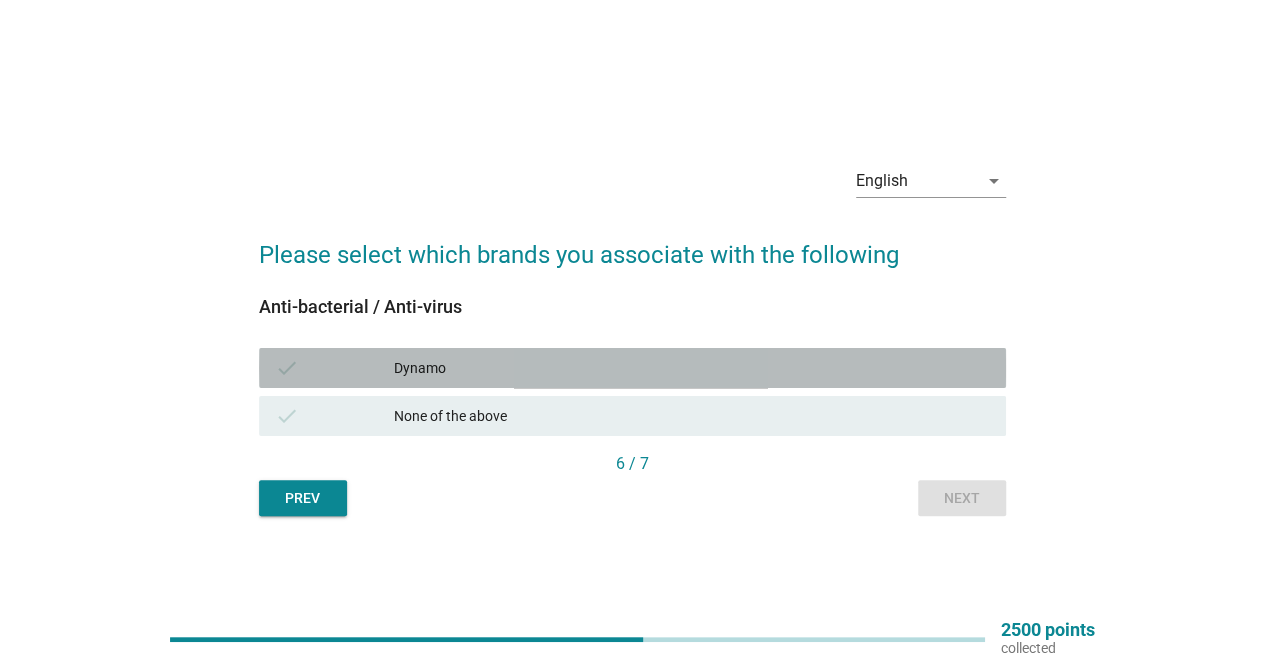 click on "Dynamo" at bounding box center (692, 368) 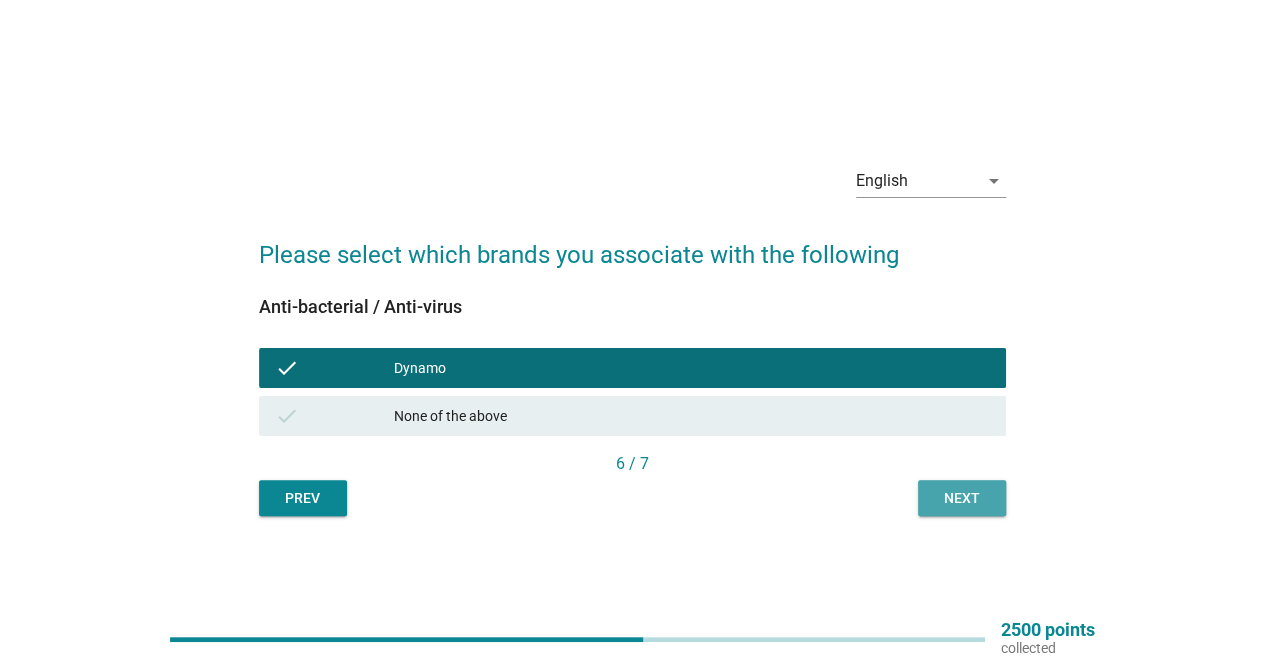 click on "Next" at bounding box center [962, 498] 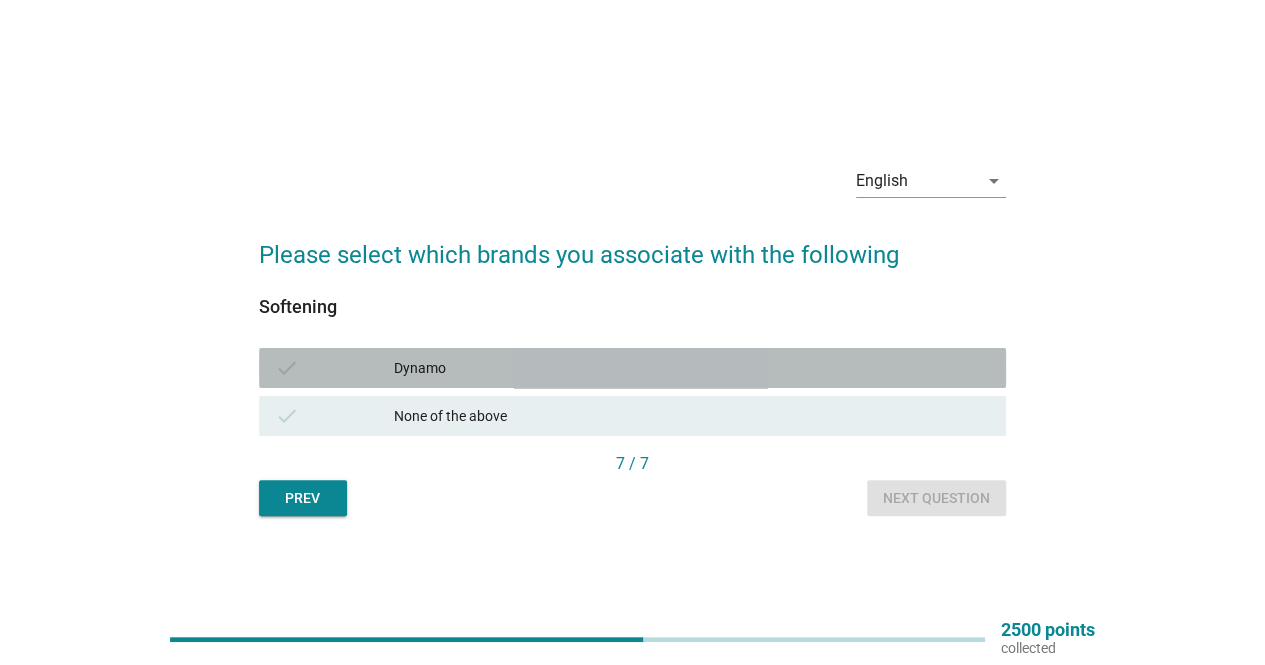 click on "check   Dynamo" at bounding box center [632, 368] 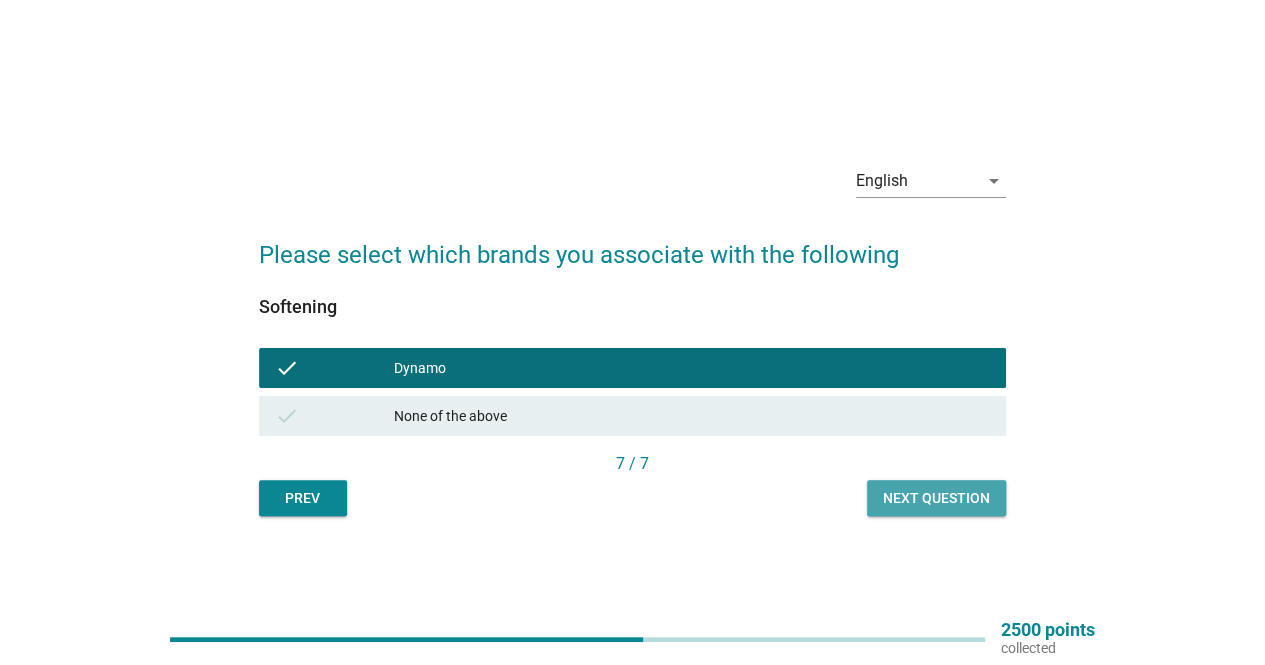click on "Next question" at bounding box center (936, 498) 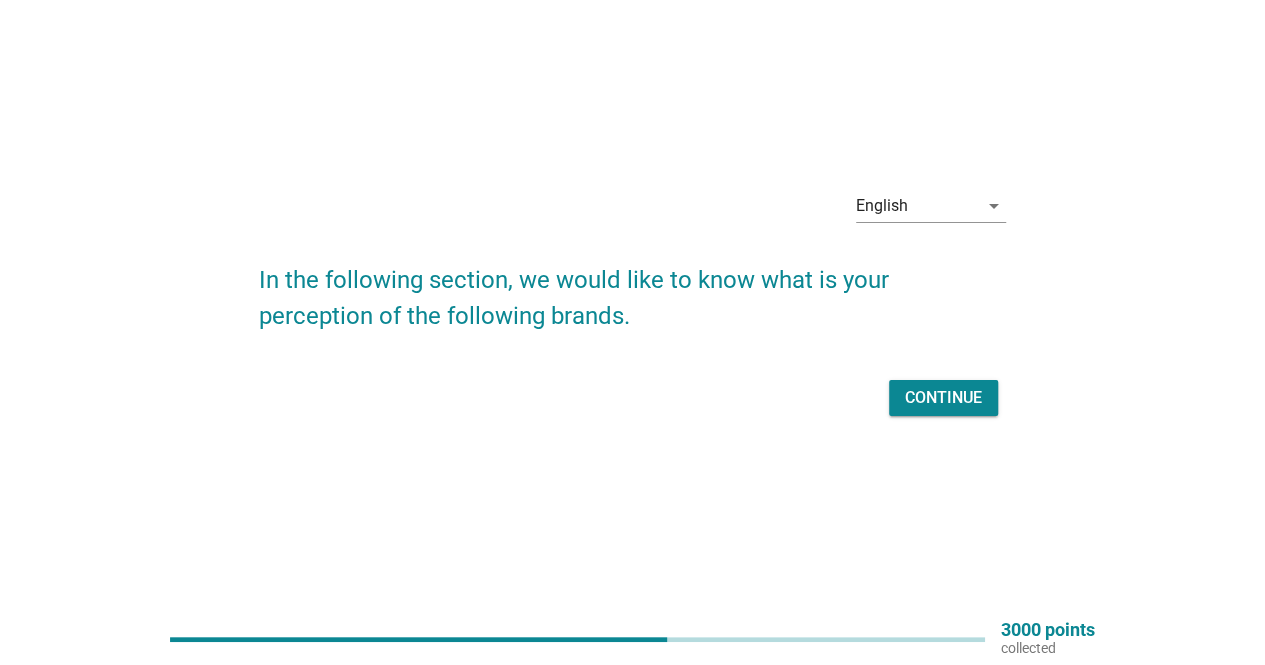 scroll, scrollTop: 52, scrollLeft: 0, axis: vertical 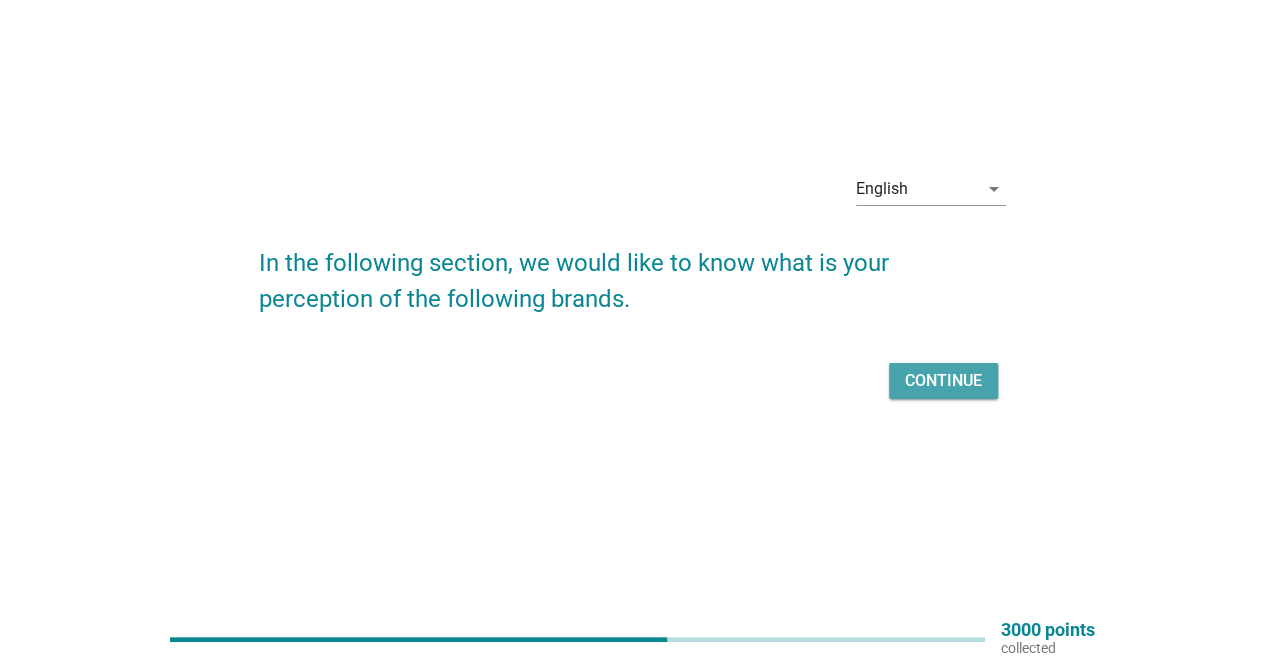 click on "Continue" at bounding box center [943, 381] 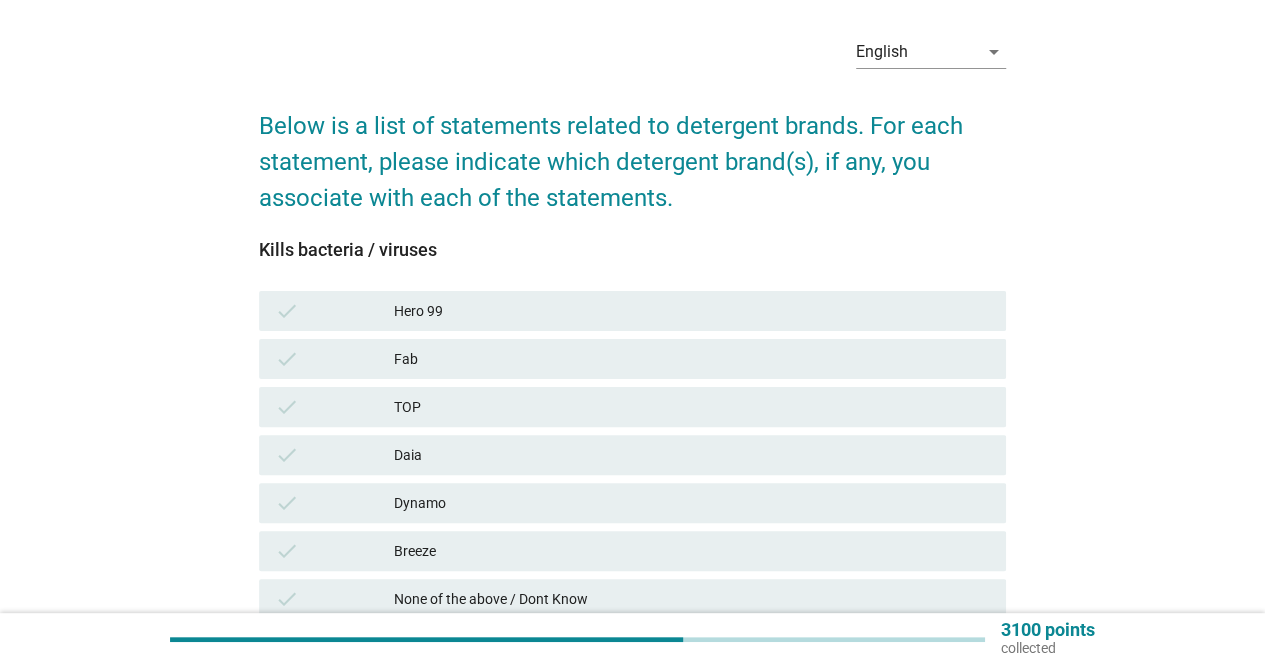 scroll, scrollTop: 100, scrollLeft: 0, axis: vertical 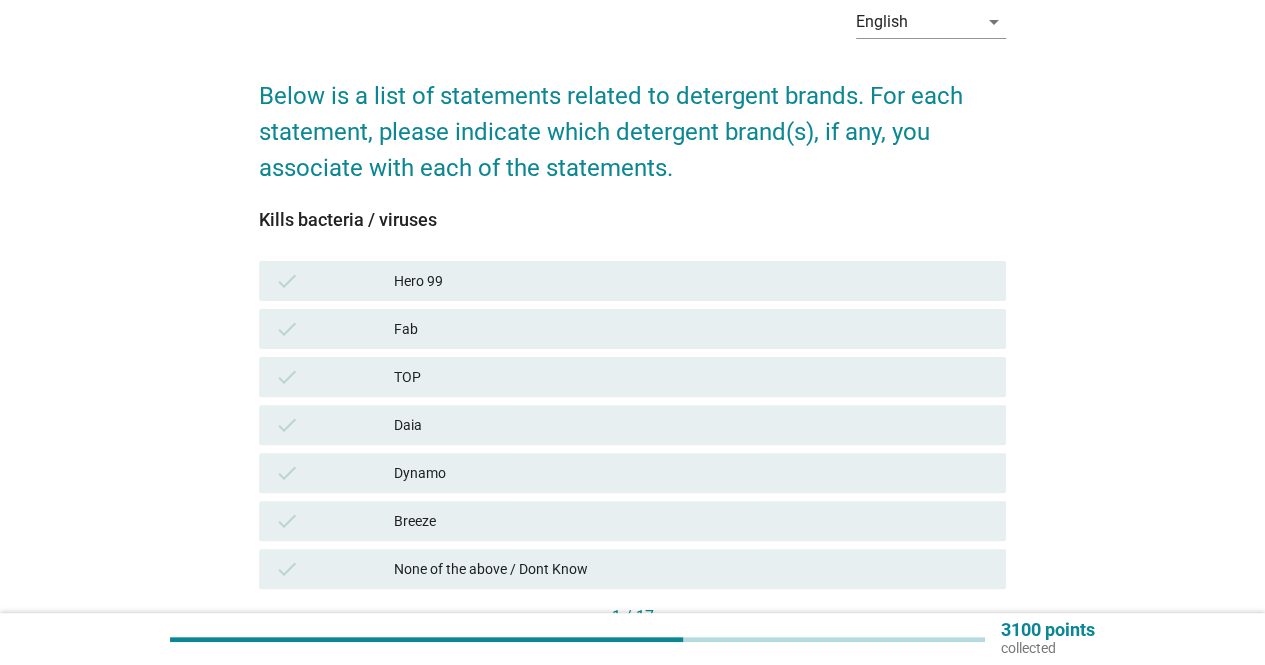 click on "Dynamo" at bounding box center [692, 473] 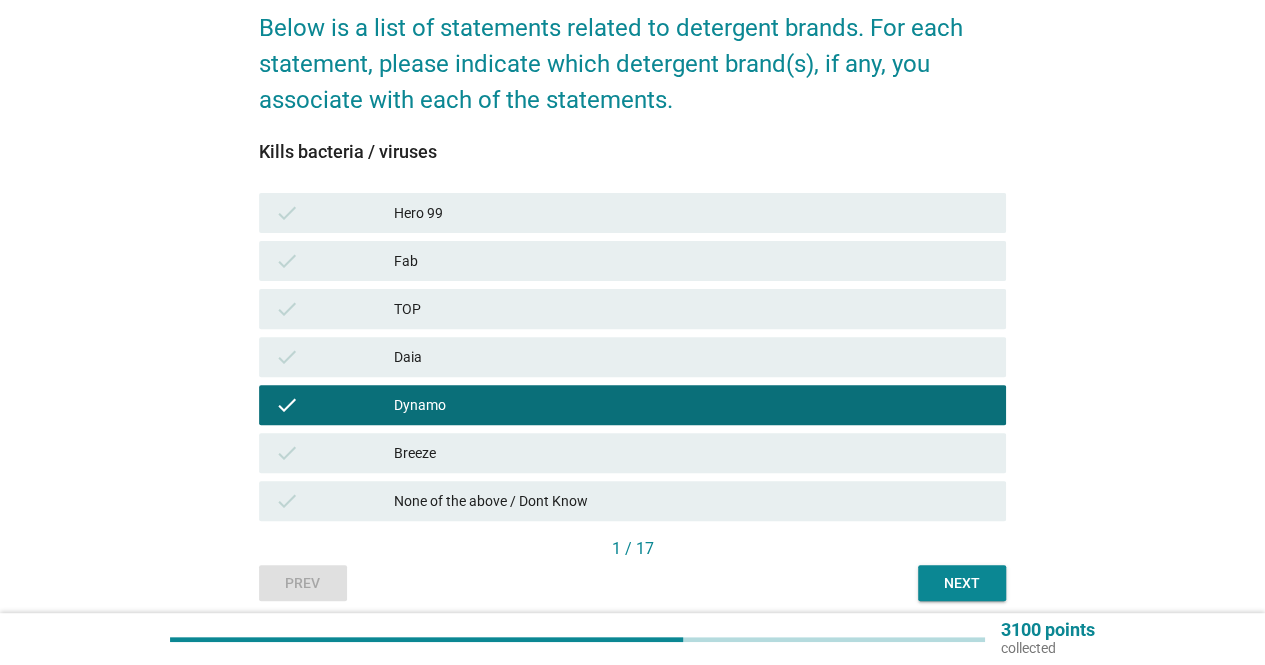 scroll, scrollTop: 200, scrollLeft: 0, axis: vertical 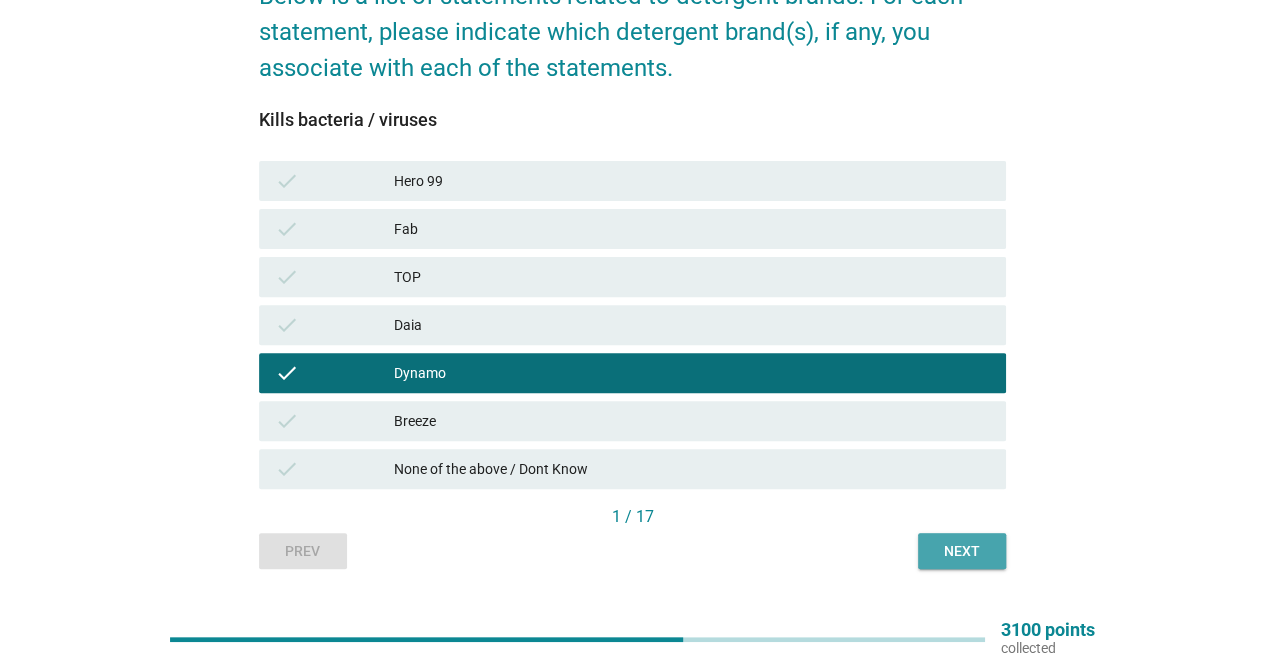 click on "Next" at bounding box center [962, 551] 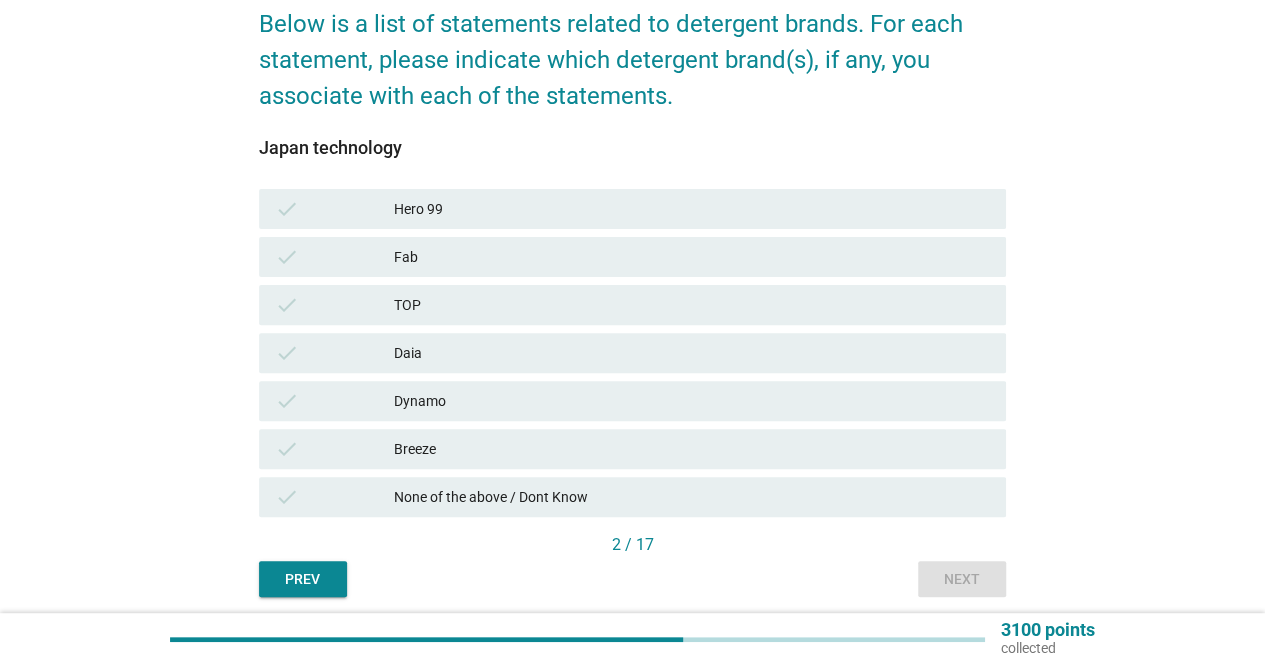 scroll, scrollTop: 200, scrollLeft: 0, axis: vertical 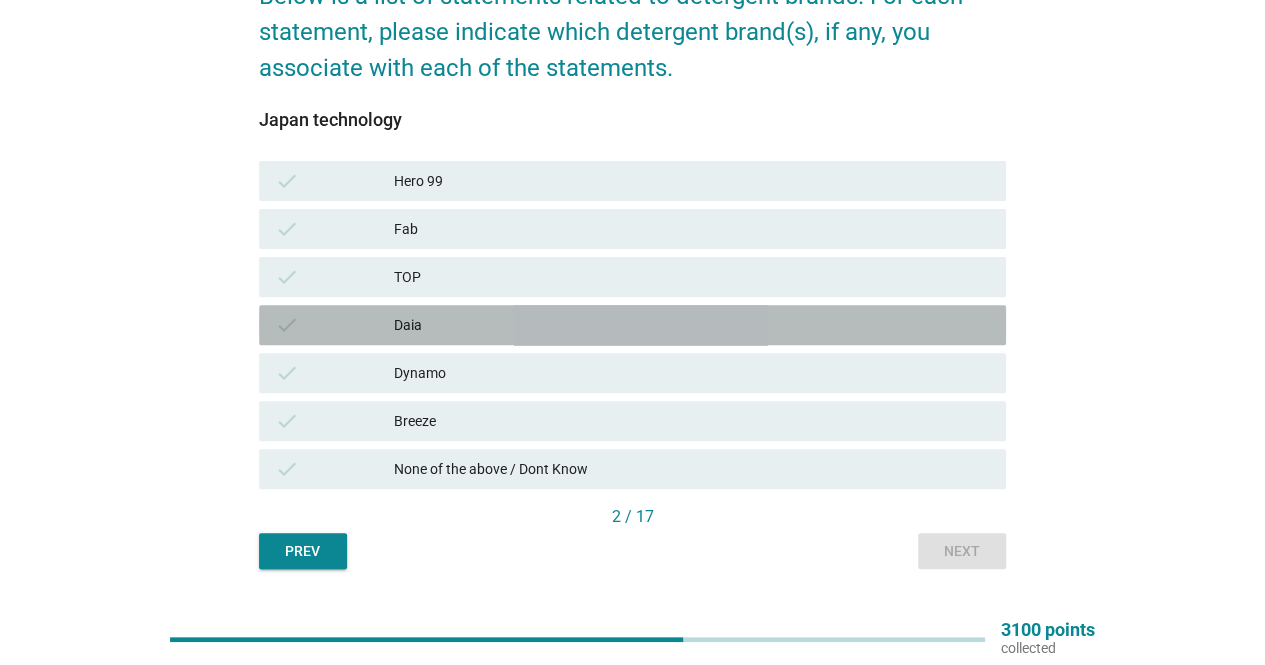 click on "check   Daia" at bounding box center [632, 325] 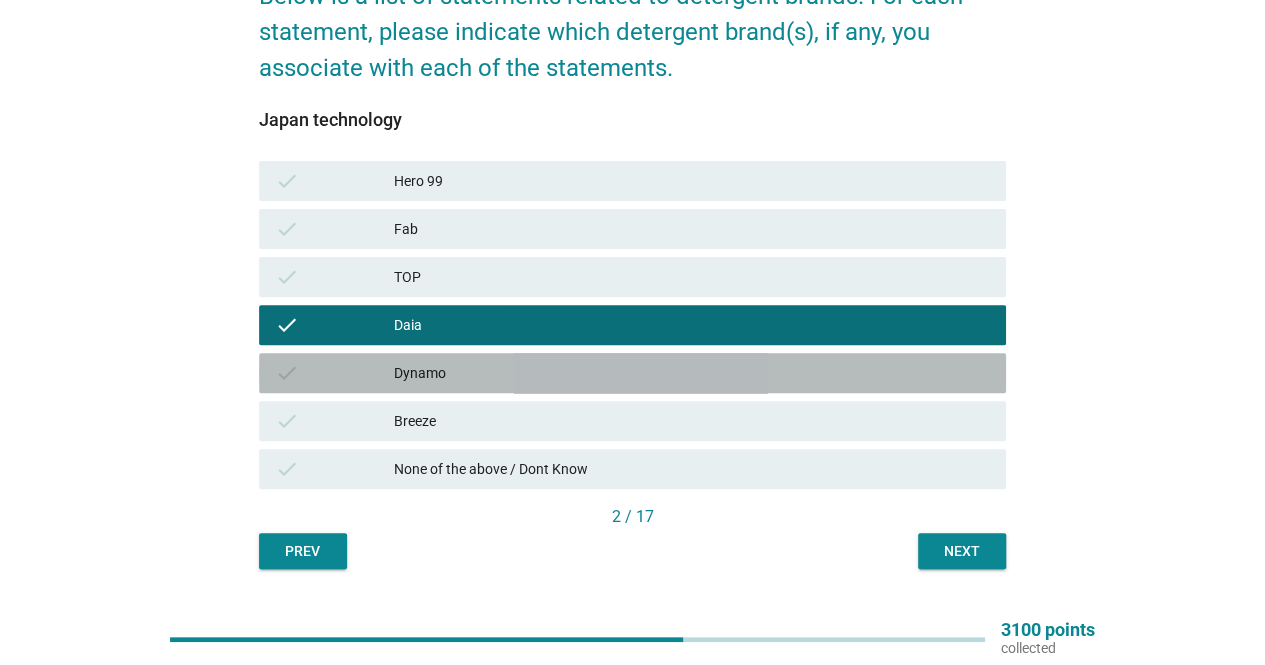 click on "check   Dynamo" at bounding box center (632, 373) 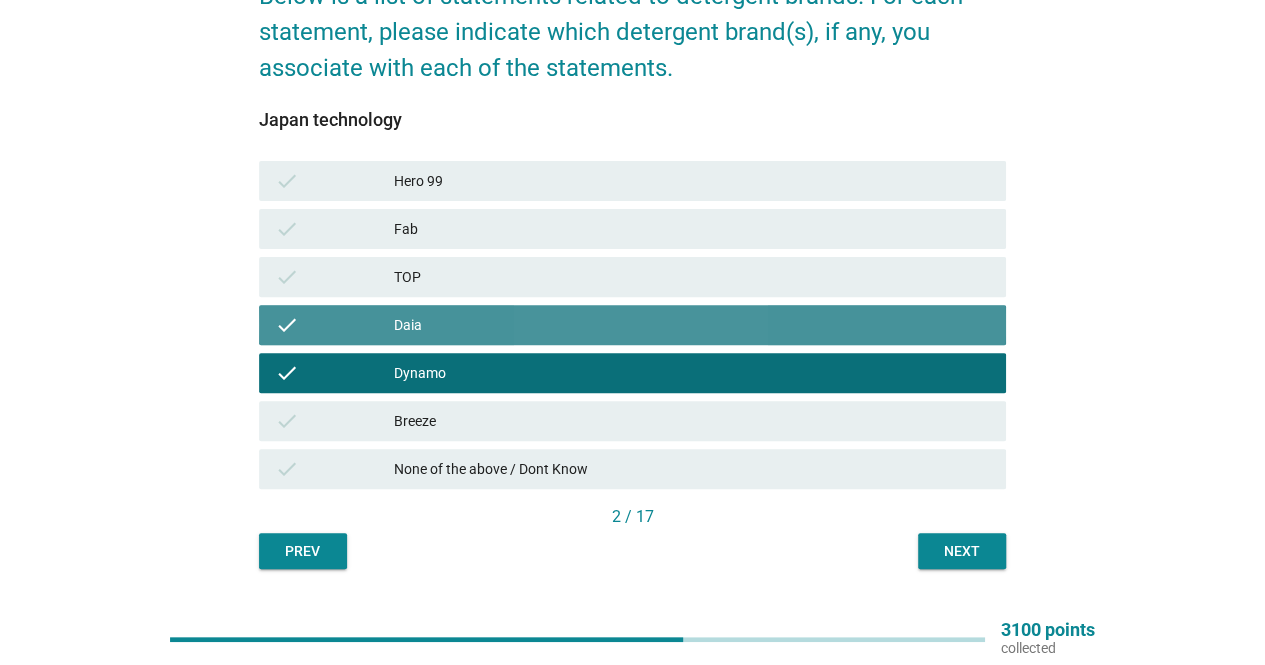 click on "Daia" at bounding box center (692, 325) 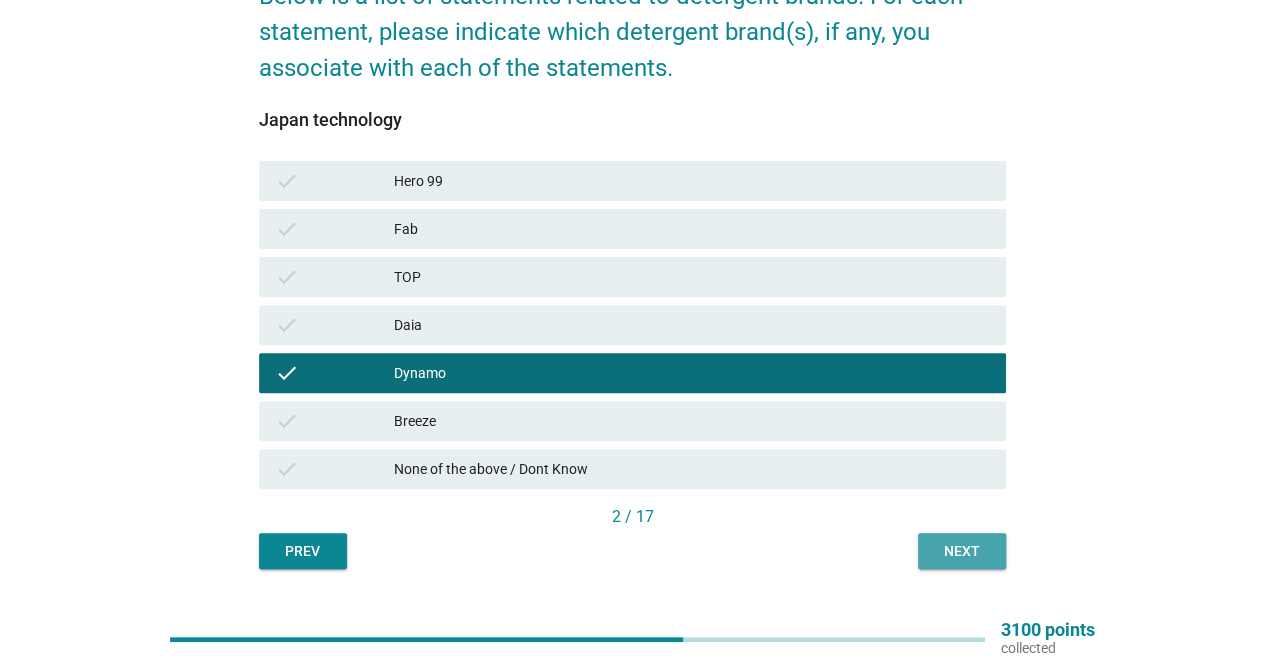 click on "Next" at bounding box center (962, 551) 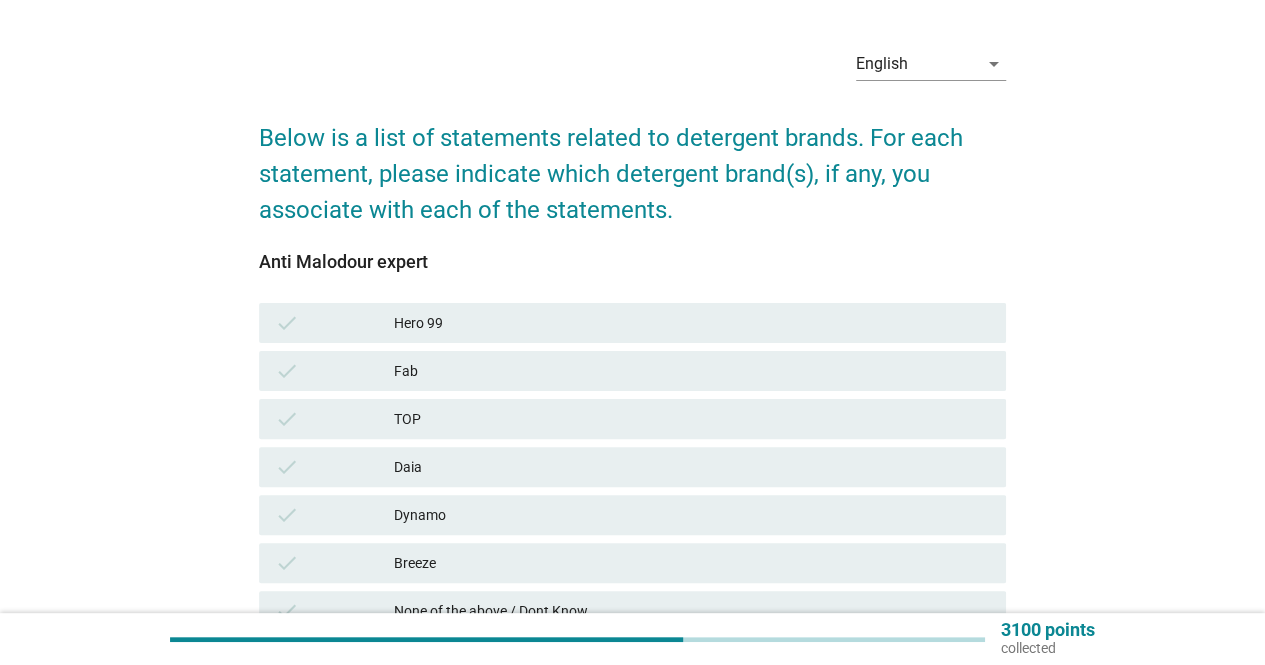 scroll, scrollTop: 100, scrollLeft: 0, axis: vertical 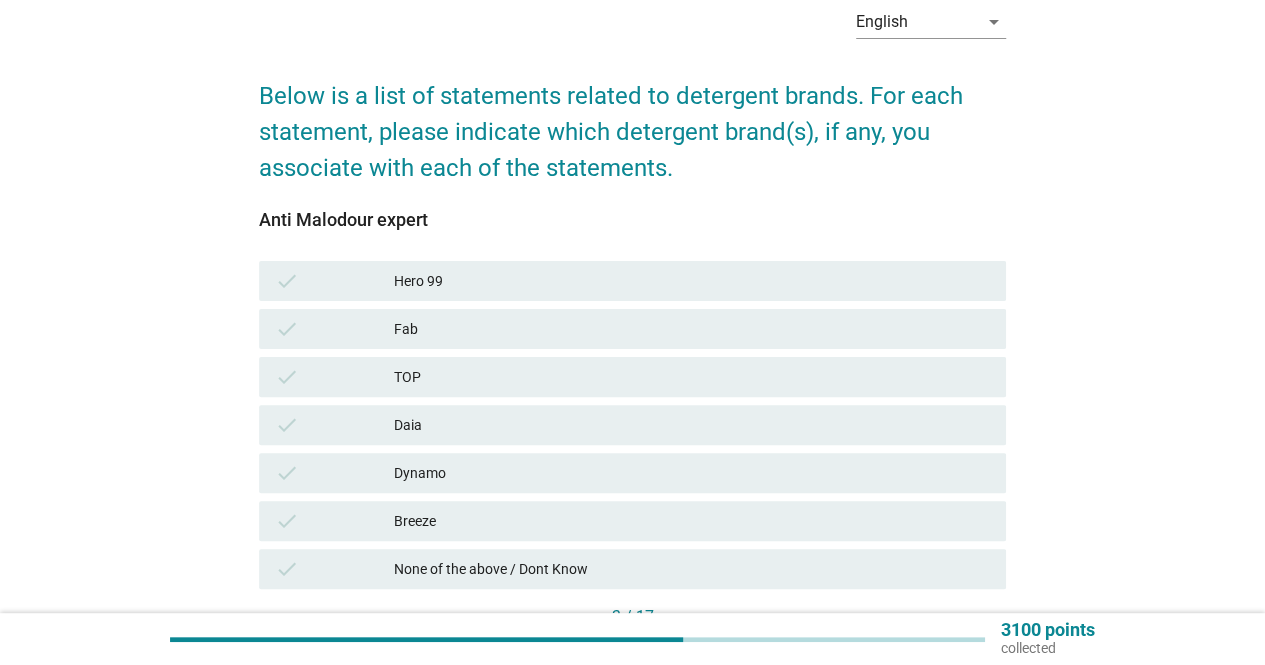 click on "Dynamo" at bounding box center [692, 473] 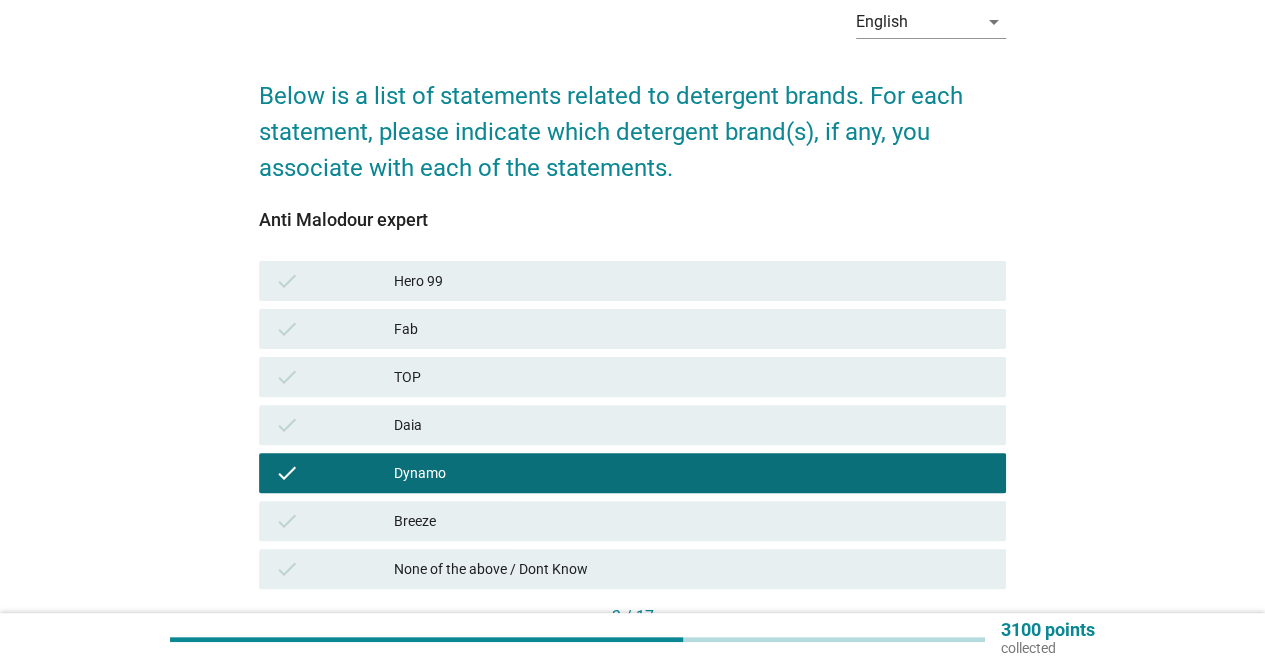scroll, scrollTop: 246, scrollLeft: 0, axis: vertical 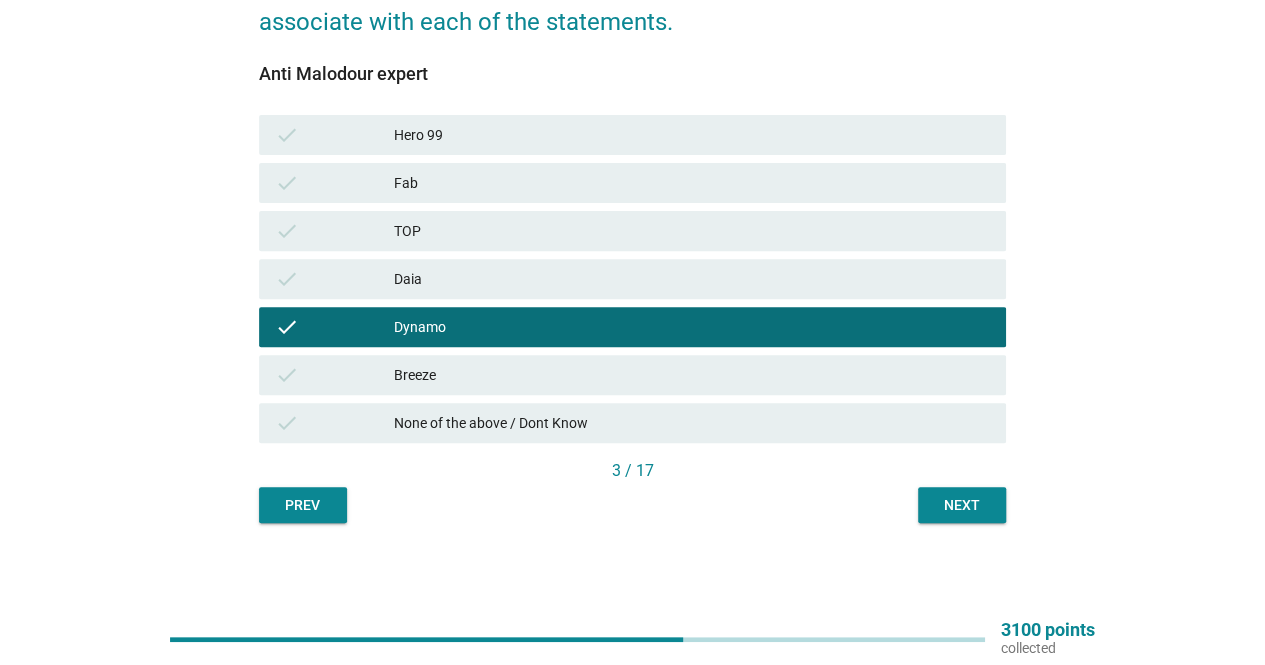 click on "Next" at bounding box center (962, 505) 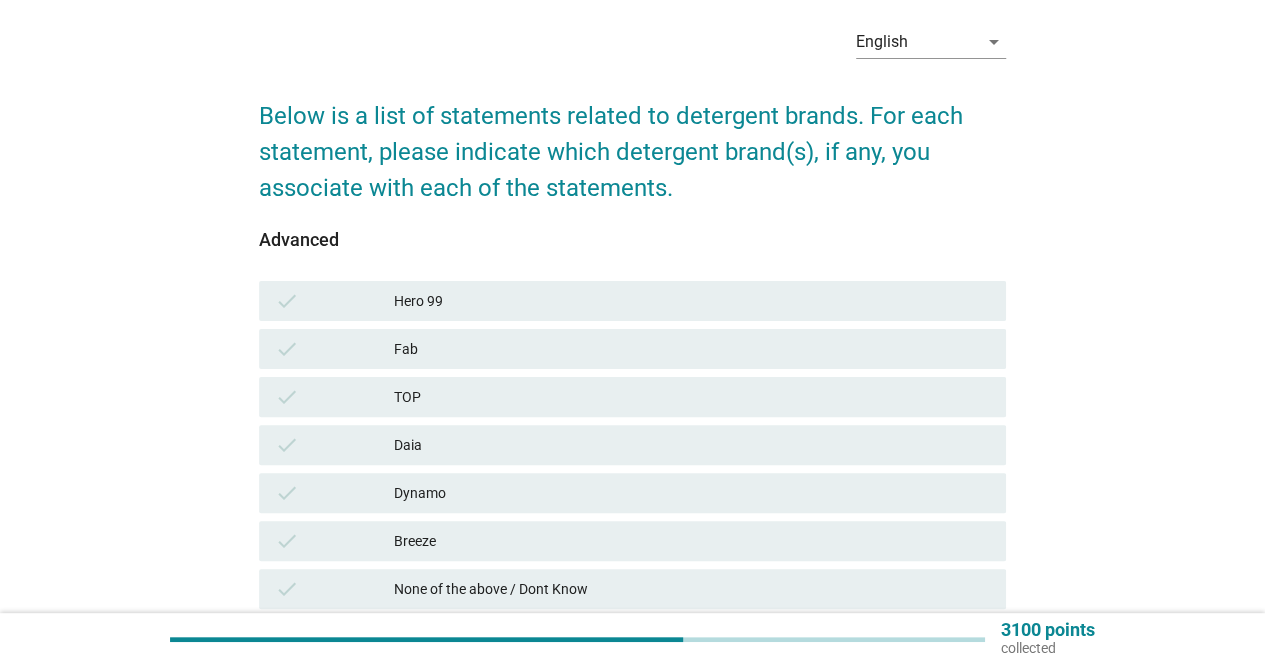 scroll, scrollTop: 100, scrollLeft: 0, axis: vertical 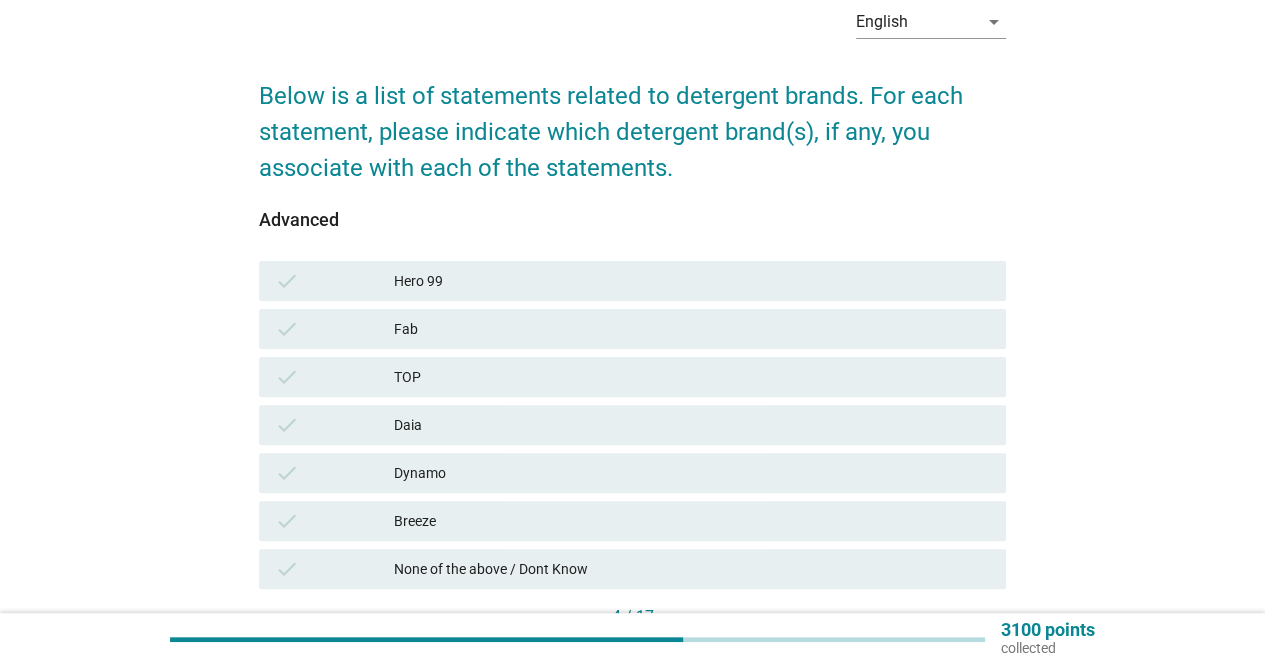 click on "Dynamo" at bounding box center [692, 473] 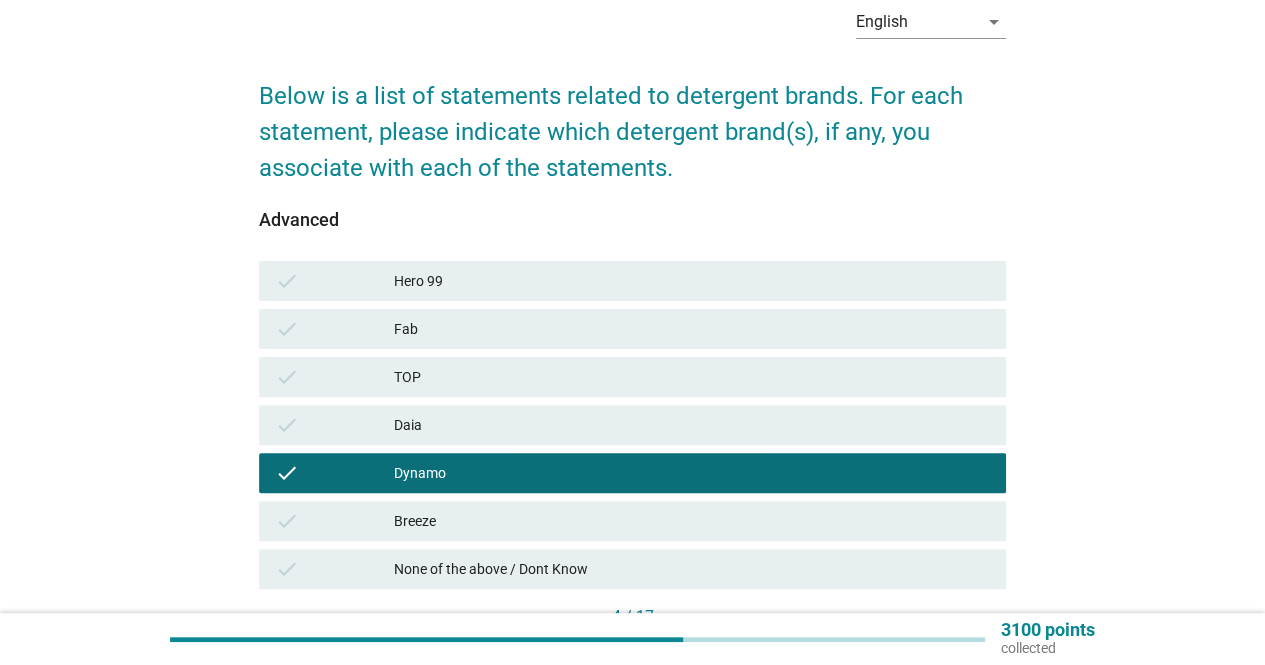 scroll, scrollTop: 246, scrollLeft: 0, axis: vertical 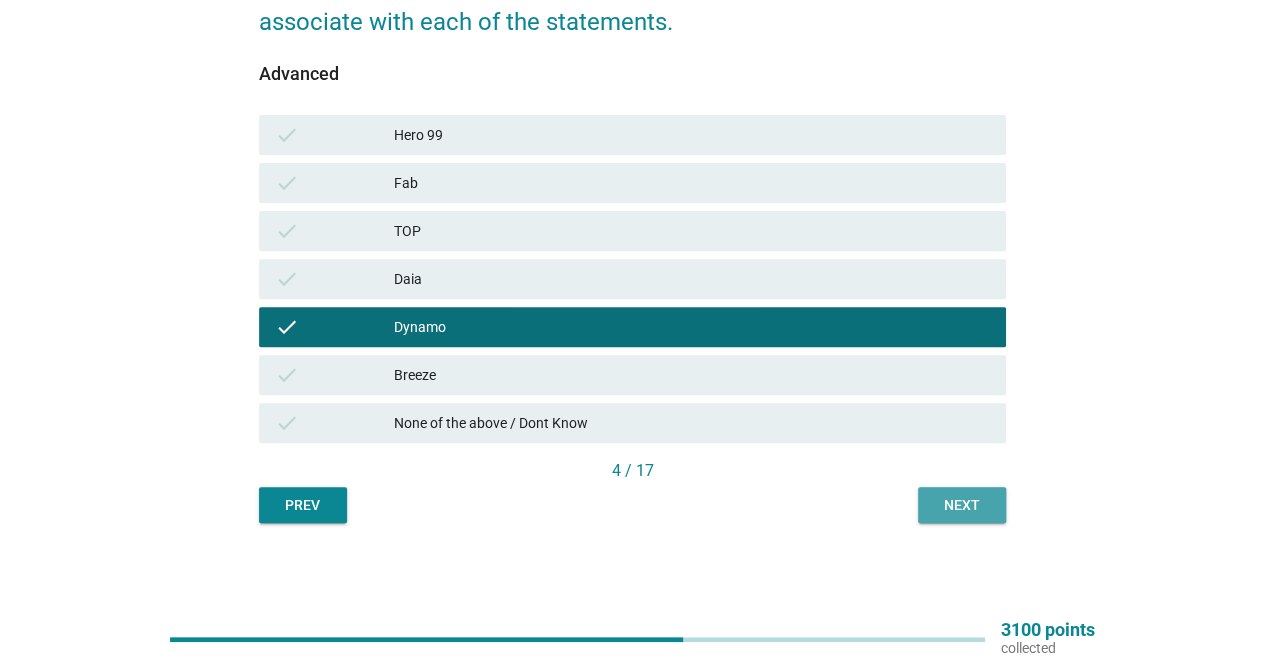 click on "Next" at bounding box center [962, 505] 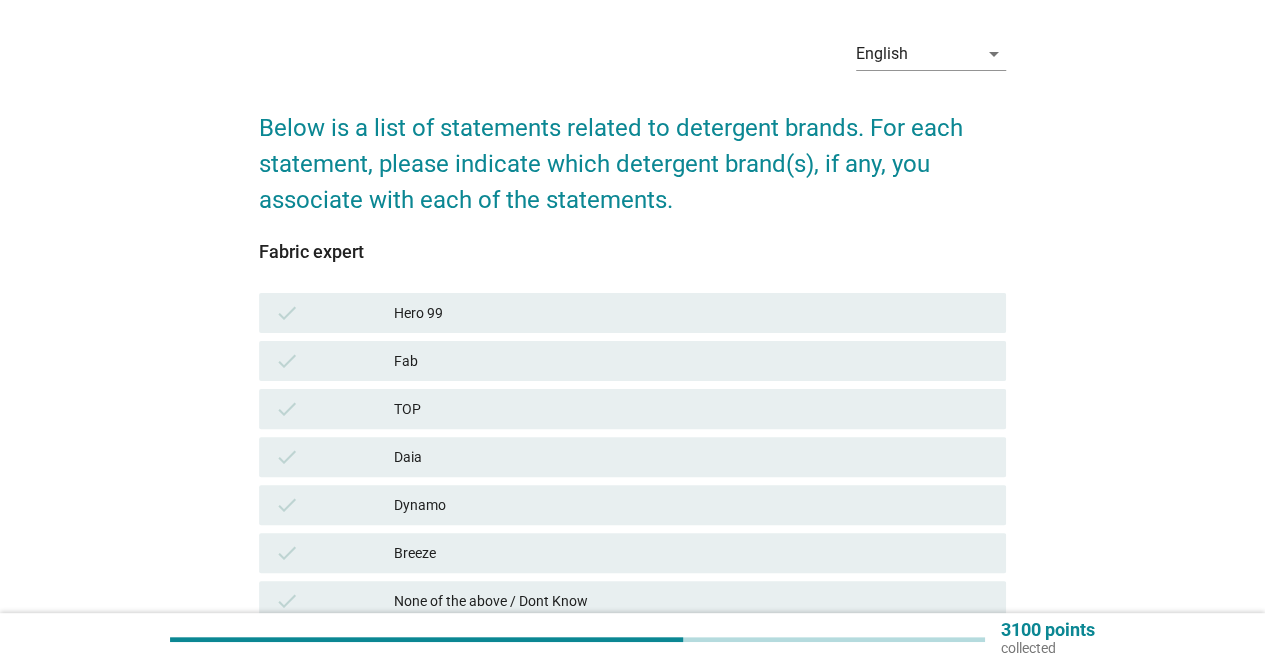 scroll, scrollTop: 100, scrollLeft: 0, axis: vertical 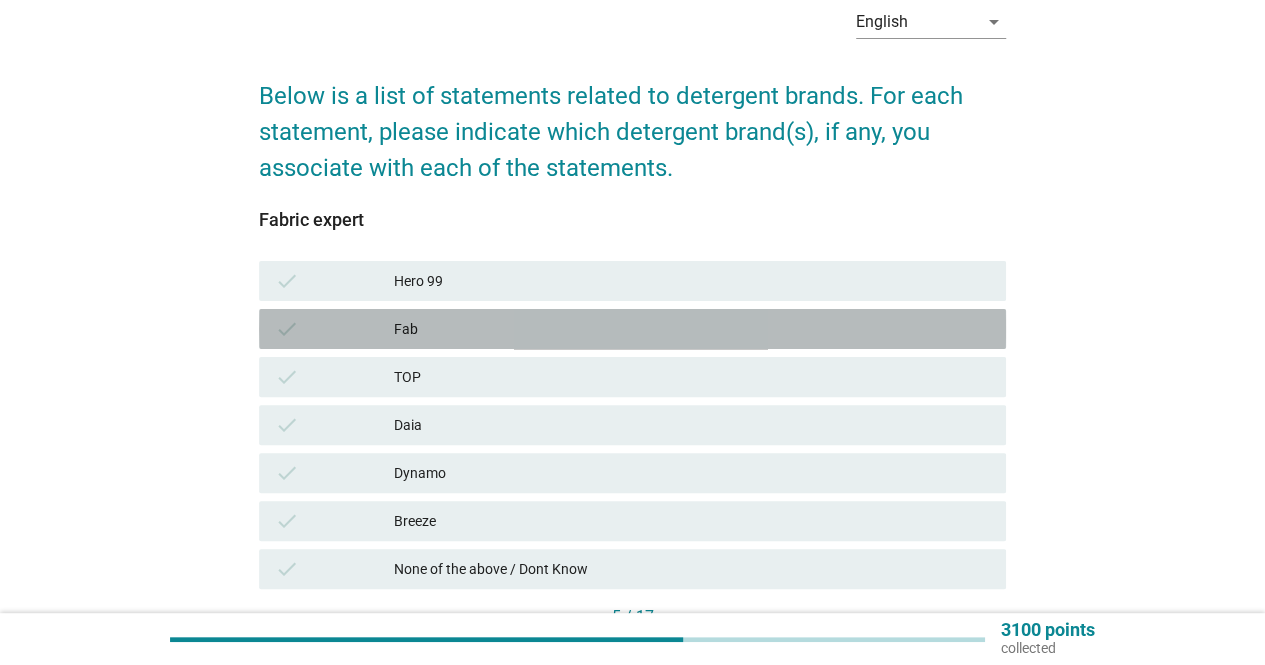 click on "check   Fab" at bounding box center [632, 329] 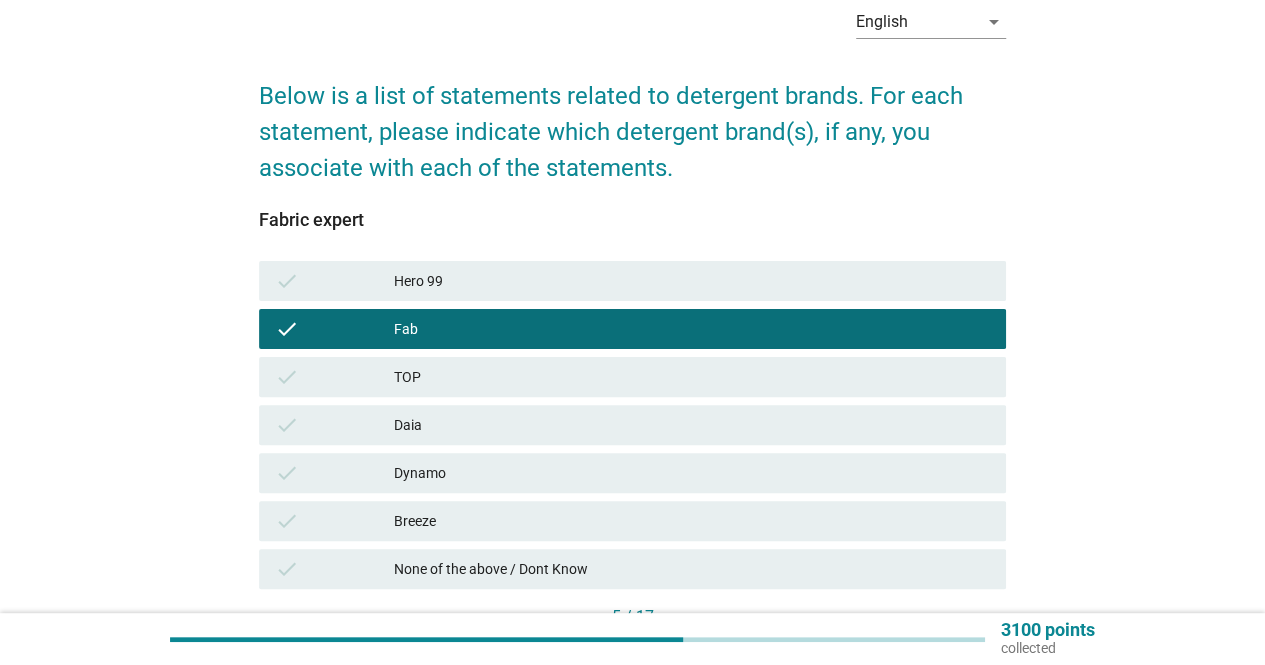 click on "check   Dynamo" at bounding box center [632, 473] 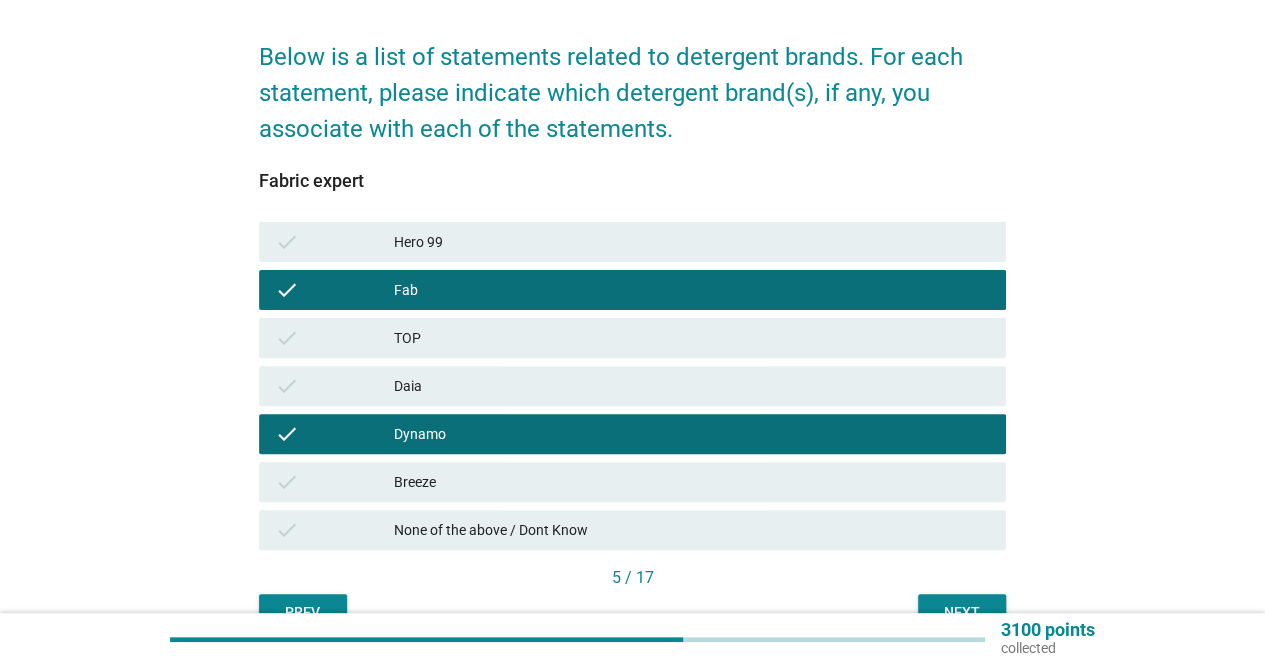 scroll, scrollTop: 200, scrollLeft: 0, axis: vertical 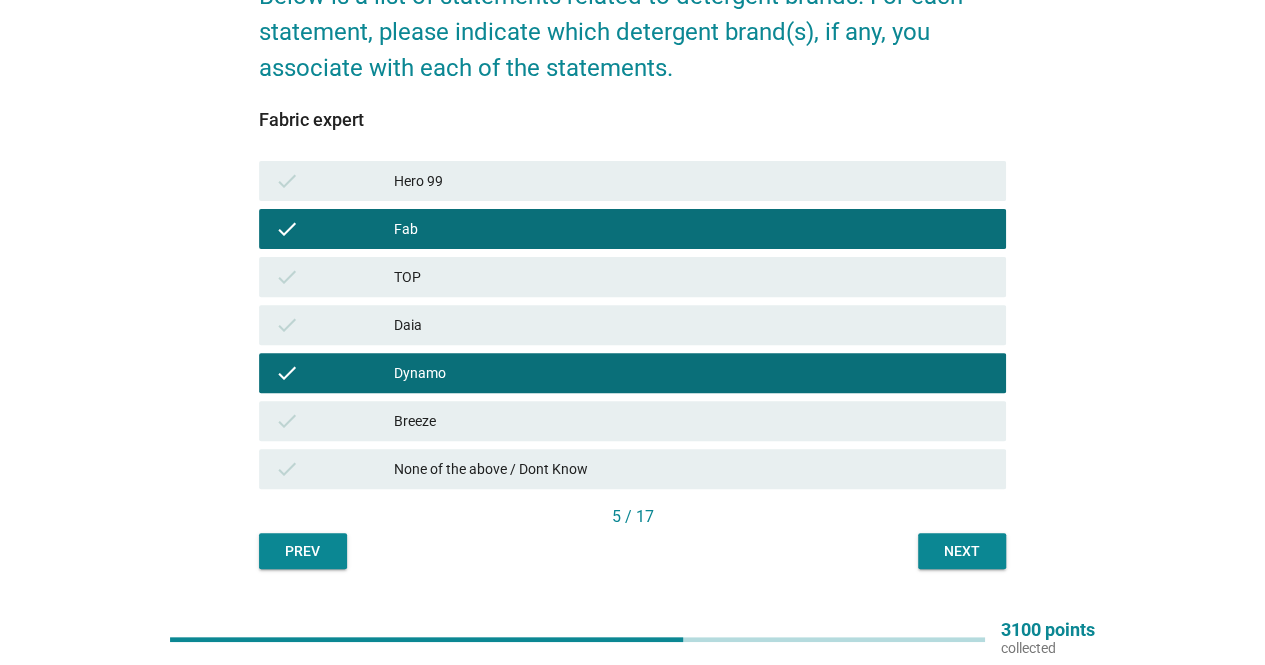 click on "Daia" at bounding box center (692, 325) 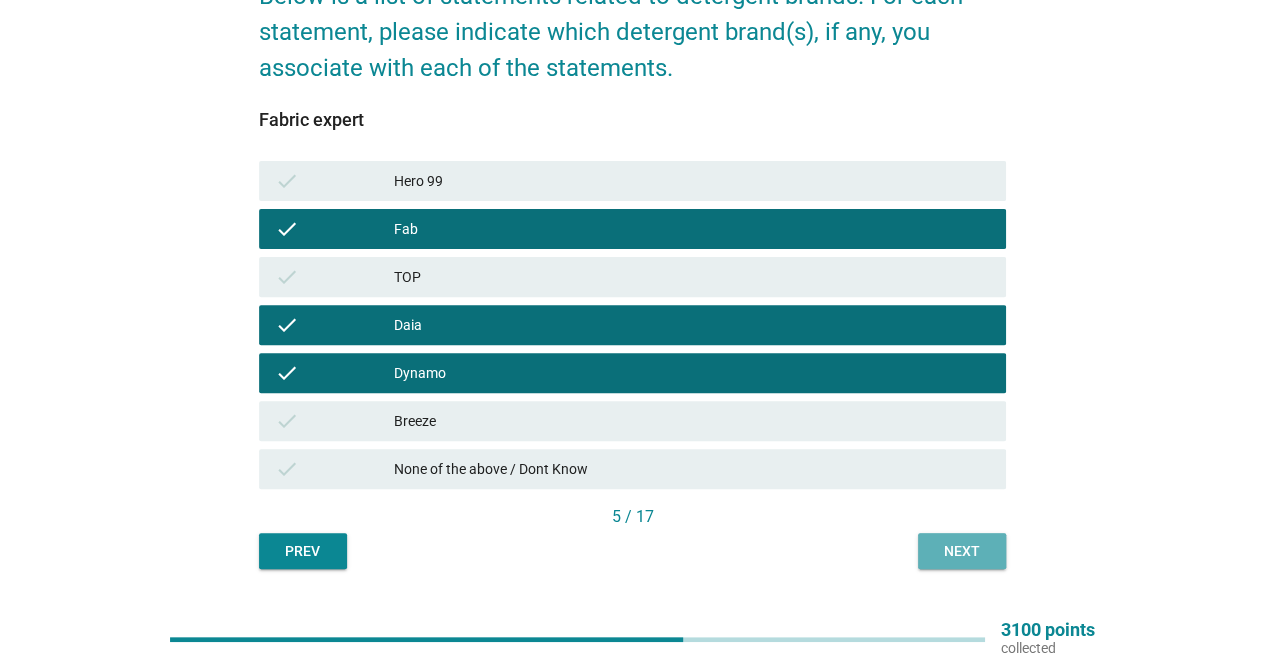 click on "Next" at bounding box center (962, 551) 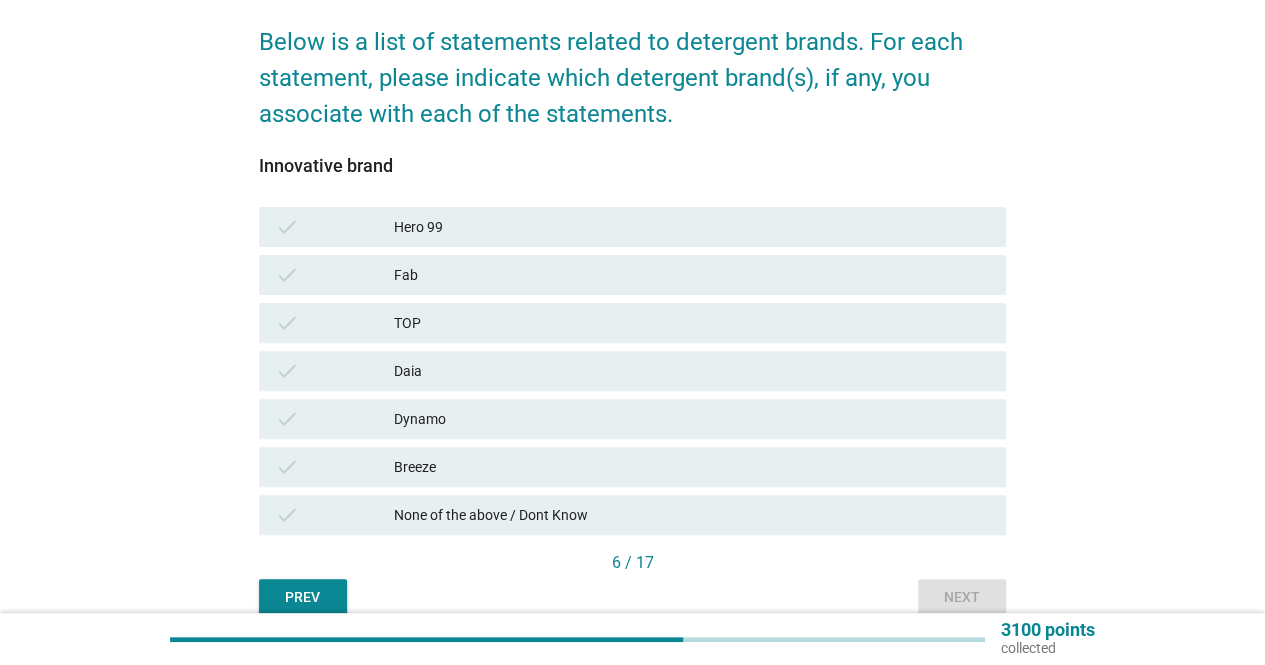 scroll, scrollTop: 200, scrollLeft: 0, axis: vertical 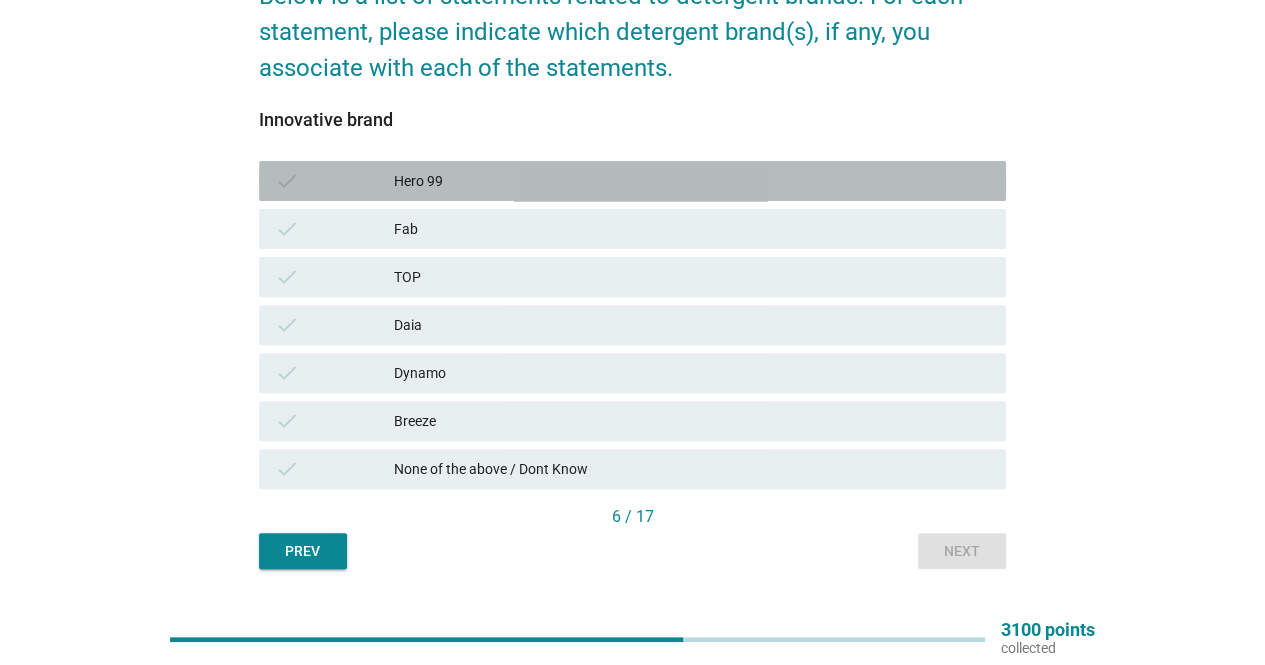 click on "Hero 99" at bounding box center [692, 181] 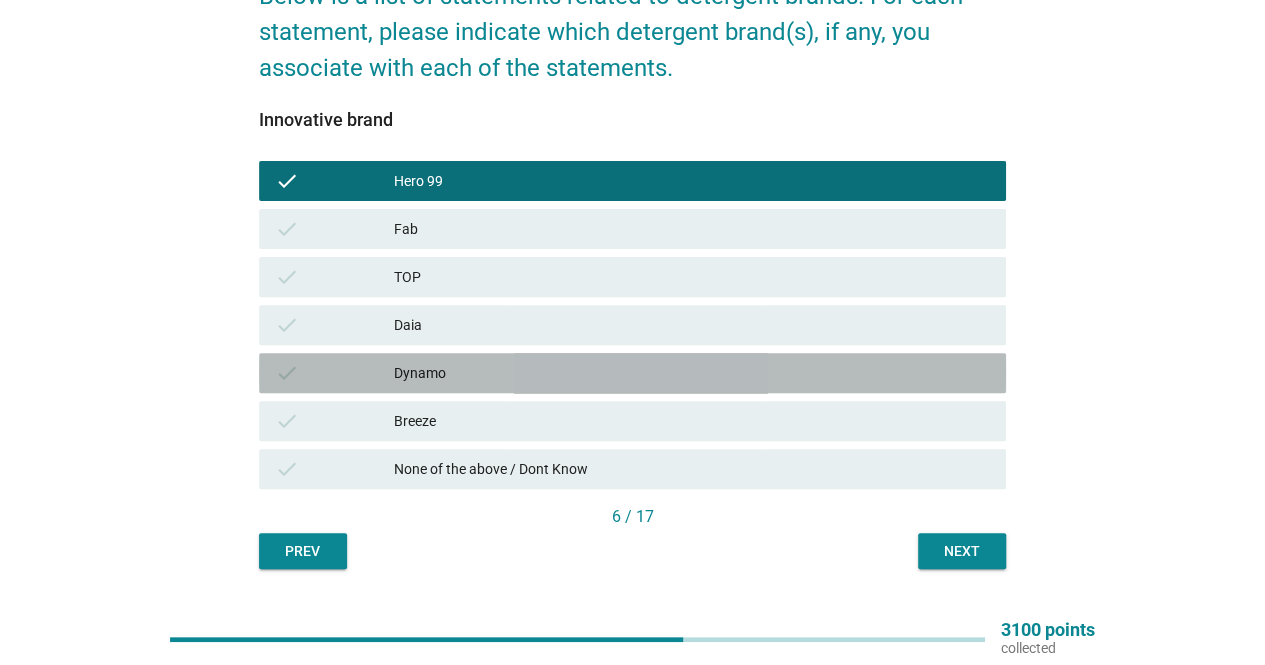 click on "Dynamo" at bounding box center [692, 373] 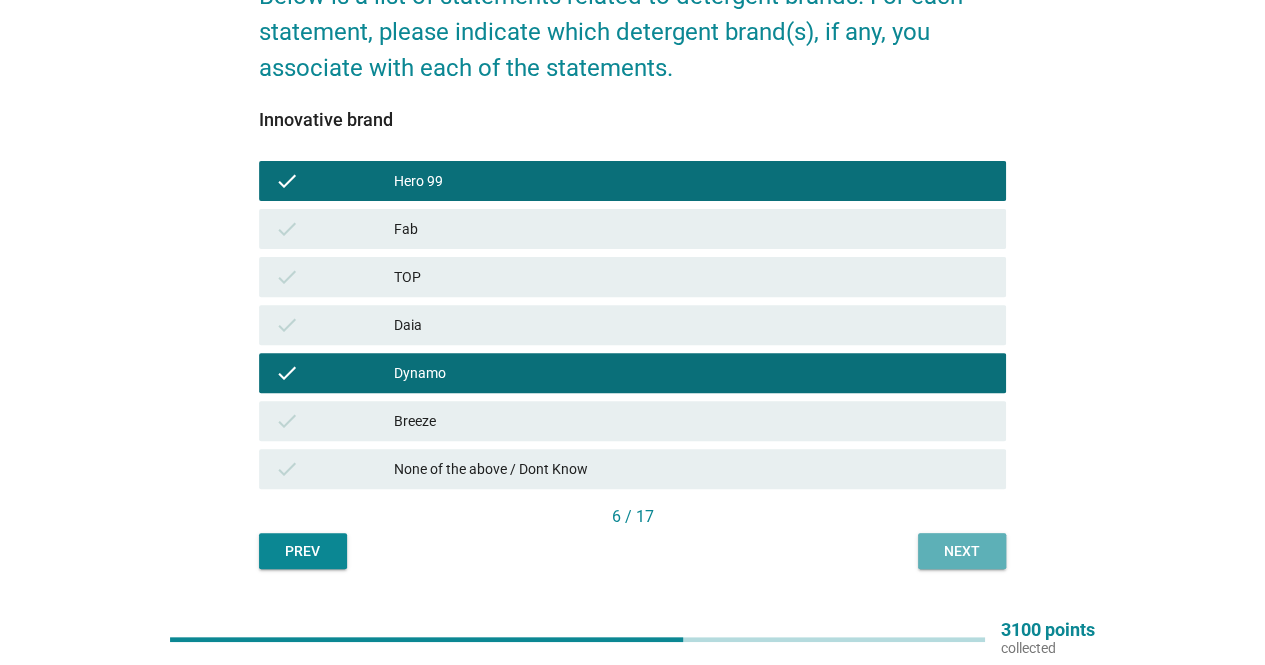 click on "Next" at bounding box center (962, 551) 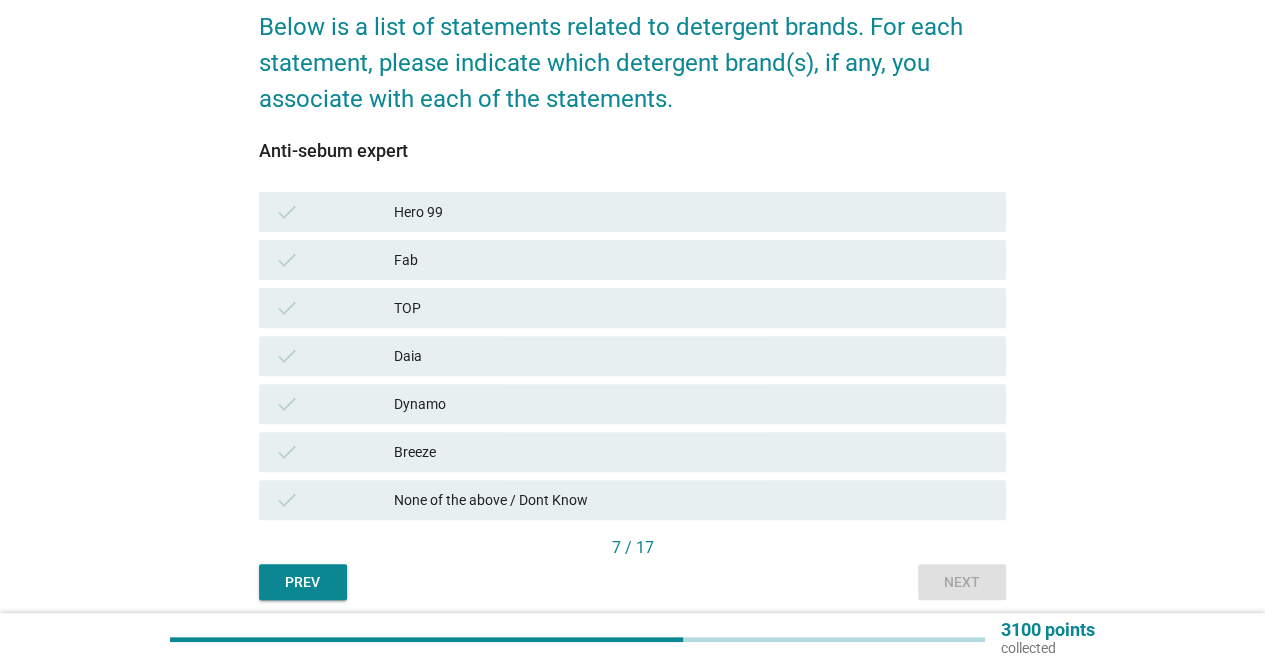 scroll, scrollTop: 200, scrollLeft: 0, axis: vertical 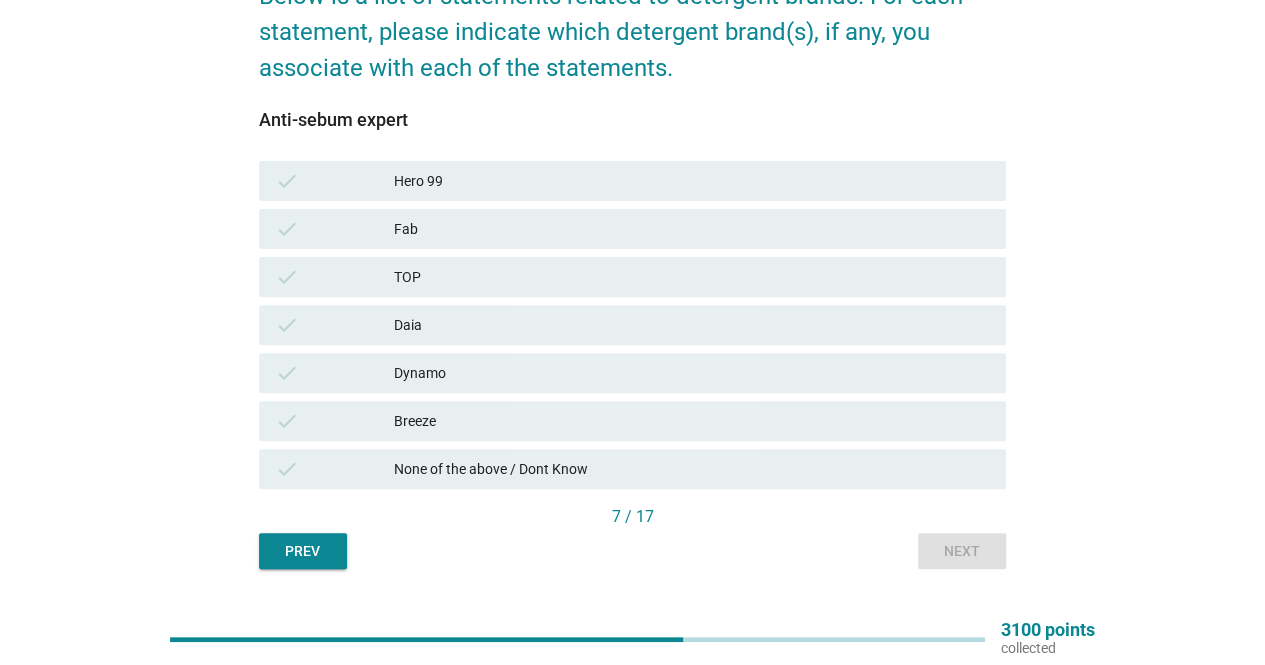 click on "None of the above / Dont Know" at bounding box center [692, 469] 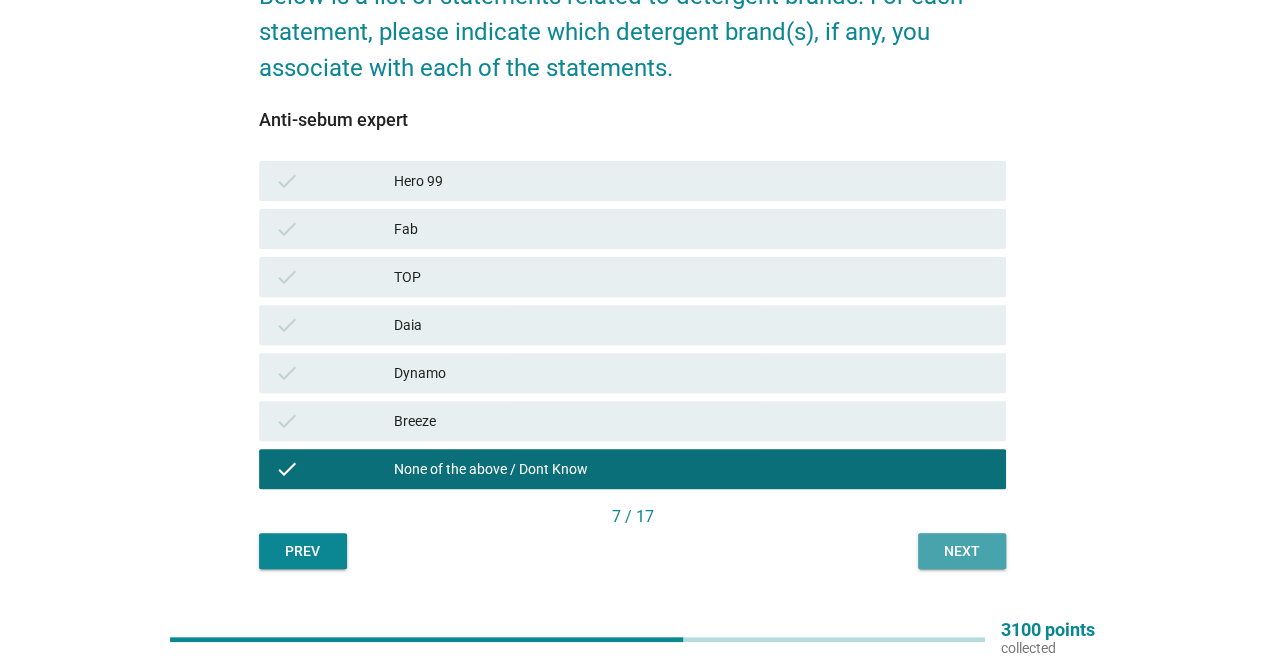 click on "Next" at bounding box center [962, 551] 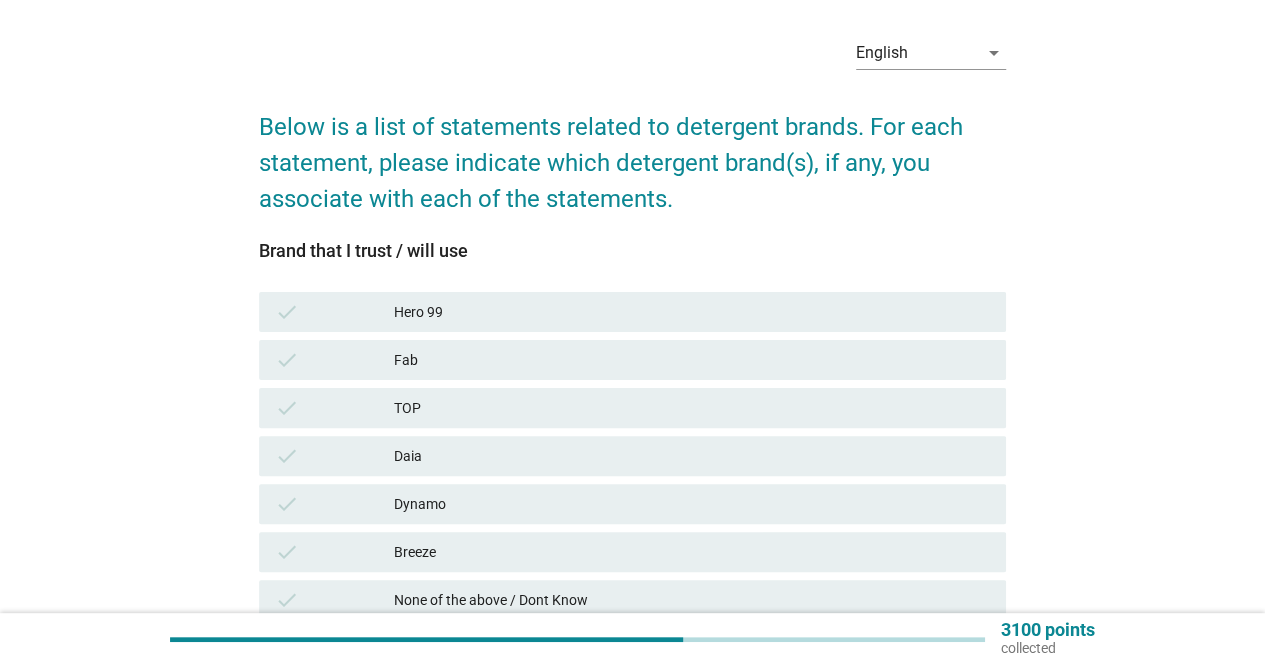 scroll, scrollTop: 100, scrollLeft: 0, axis: vertical 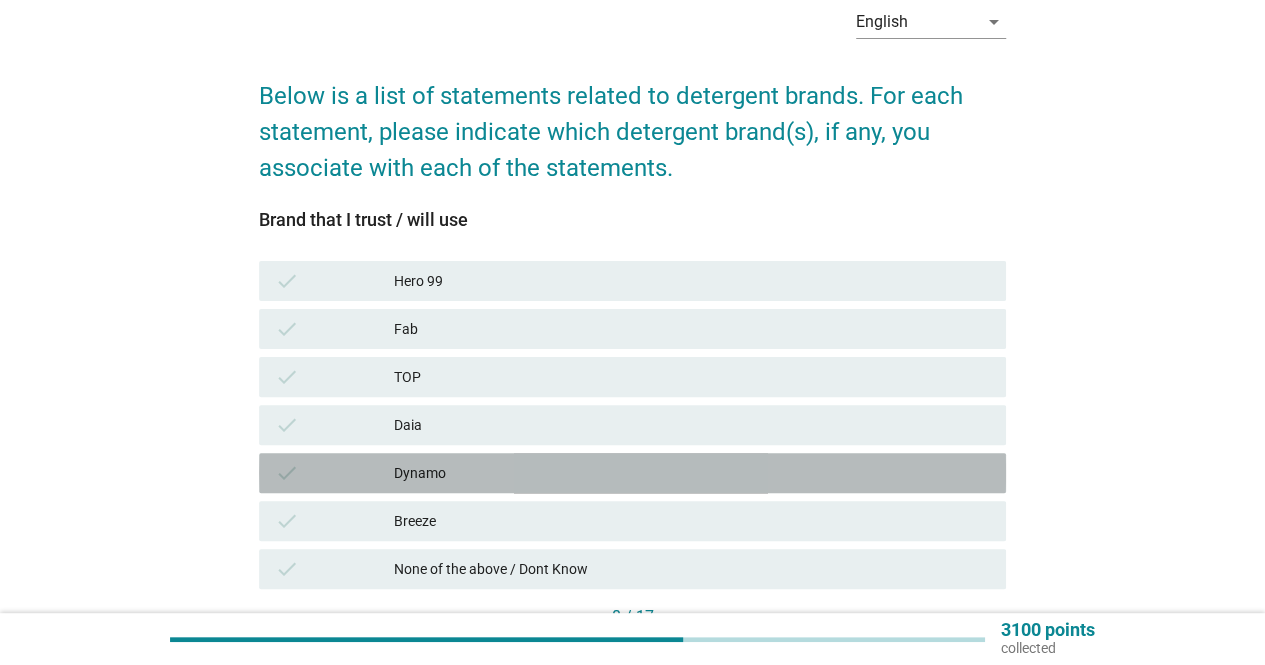 click on "check   Dynamo" at bounding box center (632, 473) 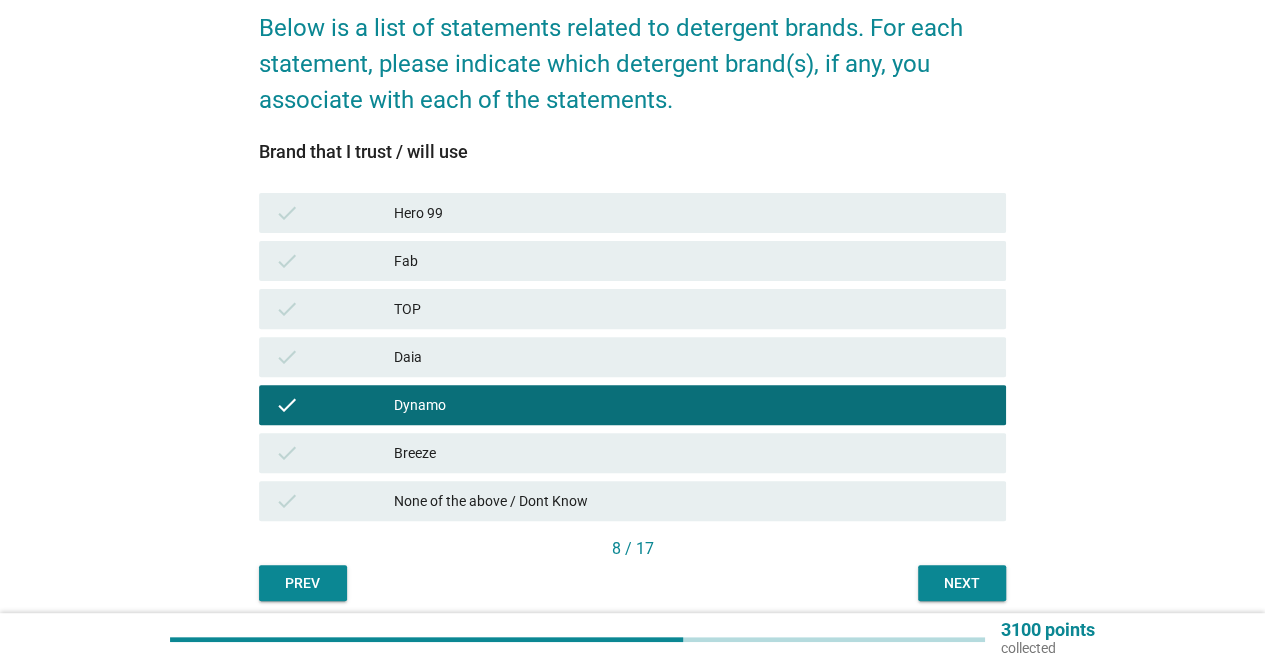 scroll, scrollTop: 200, scrollLeft: 0, axis: vertical 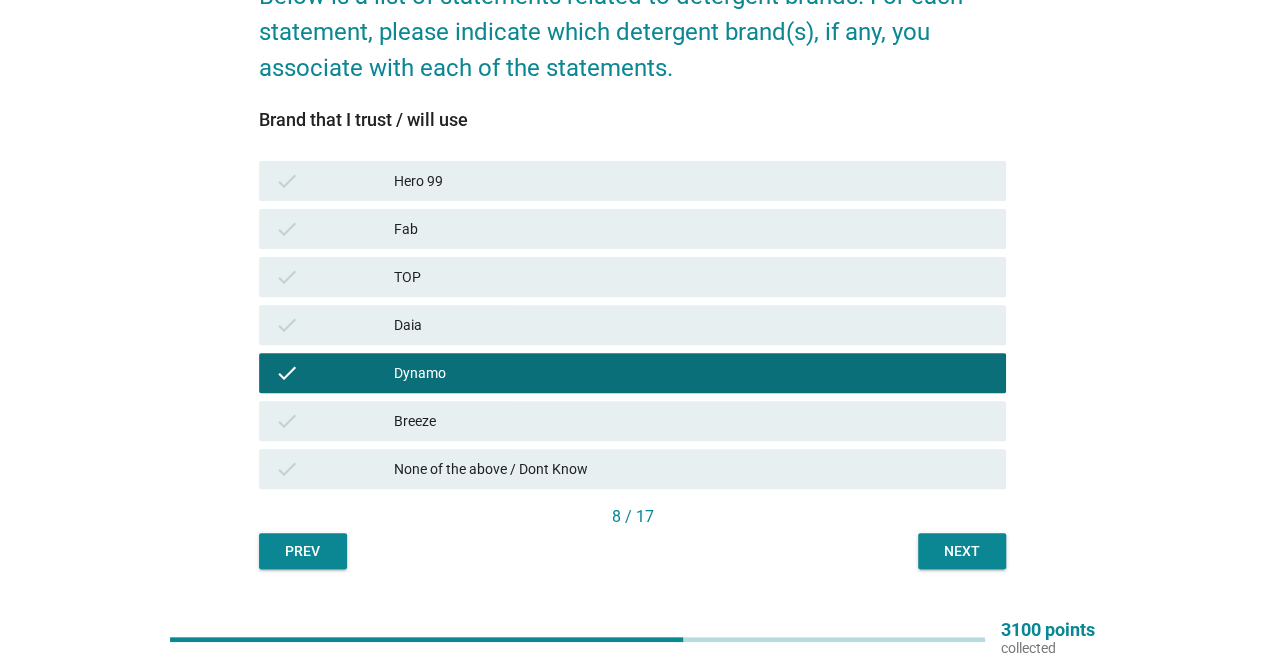 click on "check   Fab" at bounding box center [632, 229] 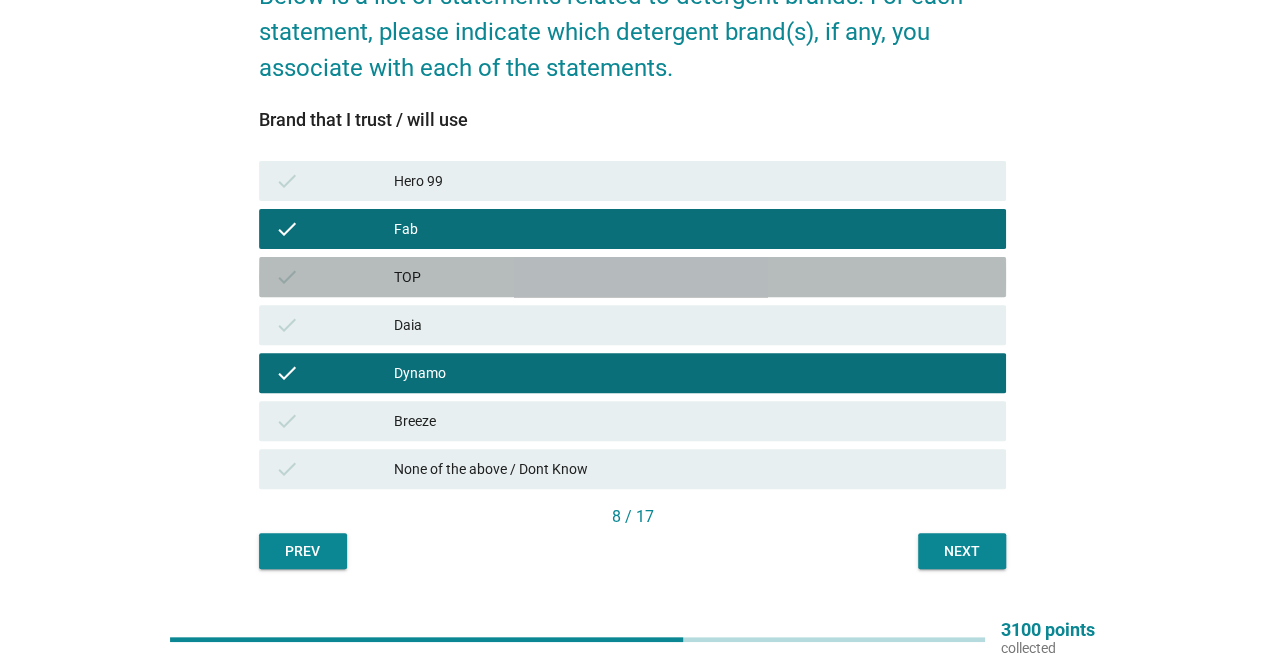 drag, startPoint x: 473, startPoint y: 259, endPoint x: 458, endPoint y: 230, distance: 32.649654 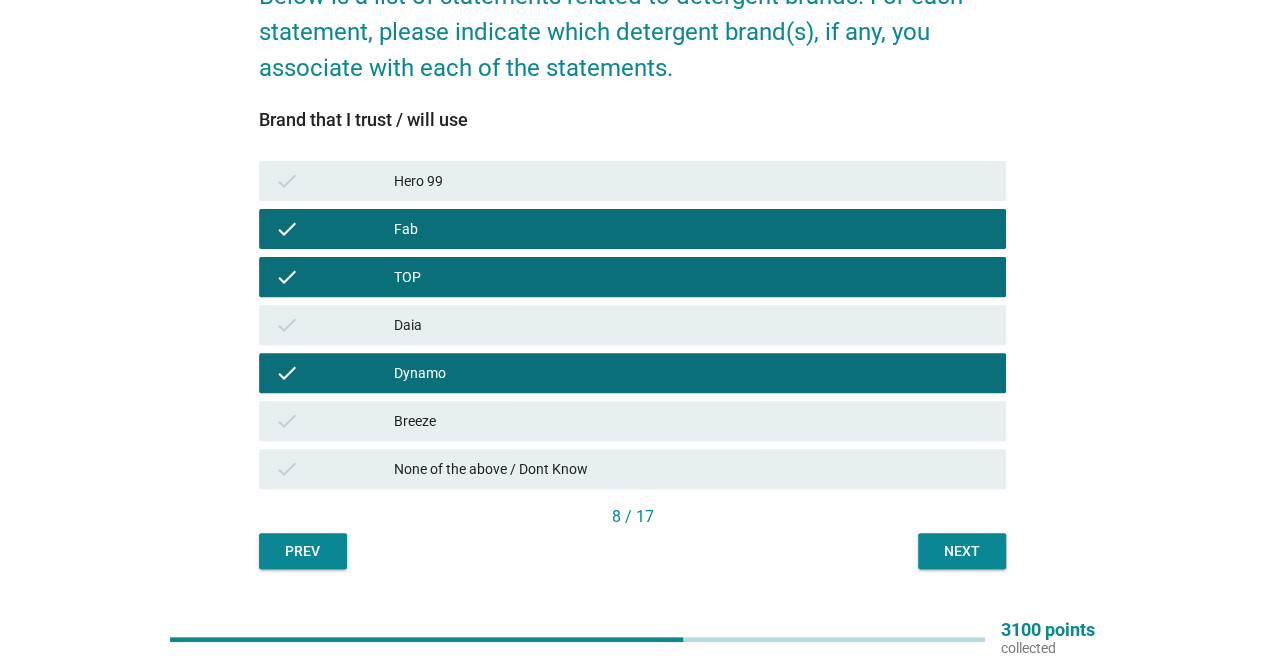 click on "Fab" at bounding box center (692, 229) 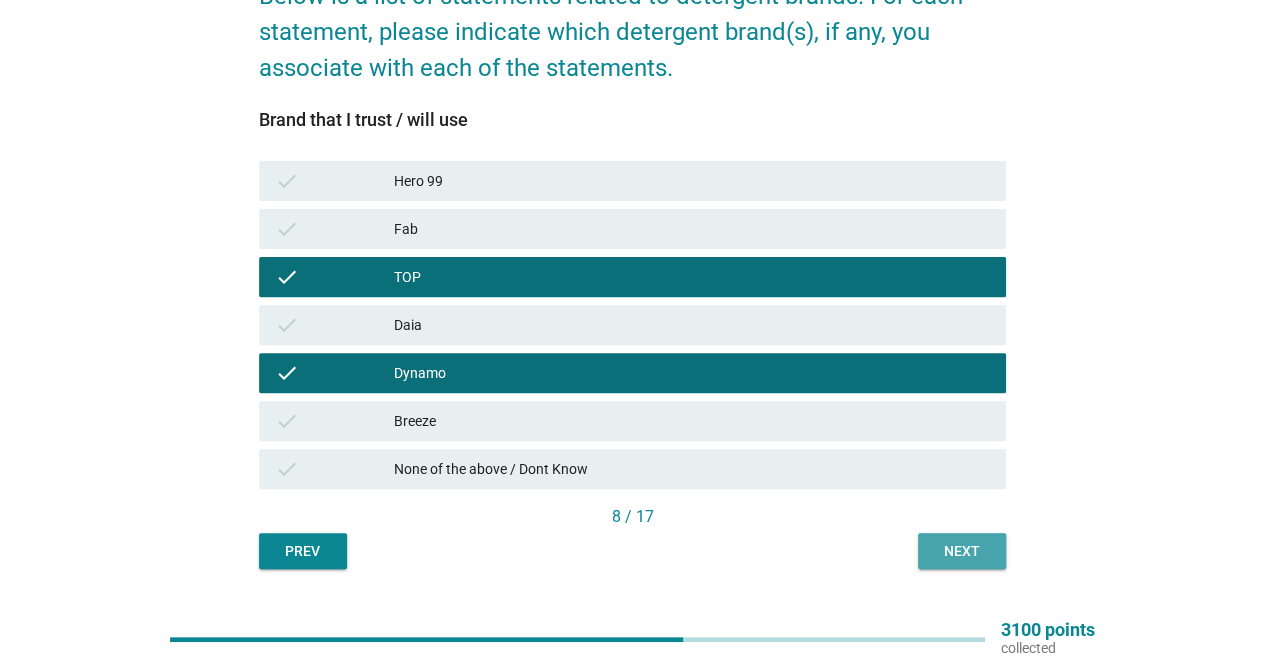 click on "Next" at bounding box center [962, 551] 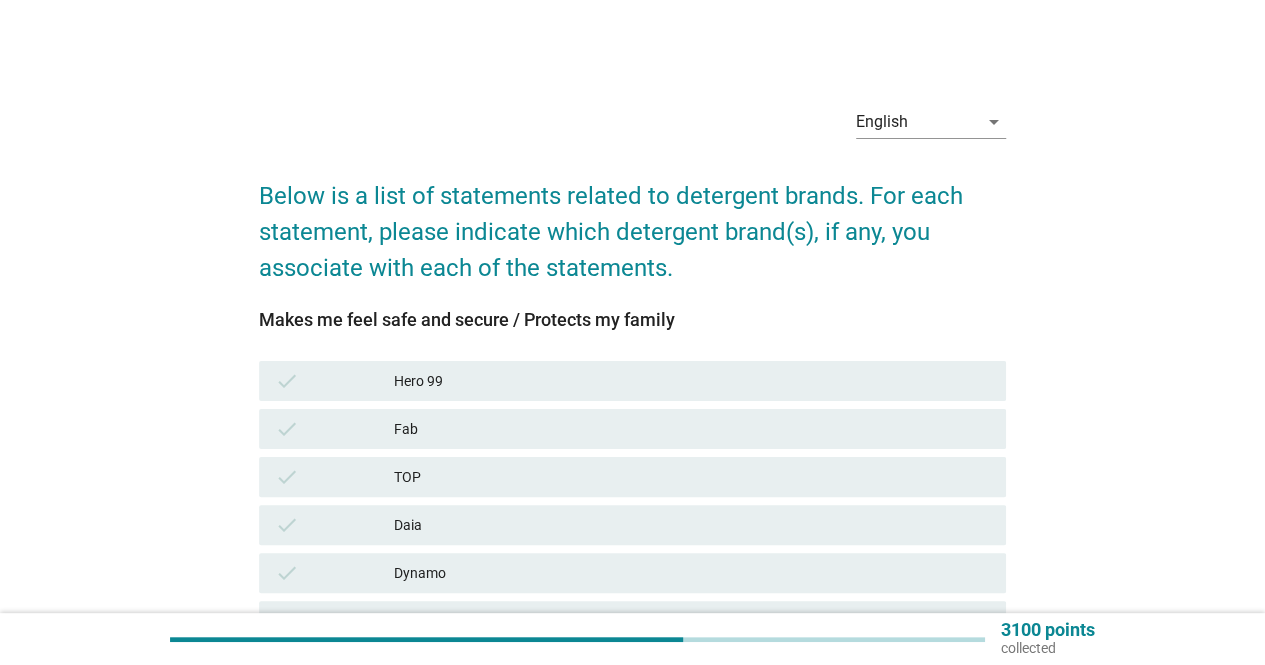scroll, scrollTop: 100, scrollLeft: 0, axis: vertical 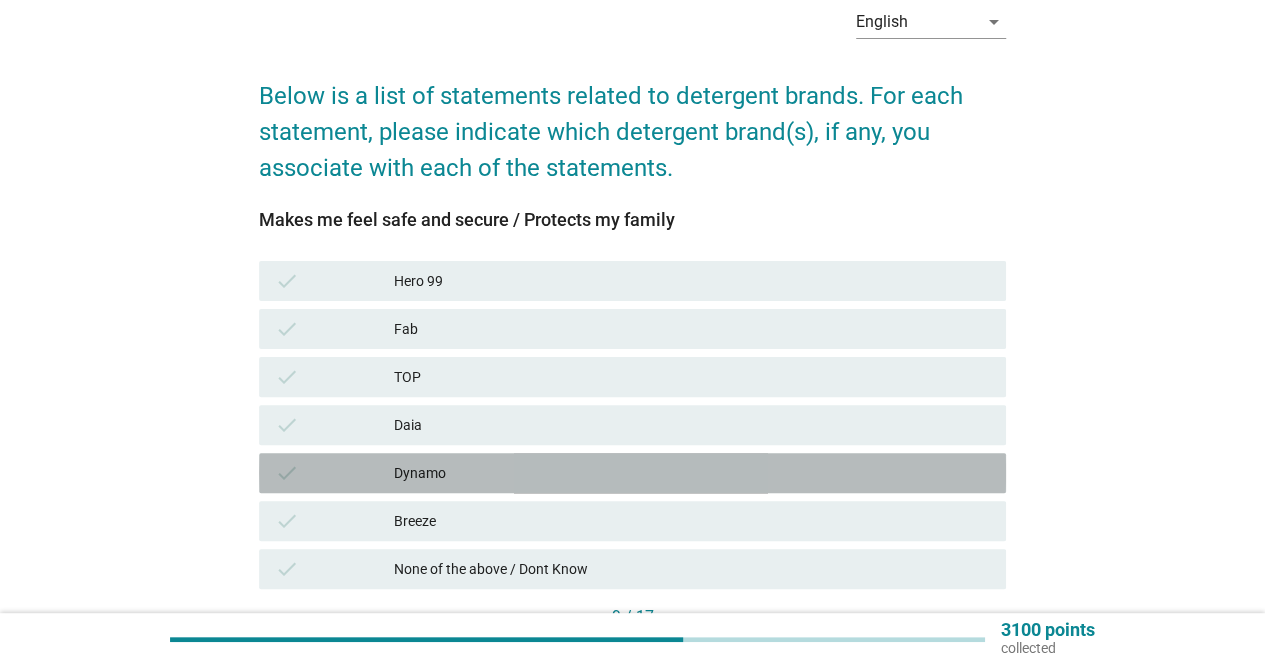 click on "check   Dynamo" at bounding box center (632, 473) 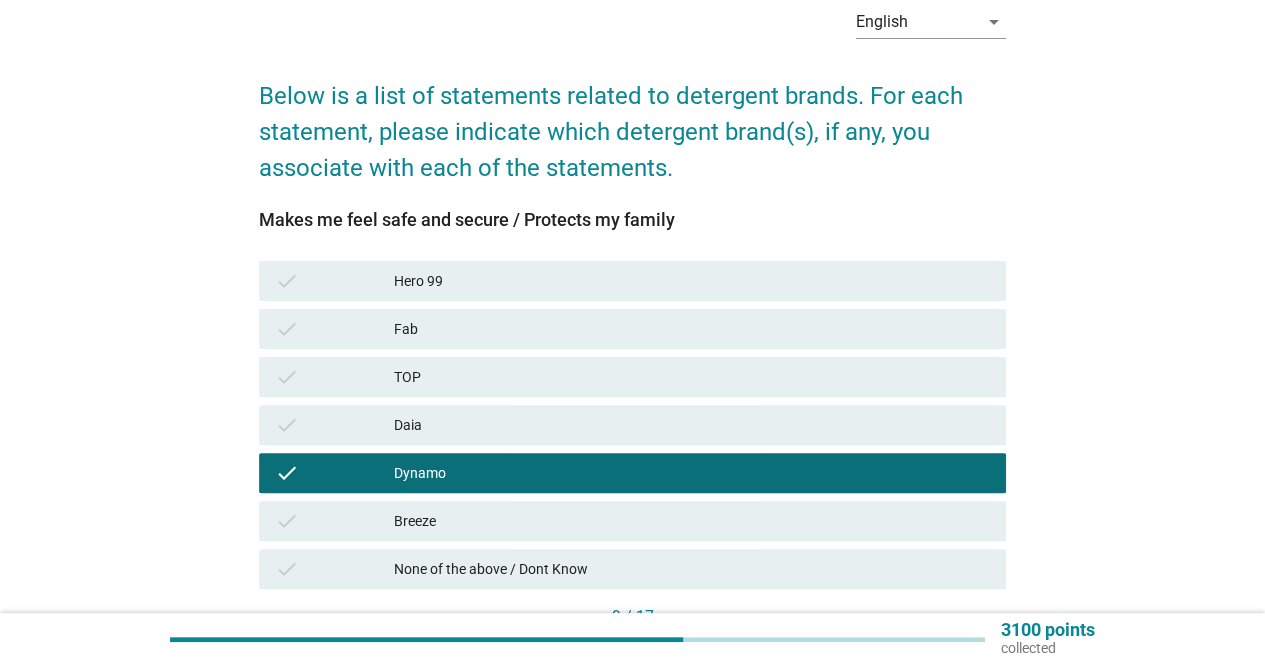 click on "TOP" at bounding box center (692, 377) 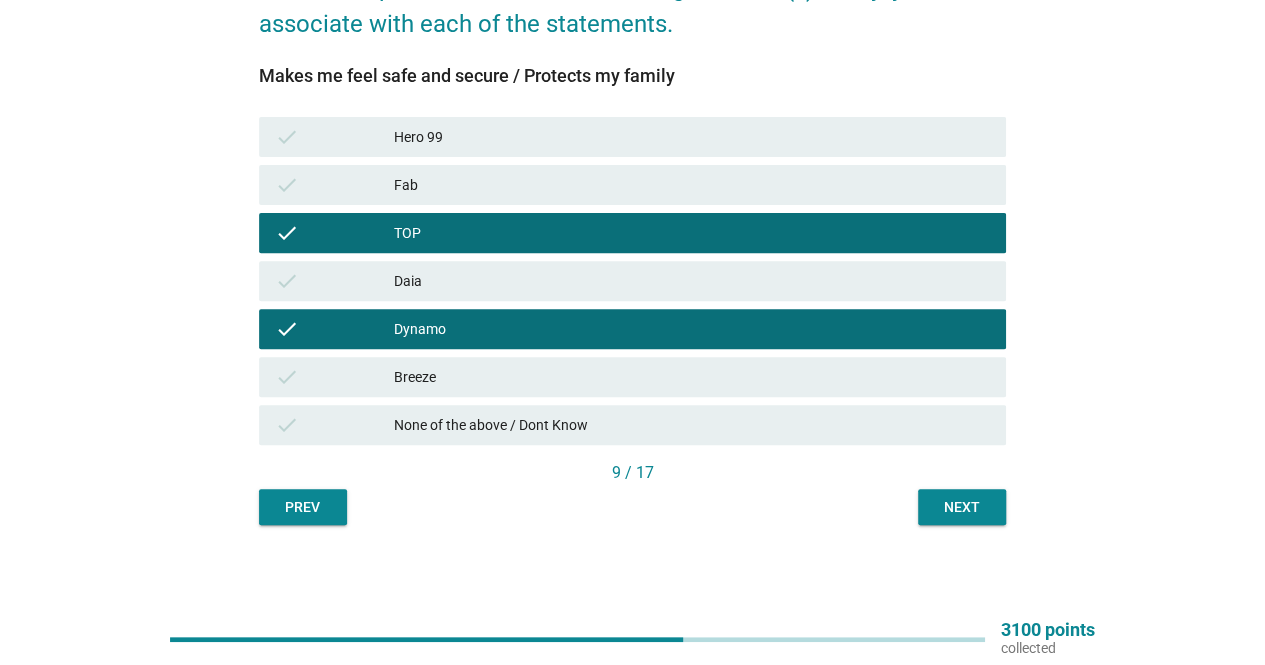 scroll, scrollTop: 246, scrollLeft: 0, axis: vertical 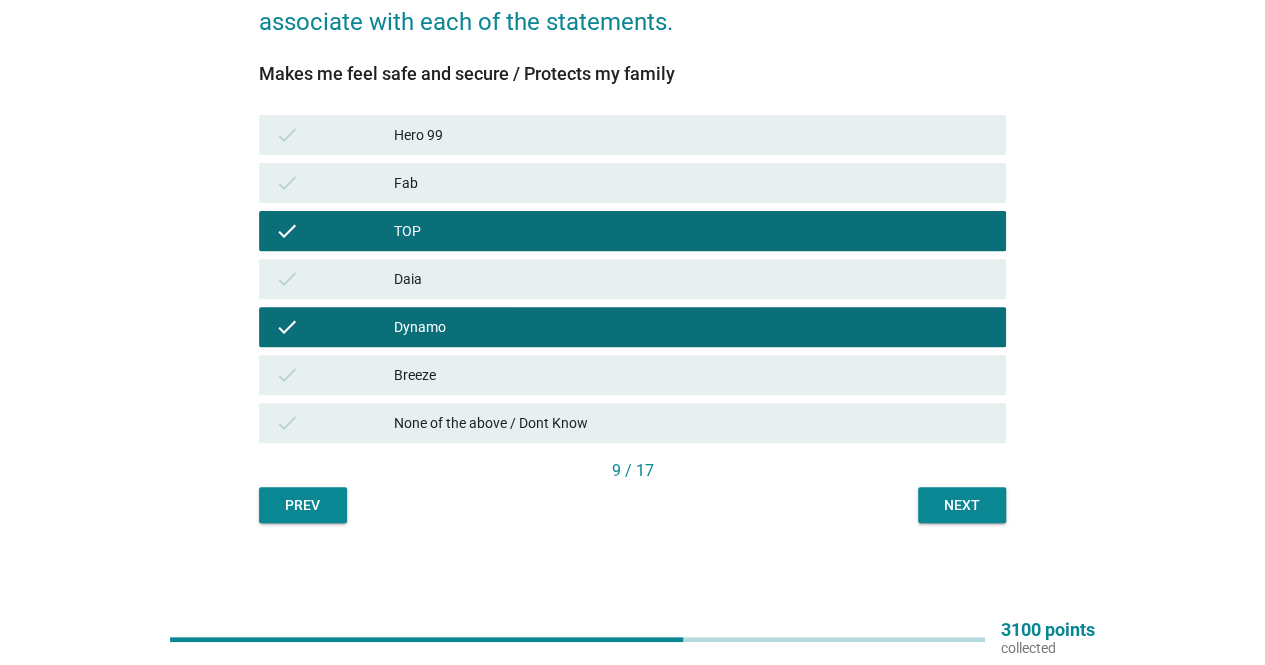 click on "Next" at bounding box center [962, 505] 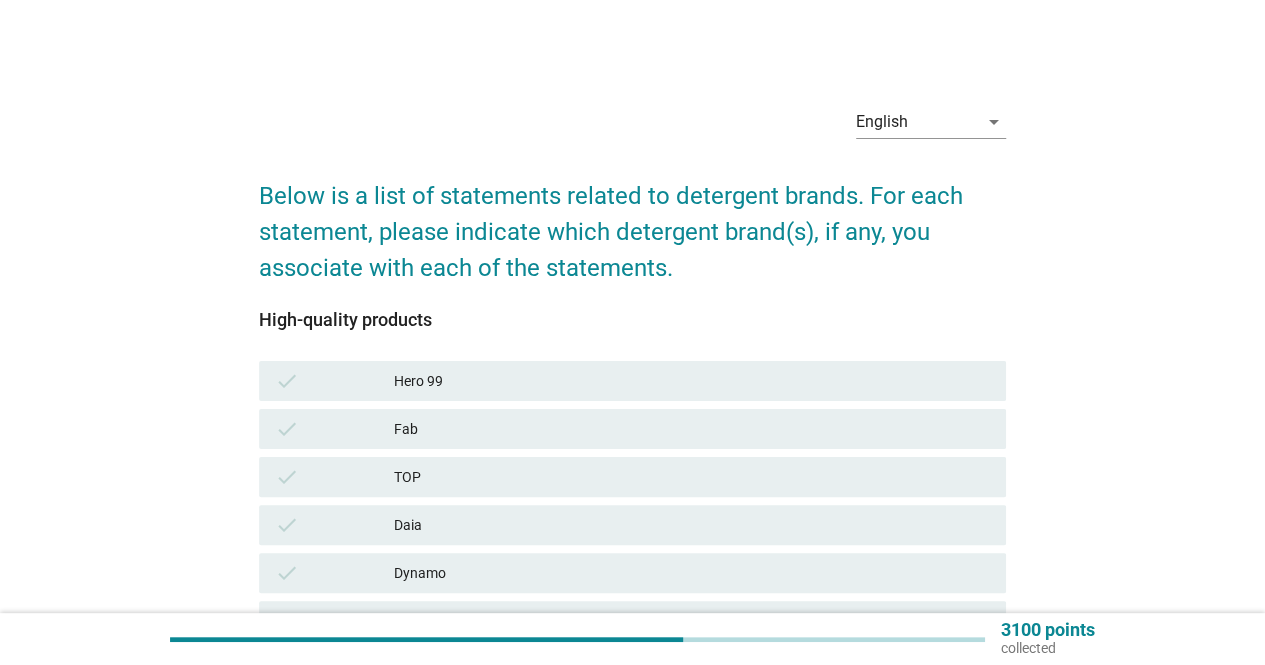 scroll, scrollTop: 246, scrollLeft: 0, axis: vertical 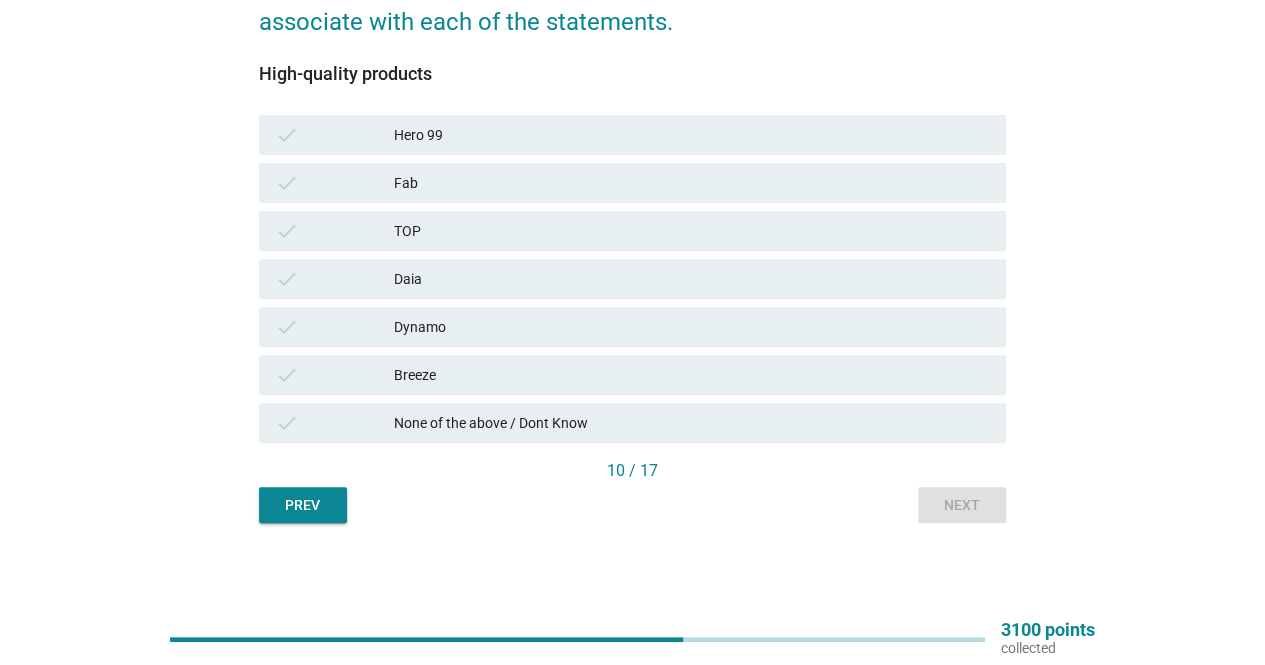 click on "check   Dynamo" at bounding box center [632, 327] 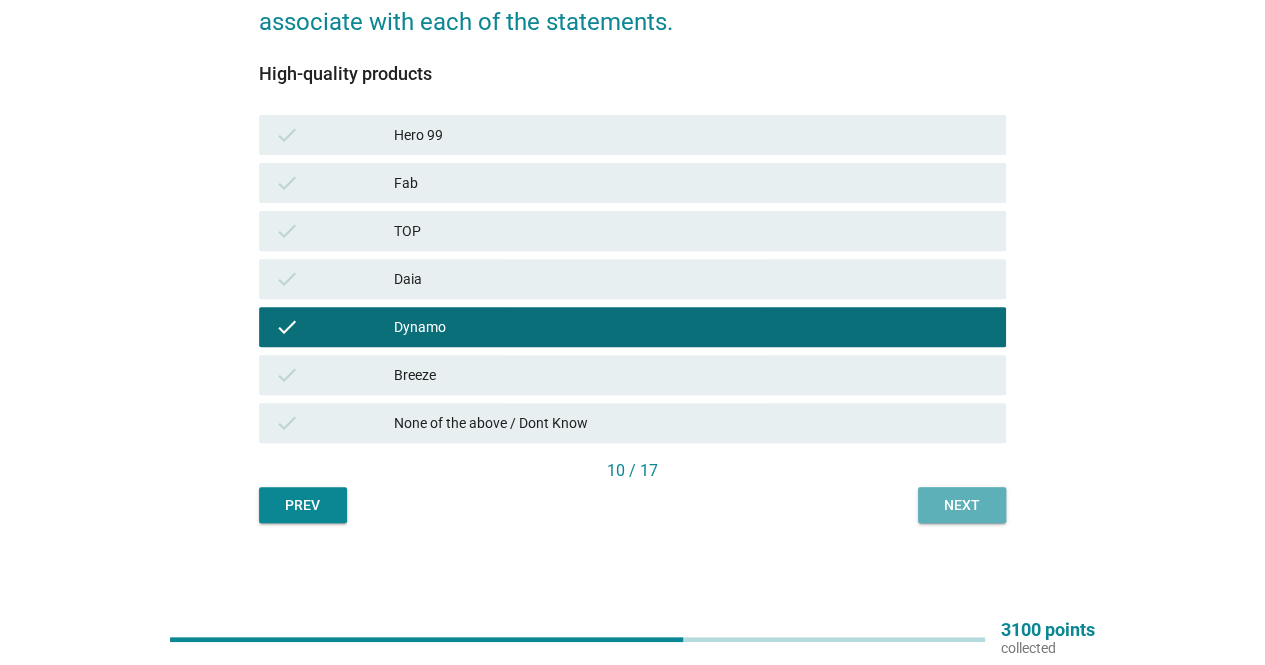 drag, startPoint x: 989, startPoint y: 521, endPoint x: 979, endPoint y: 515, distance: 11.661903 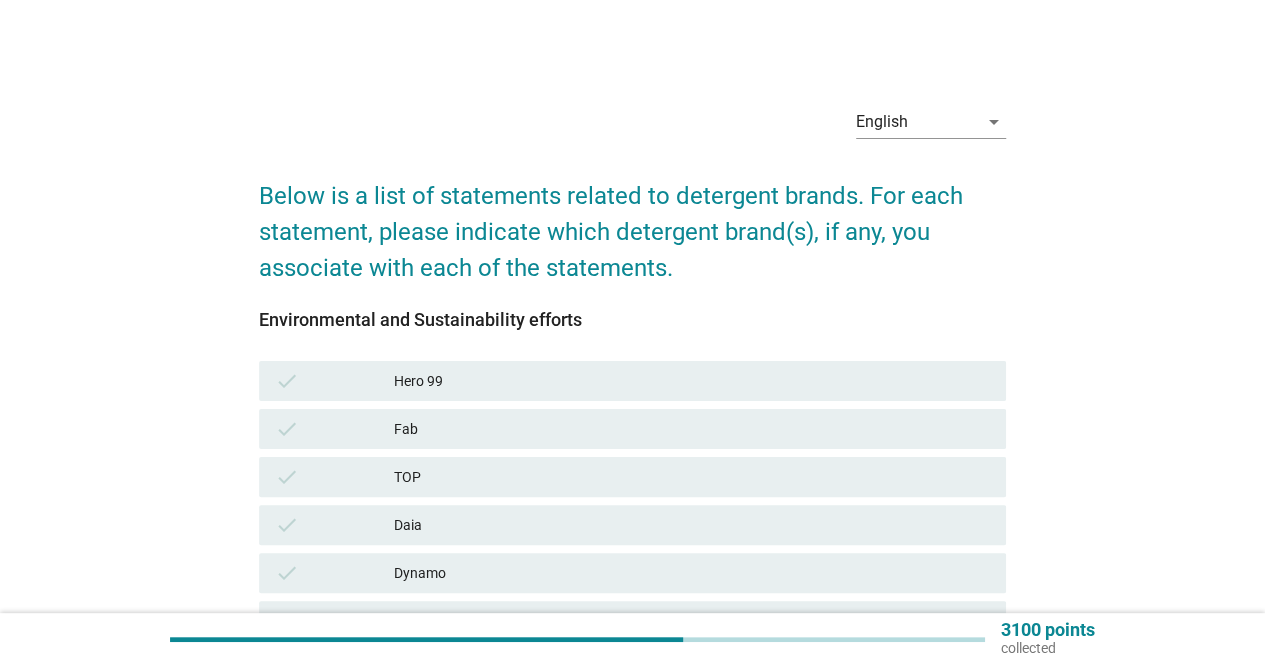 scroll, scrollTop: 100, scrollLeft: 0, axis: vertical 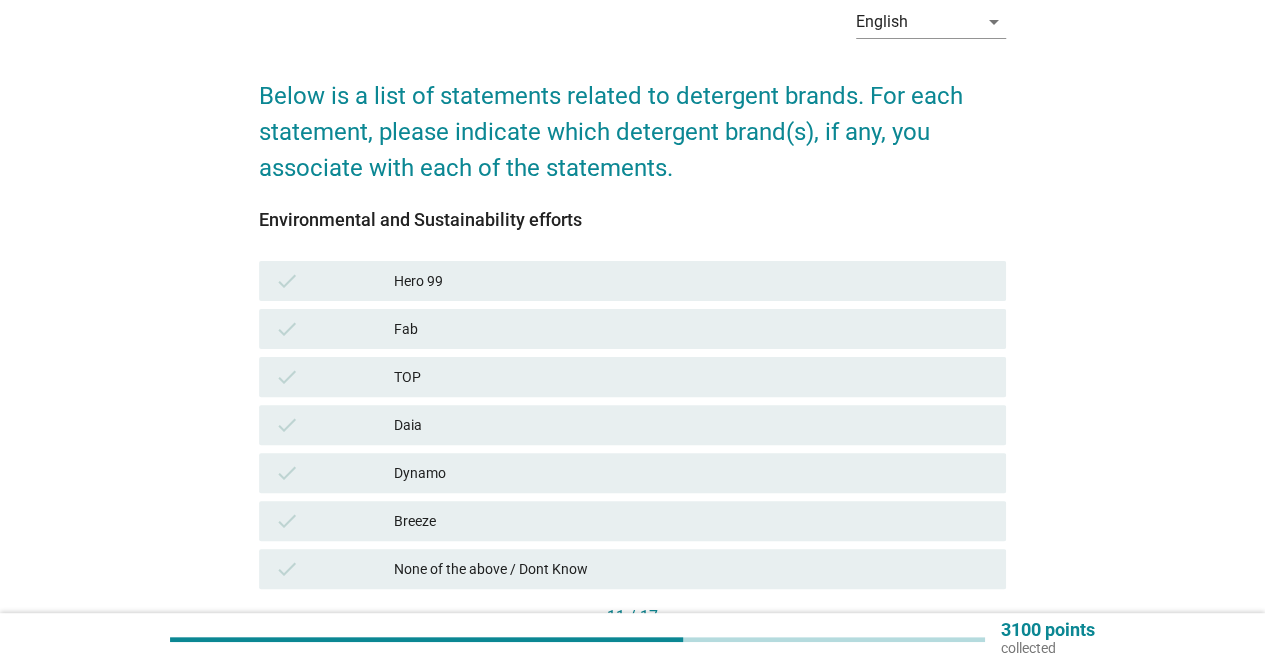 click on "None of the above / Dont Know" at bounding box center (692, 569) 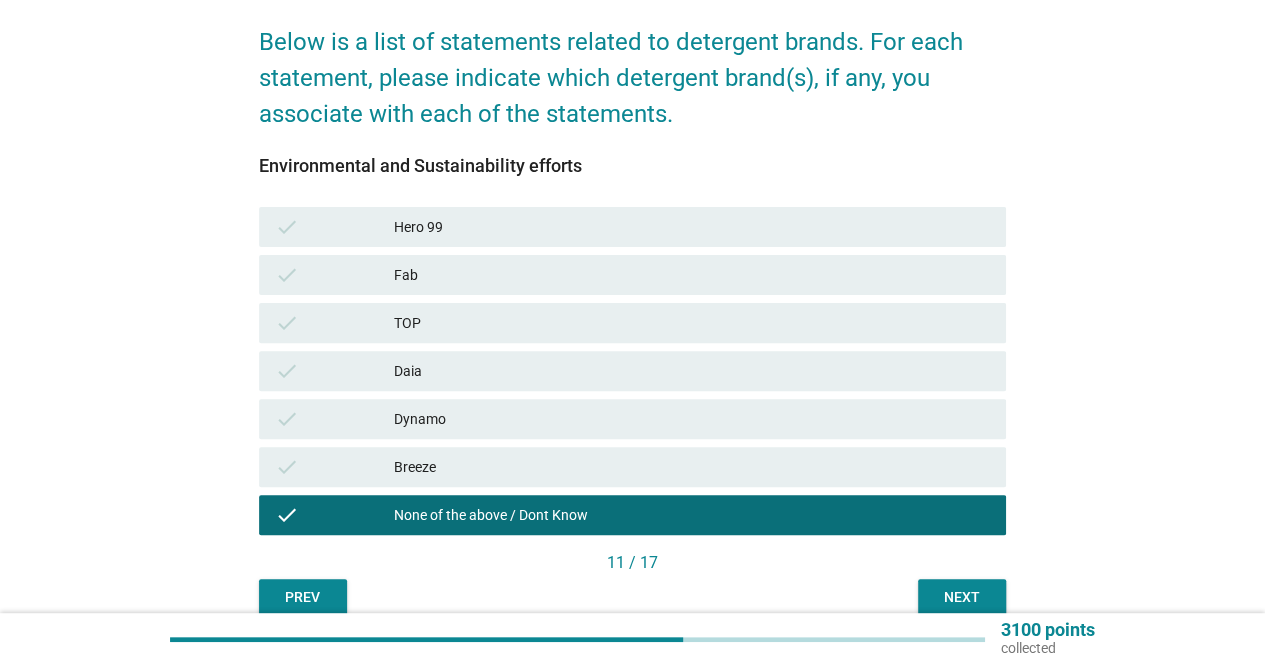 scroll 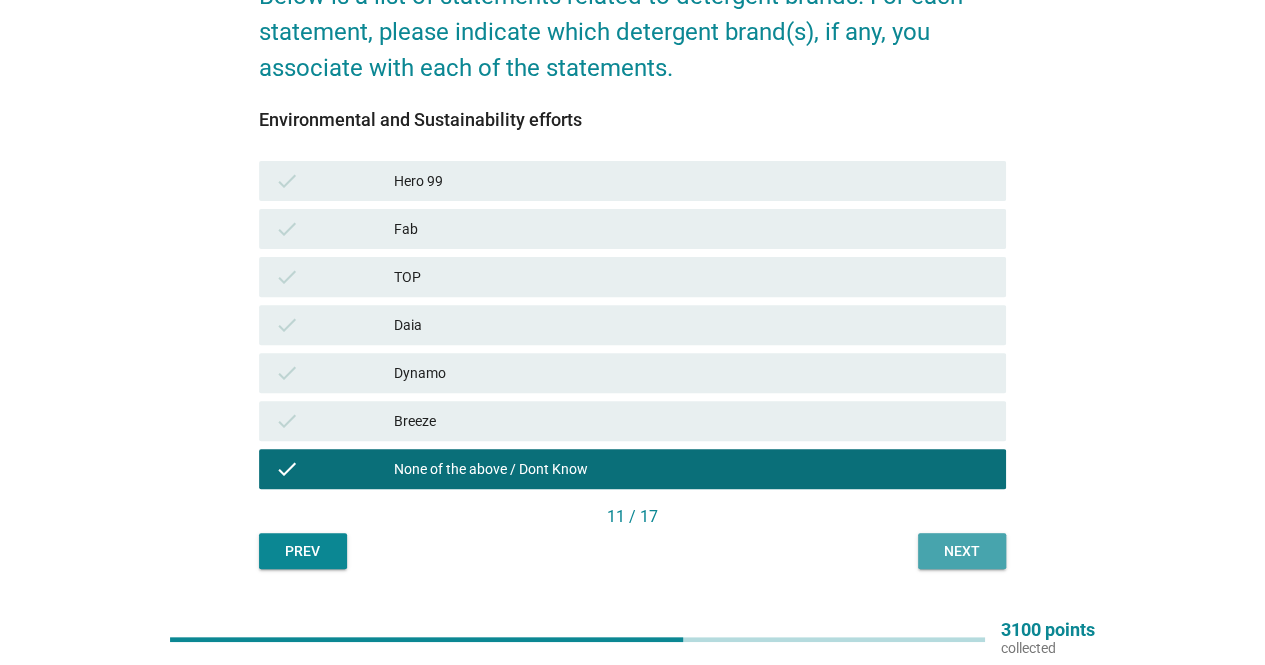 click on "Next" at bounding box center [962, 551] 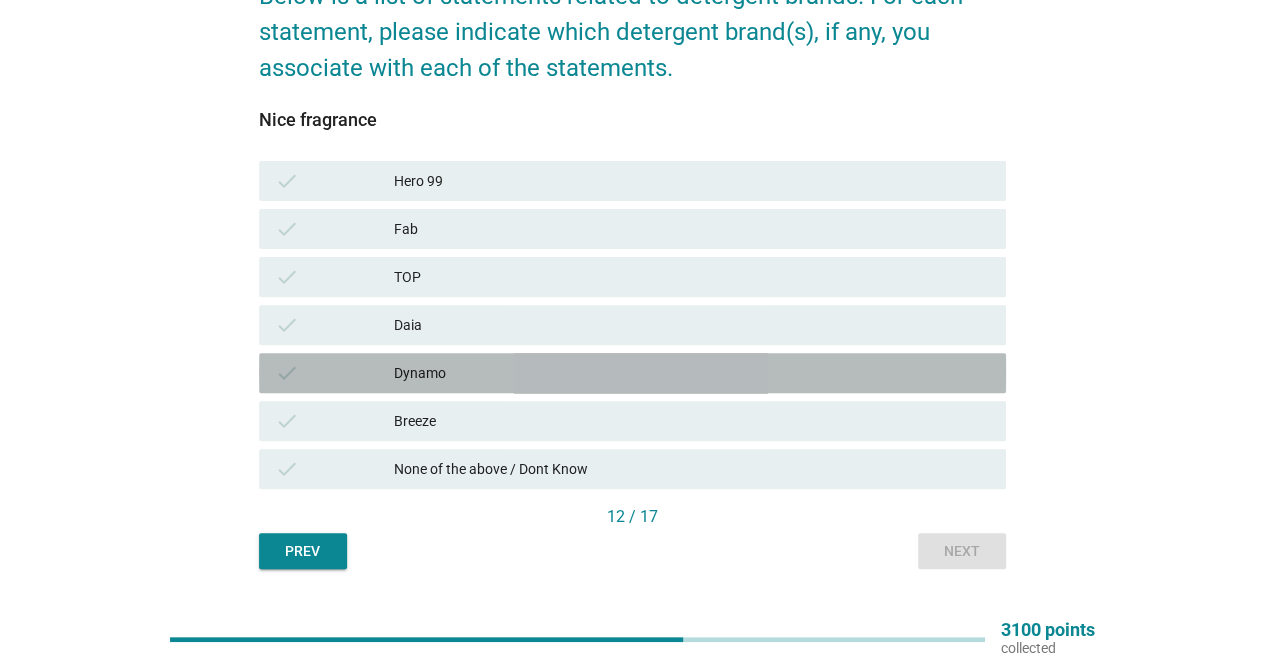 click on "Dynamo" at bounding box center (692, 373) 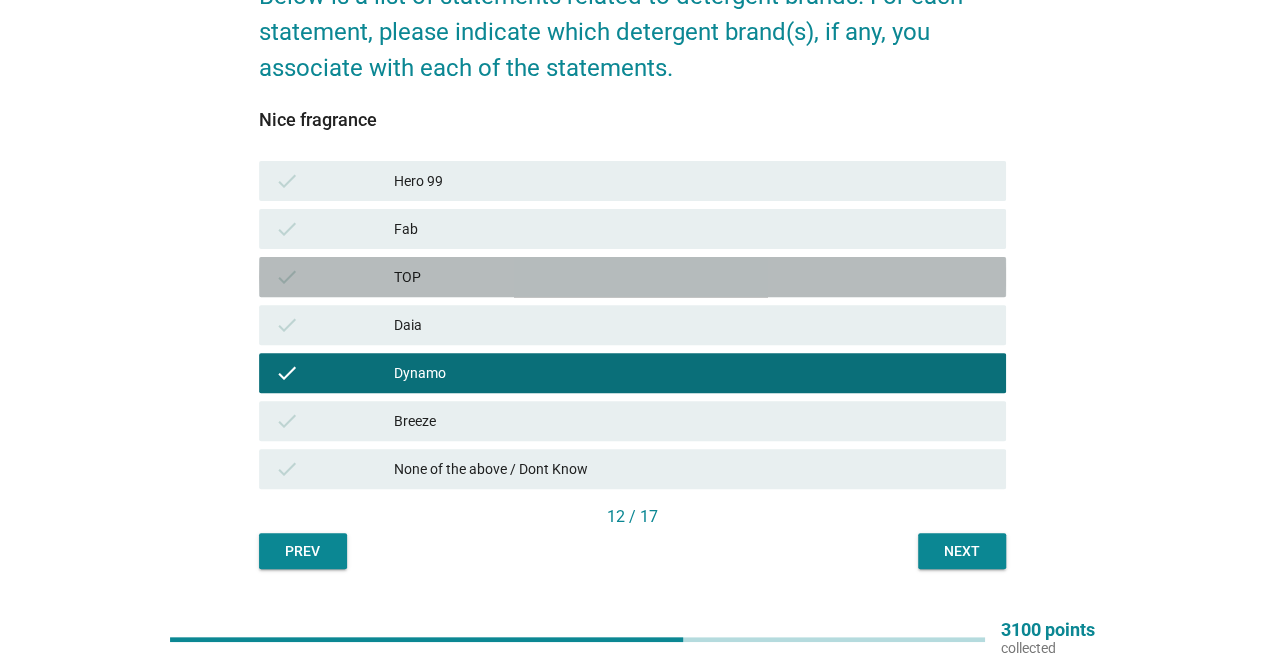 click on "check   TOP" at bounding box center (632, 277) 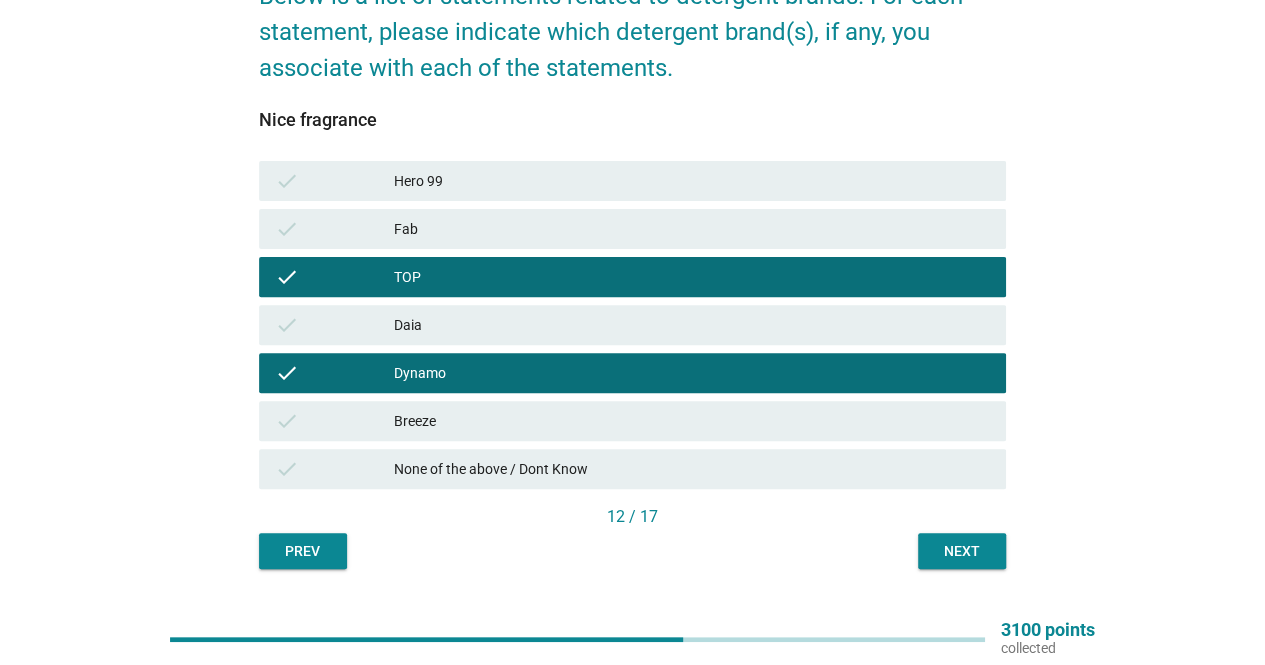 click on "Next" at bounding box center [962, 551] 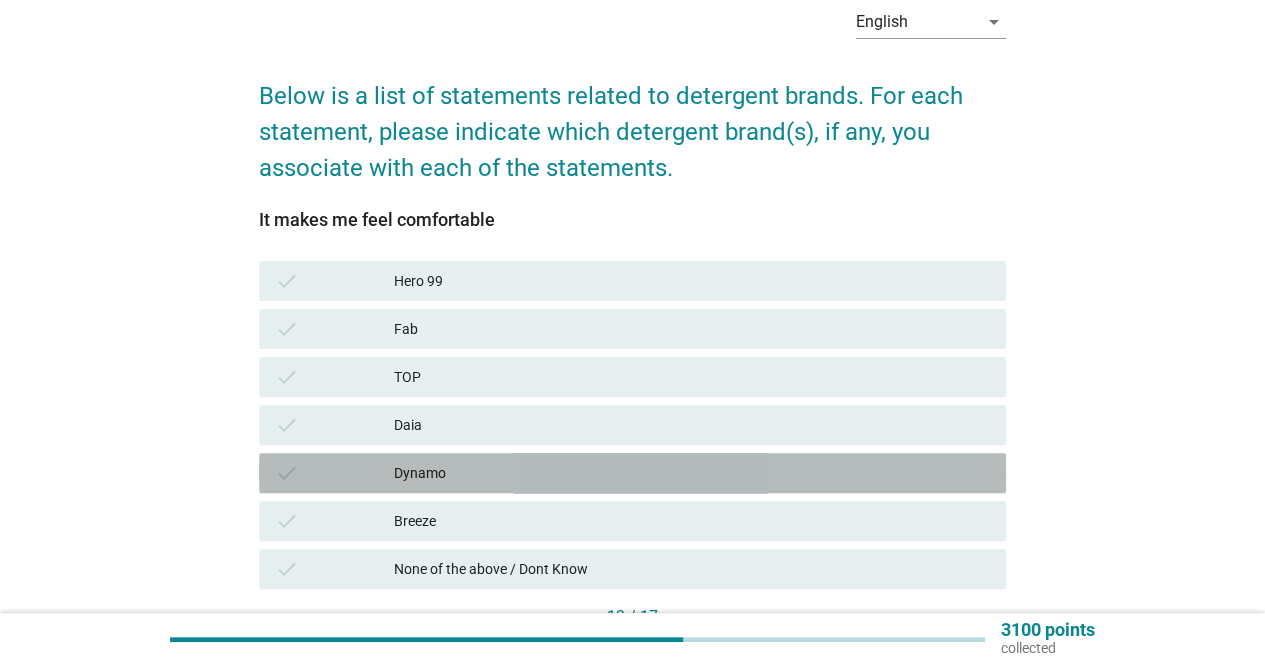 click on "check   Dynamo" at bounding box center (632, 473) 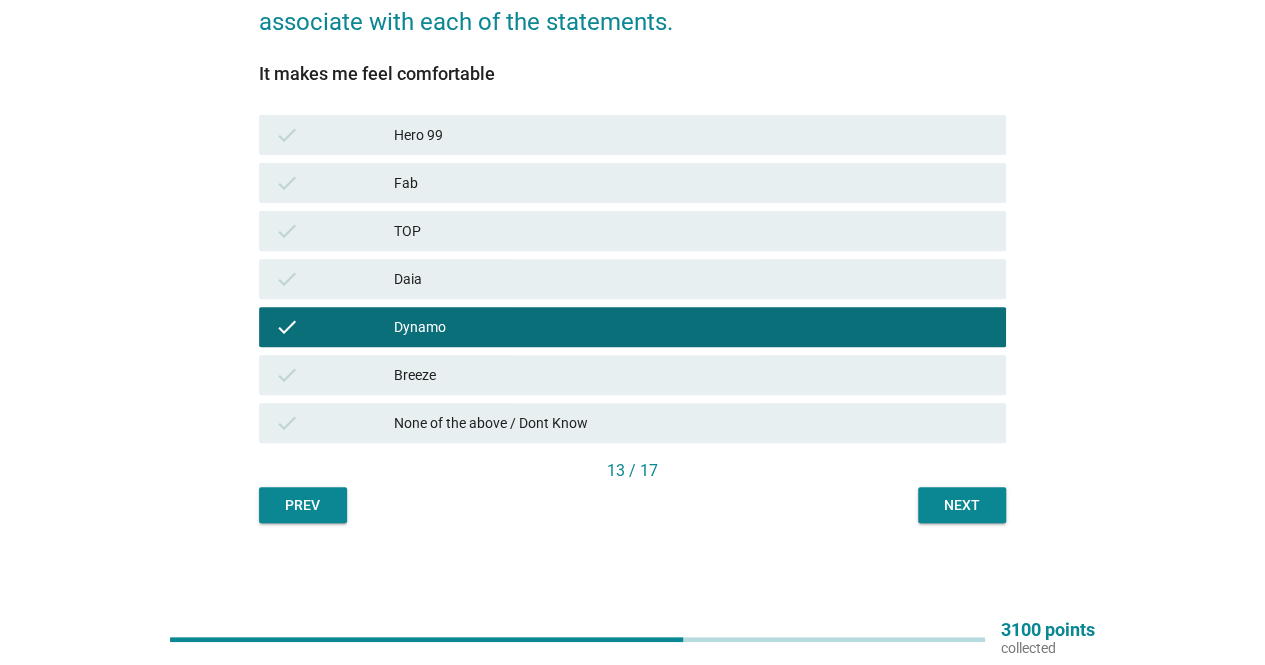 click on "Next" at bounding box center [962, 505] 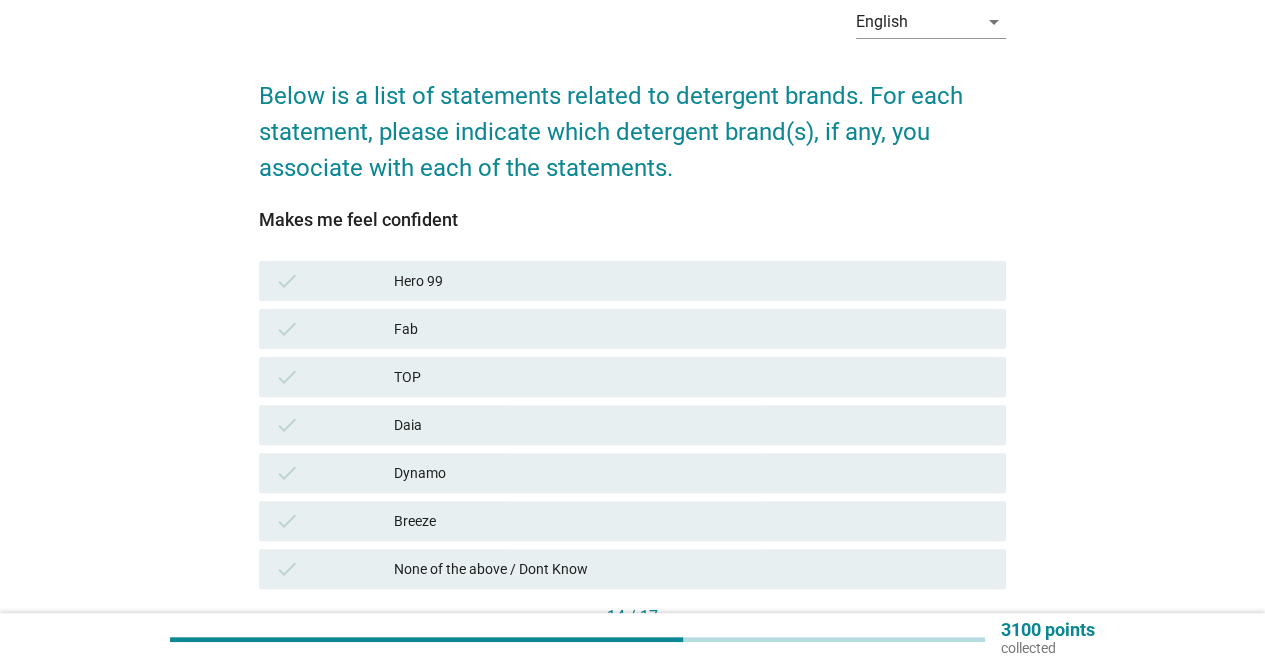 click on "Dynamo" at bounding box center [692, 473] 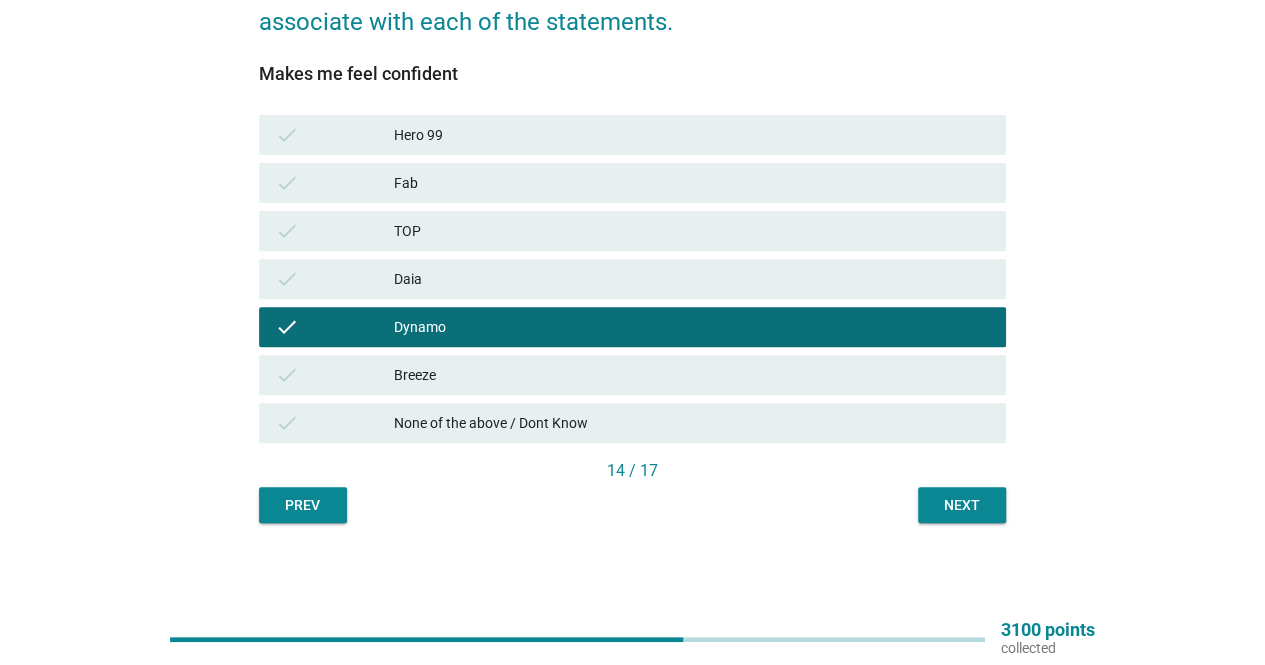 click on "English arrow_drop_down Below is a list of statements related to detergent brands. For each statement, please indicate which detergent brand(s), if any, you associate with each of the statements. Makes me feel confident check Hero 99 check Fab check TOP check Daia check Dynamo check Breeze check None of the above / Dont Know 14 / 17 Prev Next" at bounding box center [632, 183] 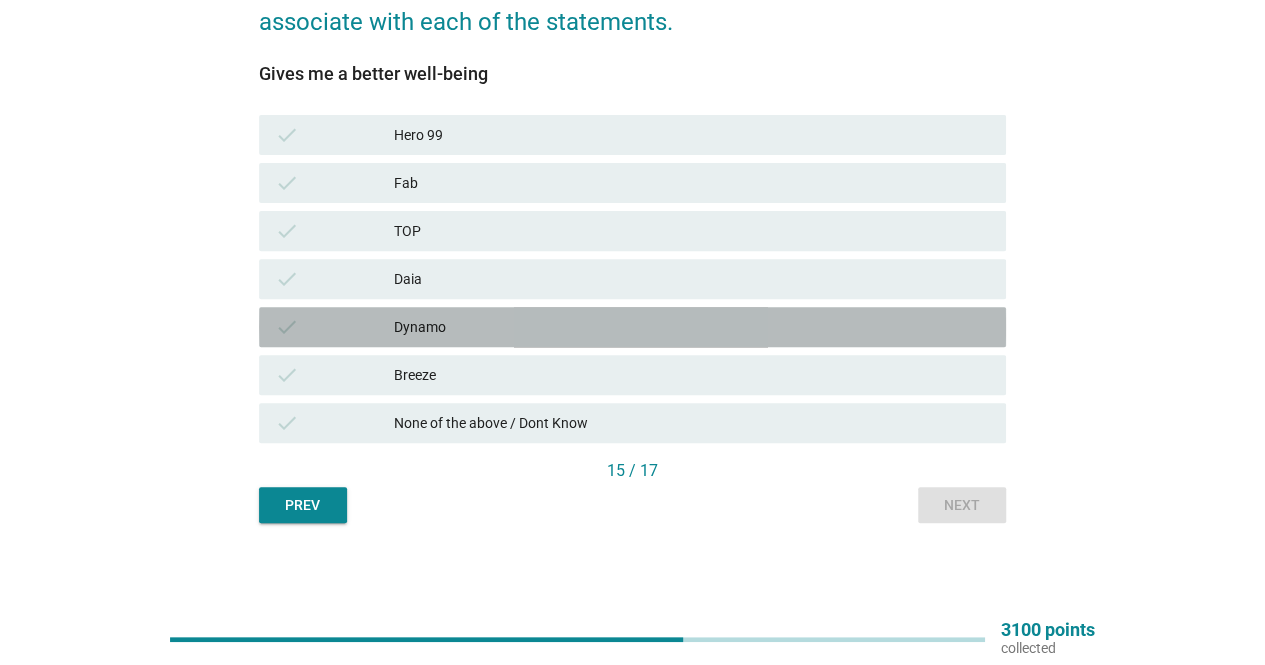 click on "check   Dynamo" at bounding box center (632, 327) 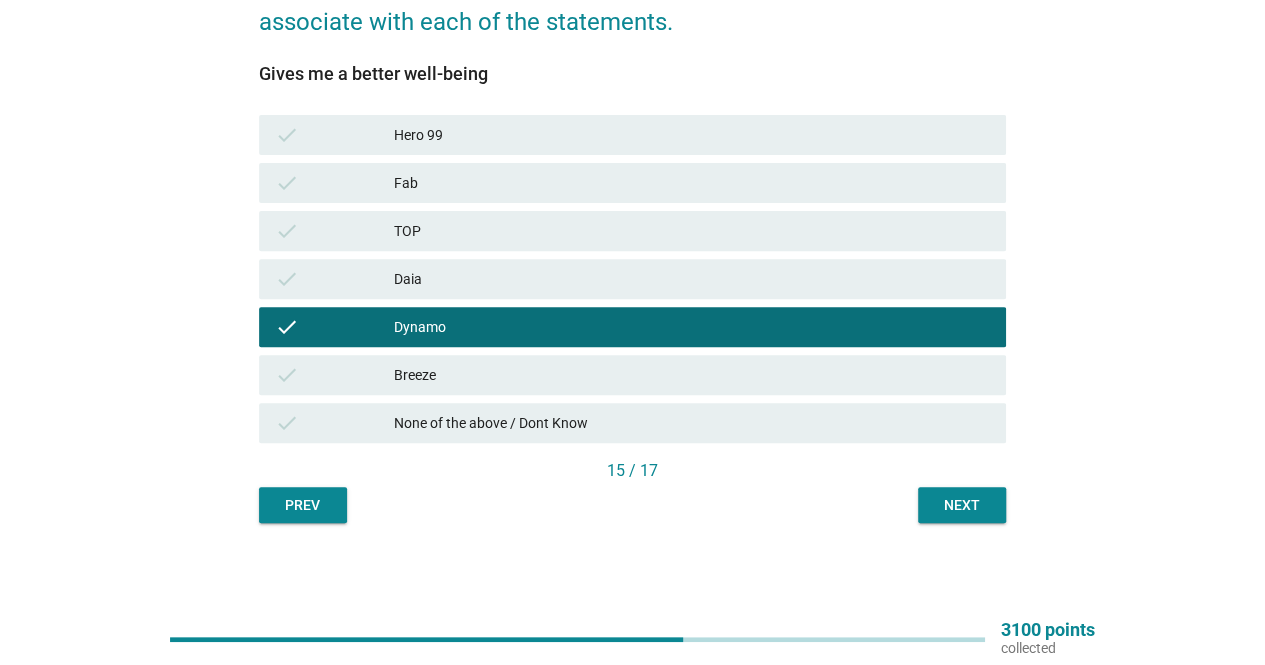 click on "Next" at bounding box center [962, 505] 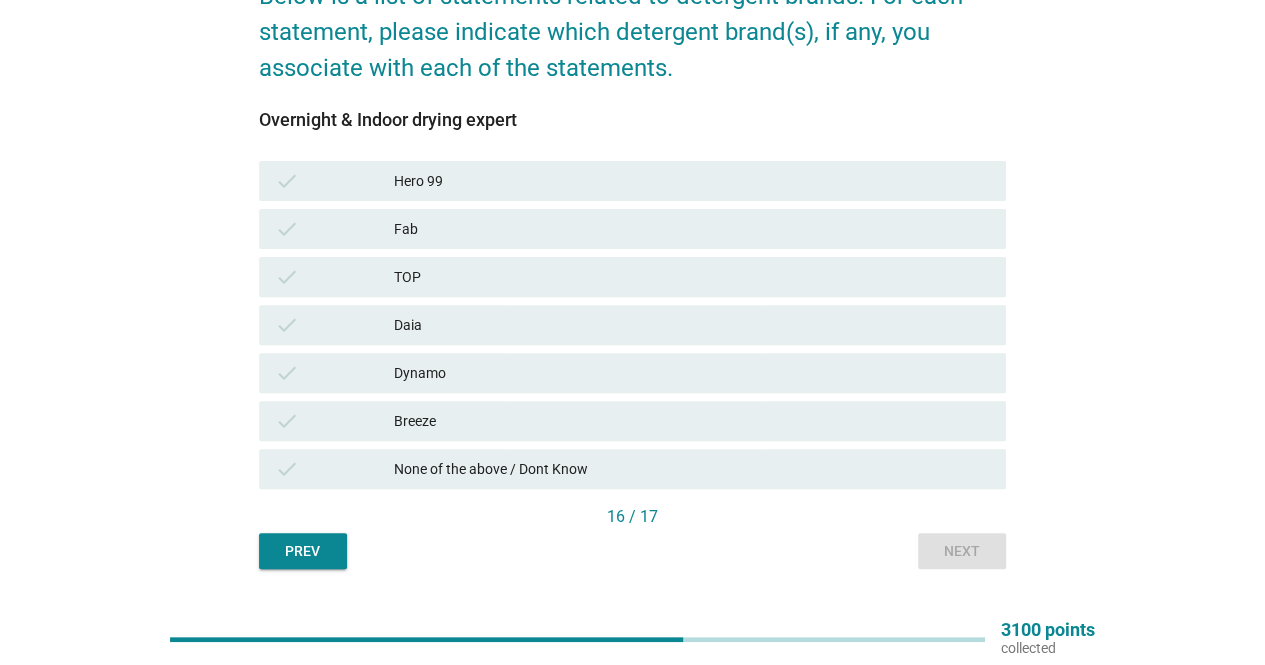 click on "check   None of the above / Dont Know" at bounding box center [632, 469] 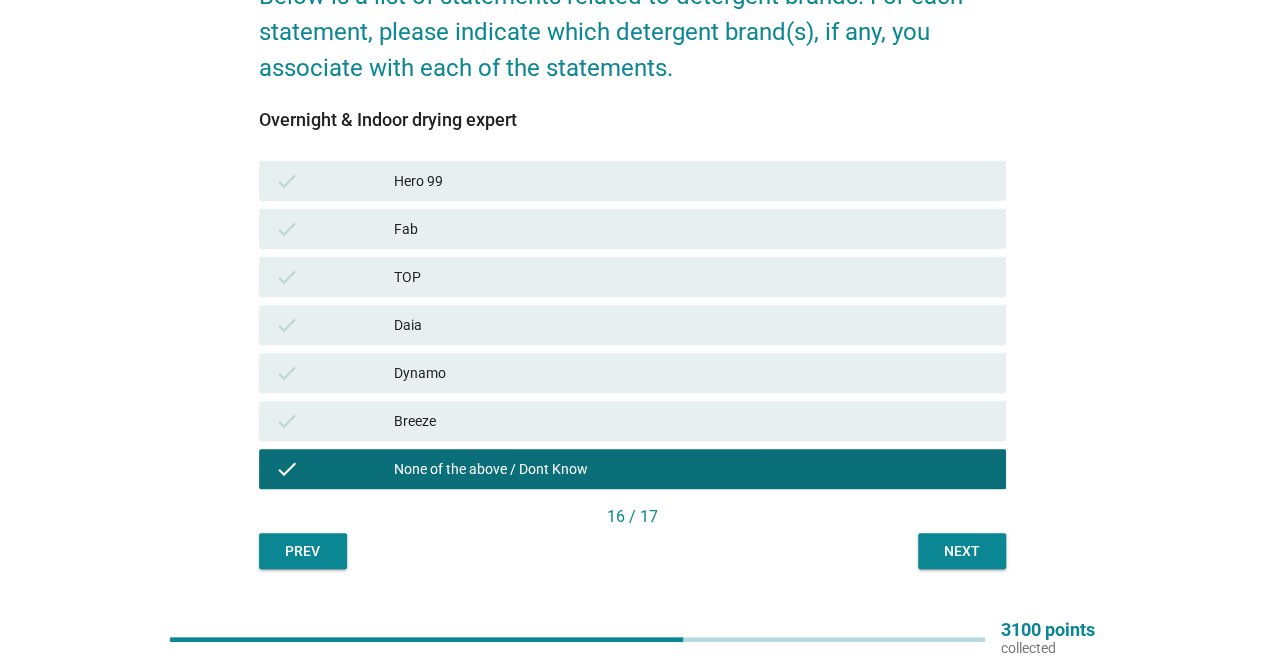 click on "Overnight & Indoor drying expert check Hero 99 check Fab check TOP check Daia check Dynamo check Breeze check None of the above / Dont Know 16 / 17 Prev Next" at bounding box center (632, 327) 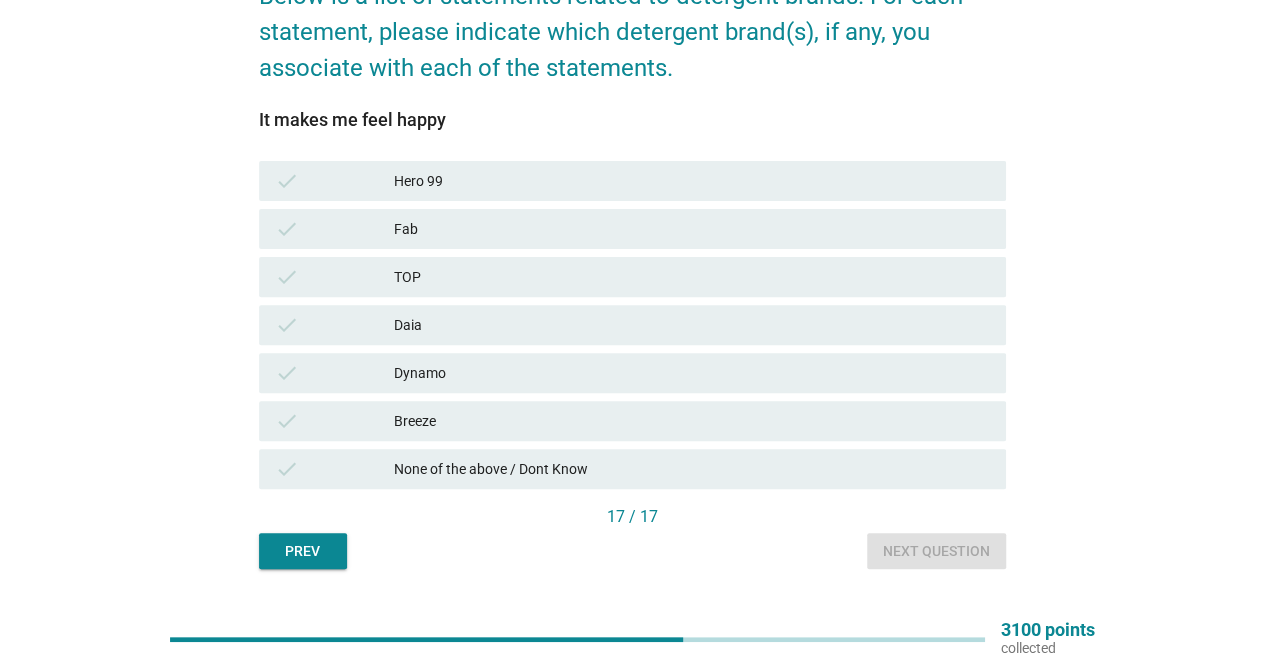 click on "None of the above / Dont Know" at bounding box center (692, 469) 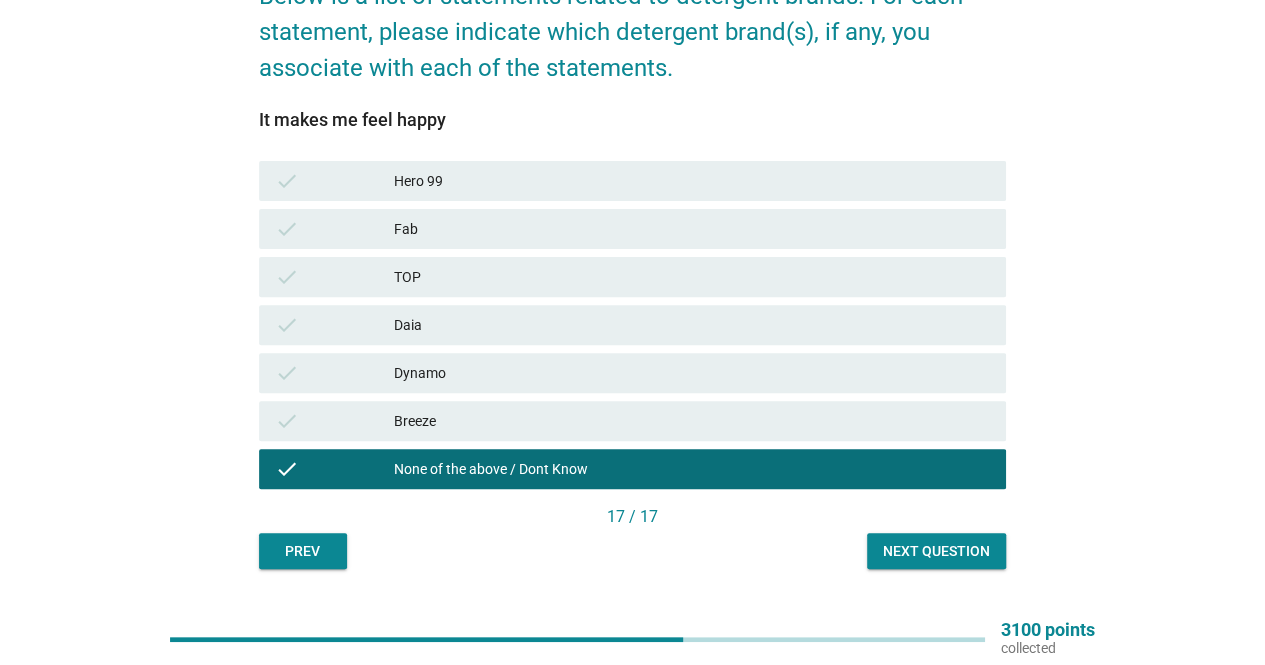 click on "Next question" at bounding box center (936, 551) 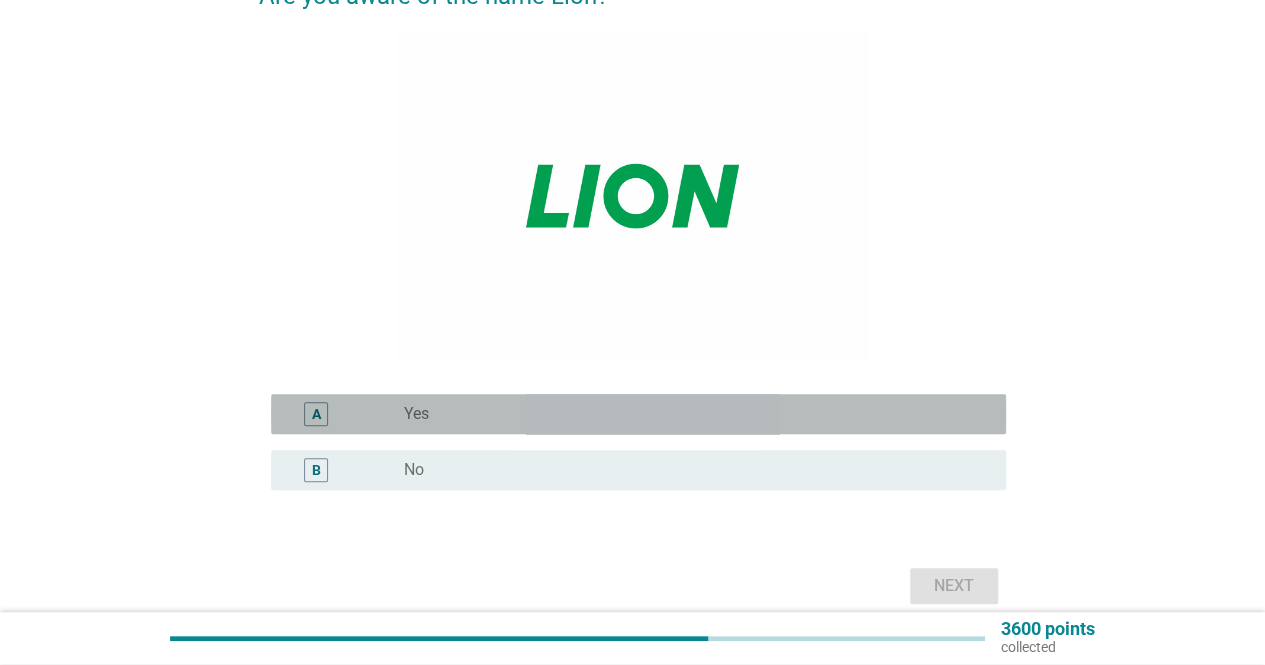 click on "radio_button_unchecked Yes" at bounding box center (689, 414) 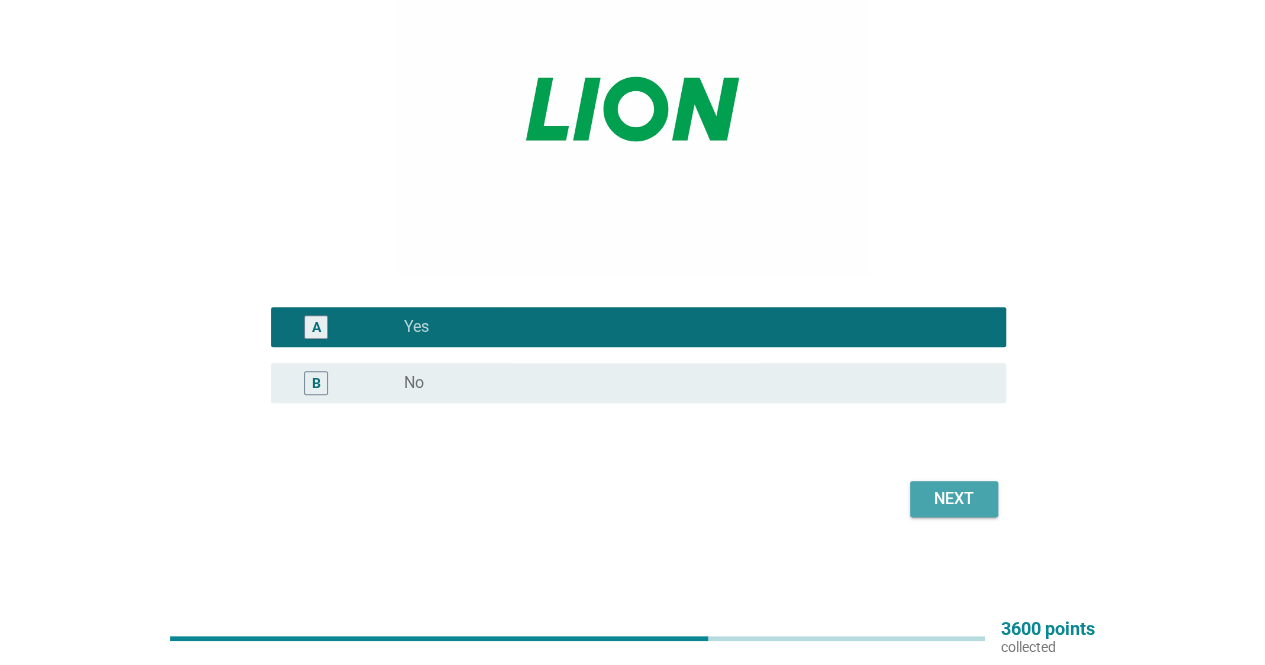 click on "Next" at bounding box center [954, 499] 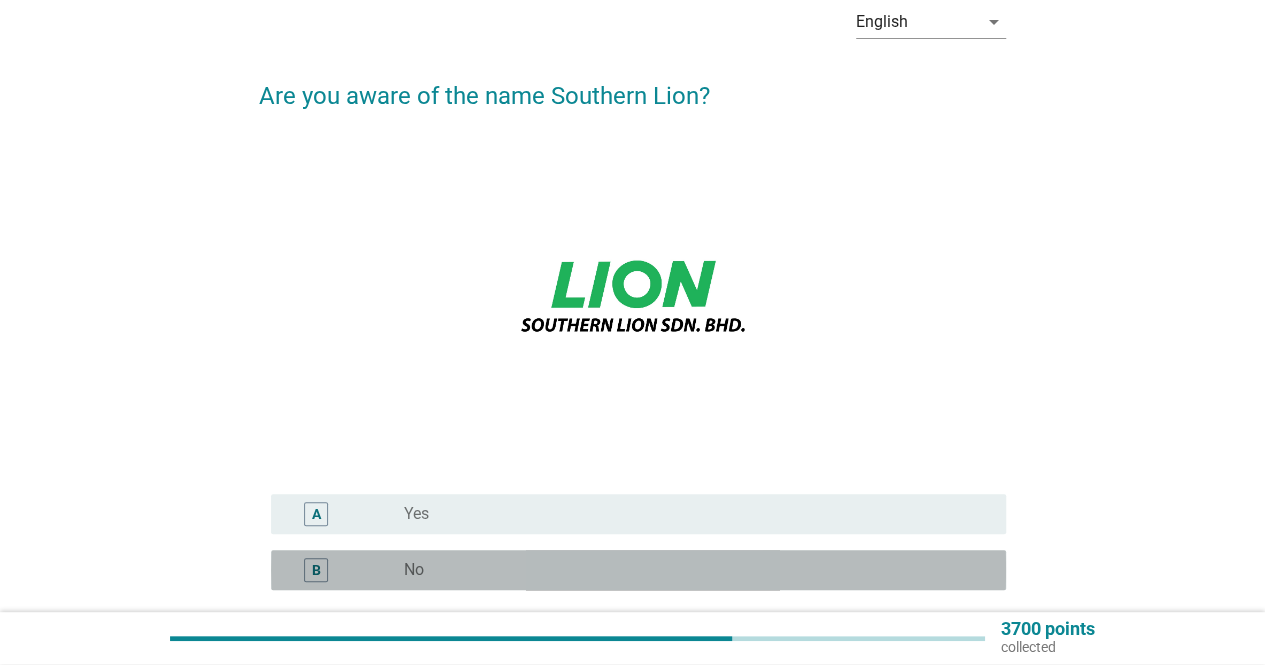 click on "B     radio_button_unchecked No" at bounding box center [638, 570] 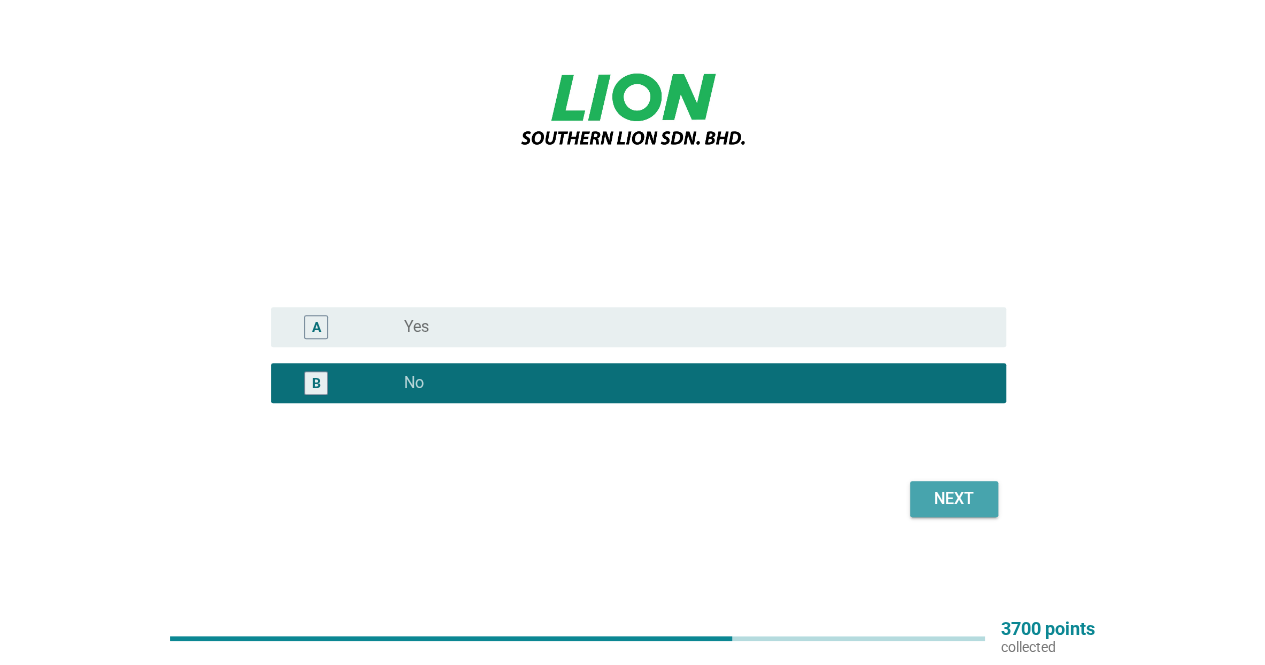 click on "Next" at bounding box center (954, 499) 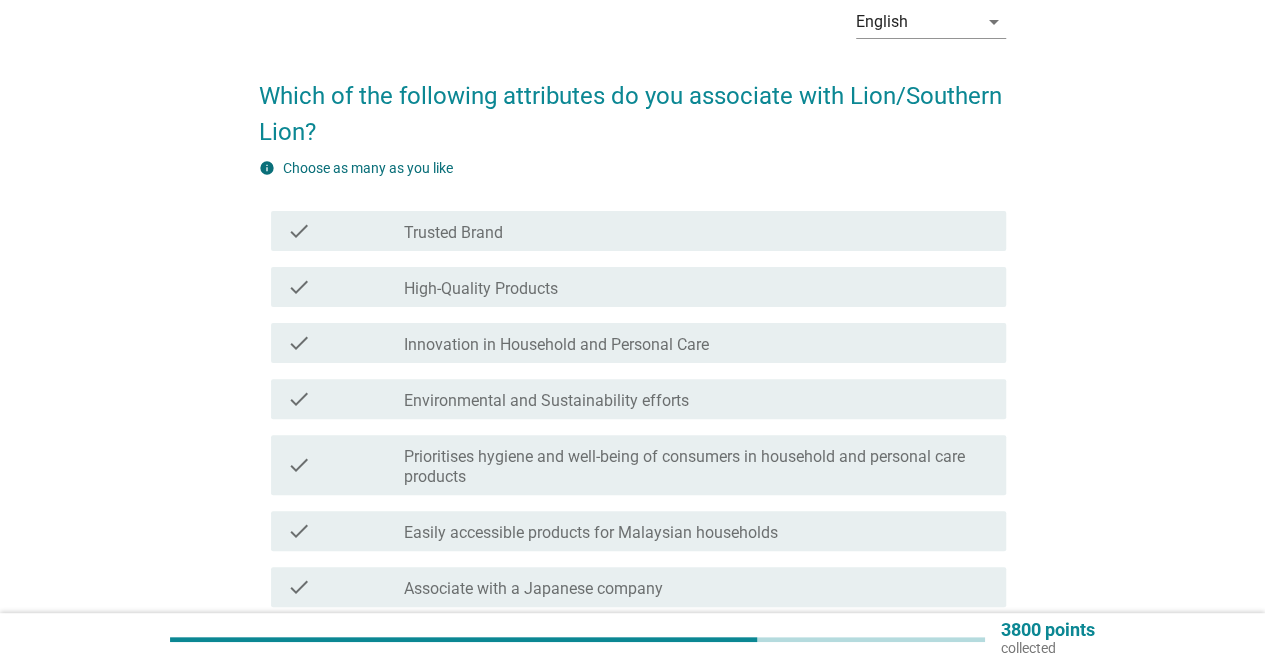 click on "Innovation in Household and Personal Care" at bounding box center (556, 345) 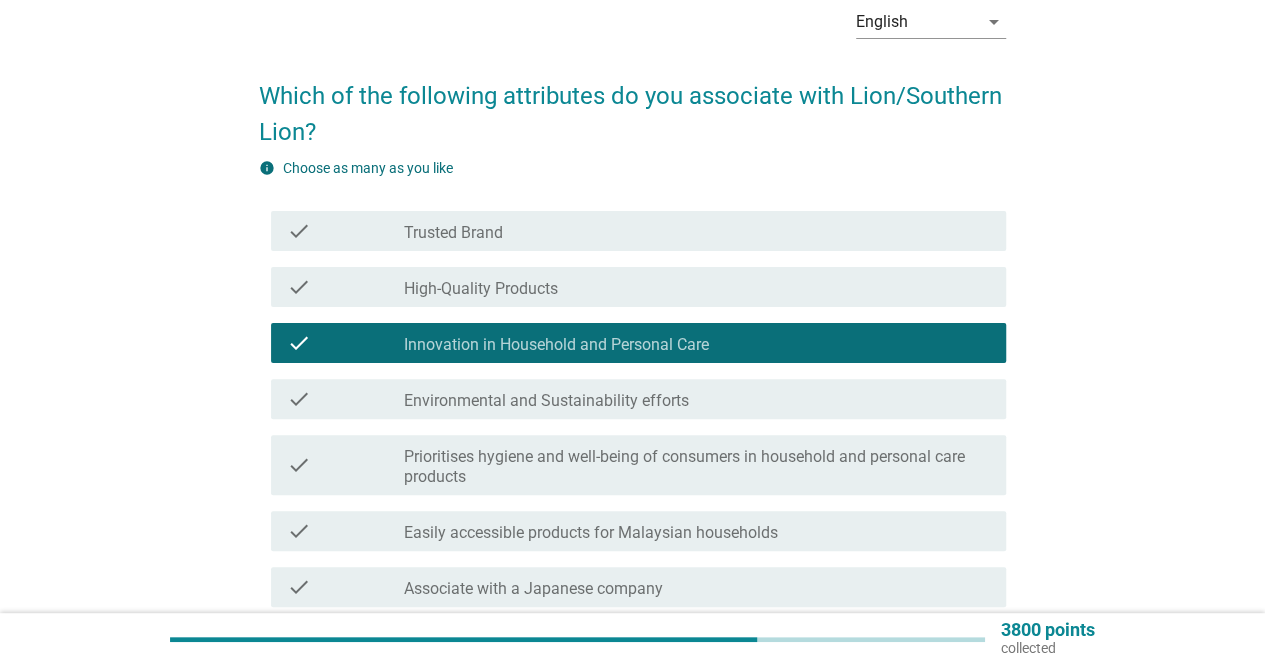 click on "Which of the following attributes do you associate with Lion/Southern Lion?" at bounding box center [632, 104] 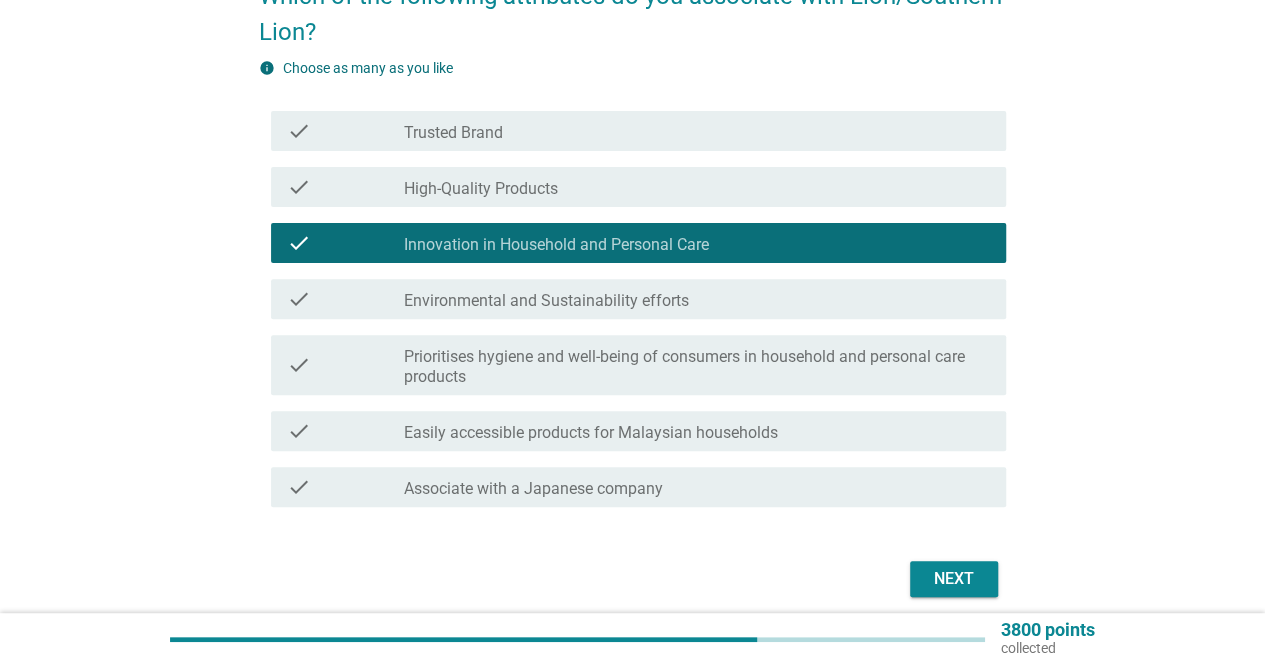 click on "Prioritises hygiene and well-being of consumers in household and personal care products" at bounding box center (697, 367) 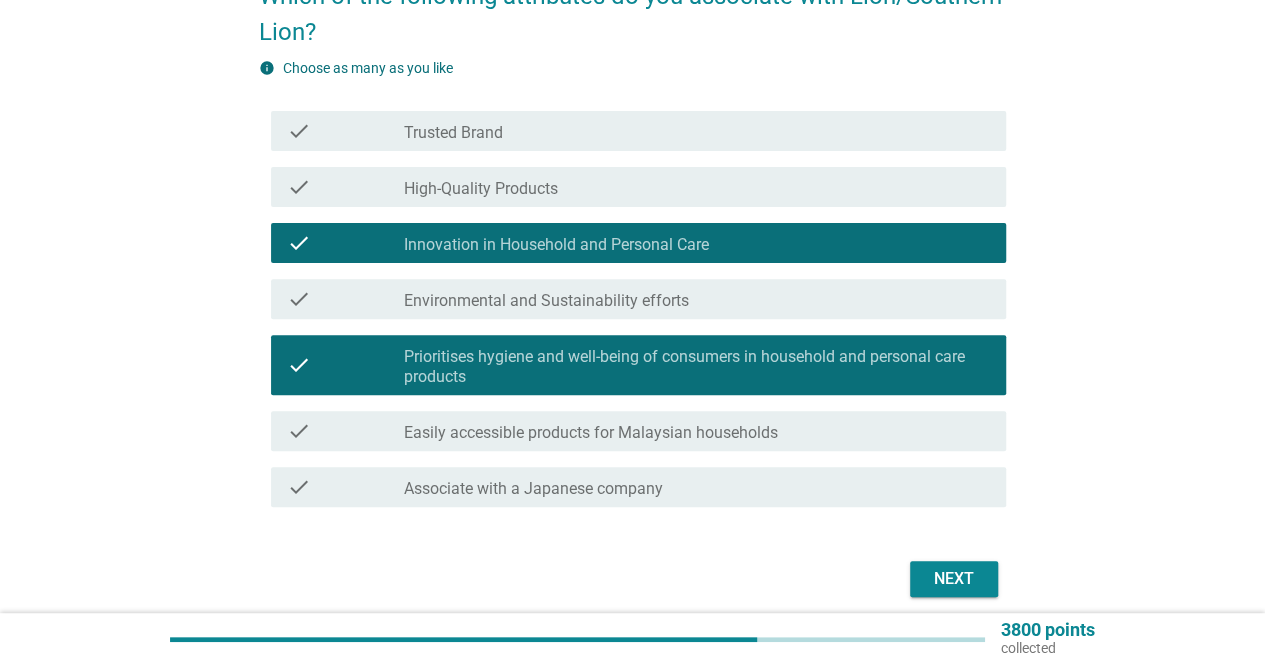 click on "check check_box Prioritises hygiene and well-being of consumers in household and personal care products" at bounding box center [632, 365] 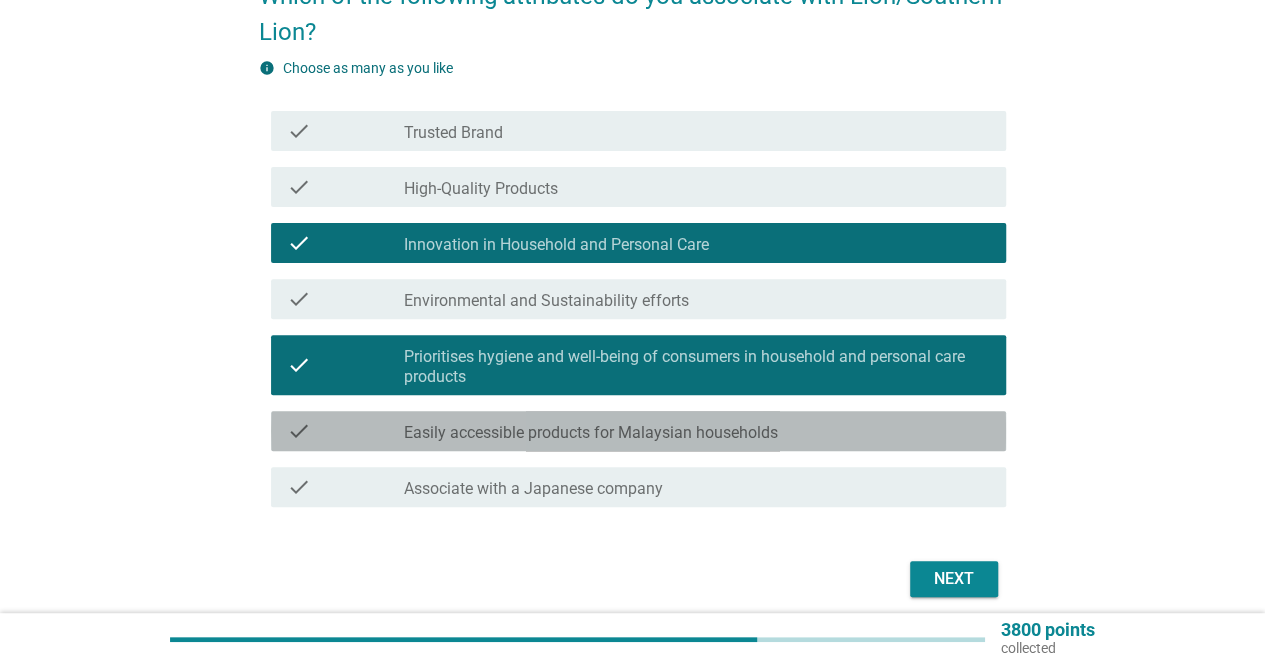 click on "check_box_outline_blank Easily accessible products for Malaysian households" at bounding box center [697, 431] 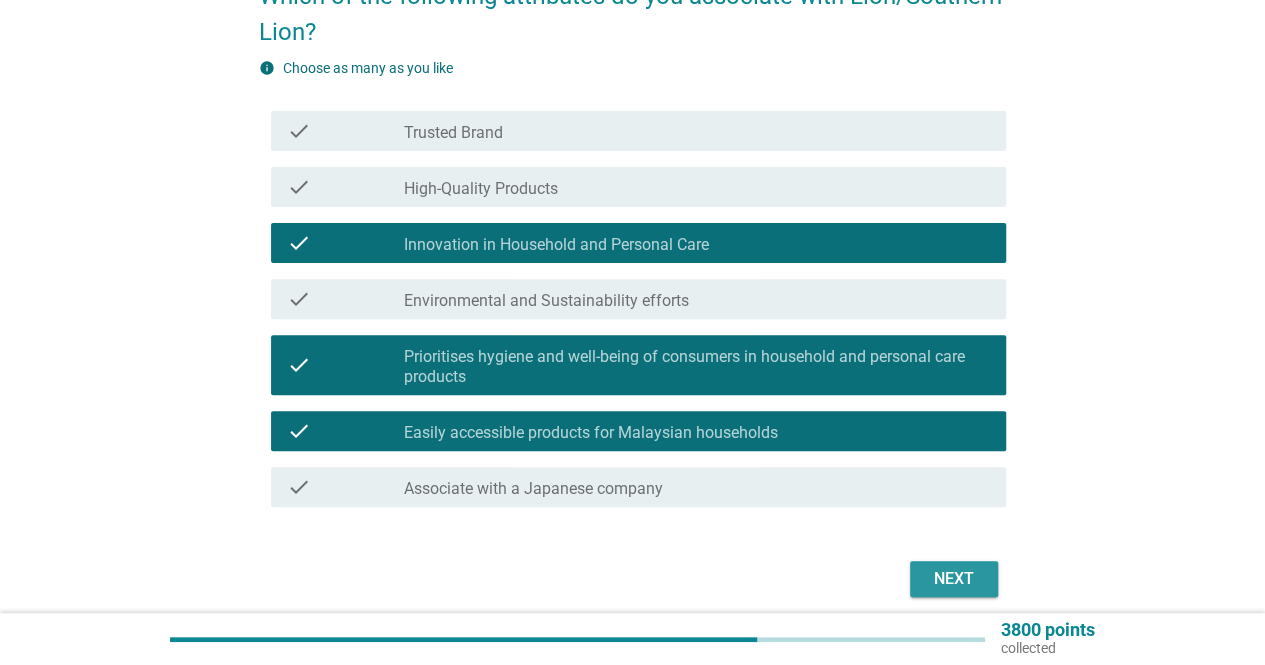 drag, startPoint x: 964, startPoint y: 561, endPoint x: 972, endPoint y: 574, distance: 15.264338 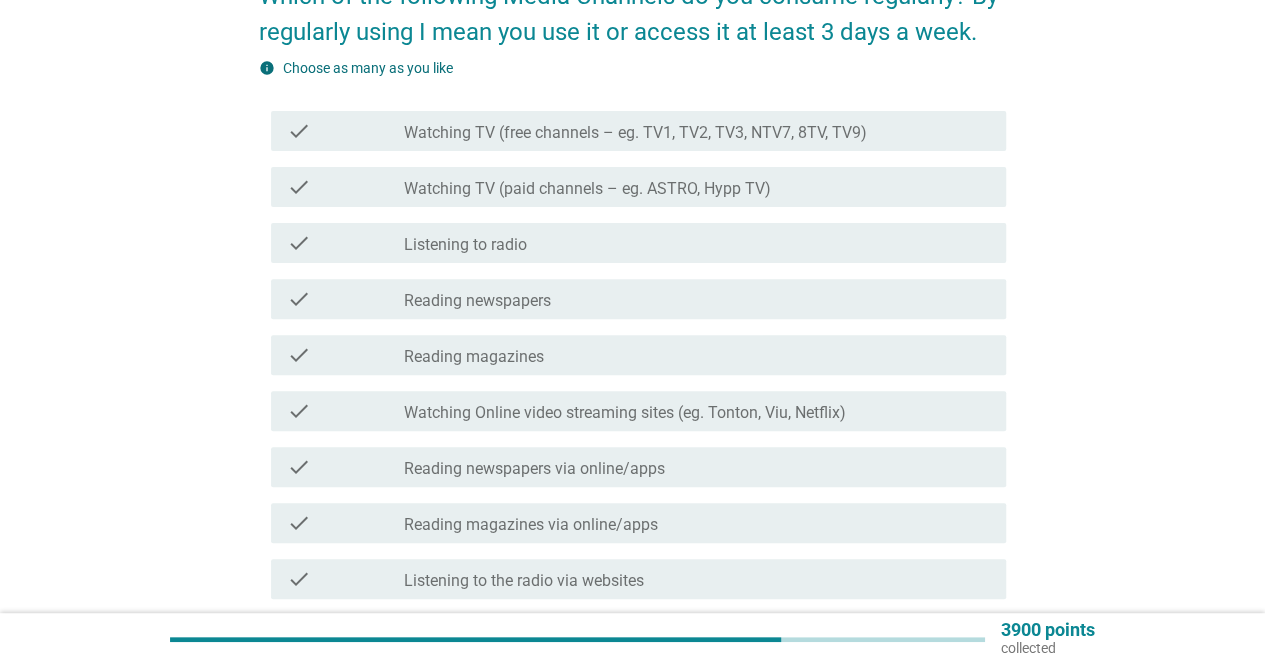 scroll, scrollTop: 300, scrollLeft: 0, axis: vertical 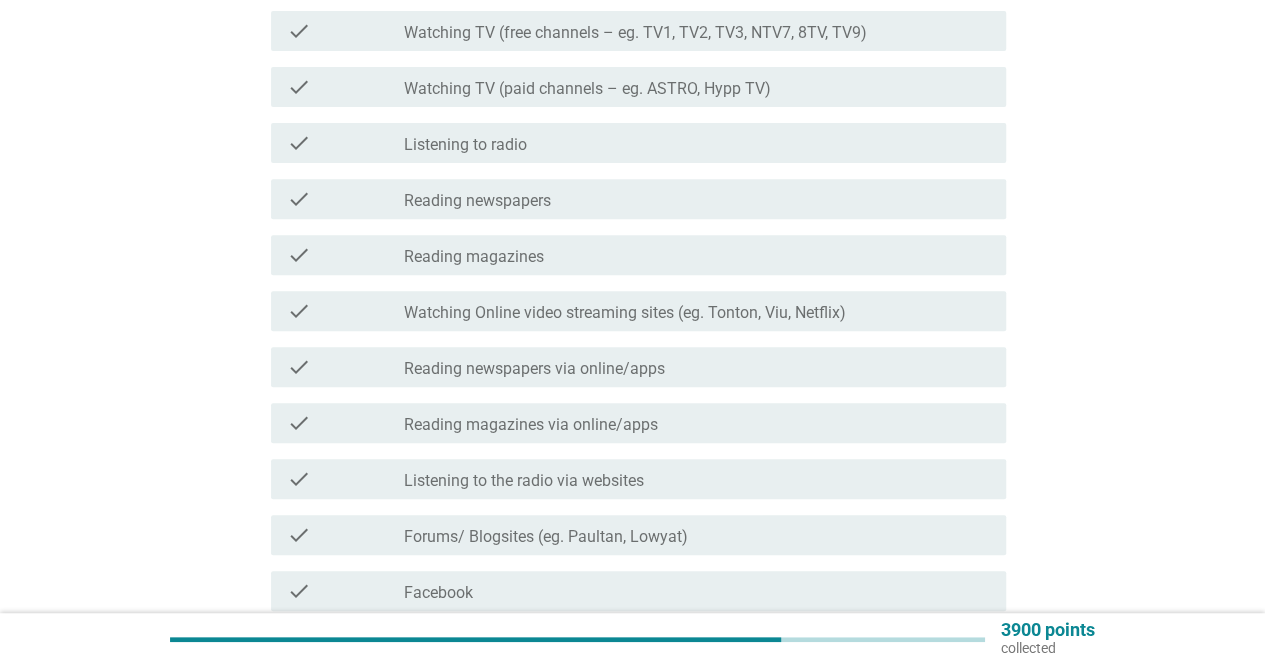 click on "Watching Online video streaming sites (eg. Tonton, Viu, Netflix)" at bounding box center [625, 313] 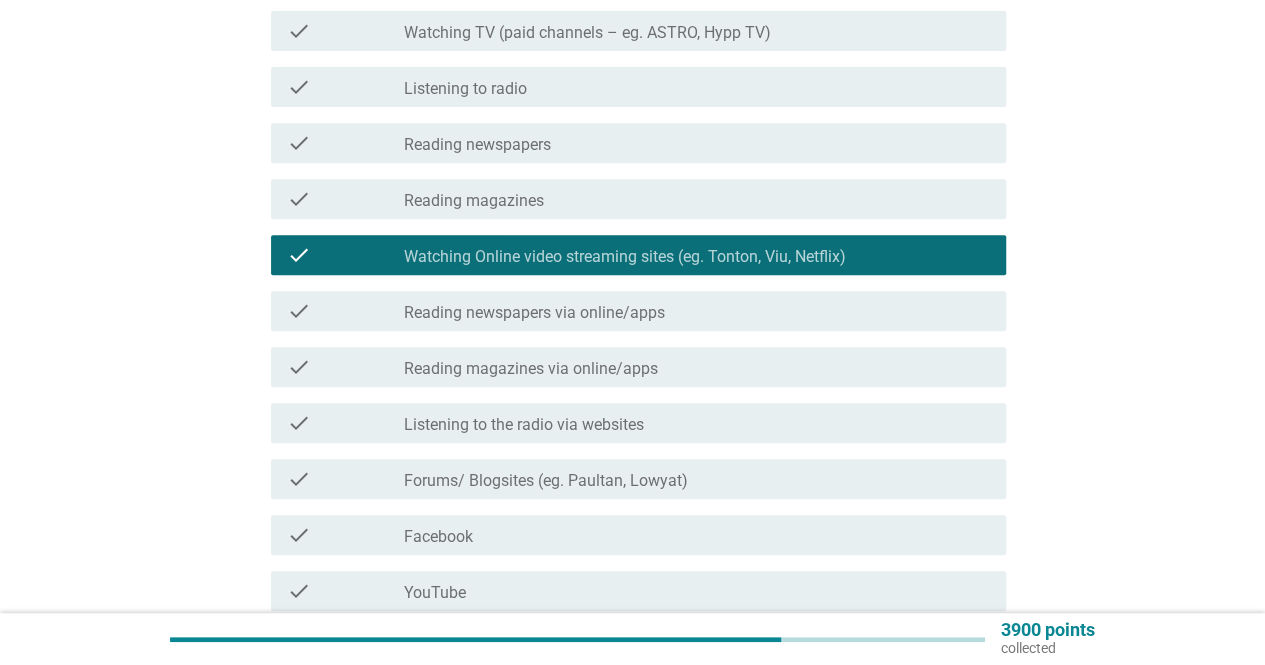 scroll, scrollTop: 400, scrollLeft: 0, axis: vertical 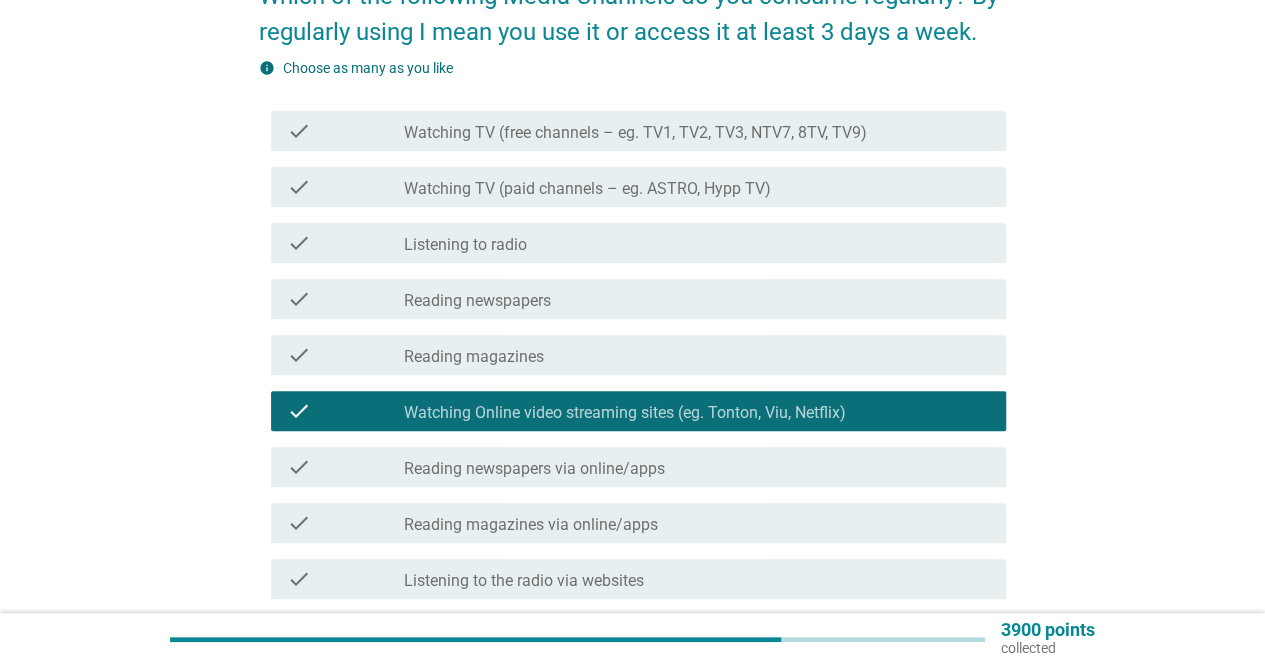click on "Listening to radio" at bounding box center (465, 245) 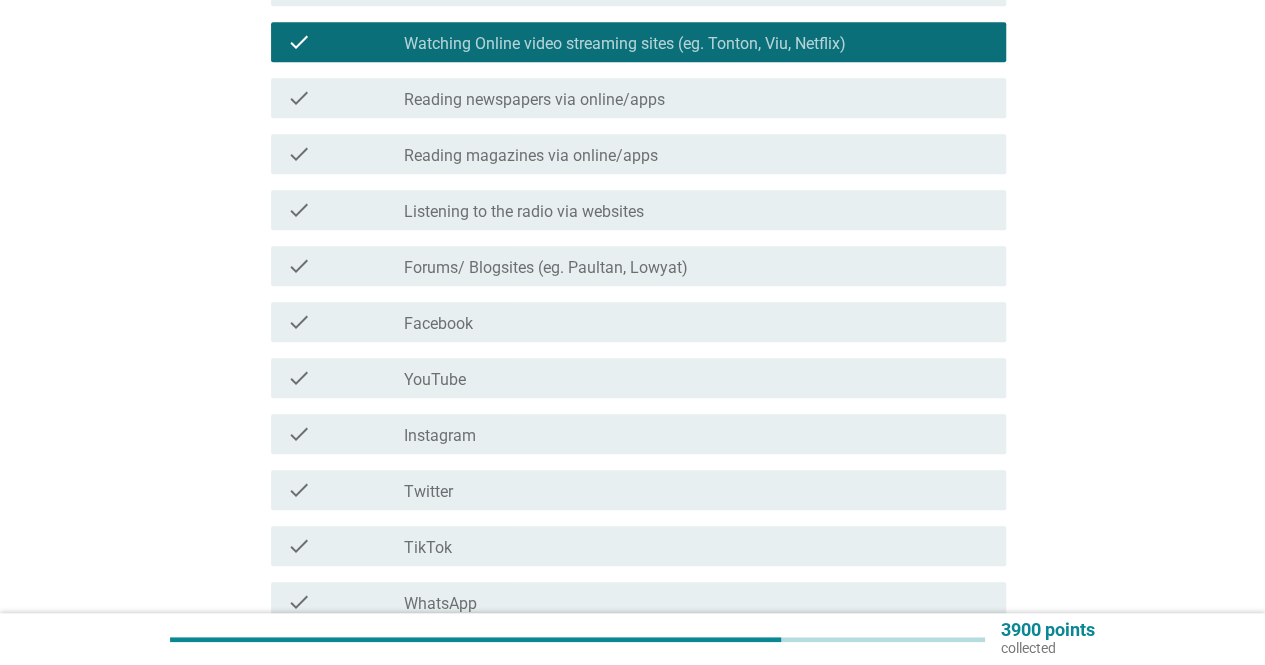 scroll, scrollTop: 600, scrollLeft: 0, axis: vertical 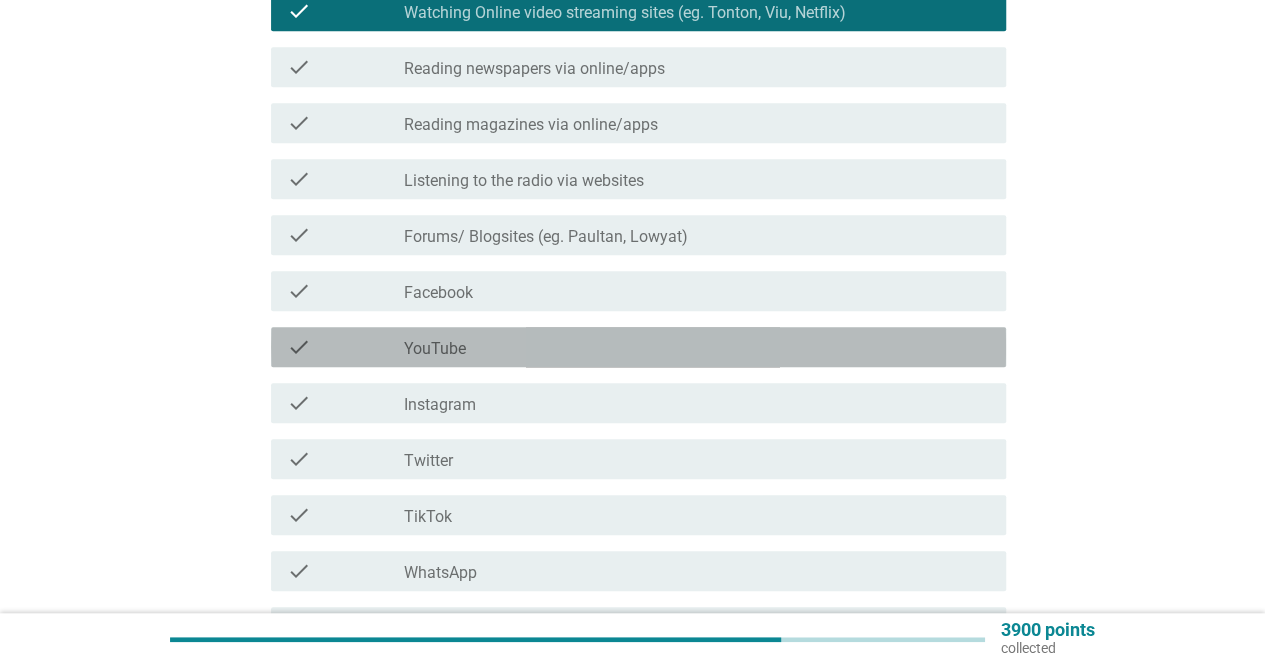 click on "YouTube" at bounding box center (435, 349) 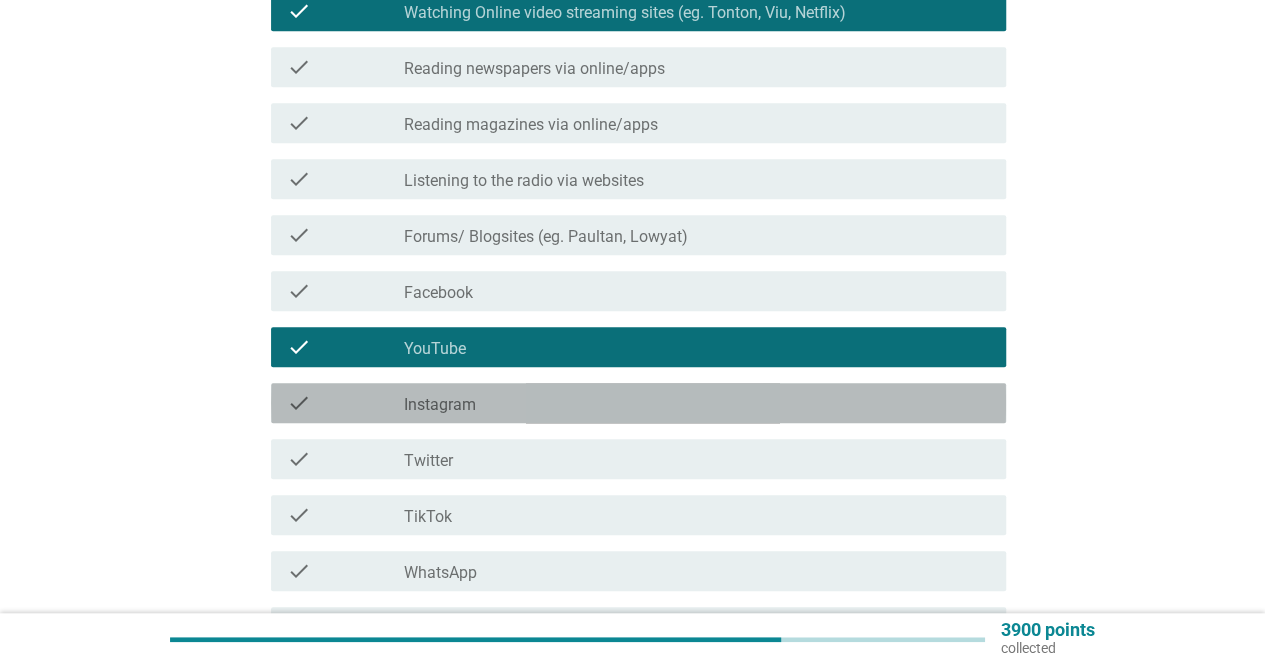 click on "check     check_box_outline_blank Instagram" at bounding box center (638, 403) 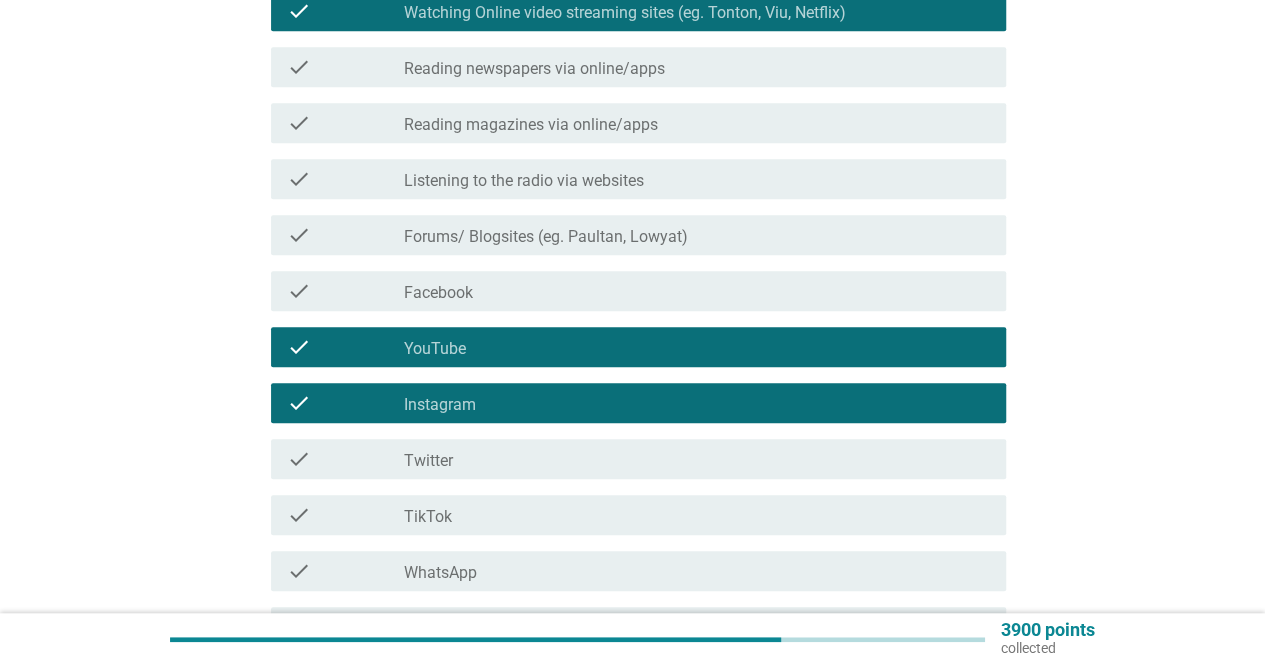scroll, scrollTop: 700, scrollLeft: 0, axis: vertical 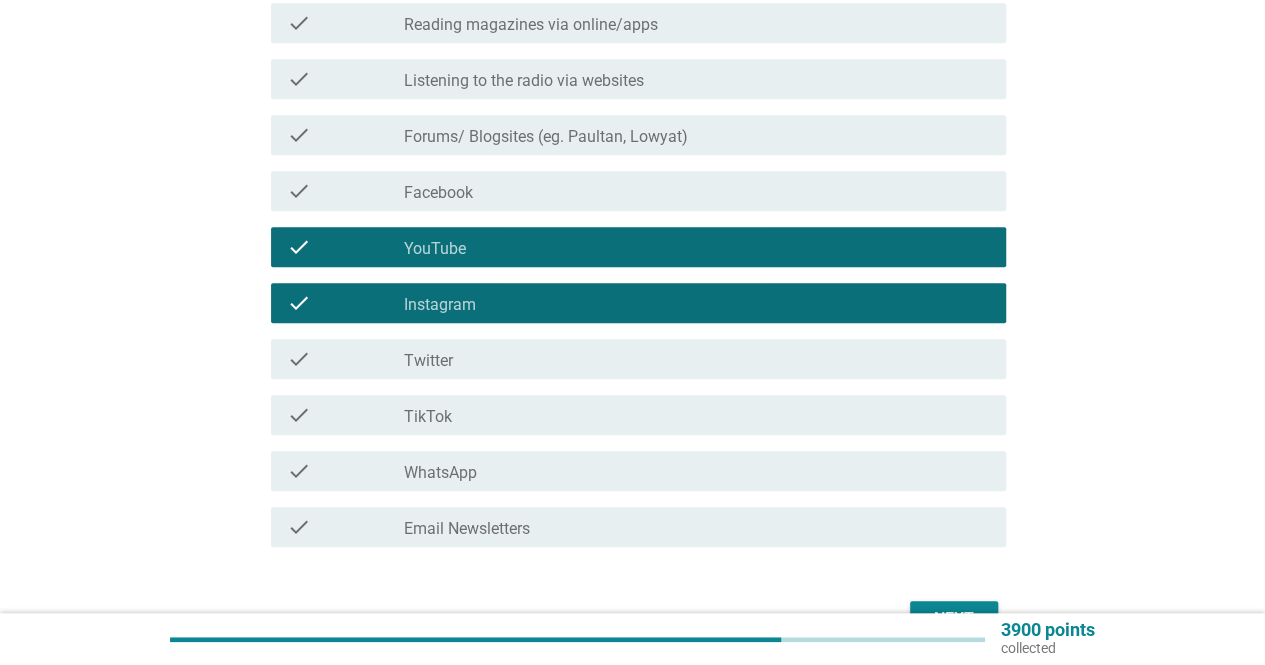click on "WhatsApp" at bounding box center [440, 473] 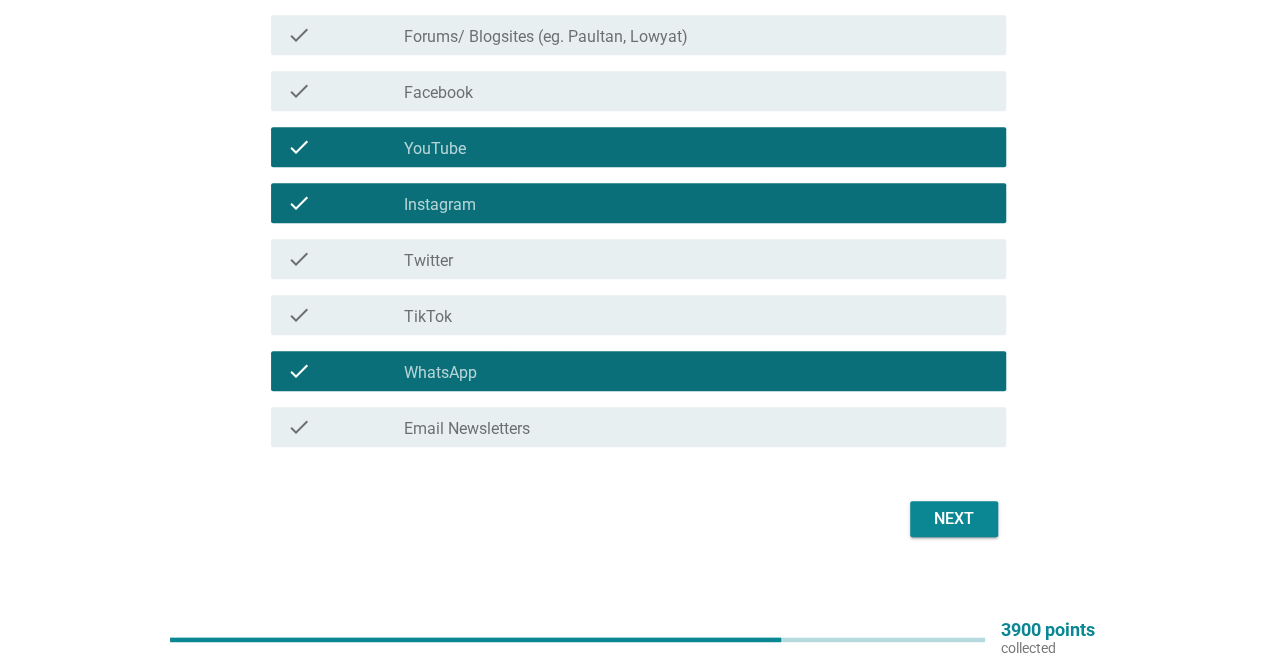 click on "Email Newsletters" at bounding box center (467, 429) 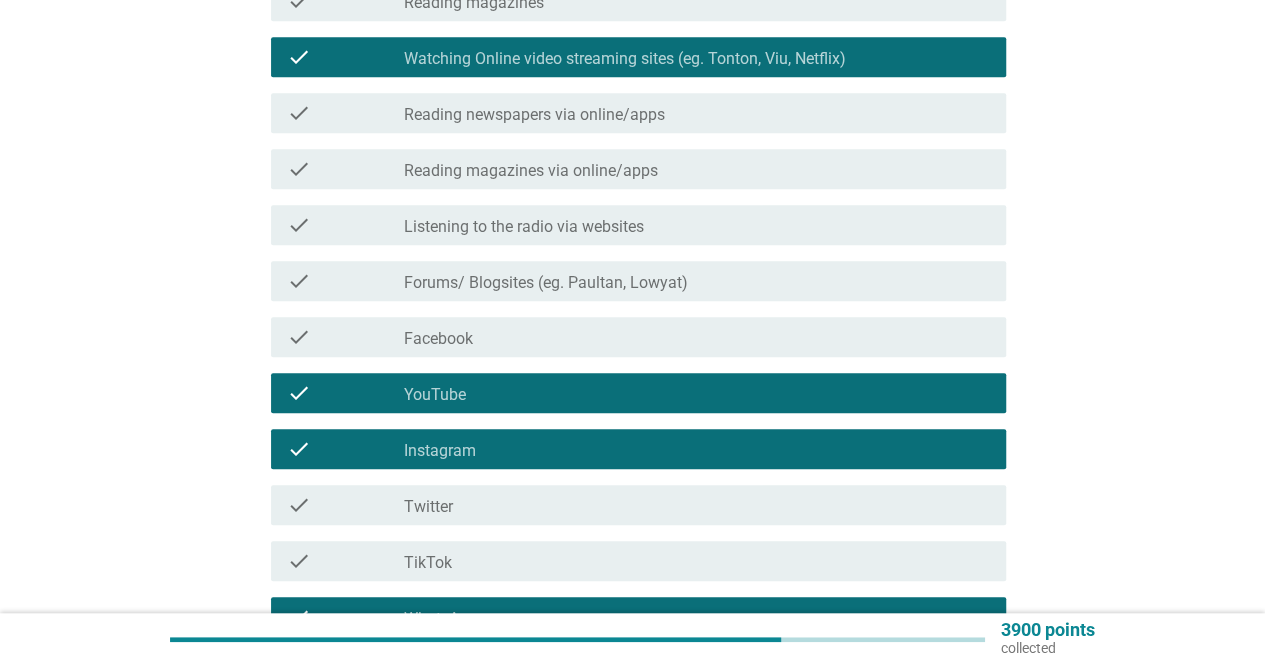 scroll, scrollTop: 800, scrollLeft: 0, axis: vertical 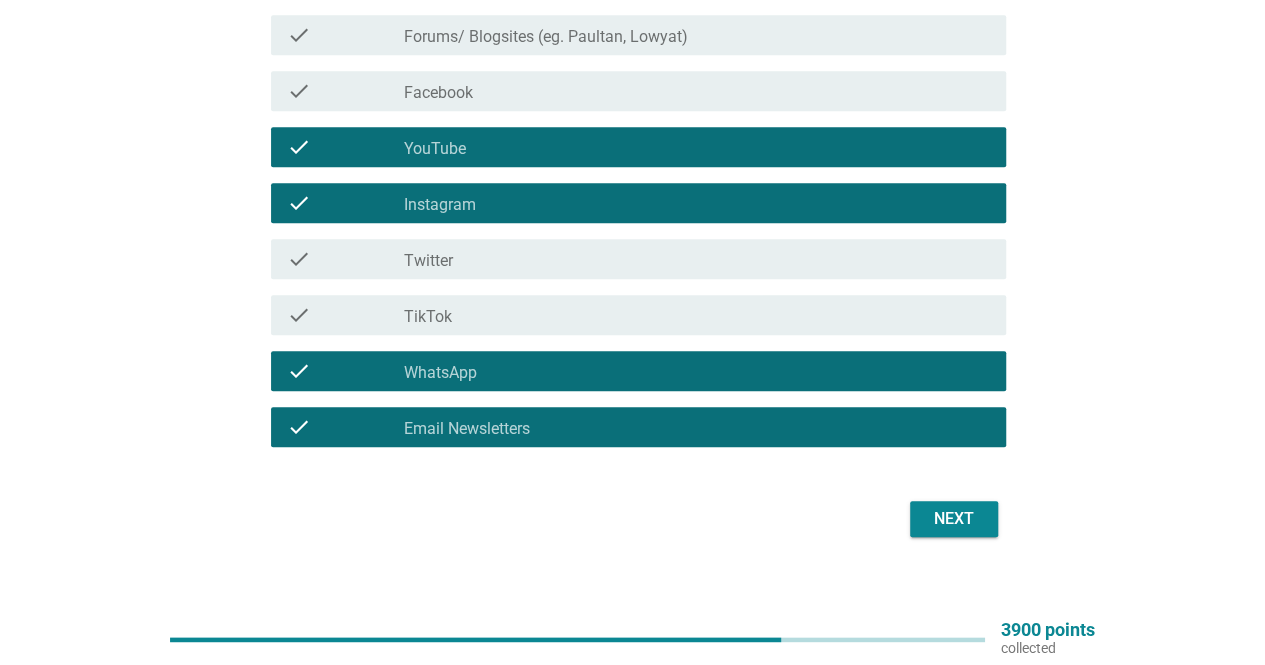click on "Next" at bounding box center (954, 519) 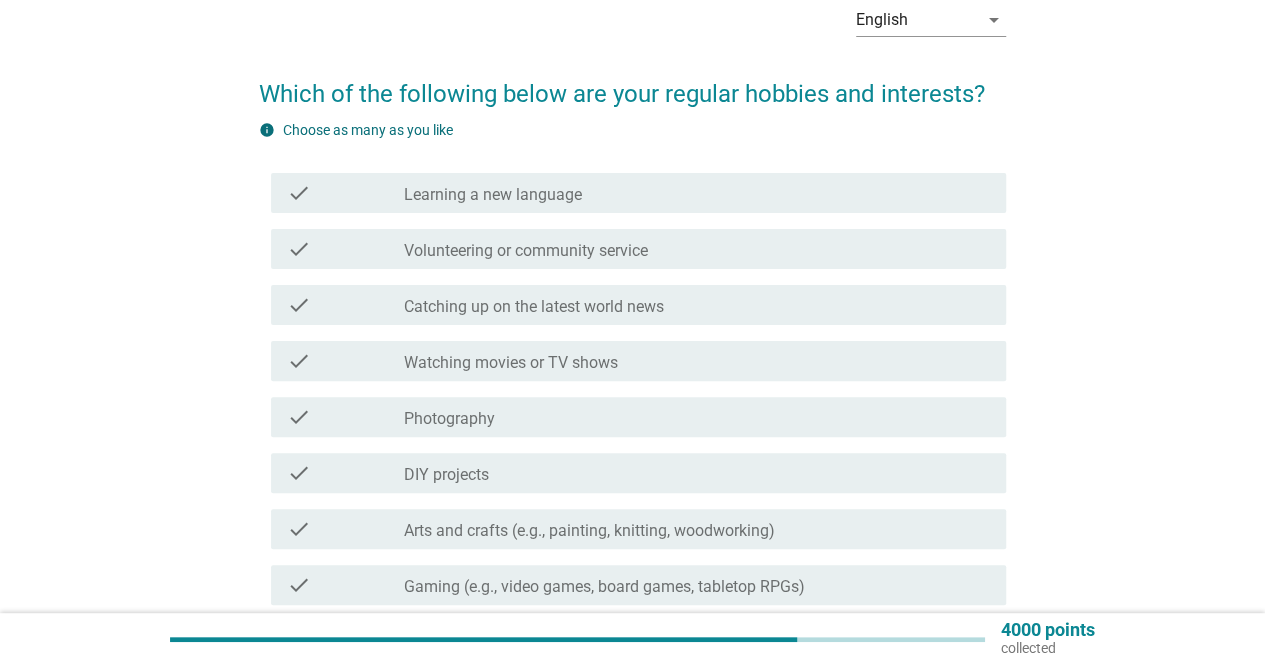 scroll, scrollTop: 200, scrollLeft: 0, axis: vertical 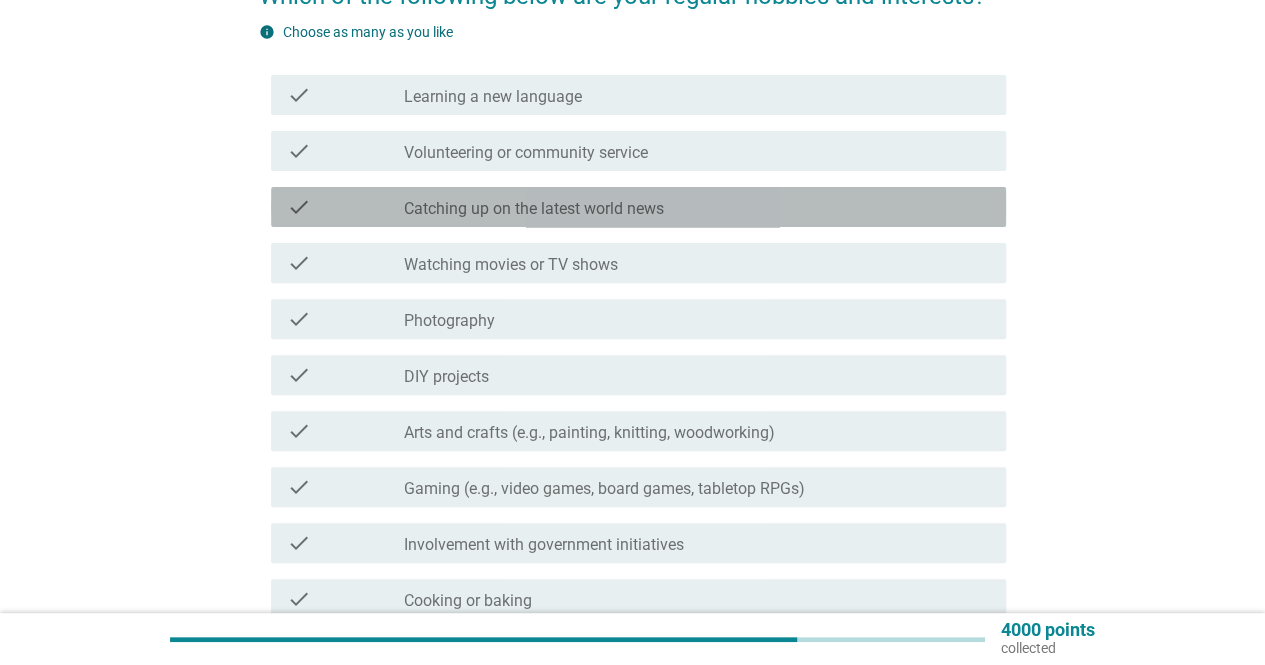 click on "Catching up on the latest world news" at bounding box center (534, 209) 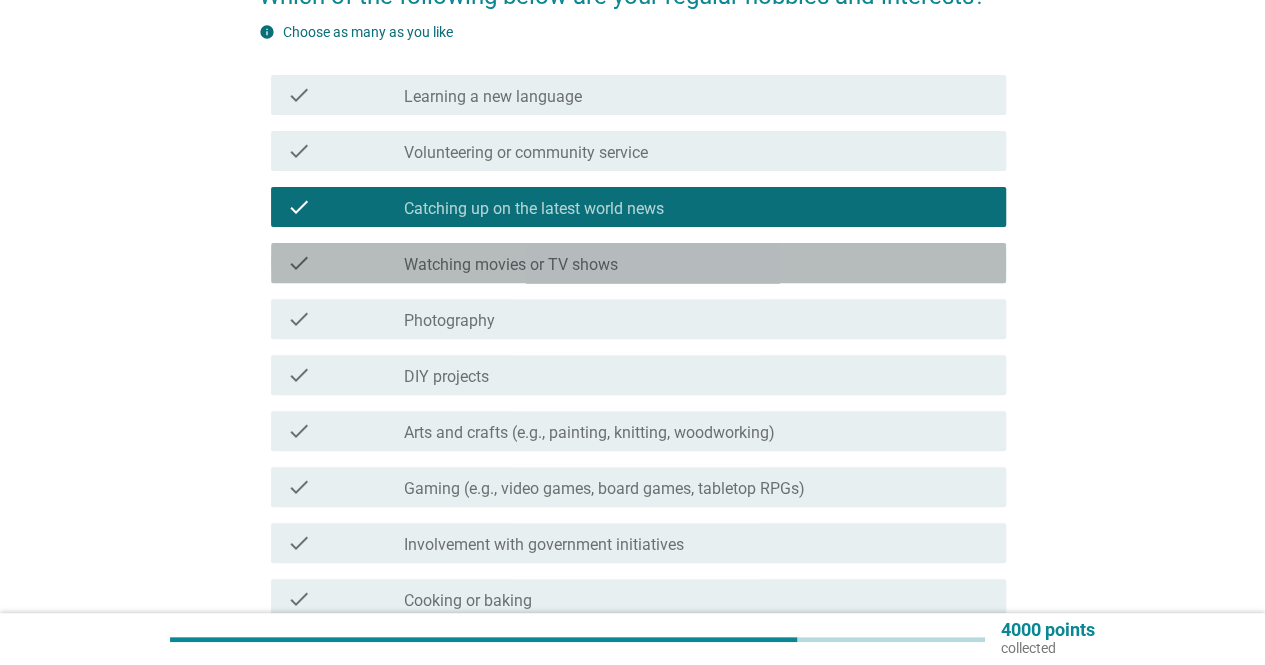 click on "check_box_outline_blank Watching movies or TV shows" at bounding box center [697, 263] 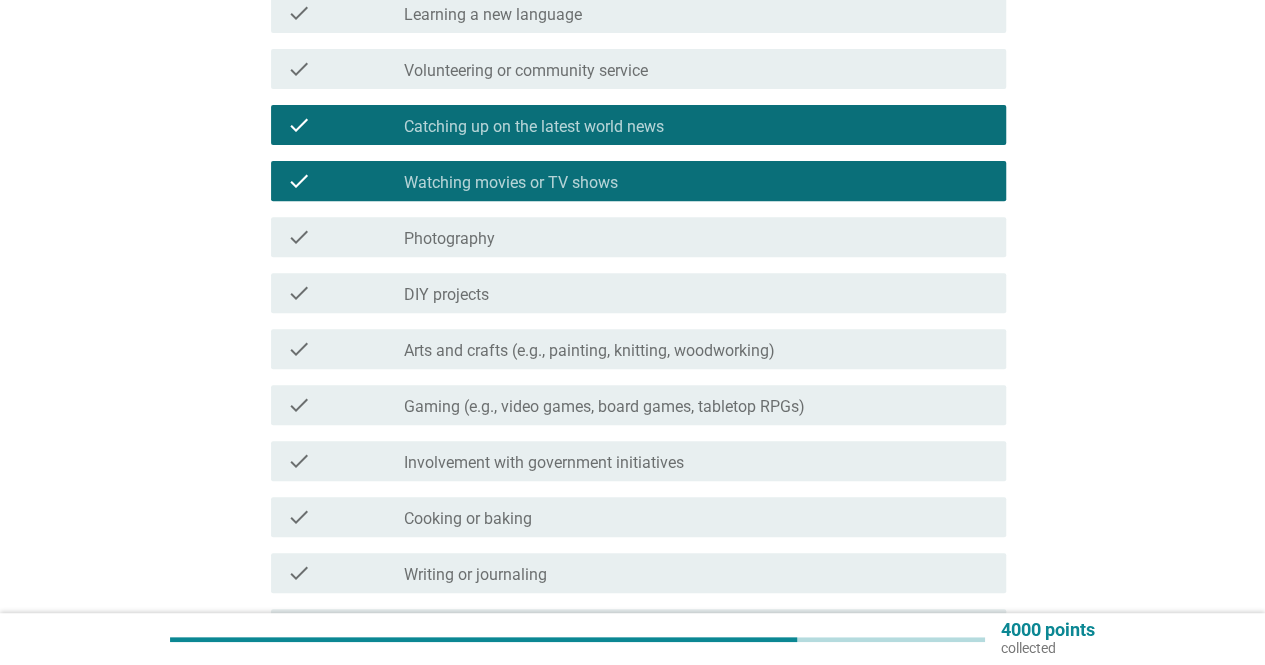 scroll, scrollTop: 300, scrollLeft: 0, axis: vertical 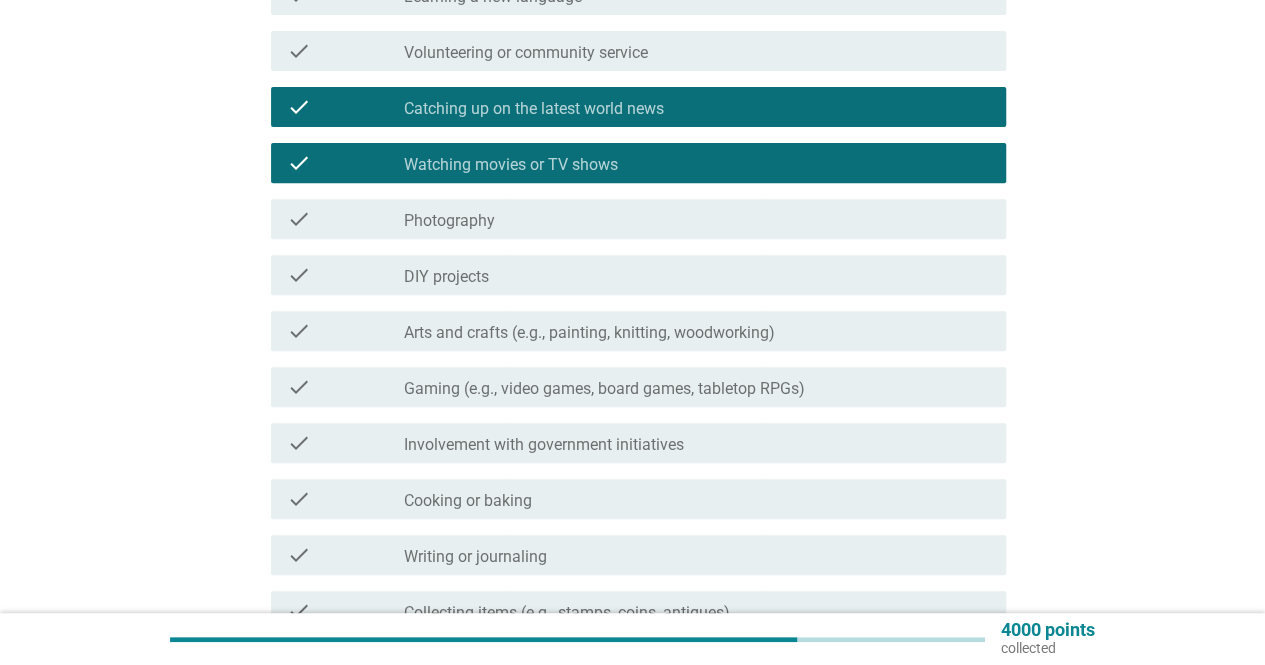 click on "check_box_outline_blank DIY projects" at bounding box center (697, 275) 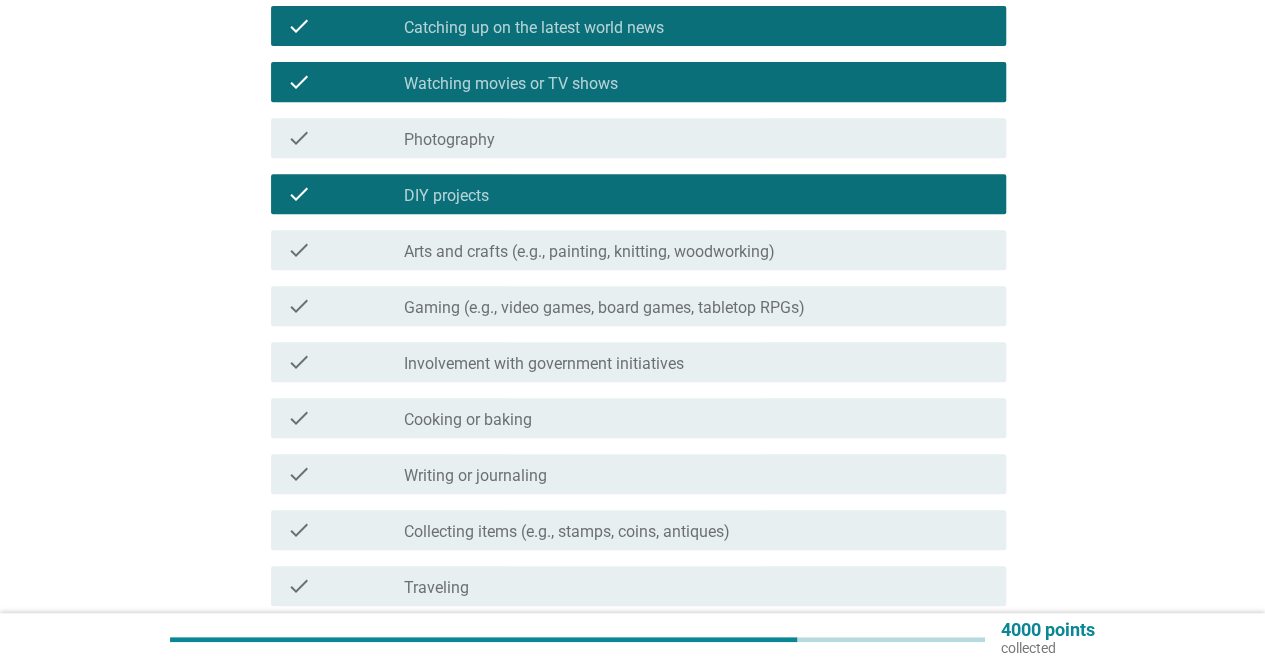 scroll, scrollTop: 400, scrollLeft: 0, axis: vertical 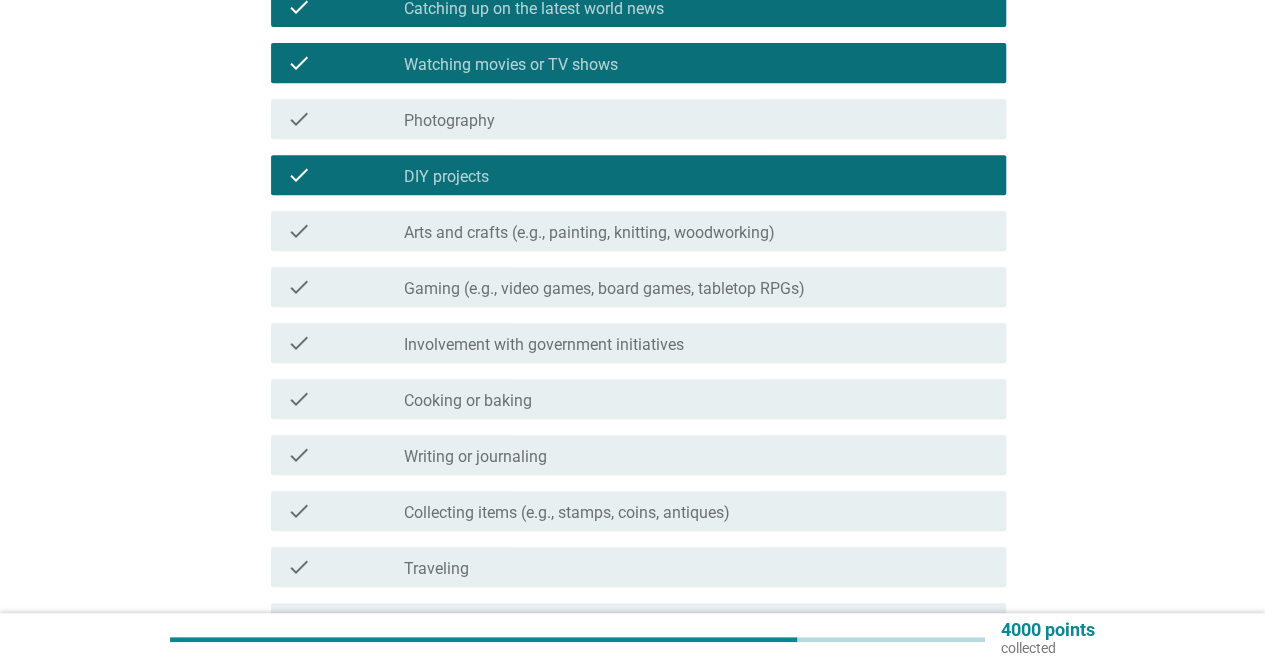 click on "check check_box_outline_blank Writing or journaling" at bounding box center (638, 455) 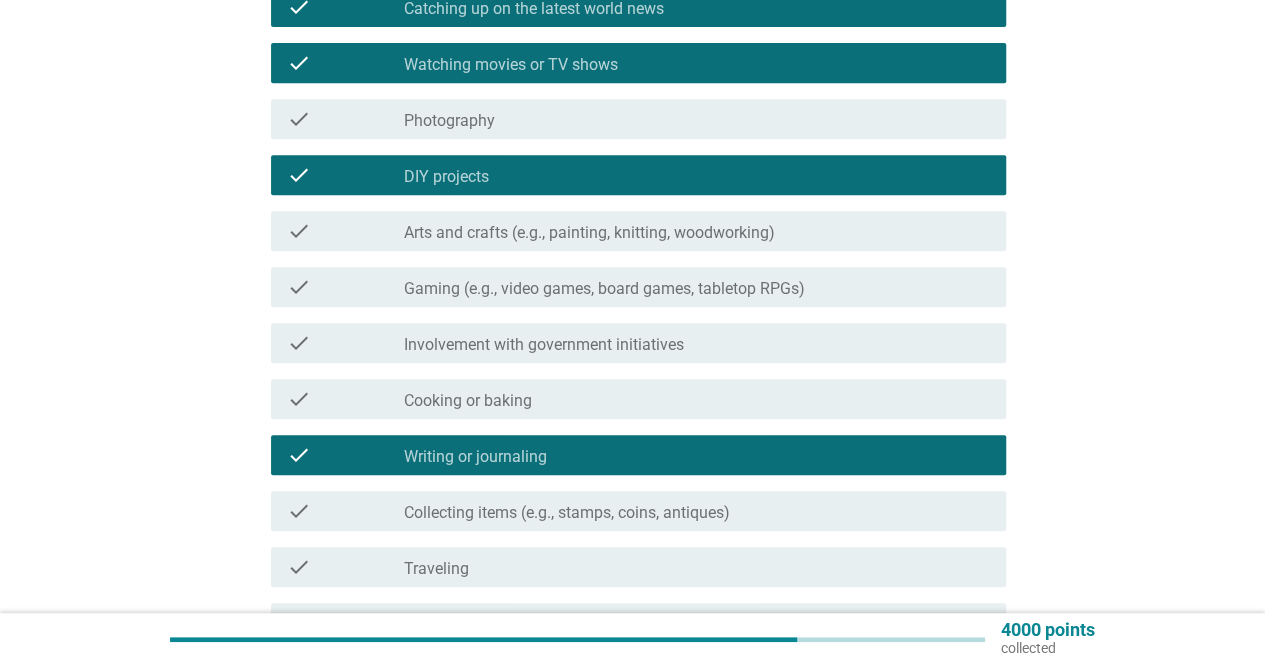 click on "check" at bounding box center (345, 511) 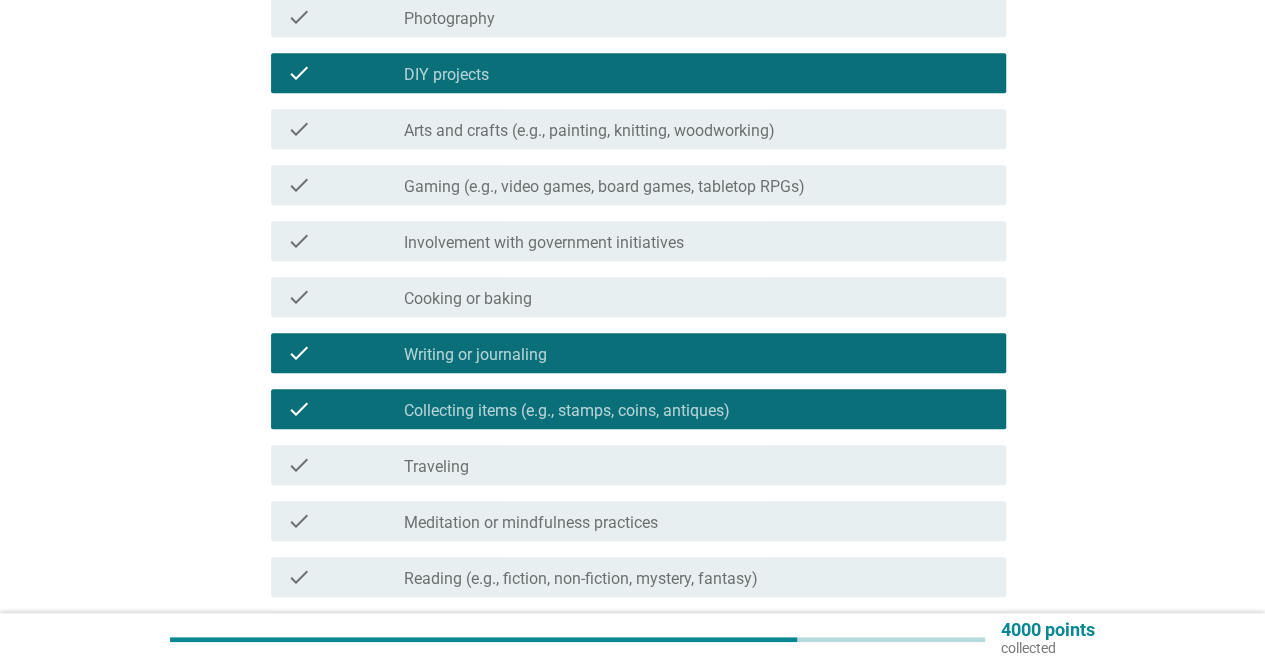 scroll, scrollTop: 600, scrollLeft: 0, axis: vertical 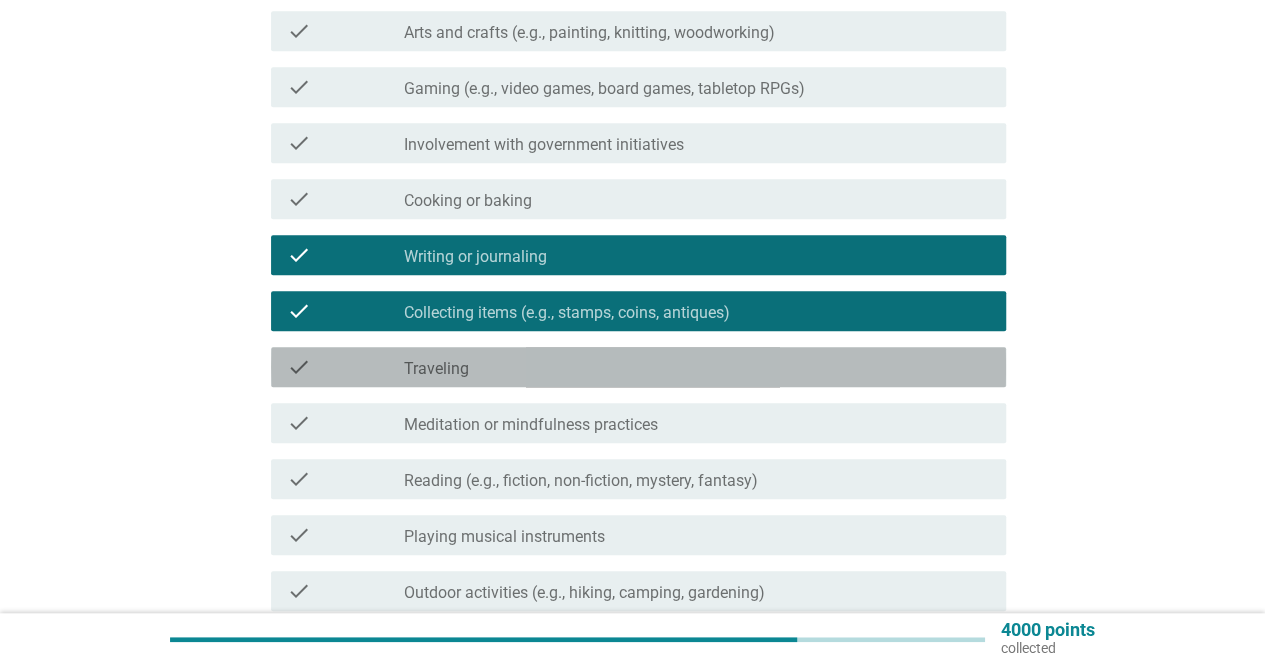 drag, startPoint x: 412, startPoint y: 373, endPoint x: 421, endPoint y: 423, distance: 50.803543 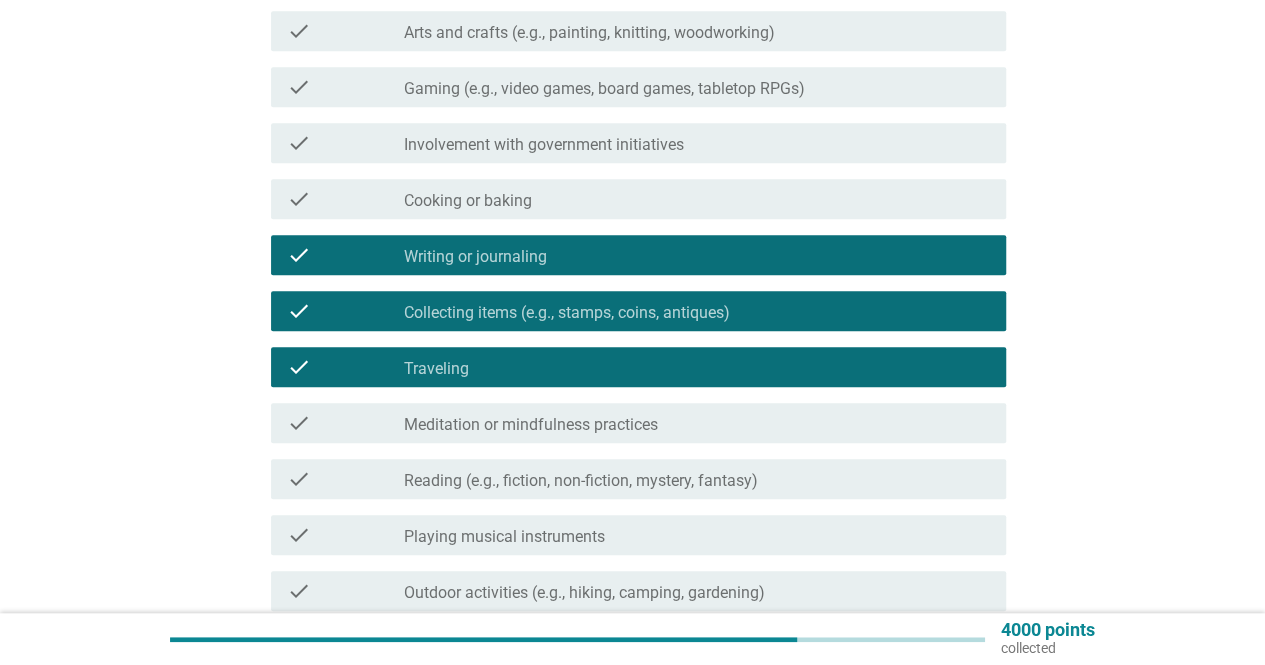 click on "Meditation or mindfulness practices" at bounding box center (531, 425) 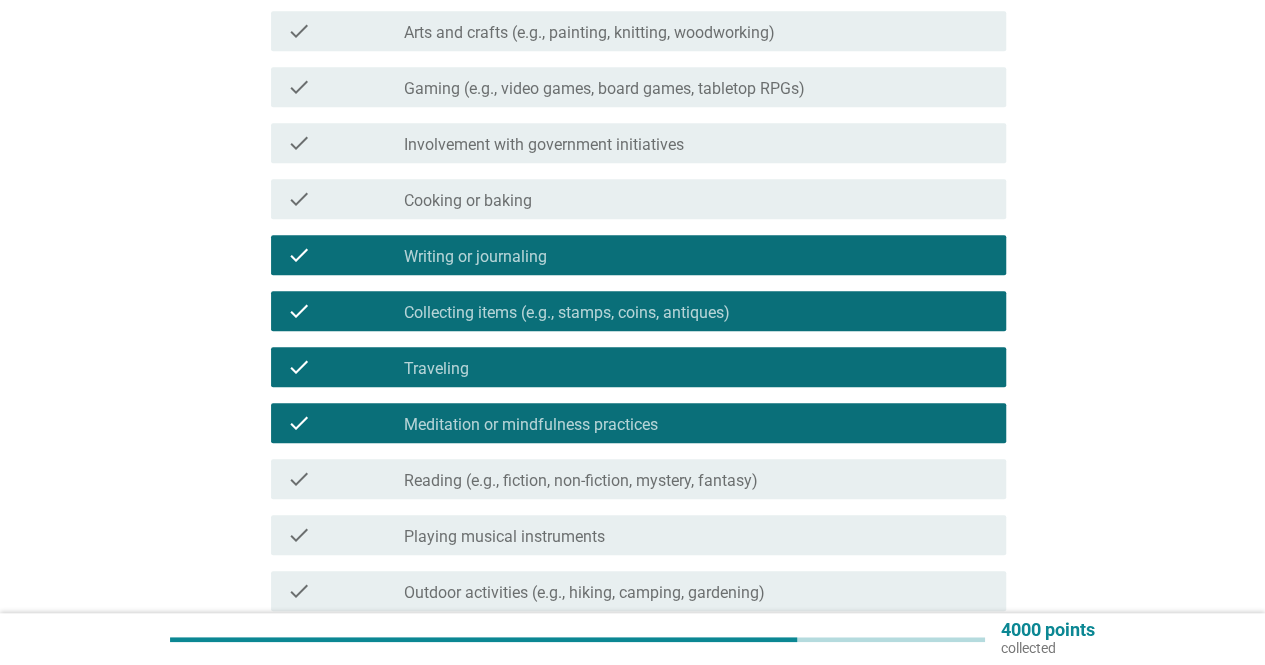 click on "Reading (e.g., fiction, non-fiction, mystery, fantasy)" at bounding box center [581, 481] 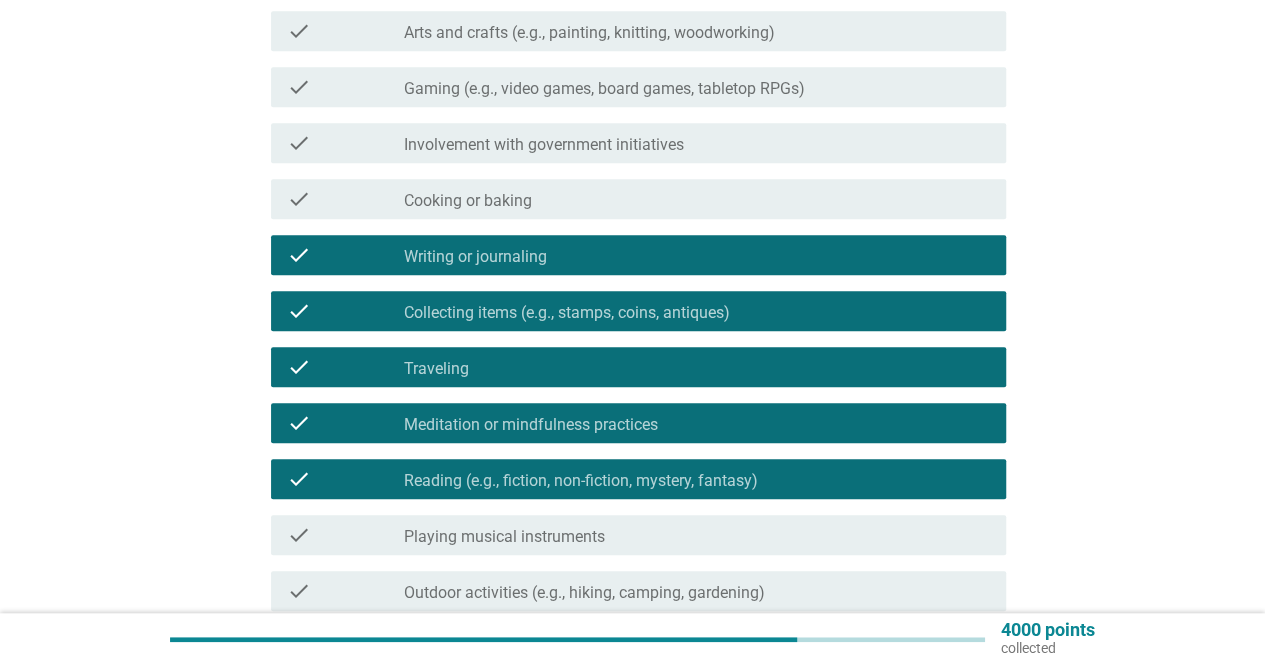 scroll, scrollTop: 800, scrollLeft: 0, axis: vertical 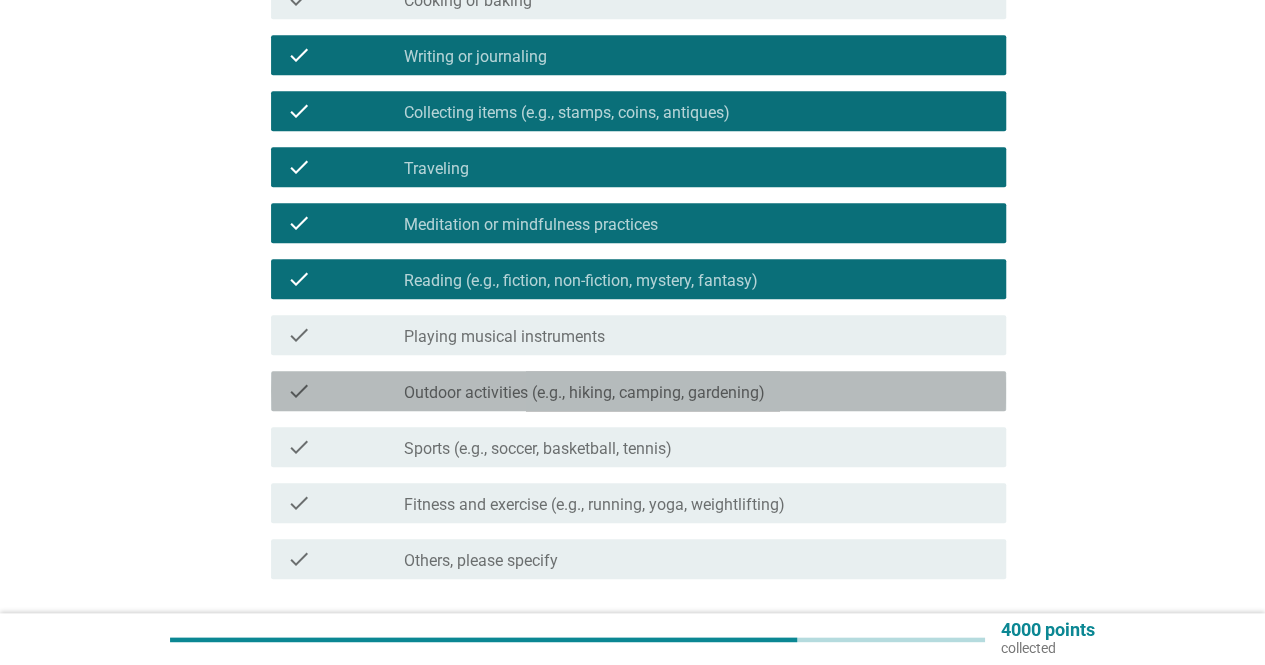 click on "check     check_box_outline_blank Outdoor activities (e.g., hiking, camping, gardening)" at bounding box center (638, 391) 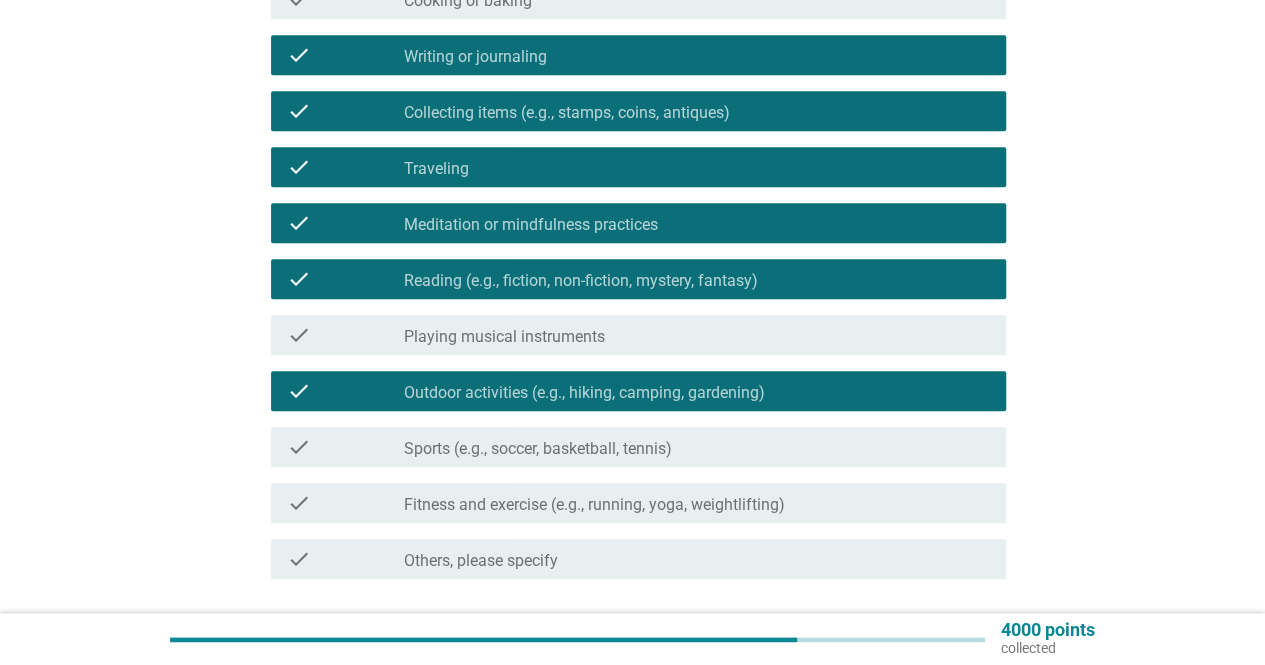 click on "Sports (e.g., soccer, basketball, tennis)" at bounding box center [538, 449] 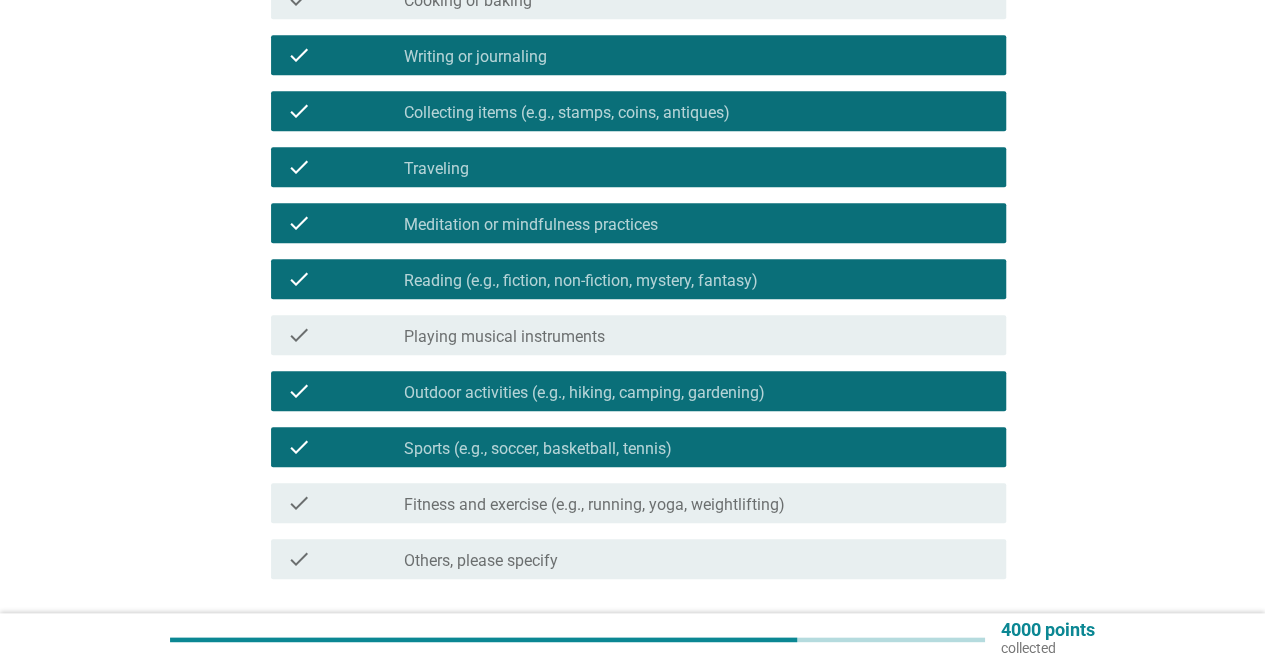 click on "Fitness and exercise (e.g., running, yoga, weightlifting)" at bounding box center [594, 505] 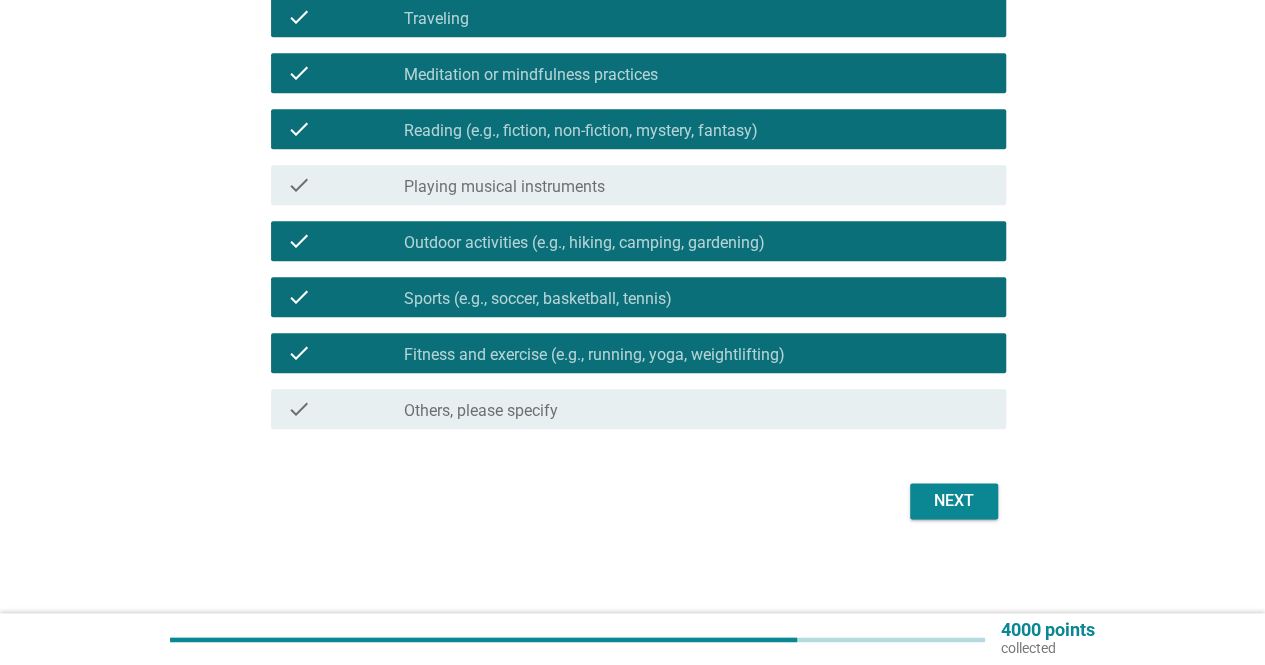 scroll, scrollTop: 952, scrollLeft: 0, axis: vertical 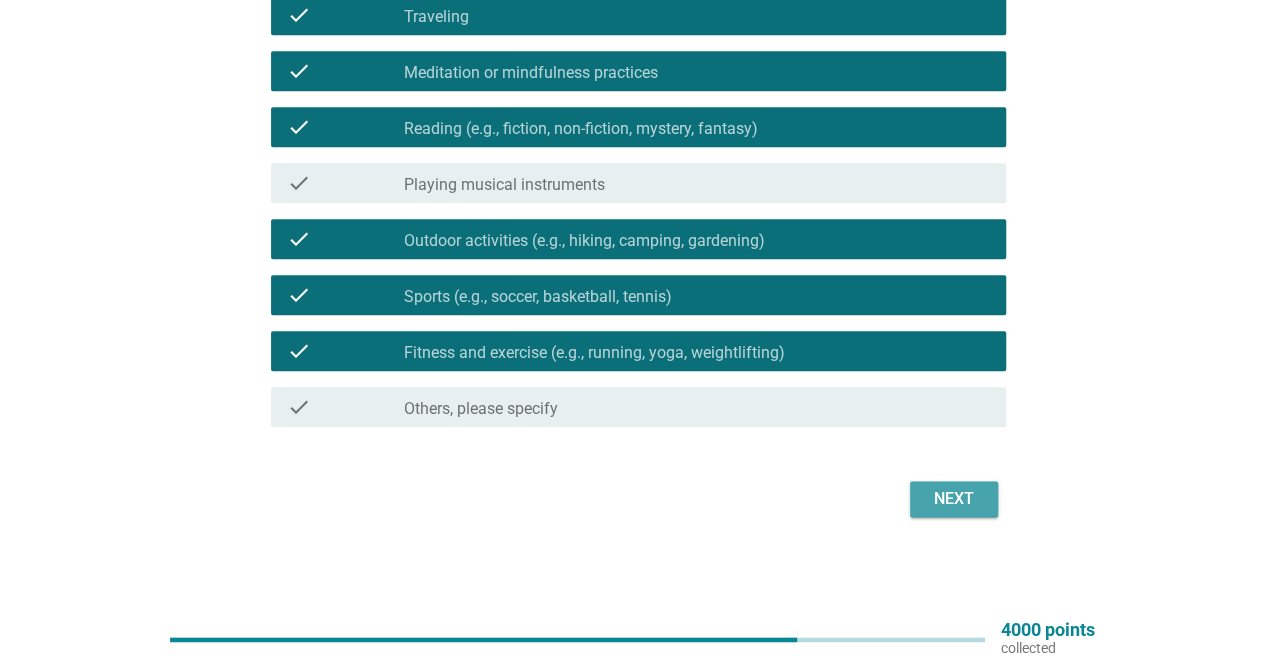 click on "Next" at bounding box center (954, 499) 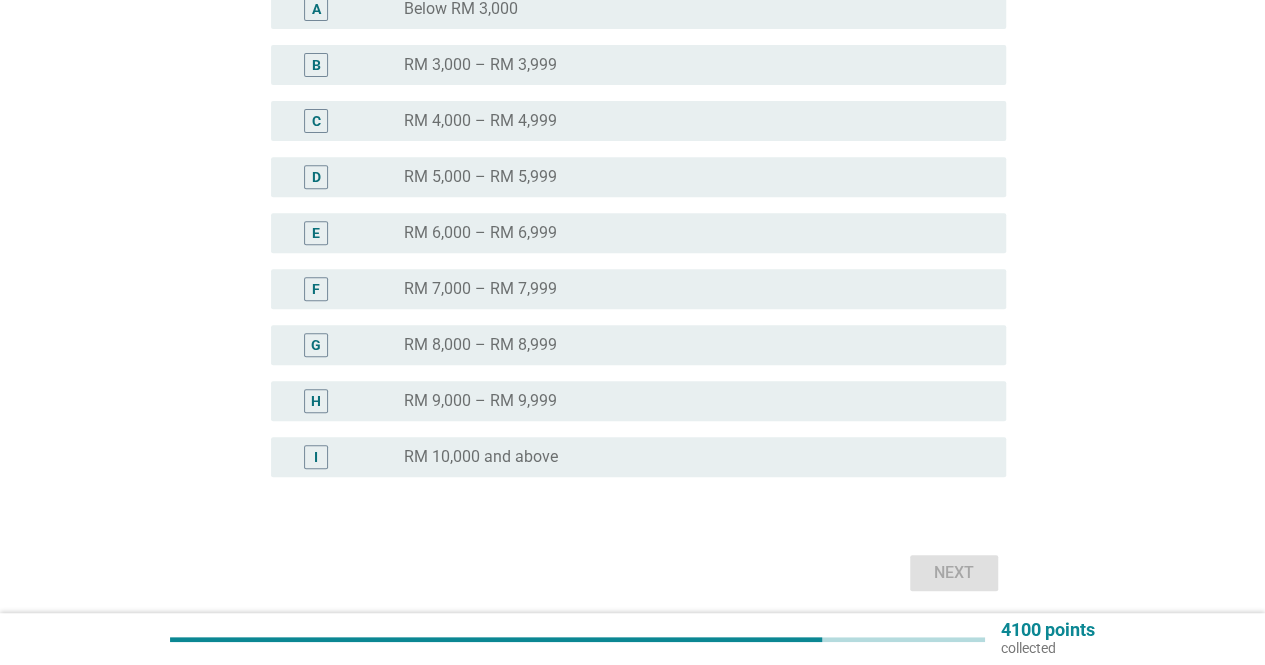 scroll, scrollTop: 400, scrollLeft: 0, axis: vertical 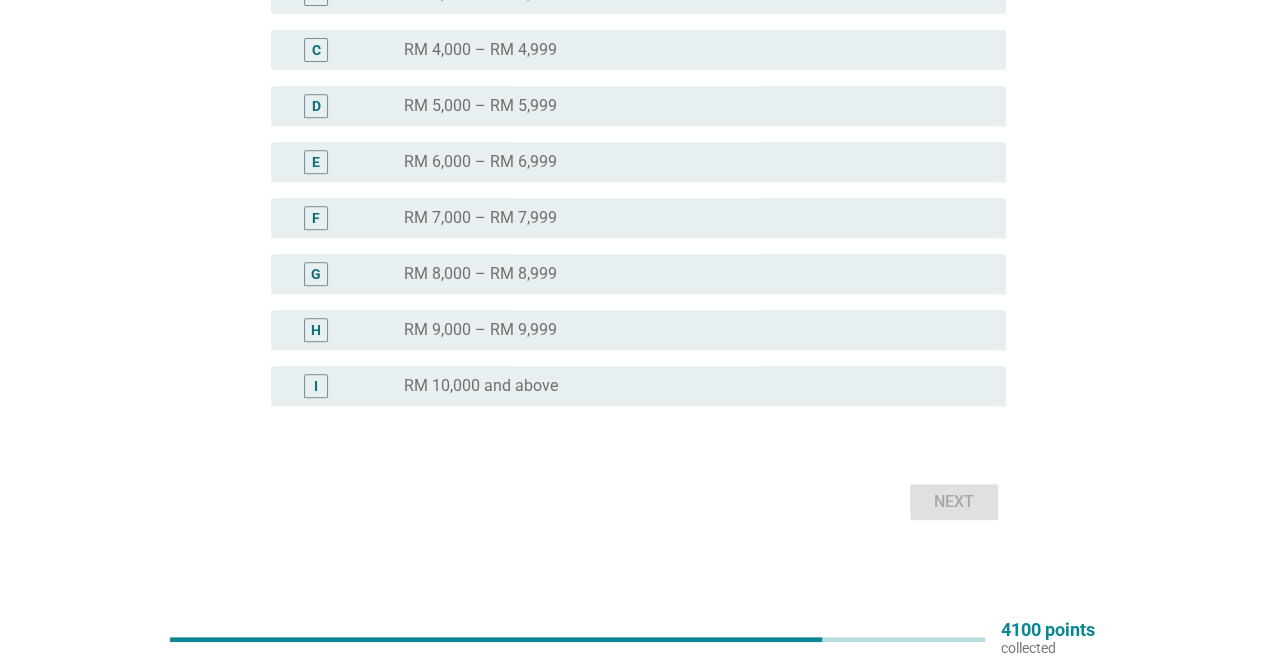 click on "I" at bounding box center [345, 386] 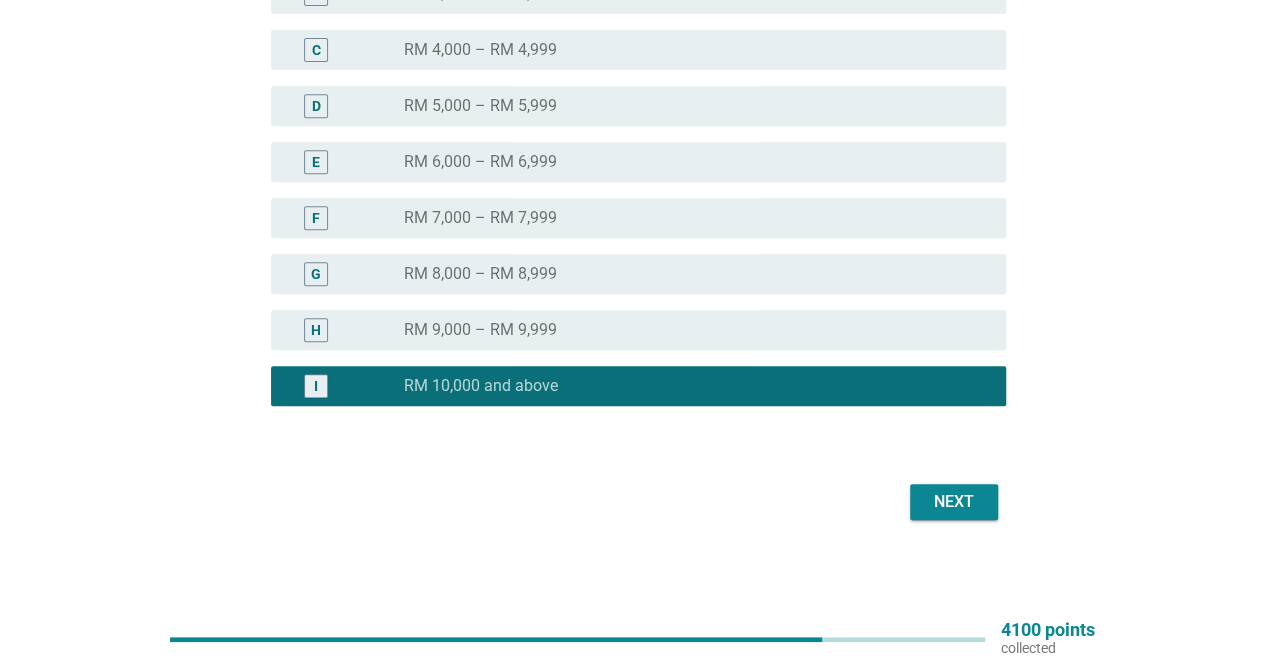 click on "Next" at bounding box center (954, 502) 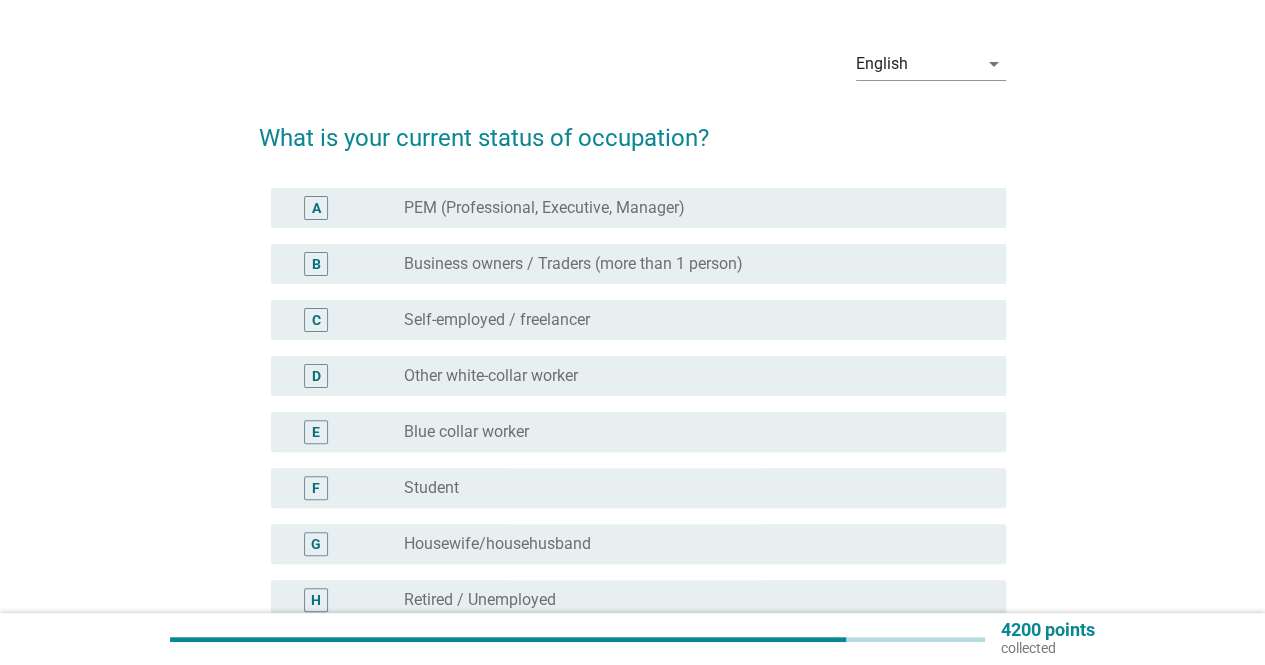 scroll, scrollTop: 200, scrollLeft: 0, axis: vertical 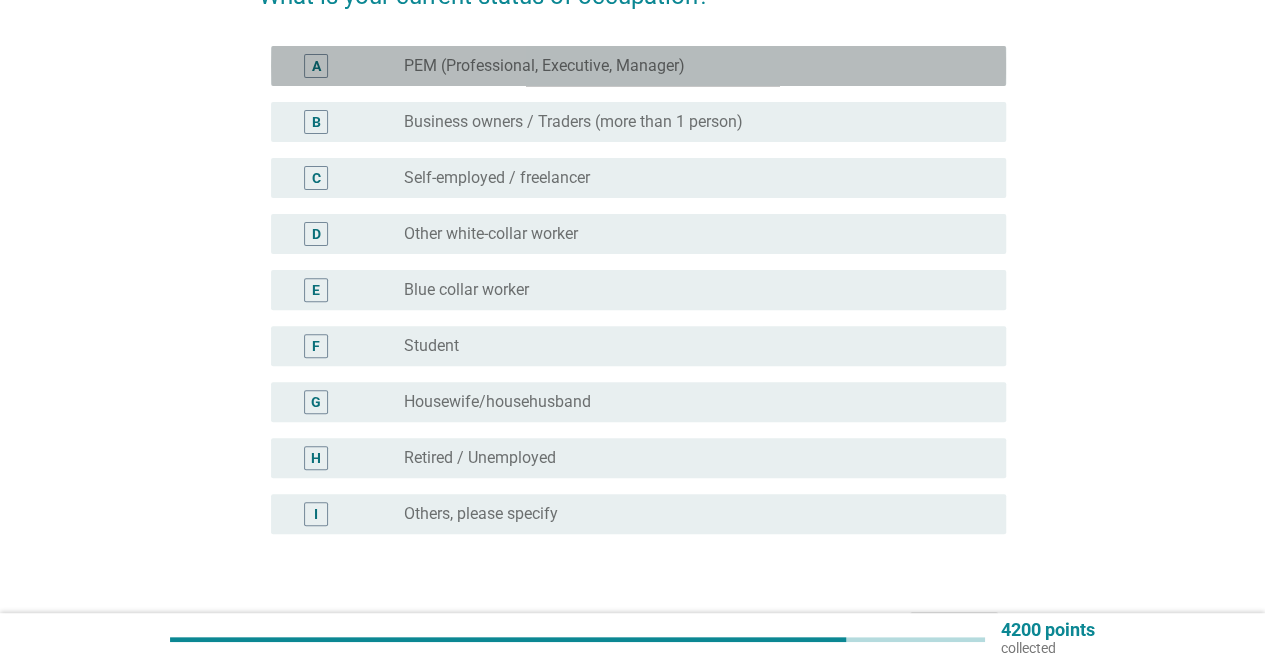 click on "PEM (Professional, Executive, Manager)" at bounding box center [544, 66] 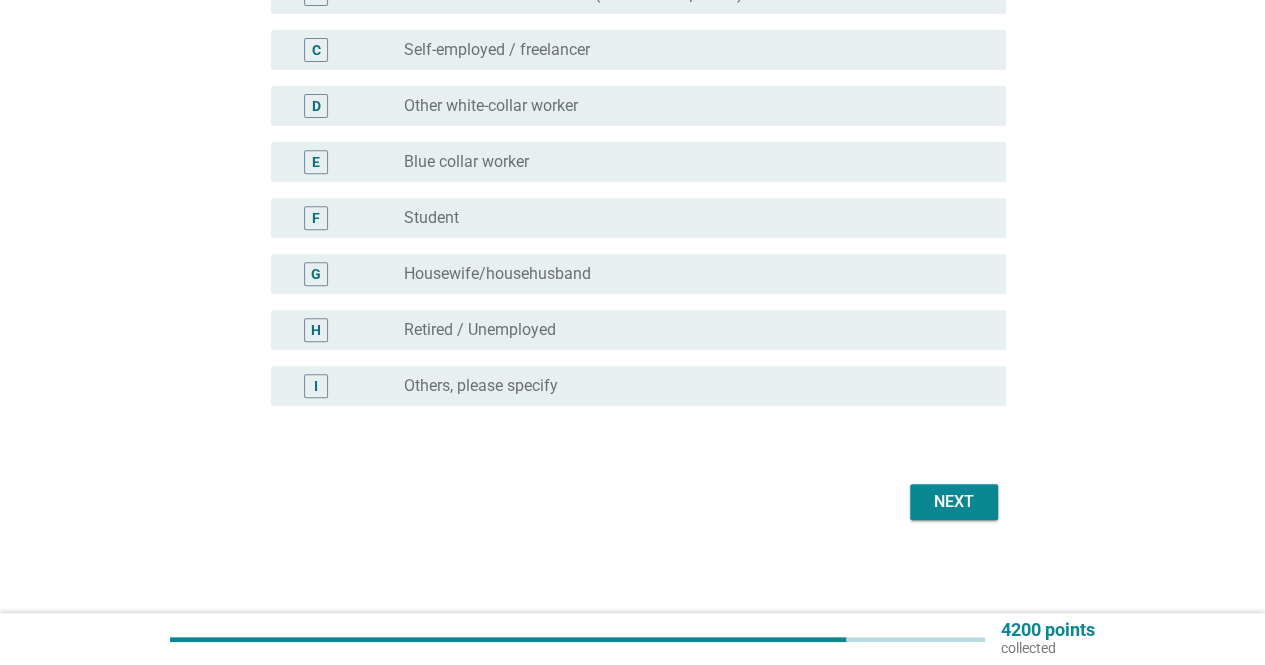 scroll, scrollTop: 330, scrollLeft: 0, axis: vertical 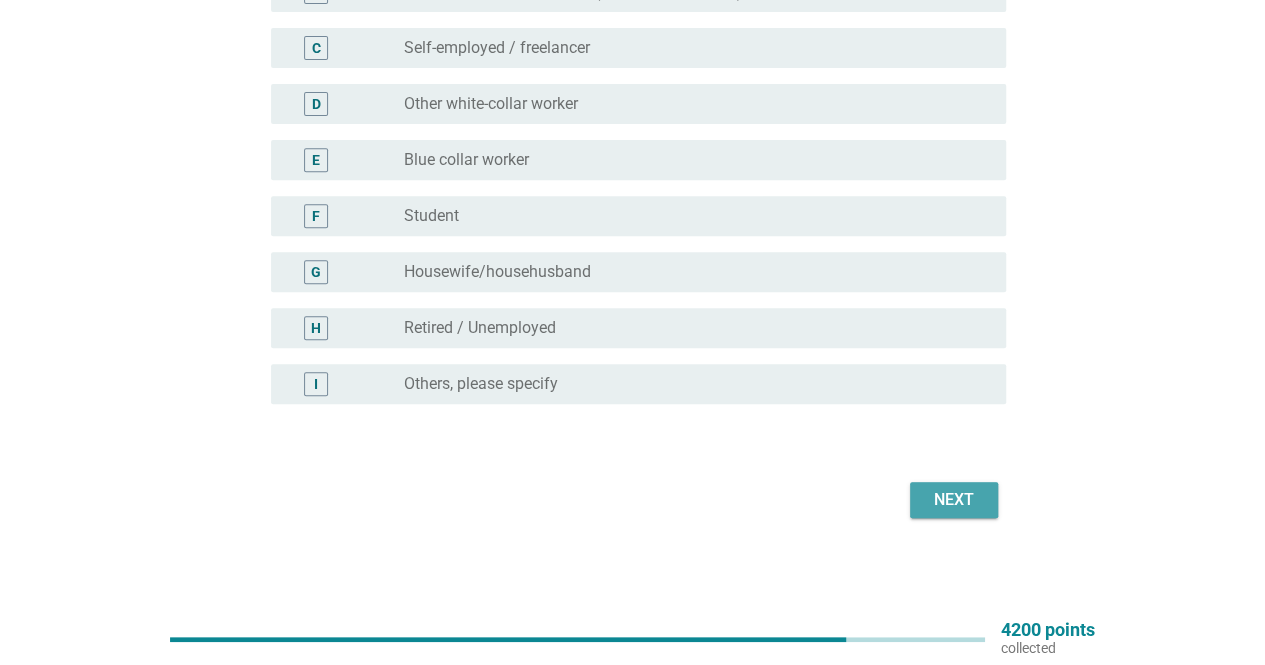 click on "Next" at bounding box center (954, 500) 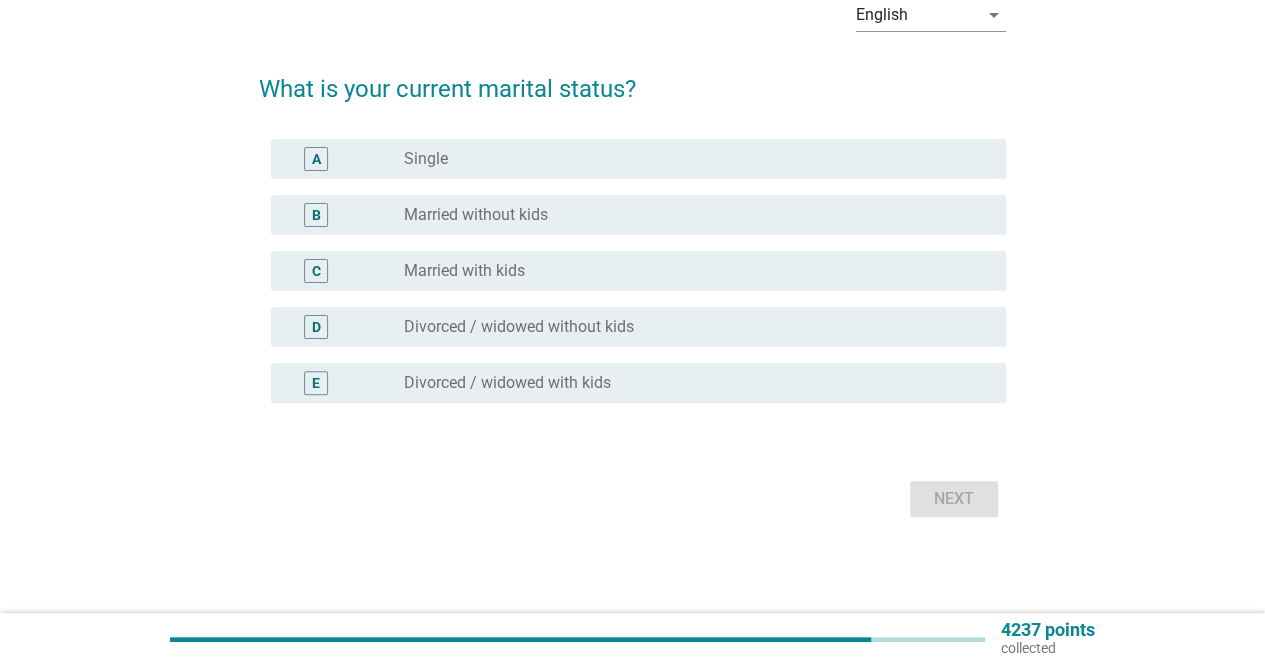 scroll, scrollTop: 0, scrollLeft: 0, axis: both 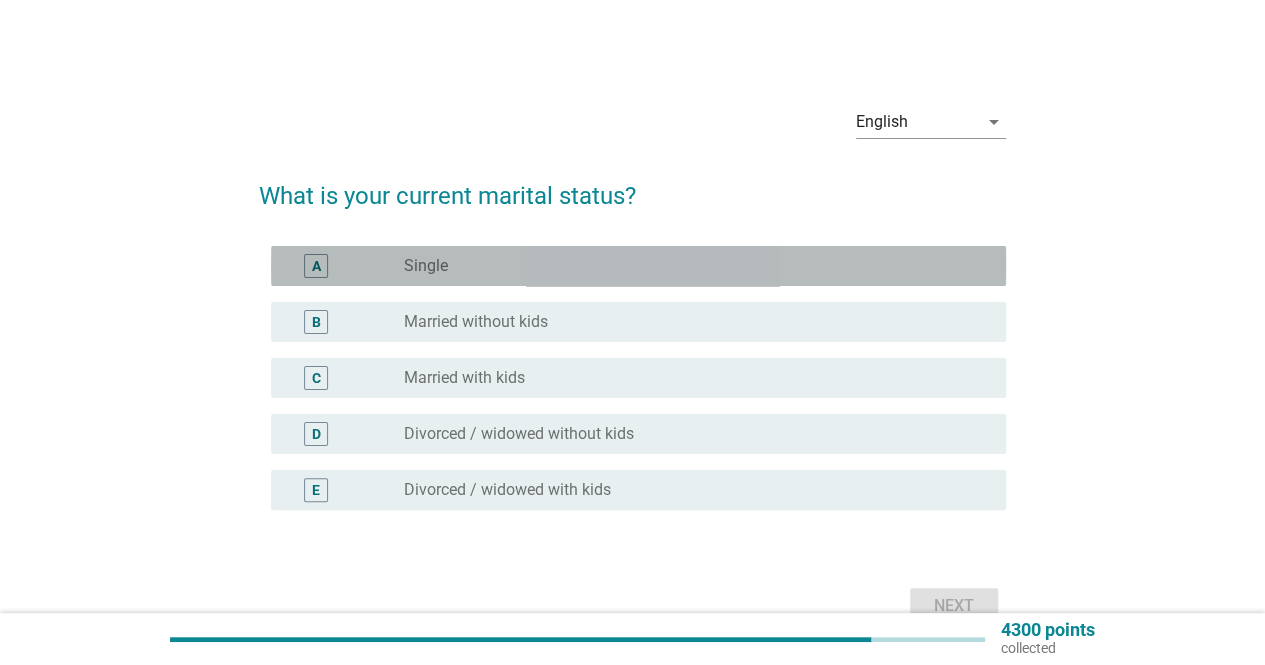 click on "Single" at bounding box center [426, 266] 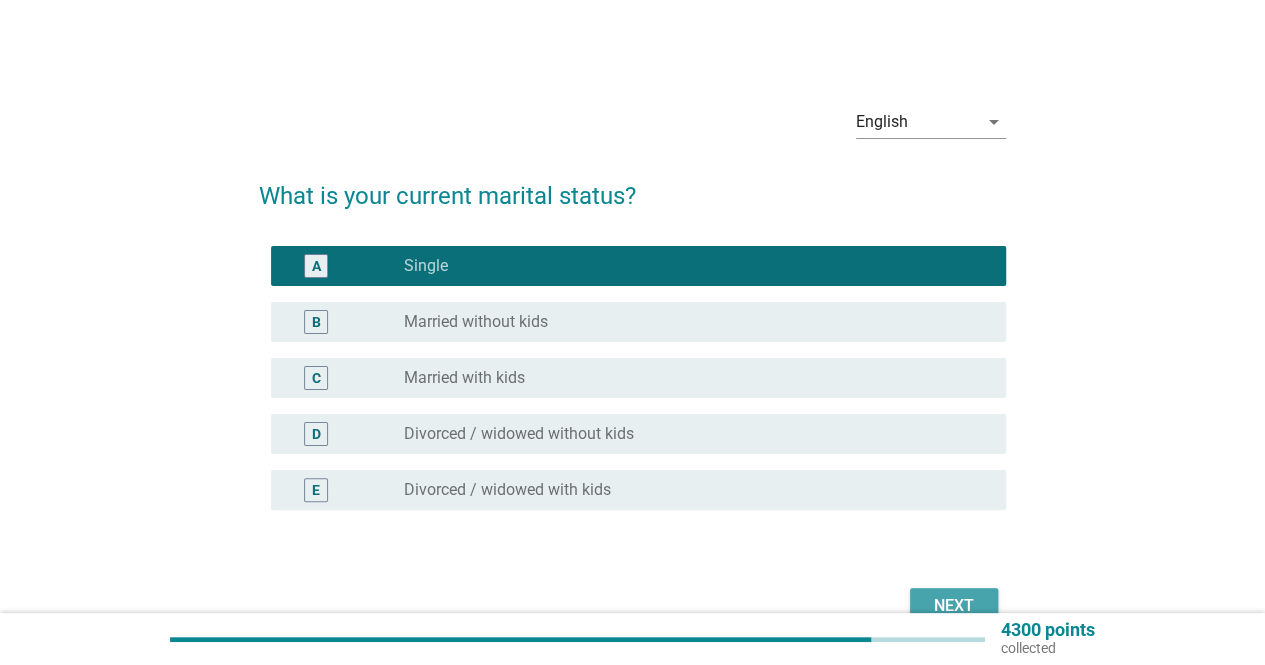 click on "Next" at bounding box center [954, 606] 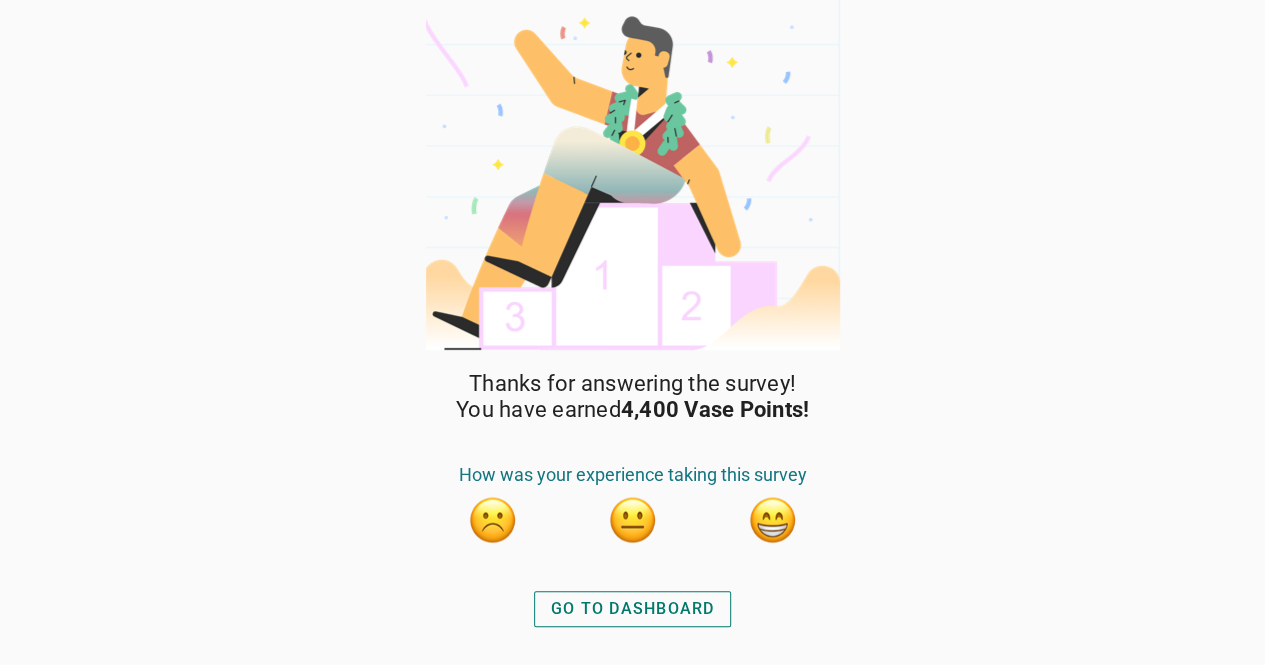 click on "GO TO DASHBOARD" at bounding box center (633, 609) 